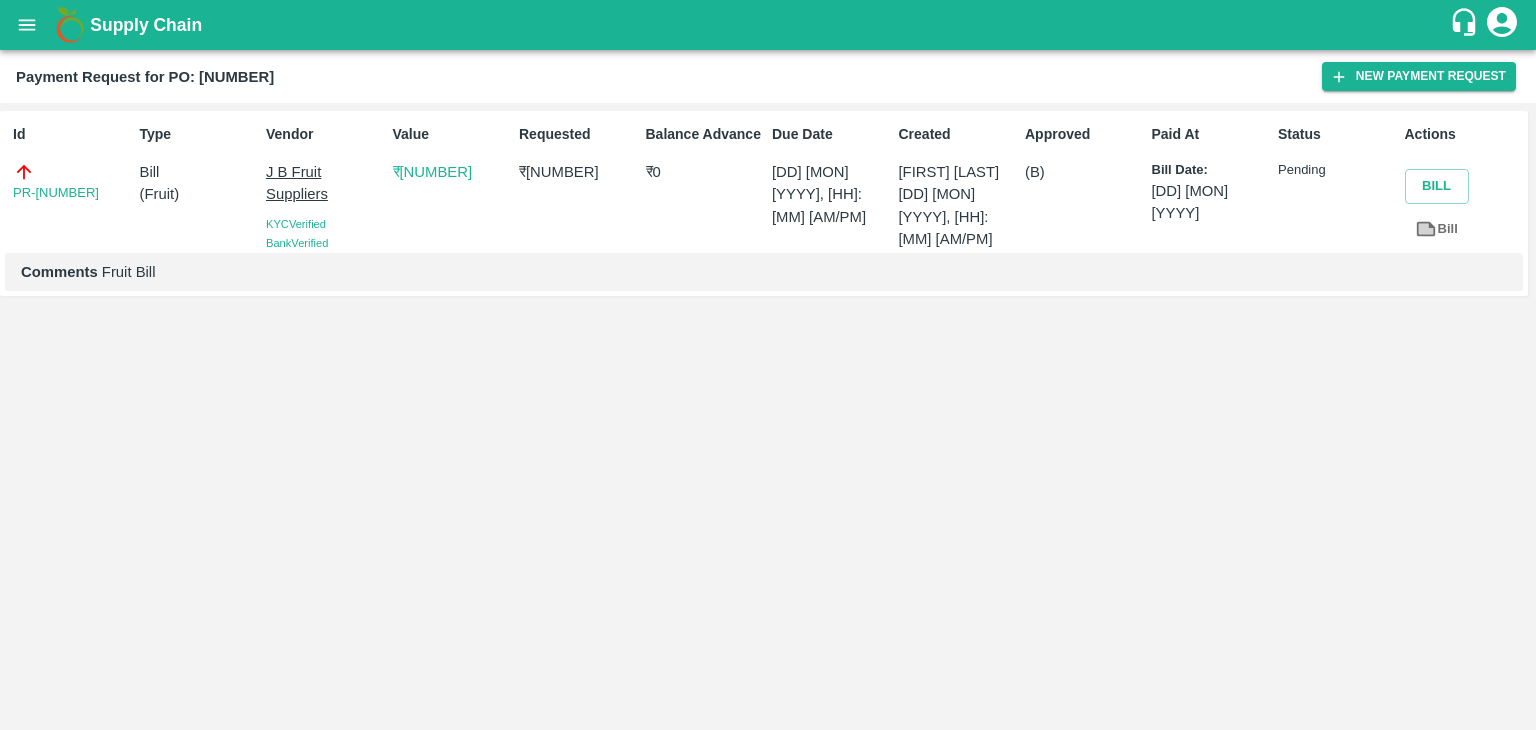 scroll, scrollTop: 0, scrollLeft: 0, axis: both 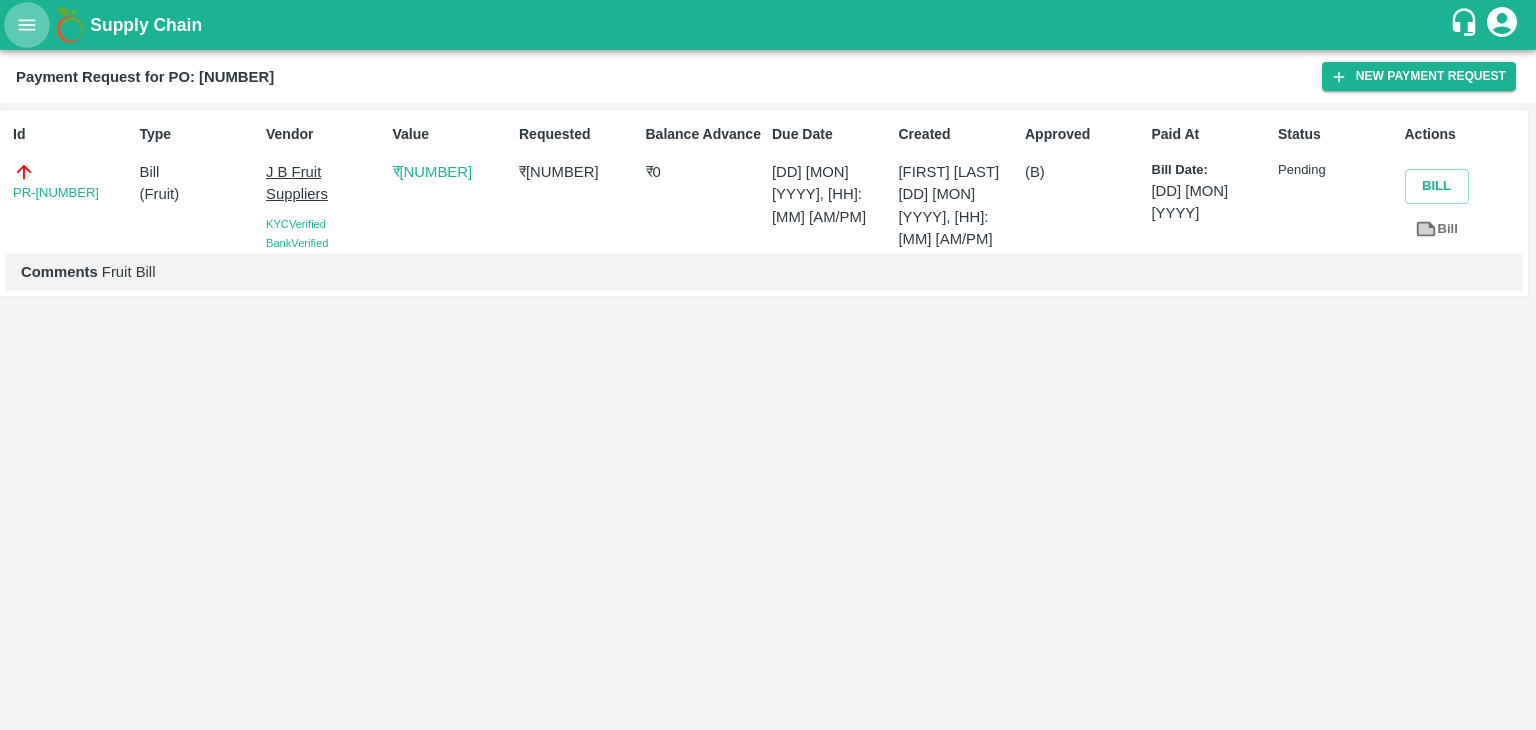 click 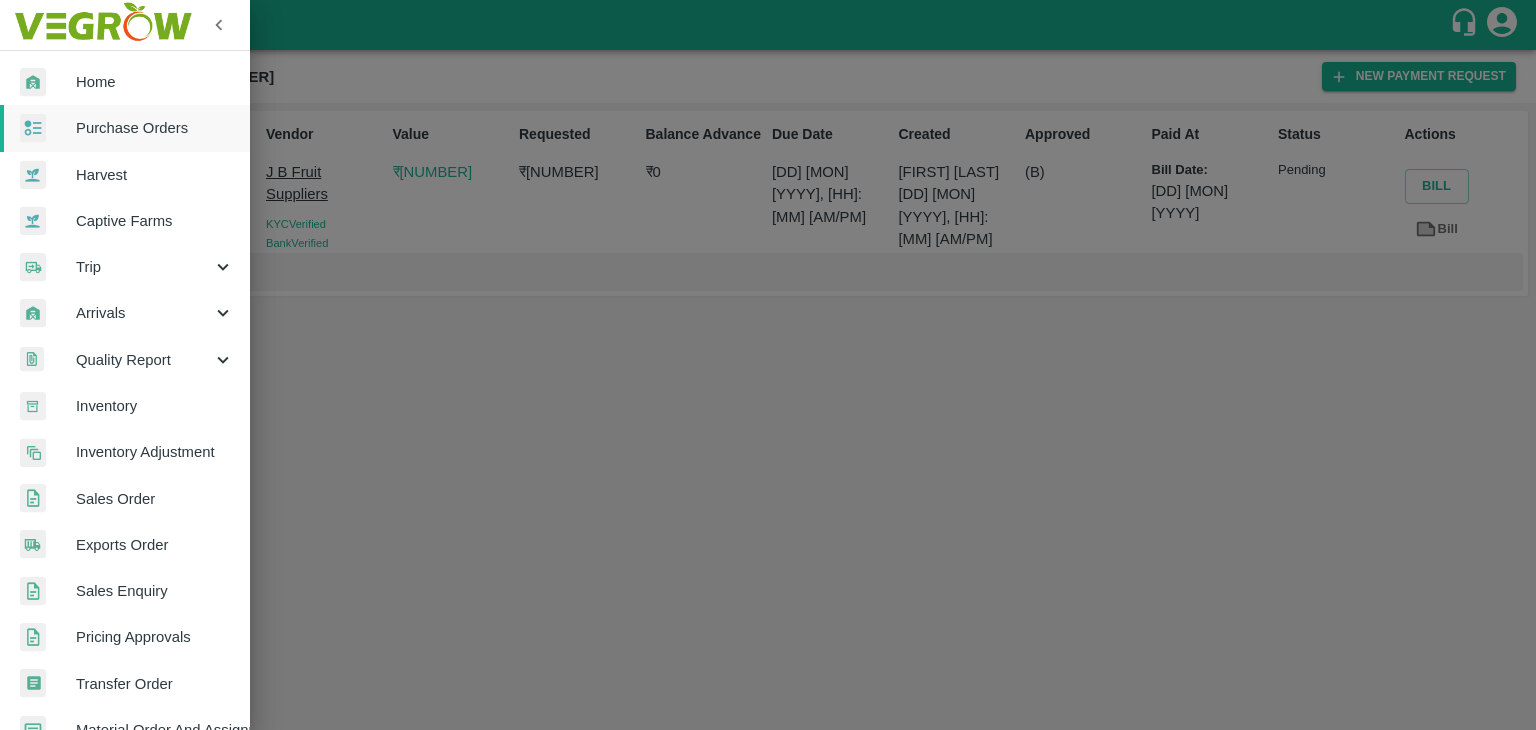 click on "Purchase Orders" at bounding box center (155, 128) 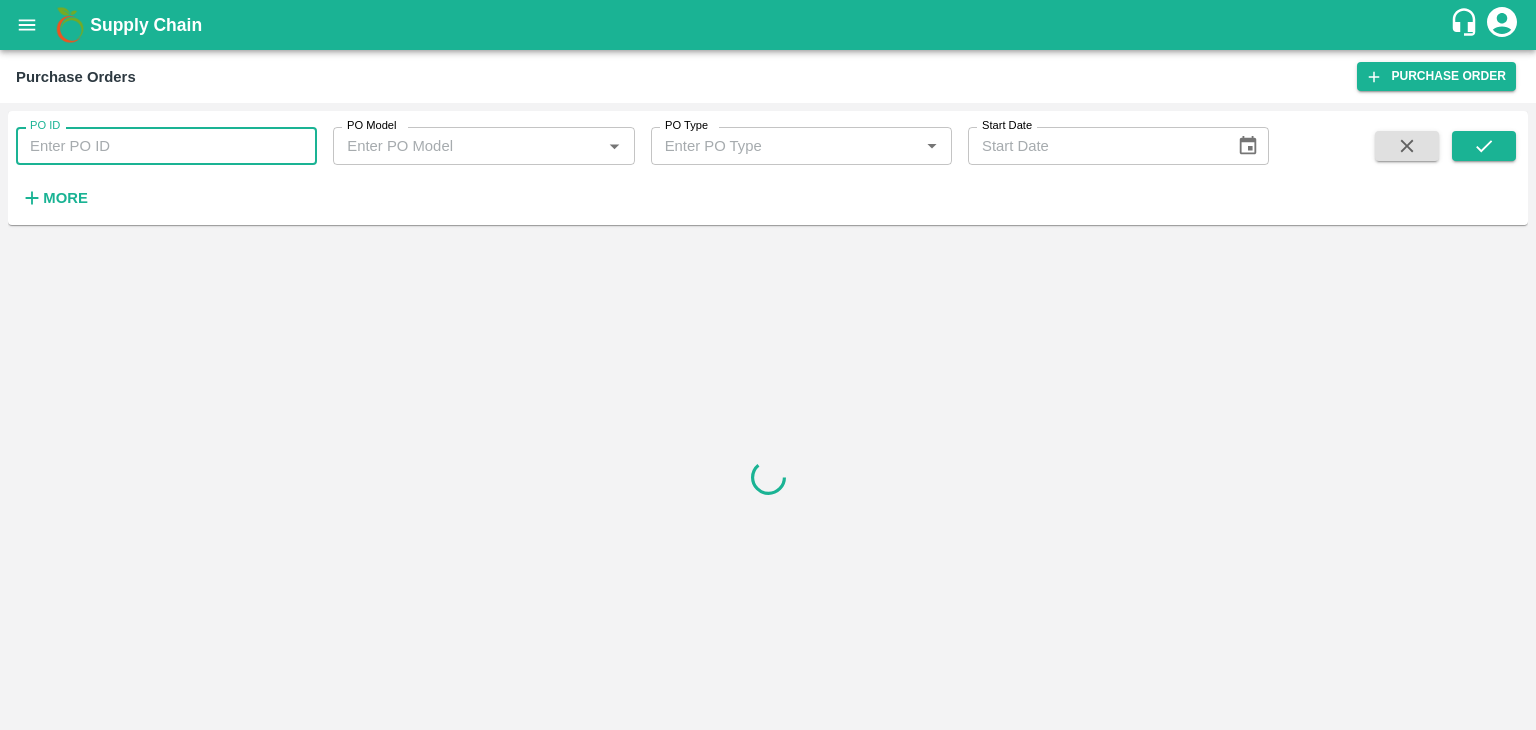 click on "PO ID" at bounding box center (166, 146) 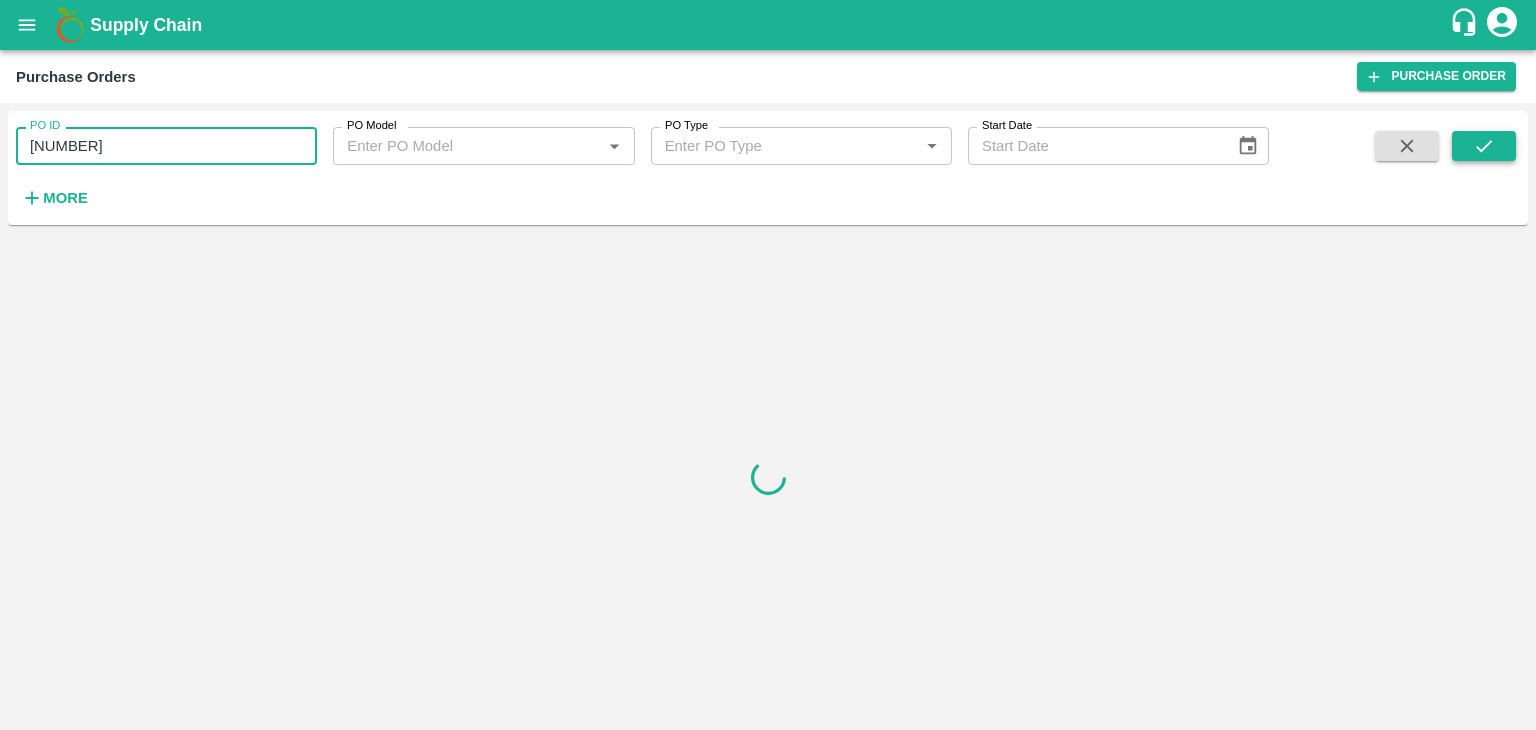 type on "166613" 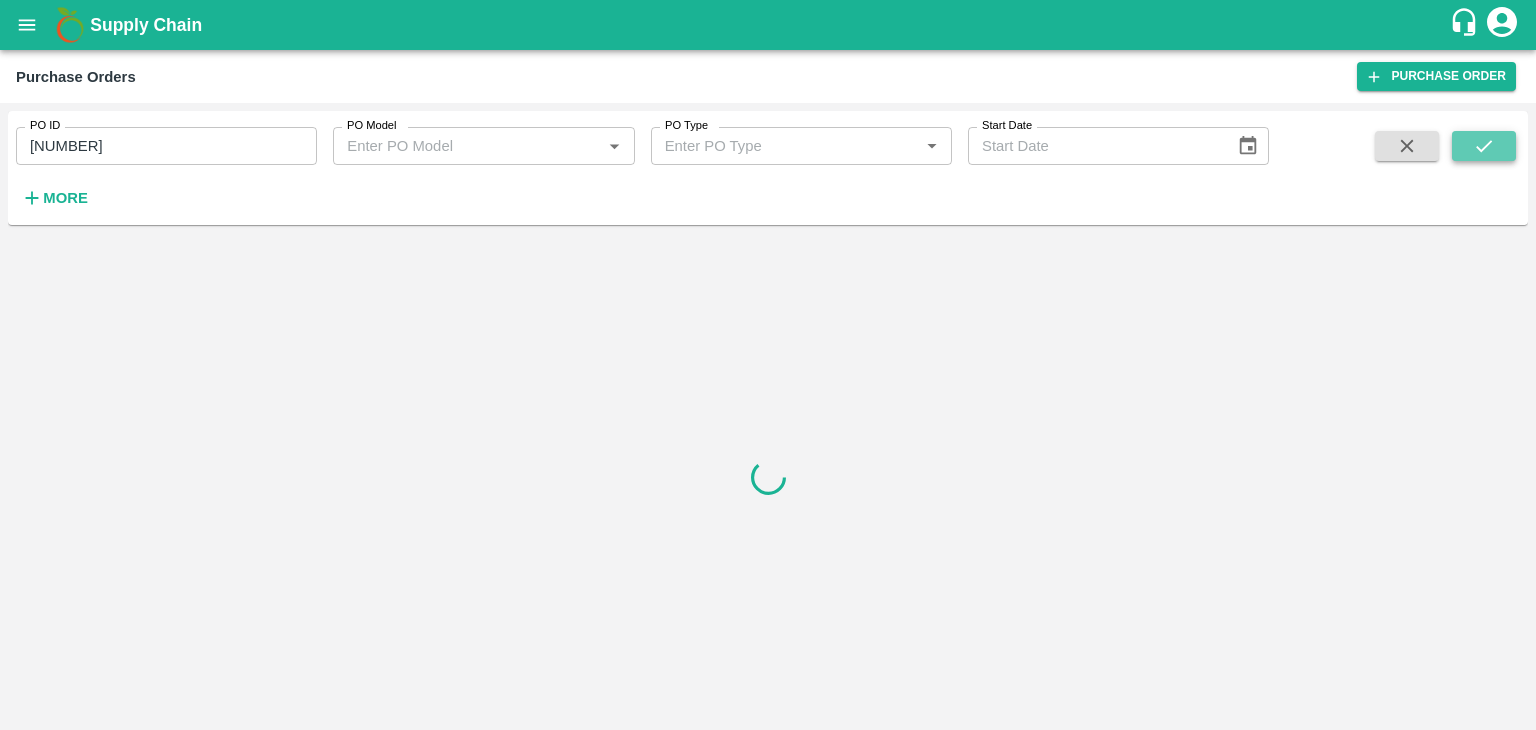 click at bounding box center [1484, 146] 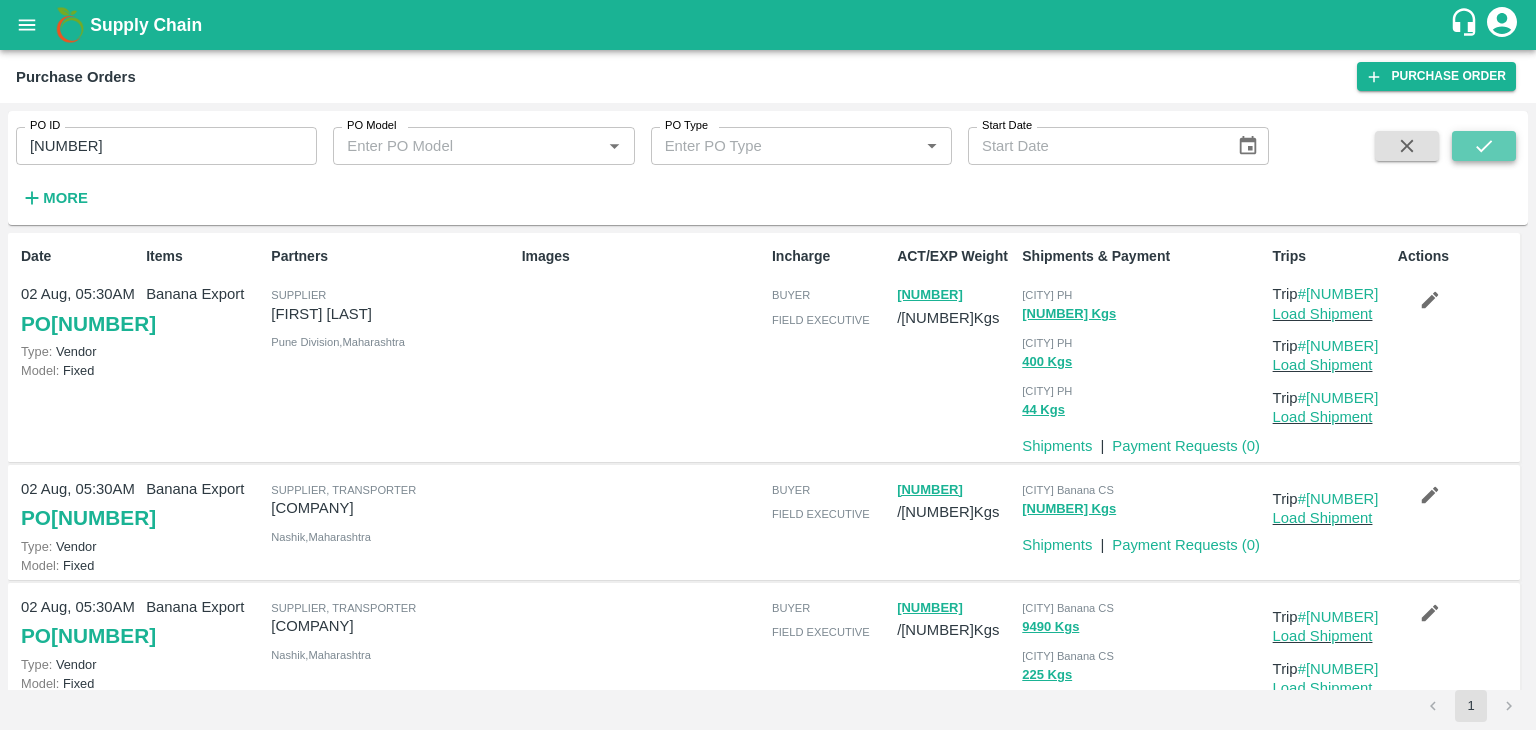 click at bounding box center (1484, 146) 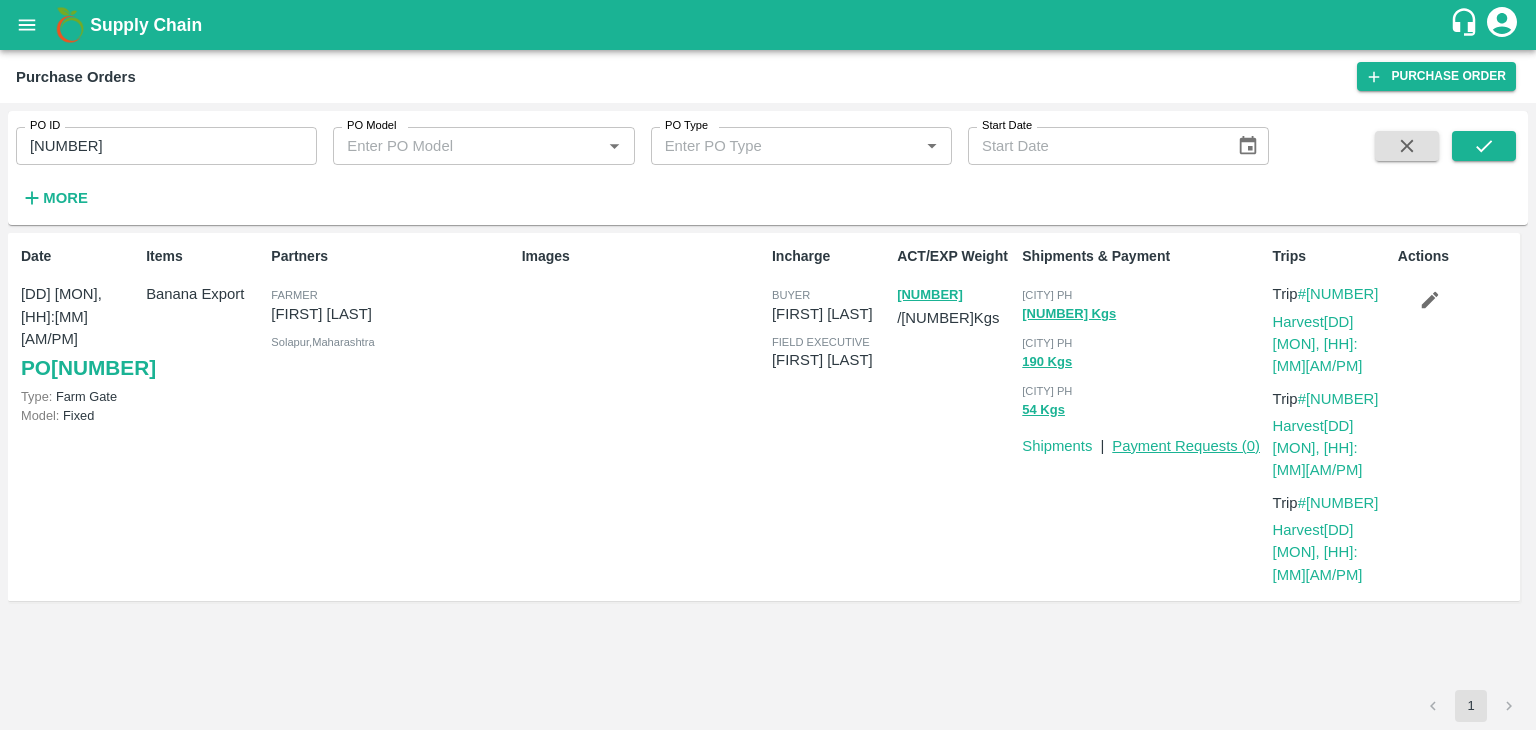 click on "Payment Requests ( 0 )" at bounding box center (1186, 446) 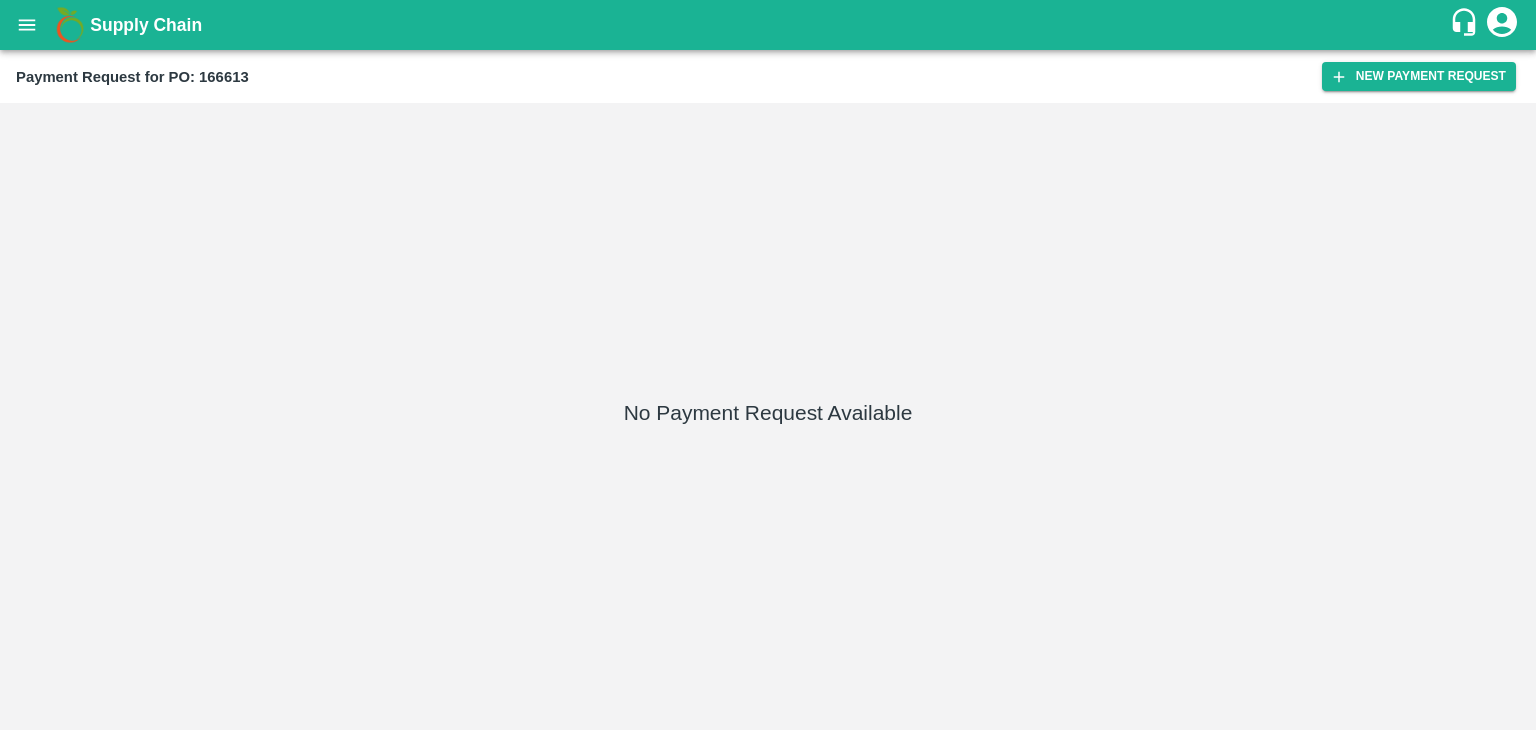 scroll, scrollTop: 0, scrollLeft: 0, axis: both 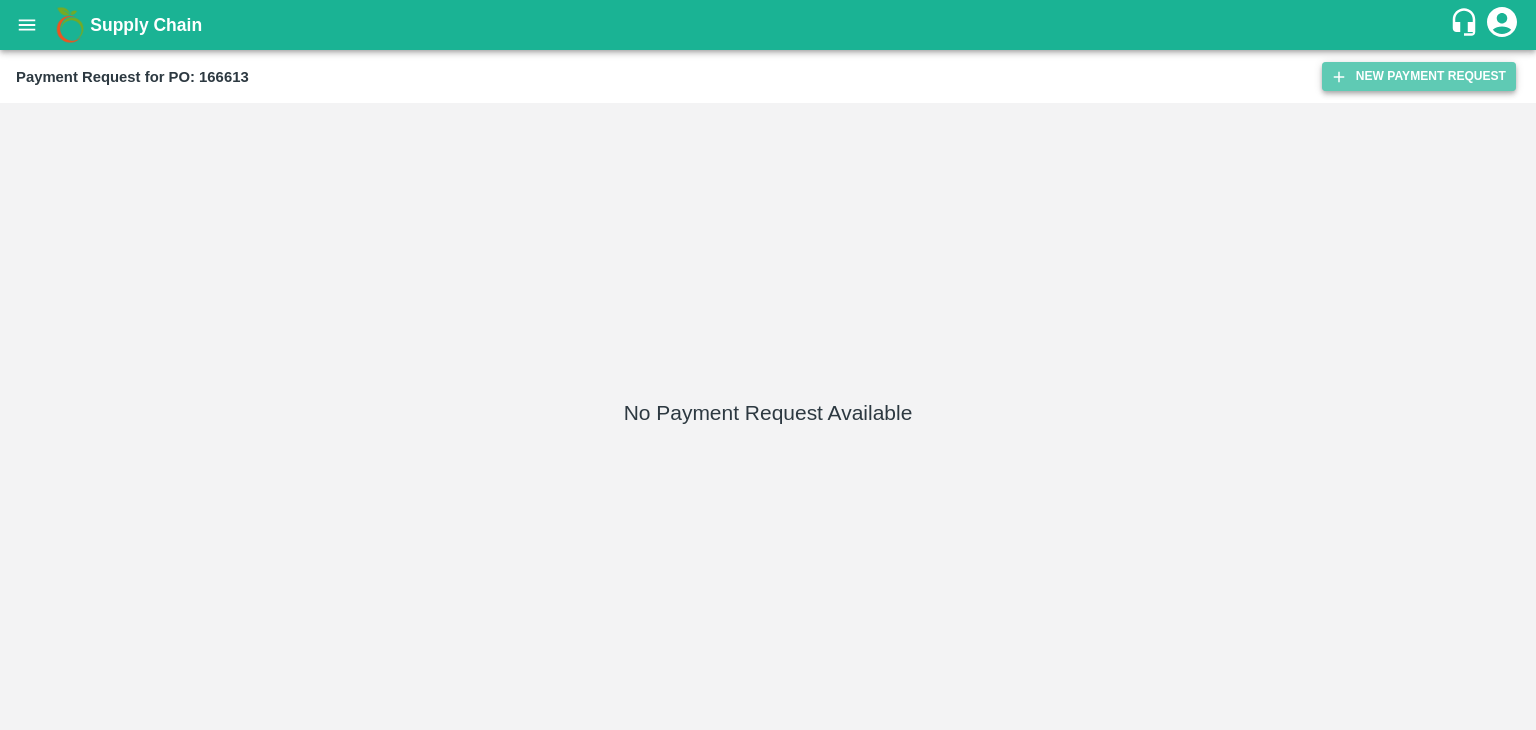 click on "New Payment Request" at bounding box center [1419, 76] 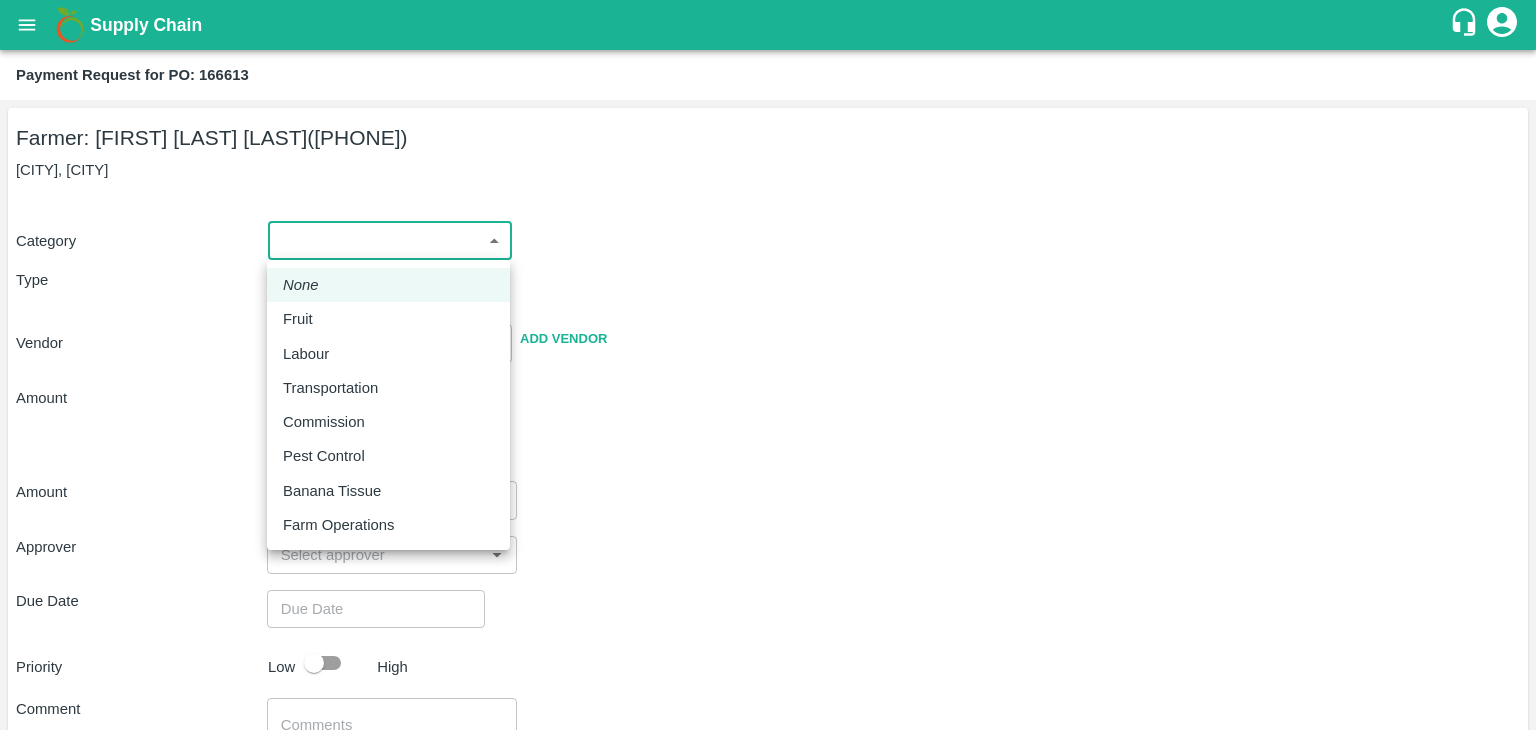 drag, startPoint x: 287, startPoint y: 245, endPoint x: 320, endPoint y: 292, distance: 57.428215 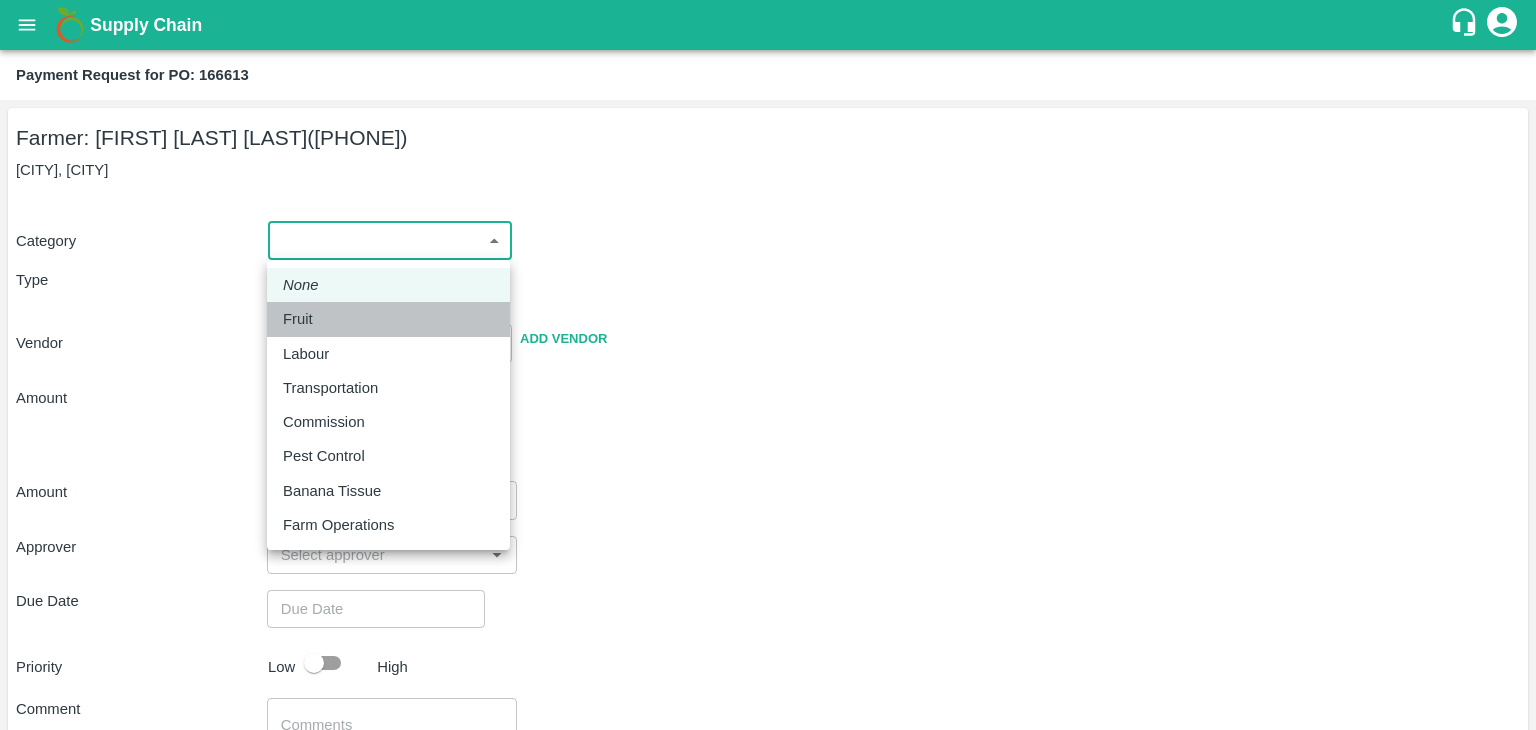 click on "Fruit" at bounding box center (388, 319) 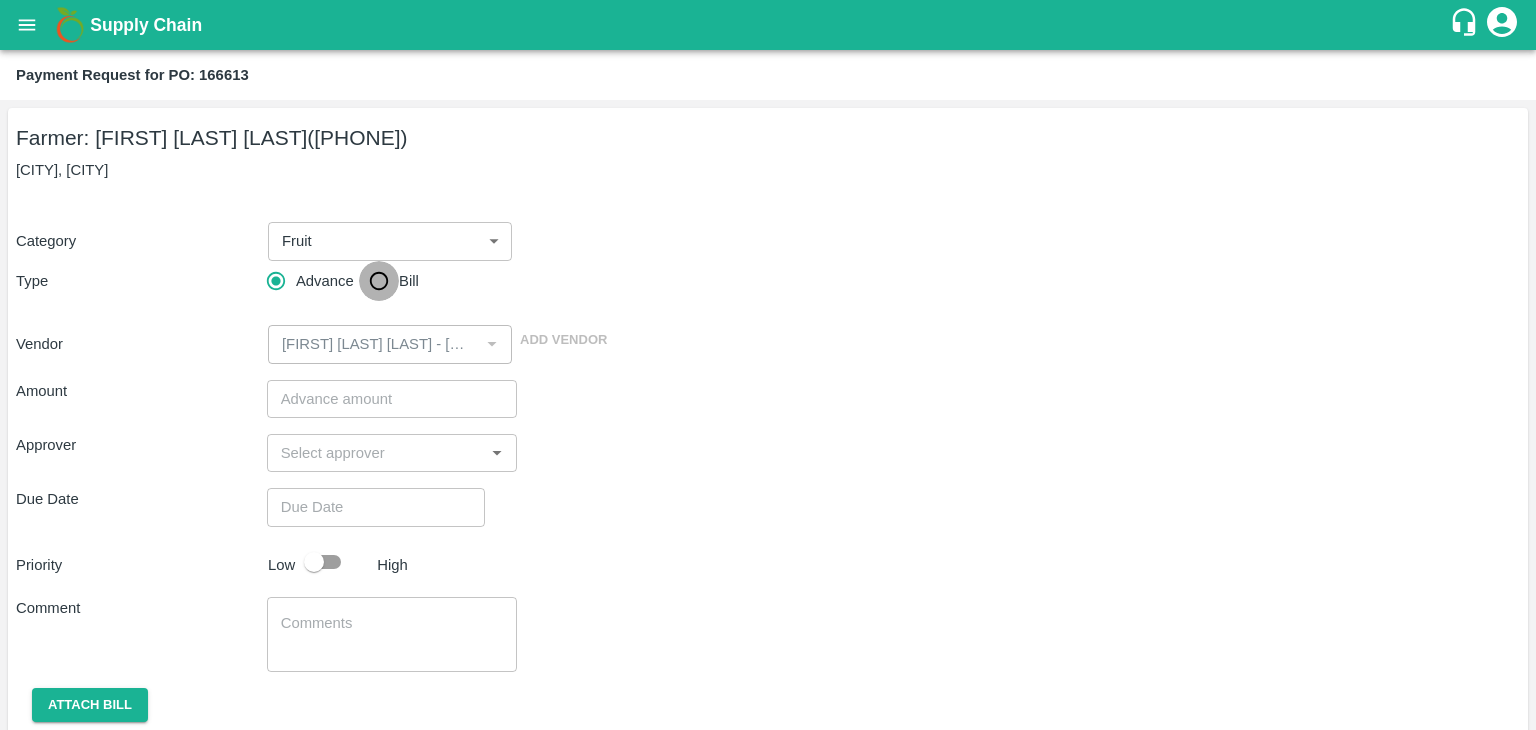 click on "Bill" at bounding box center (379, 281) 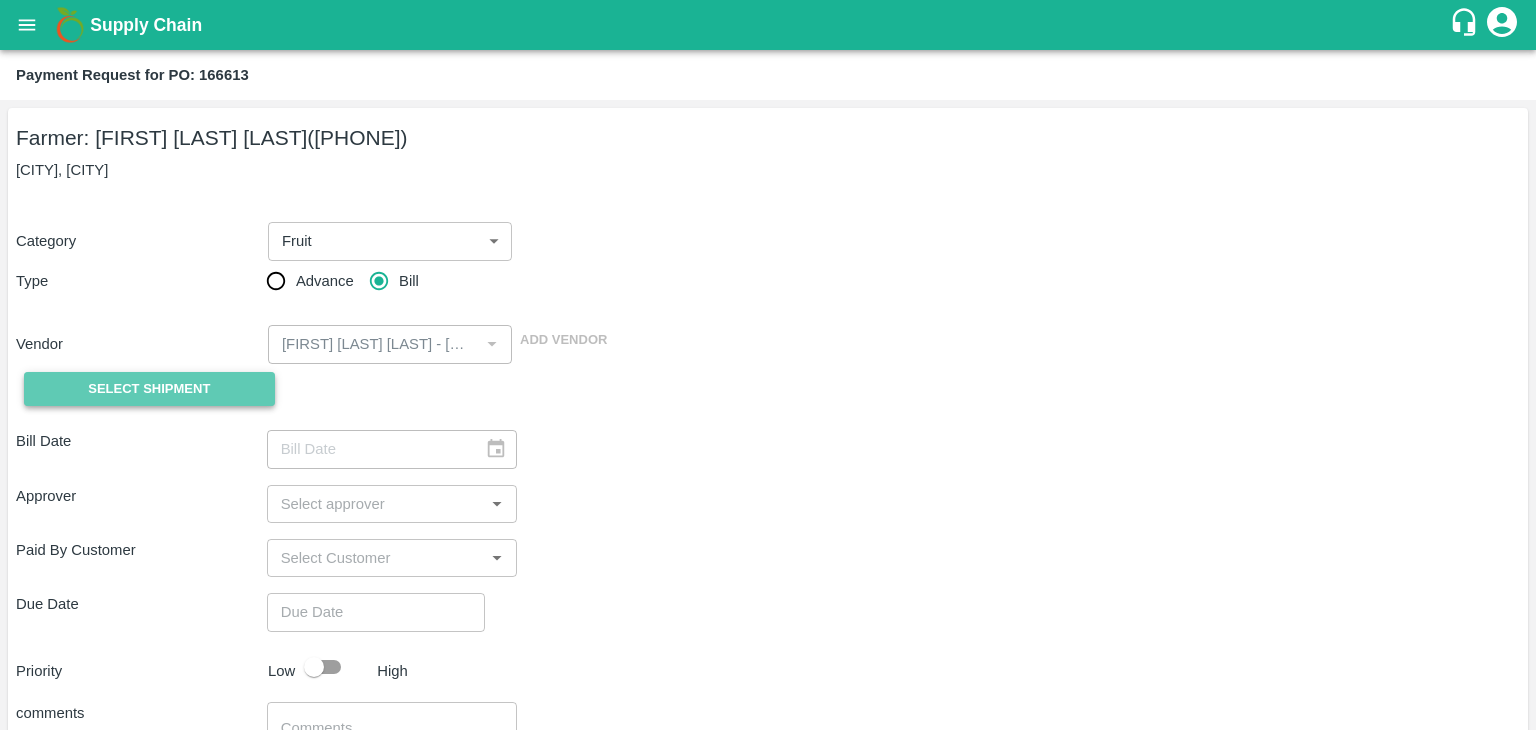 click on "Select Shipment" at bounding box center (149, 389) 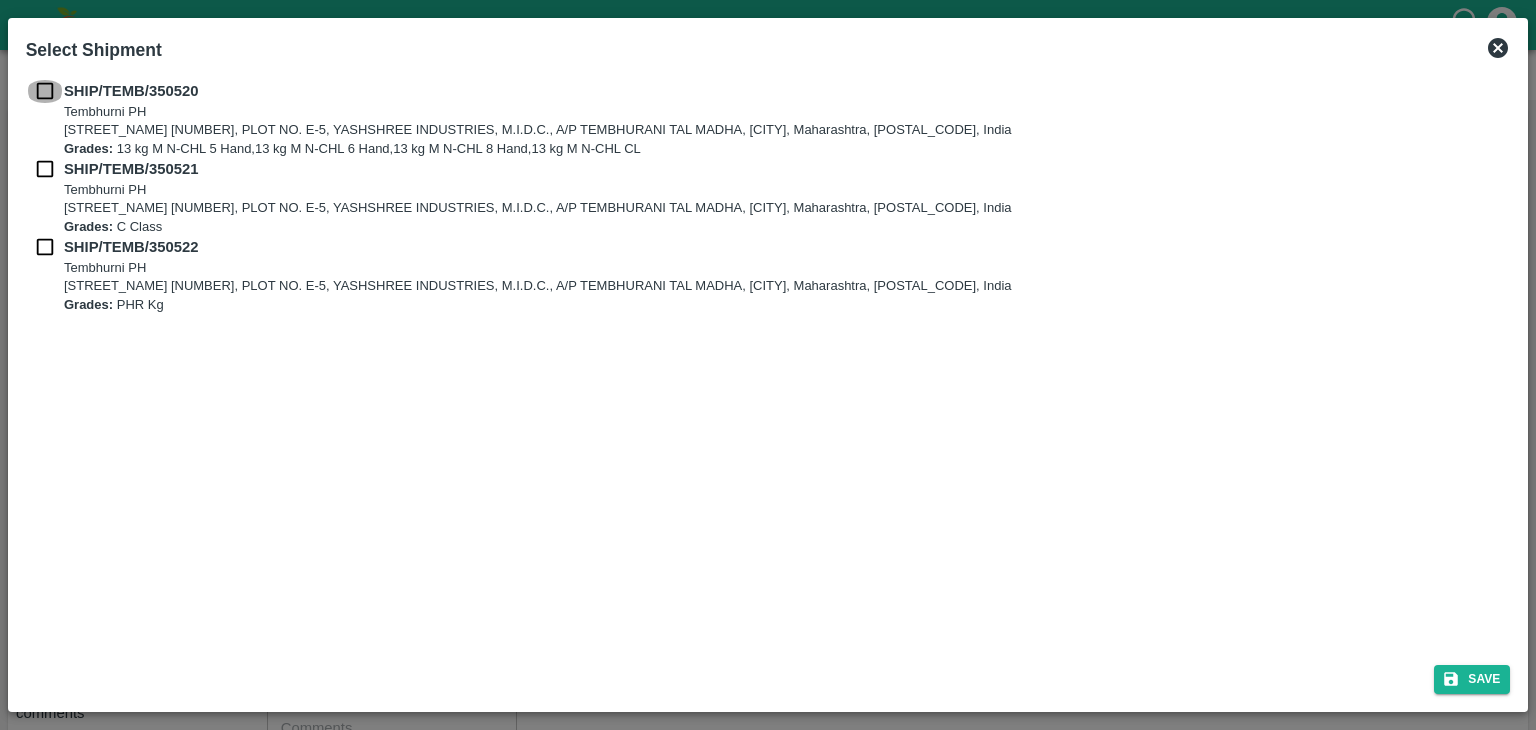 click at bounding box center (45, 91) 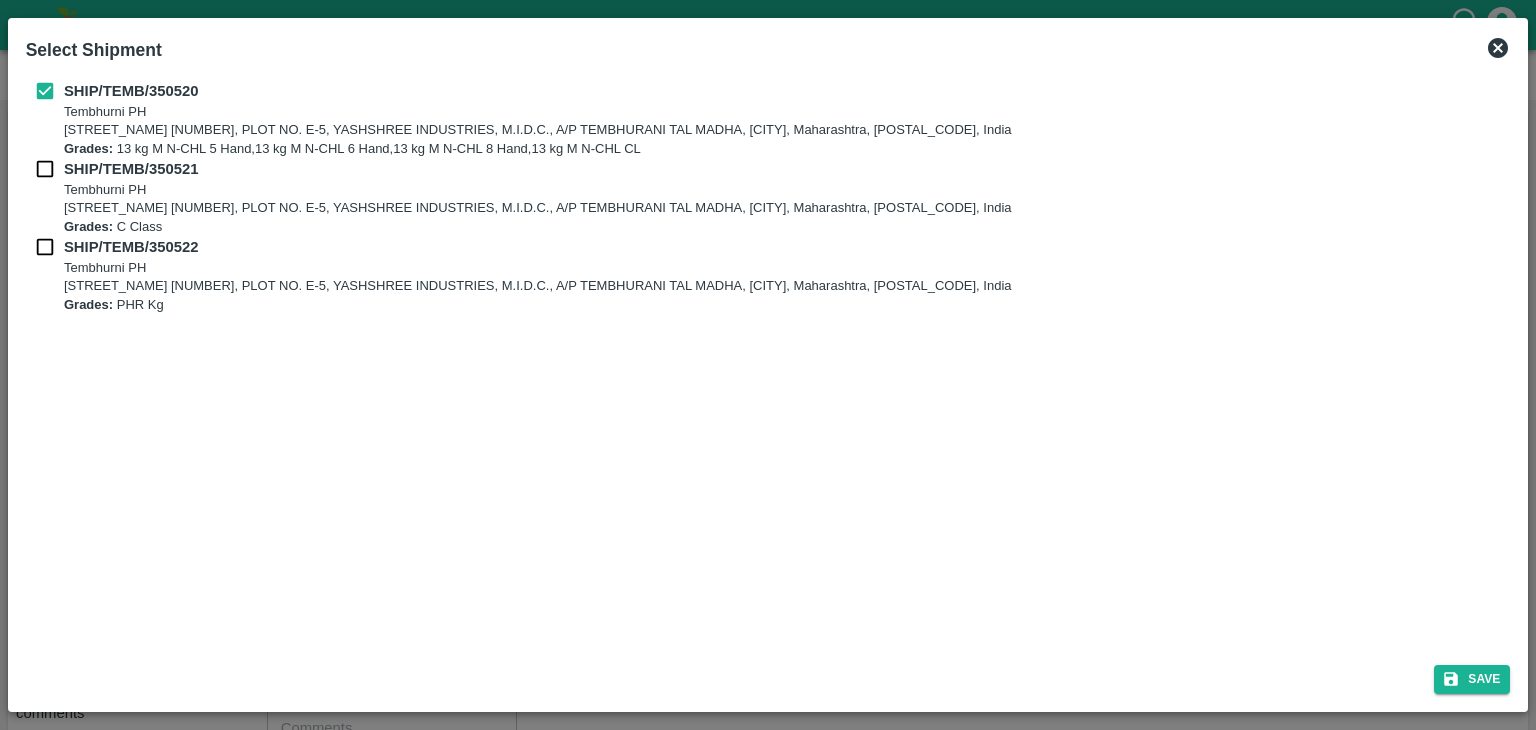 click at bounding box center [45, 169] 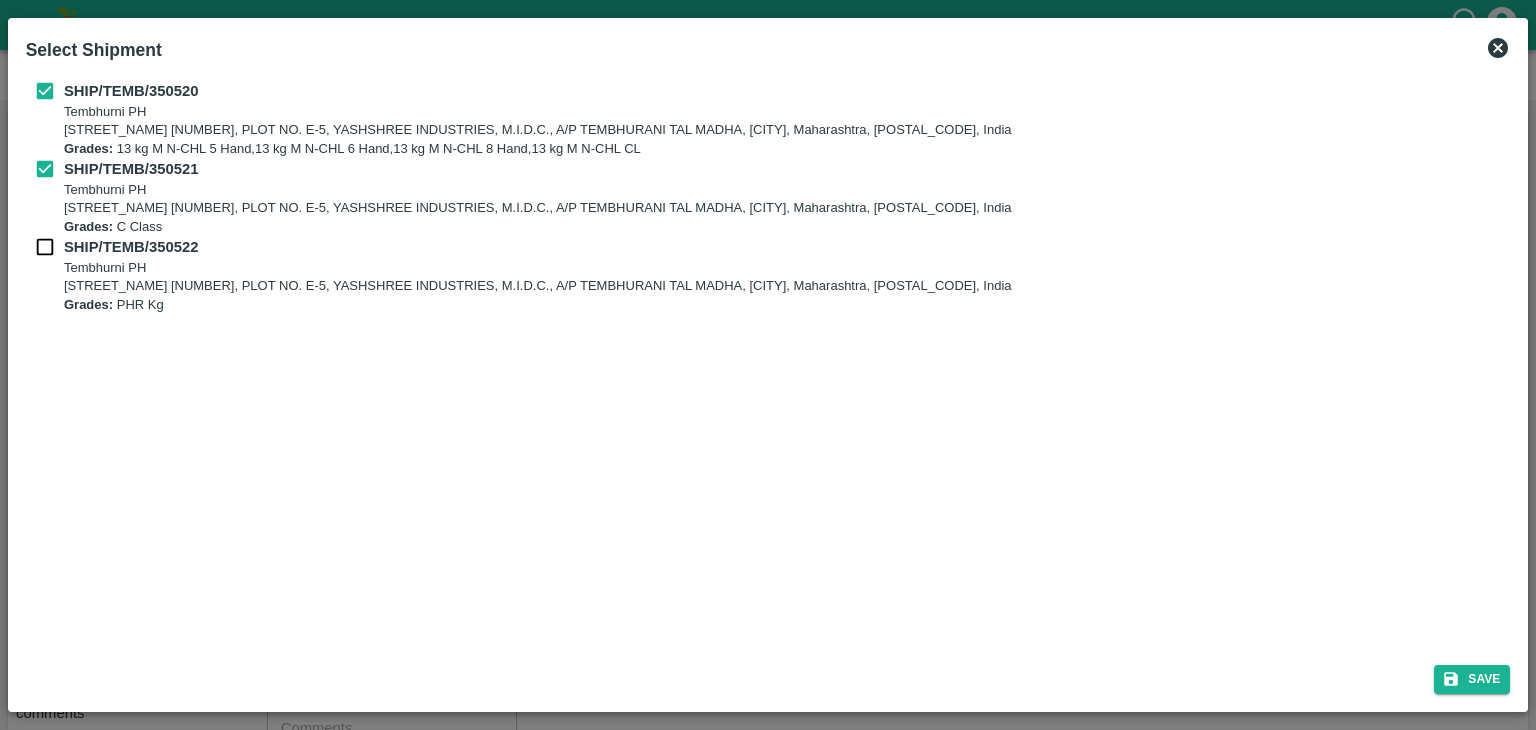 click at bounding box center [45, 247] 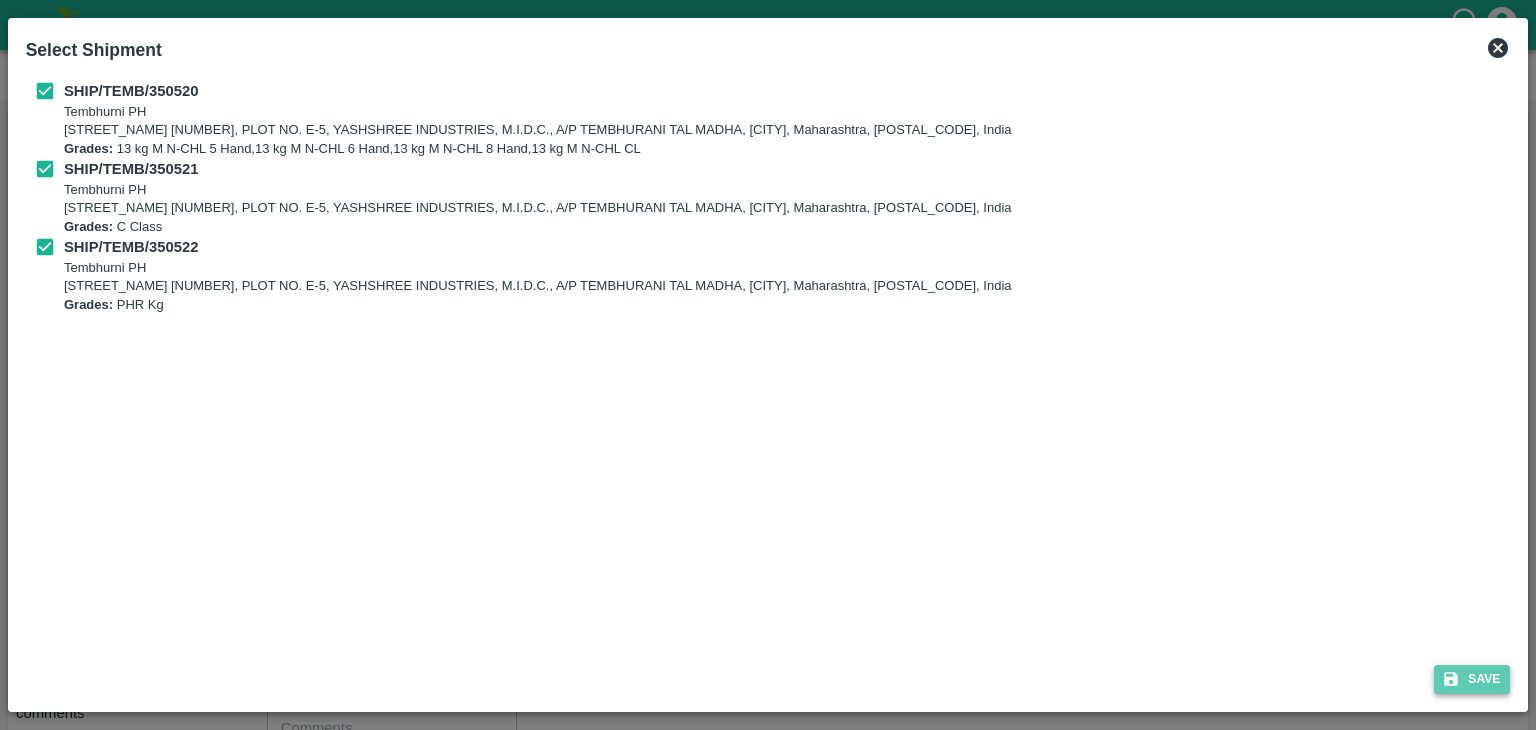 click on "Save" at bounding box center (1472, 679) 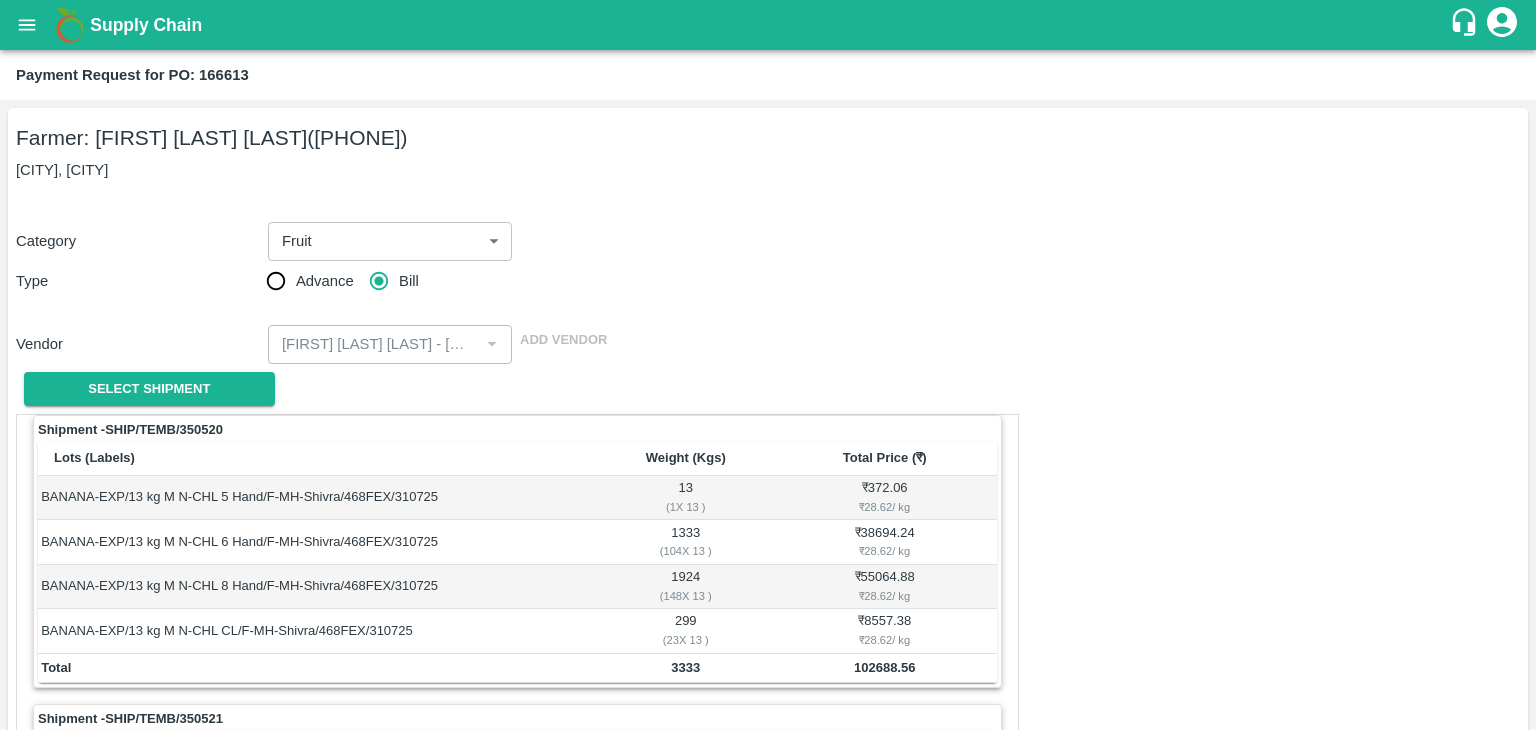 scroll, scrollTop: 936, scrollLeft: 0, axis: vertical 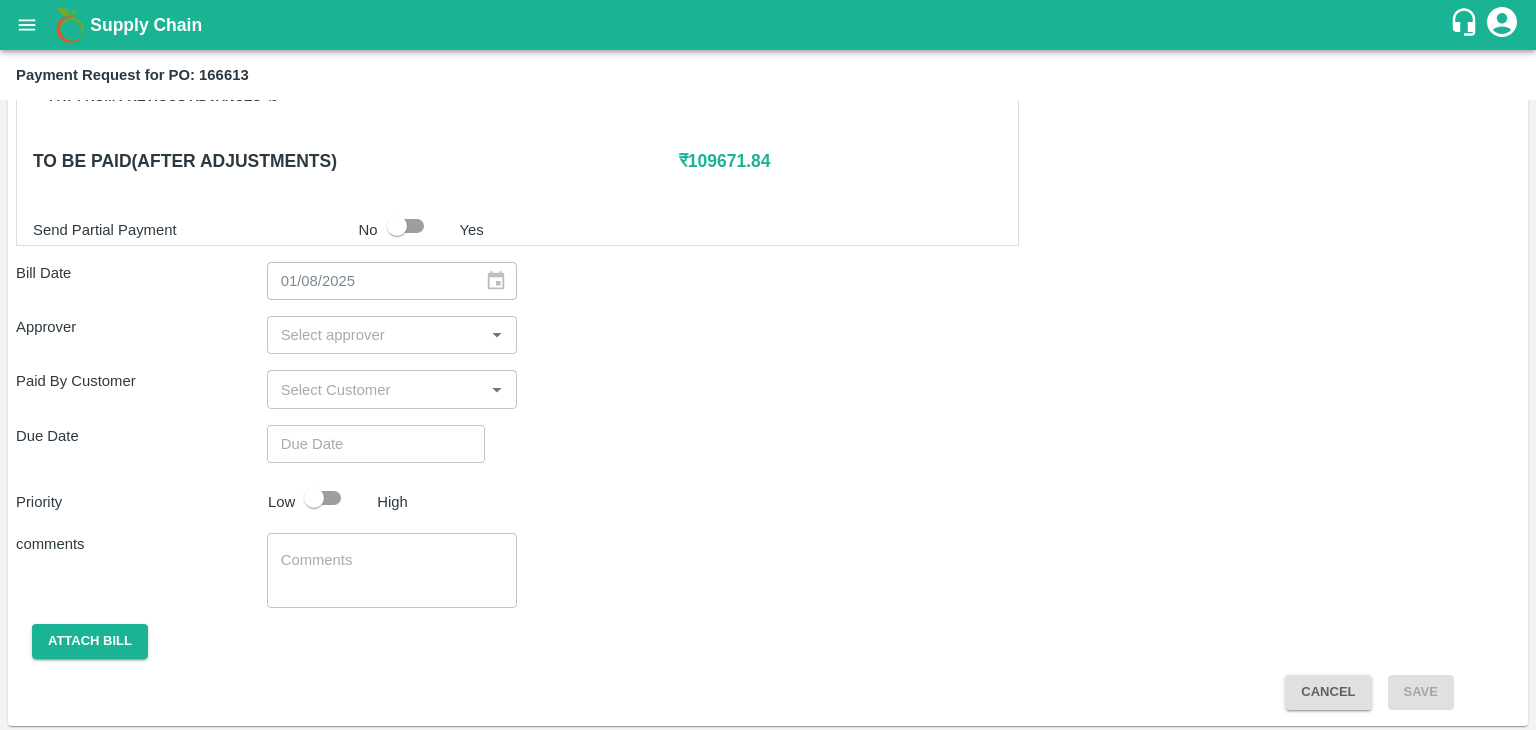 click at bounding box center [376, 335] 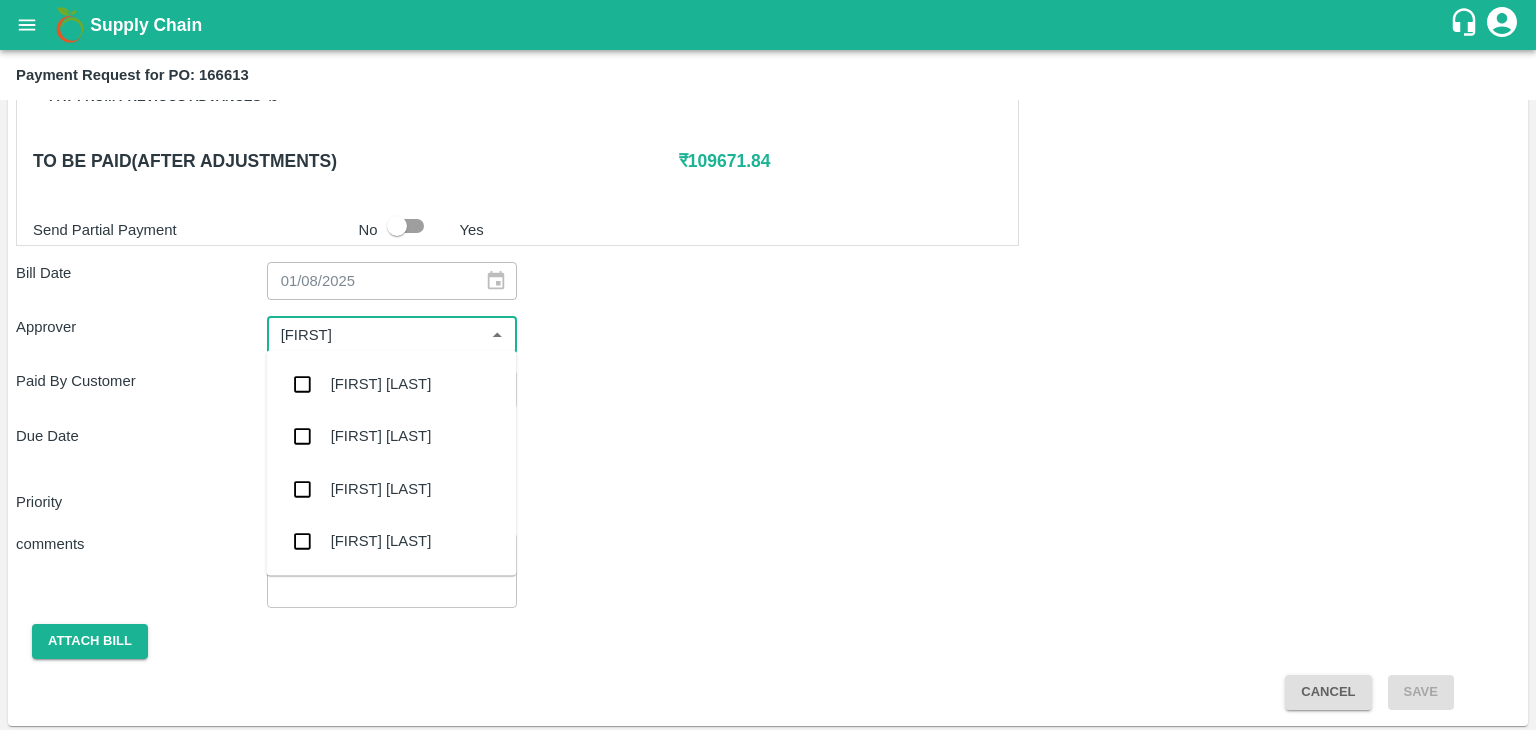 type on "[FIRST]" 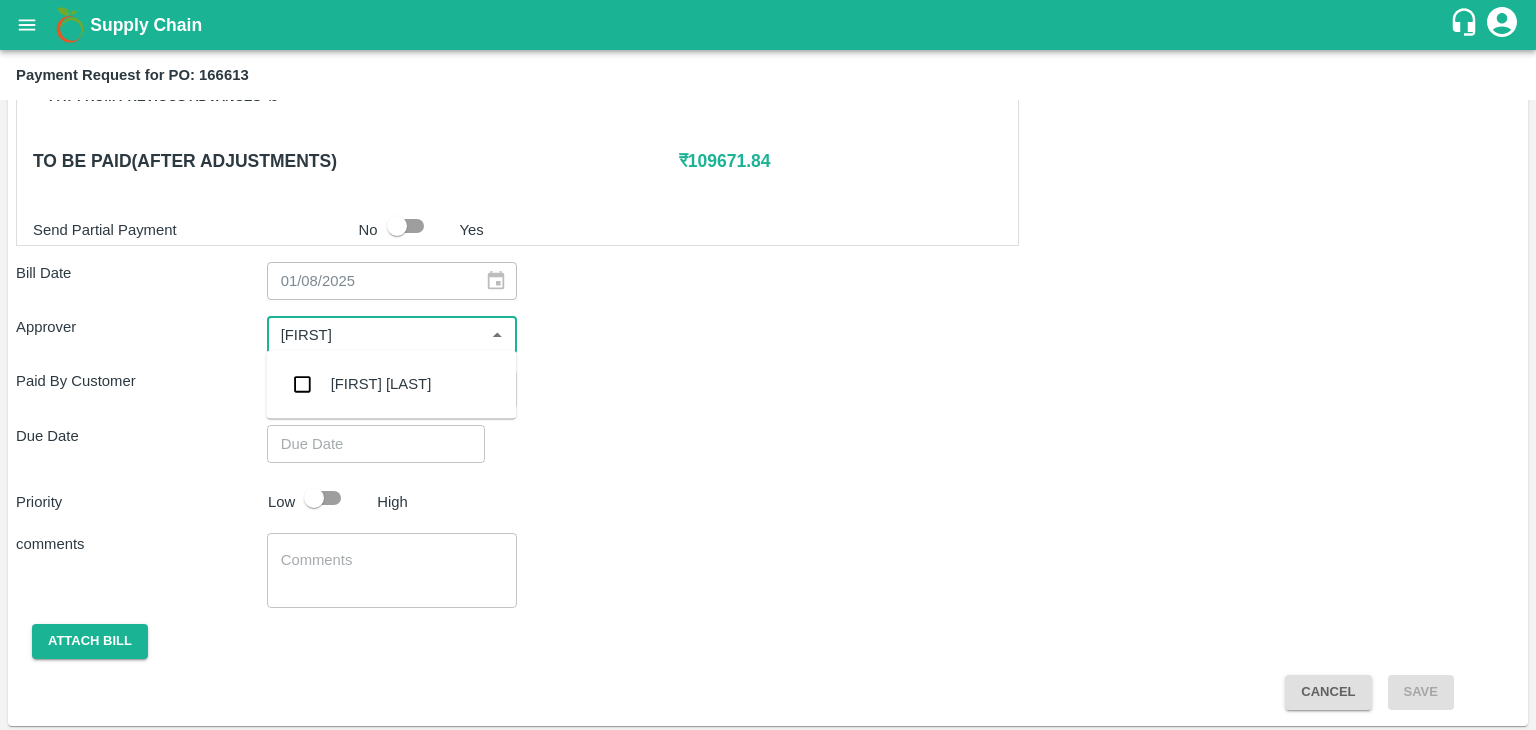 click on "Ajit Otari" at bounding box center [381, 384] 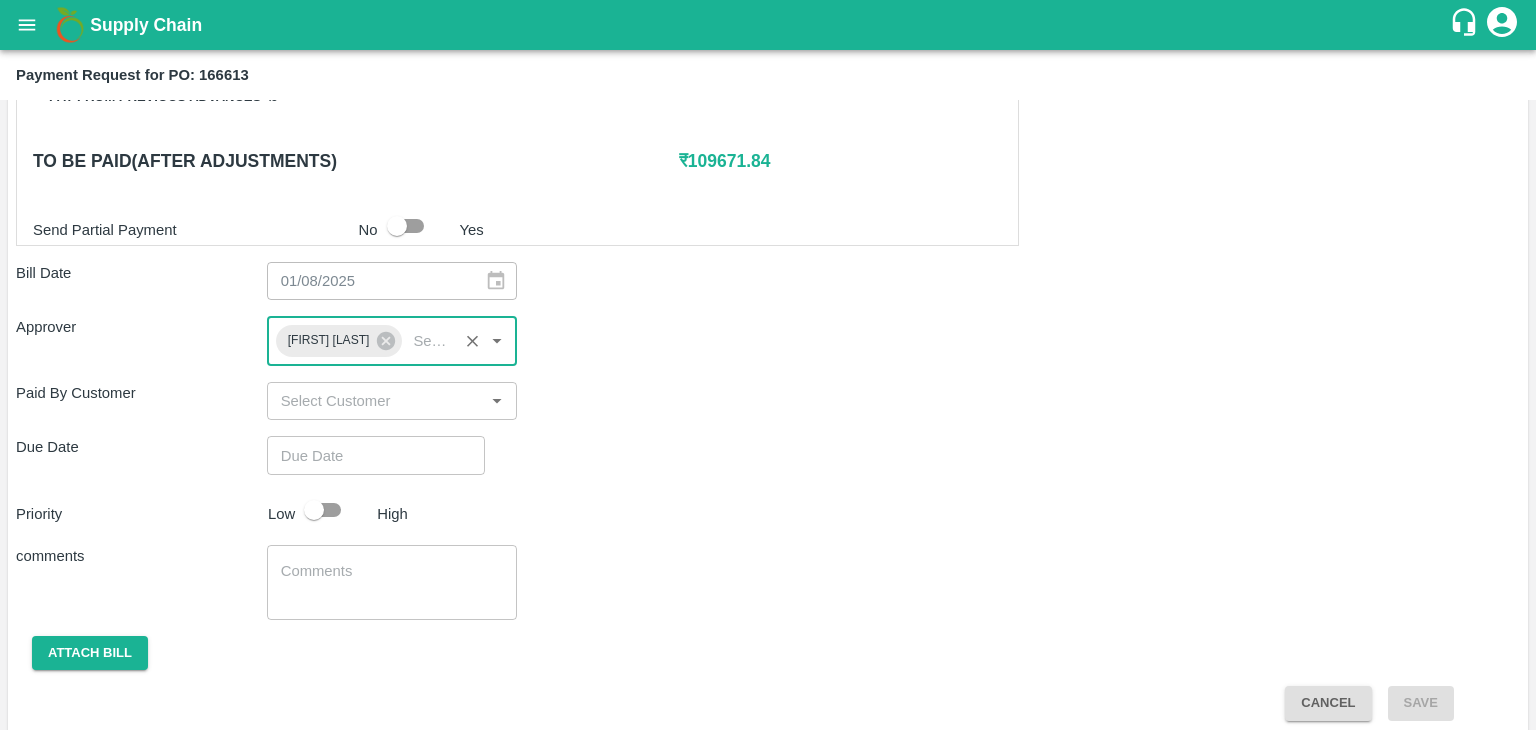 type on "DD/MM/YYYY hh:mm aa" 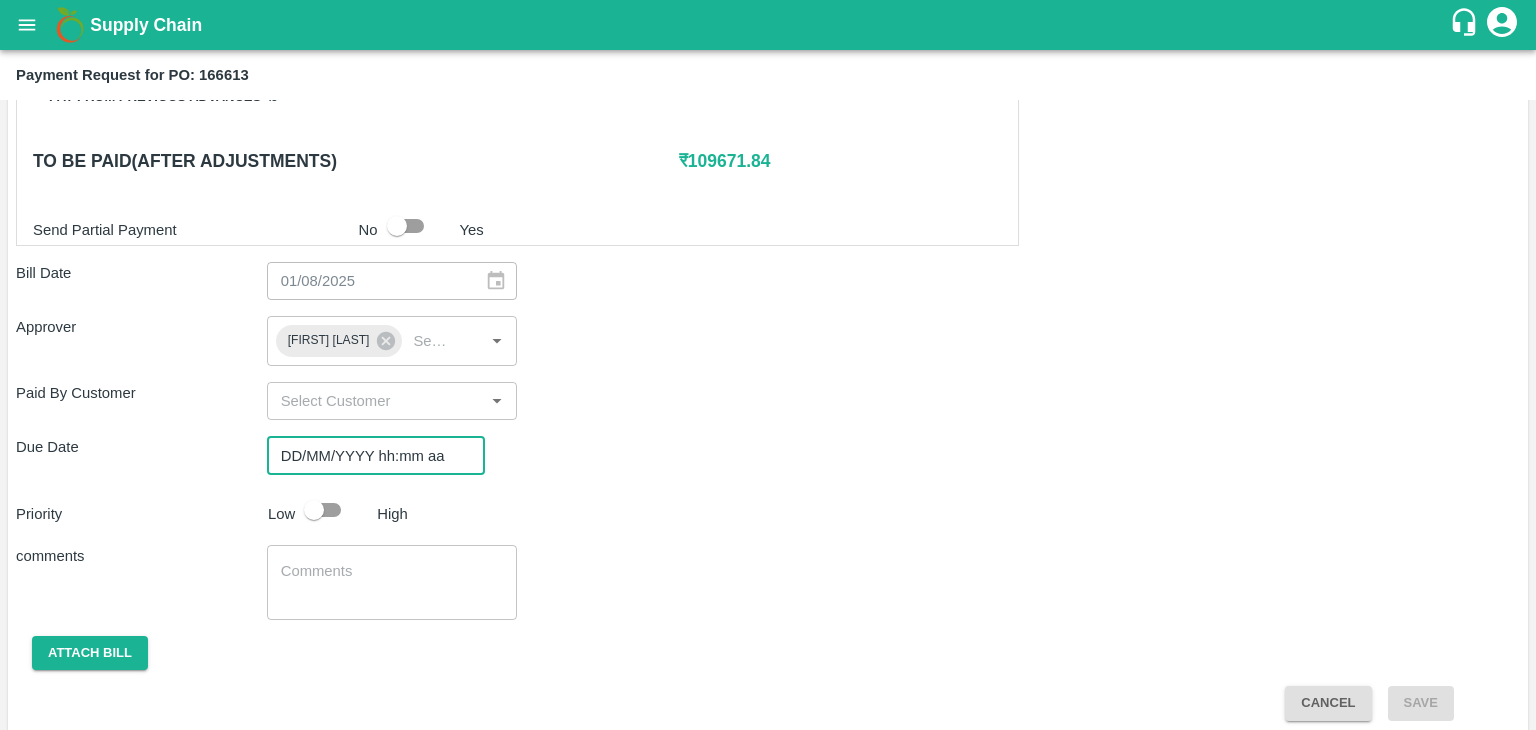 click on "DD/MM/YYYY hh:mm aa" at bounding box center (369, 455) 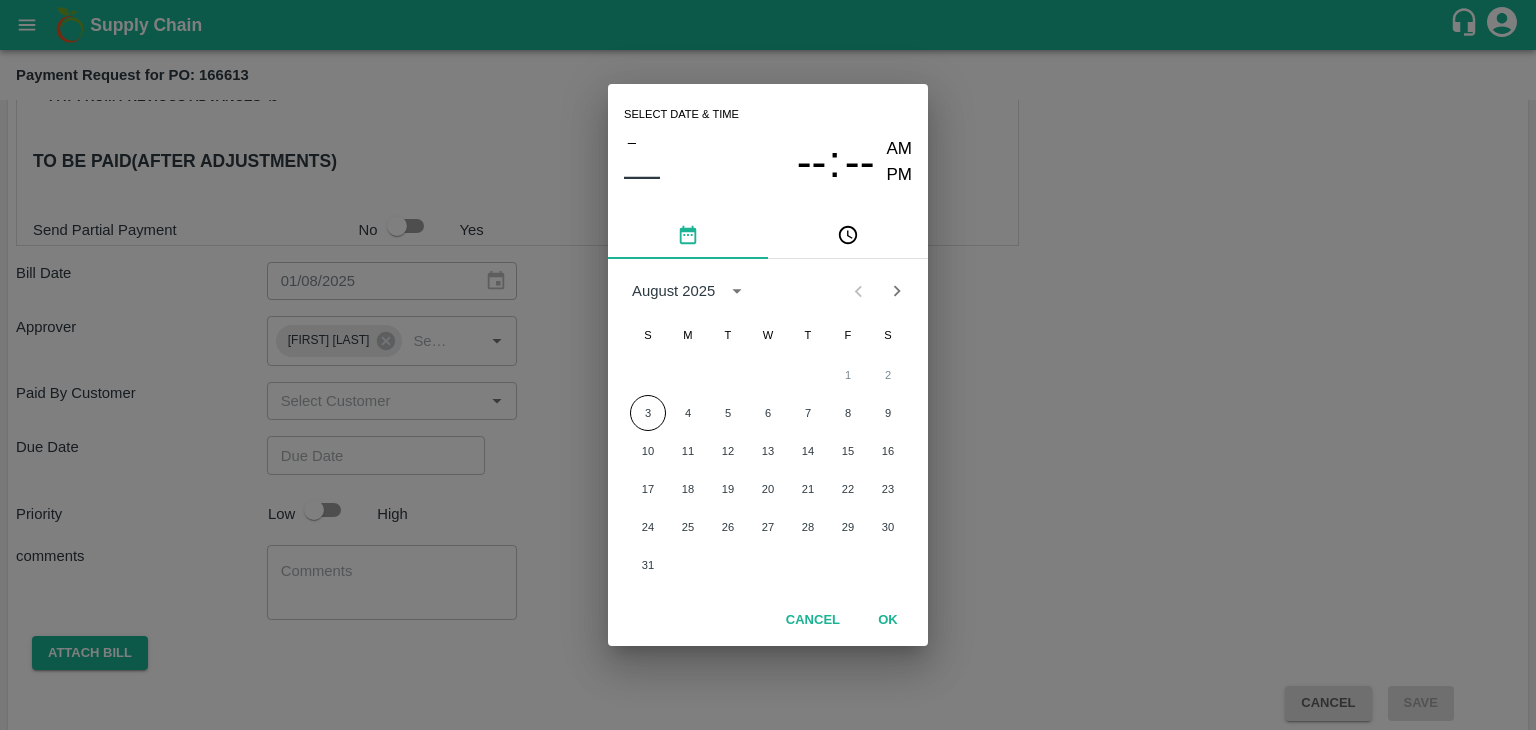 click on "3 4 5 6 7 8 9" at bounding box center [768, 413] 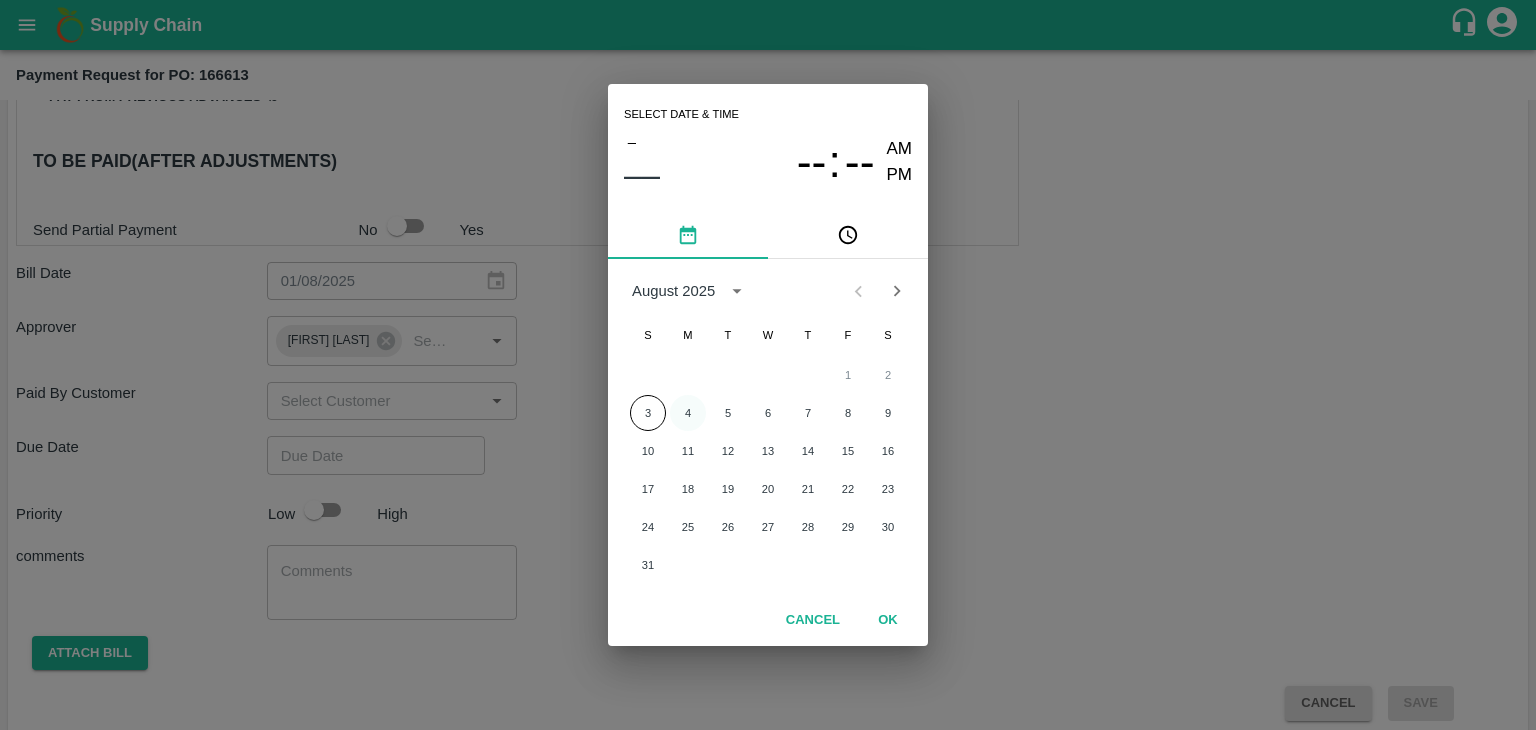 click on "4" at bounding box center [688, 413] 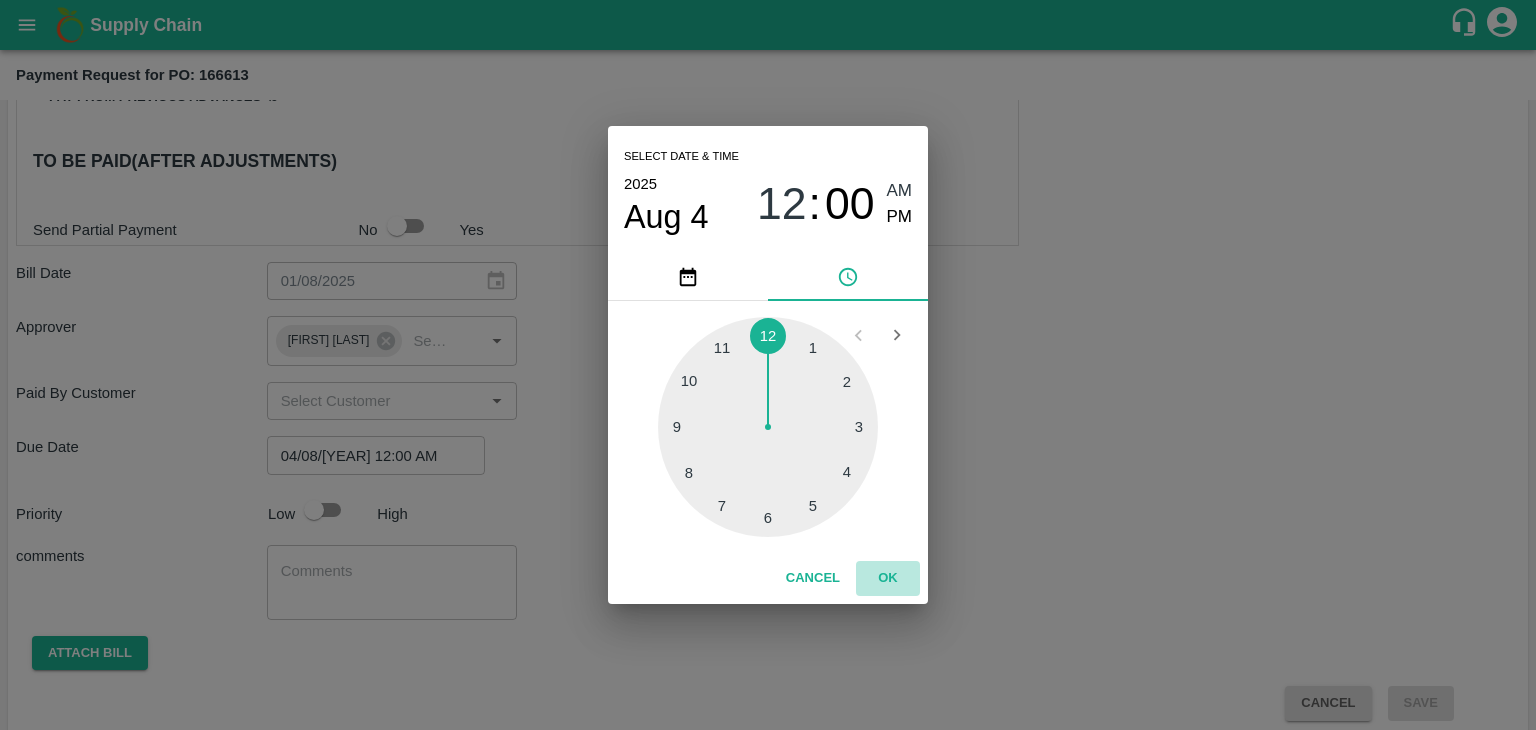 click on "OK" at bounding box center [888, 578] 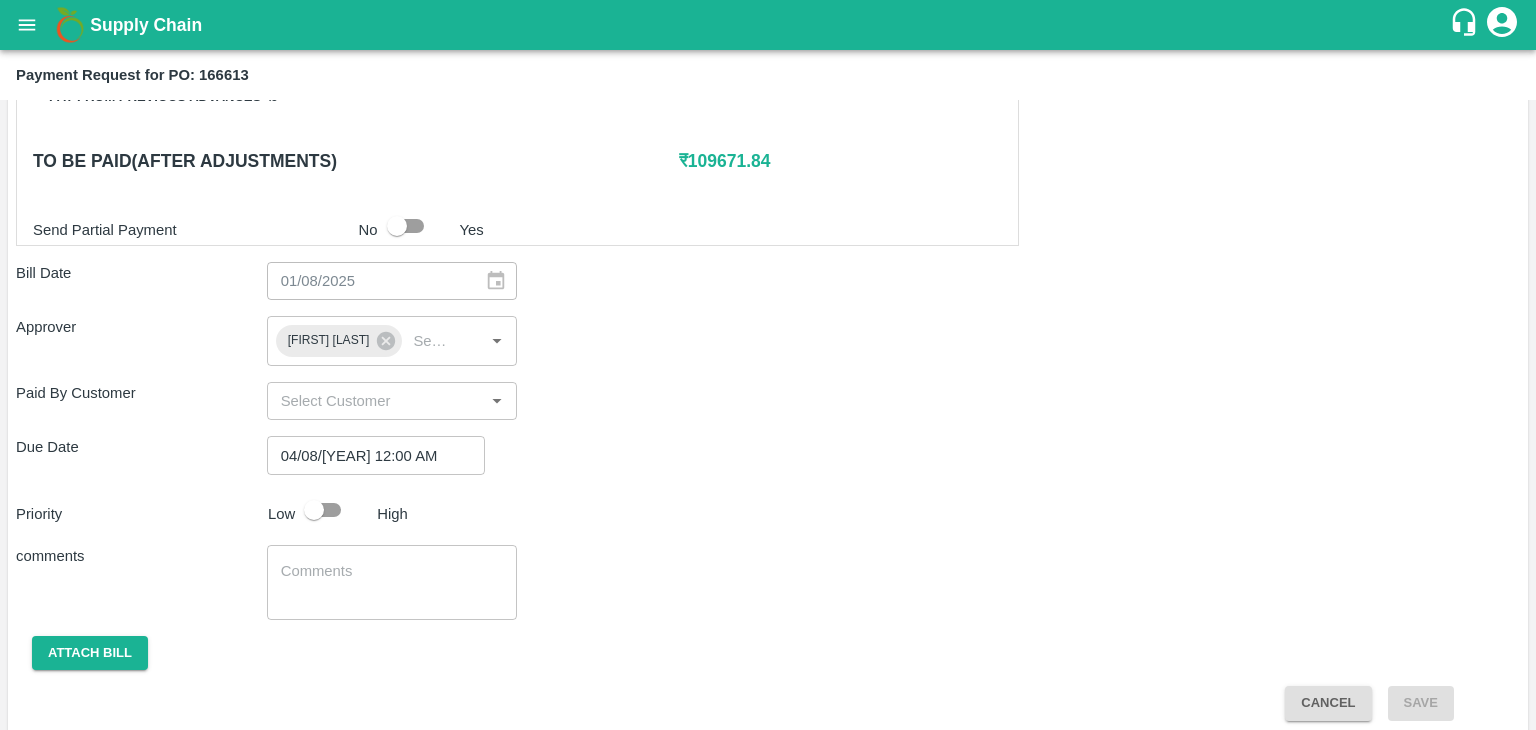 drag, startPoint x: 356, startPoint y: 496, endPoint x: 335, endPoint y: 498, distance: 21.095022 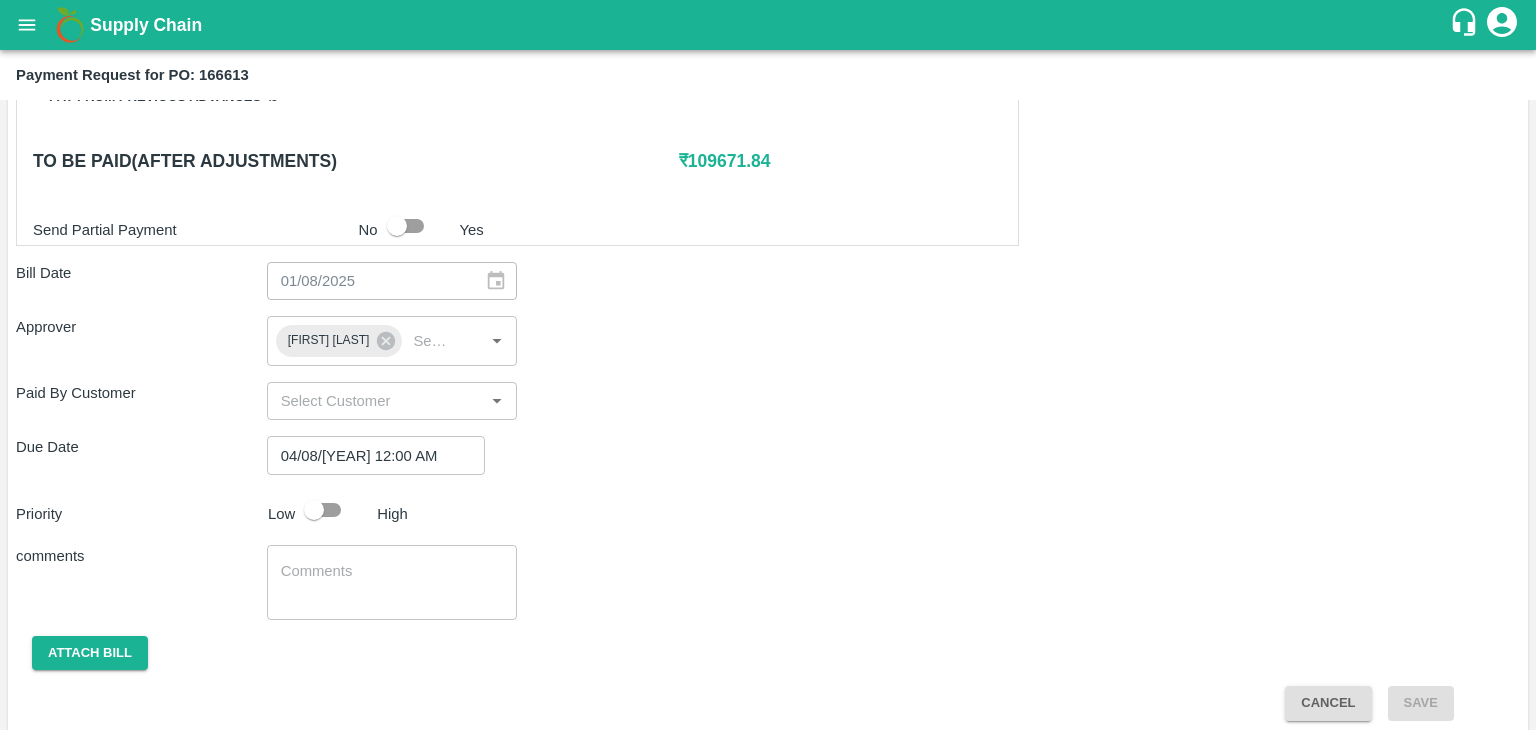 click at bounding box center [332, 510] 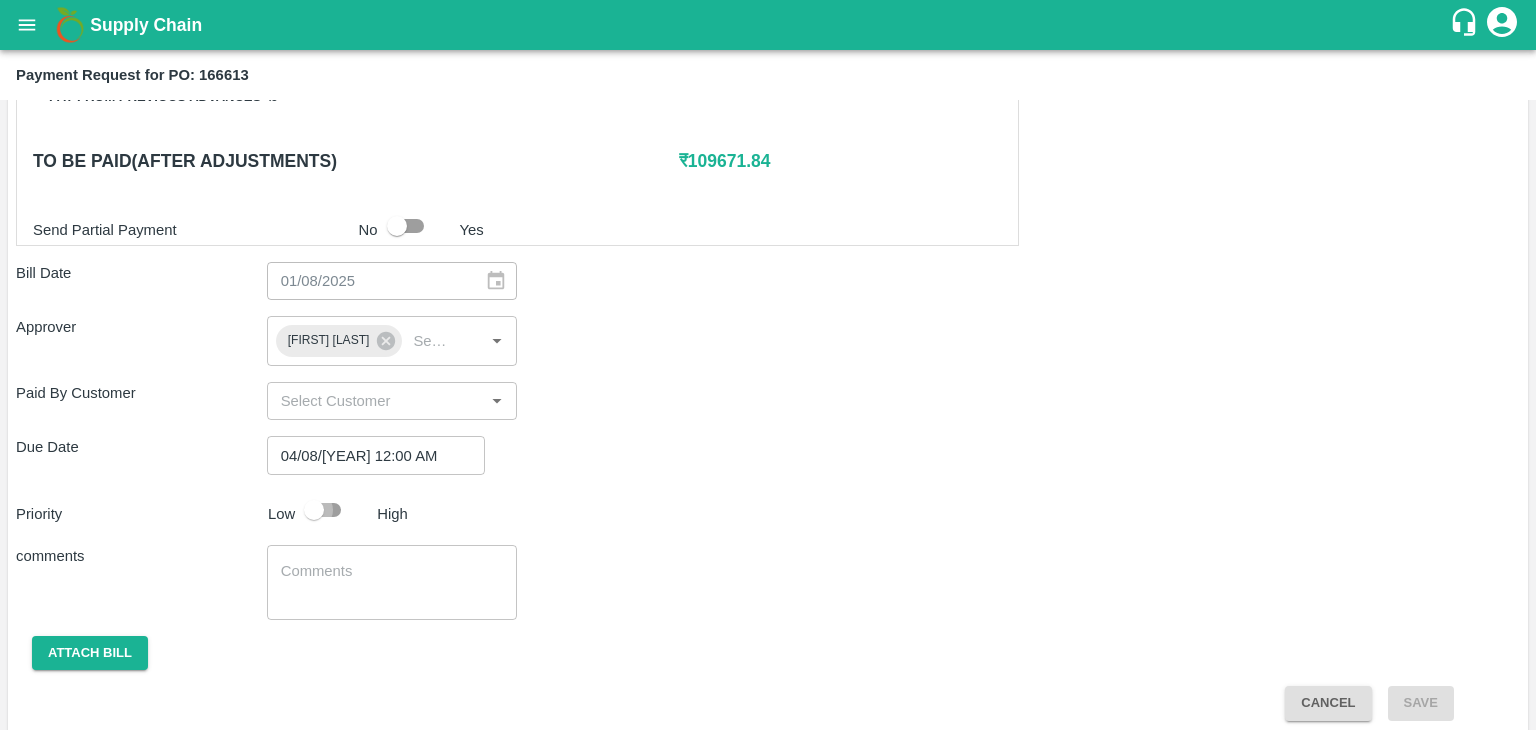 click at bounding box center [314, 510] 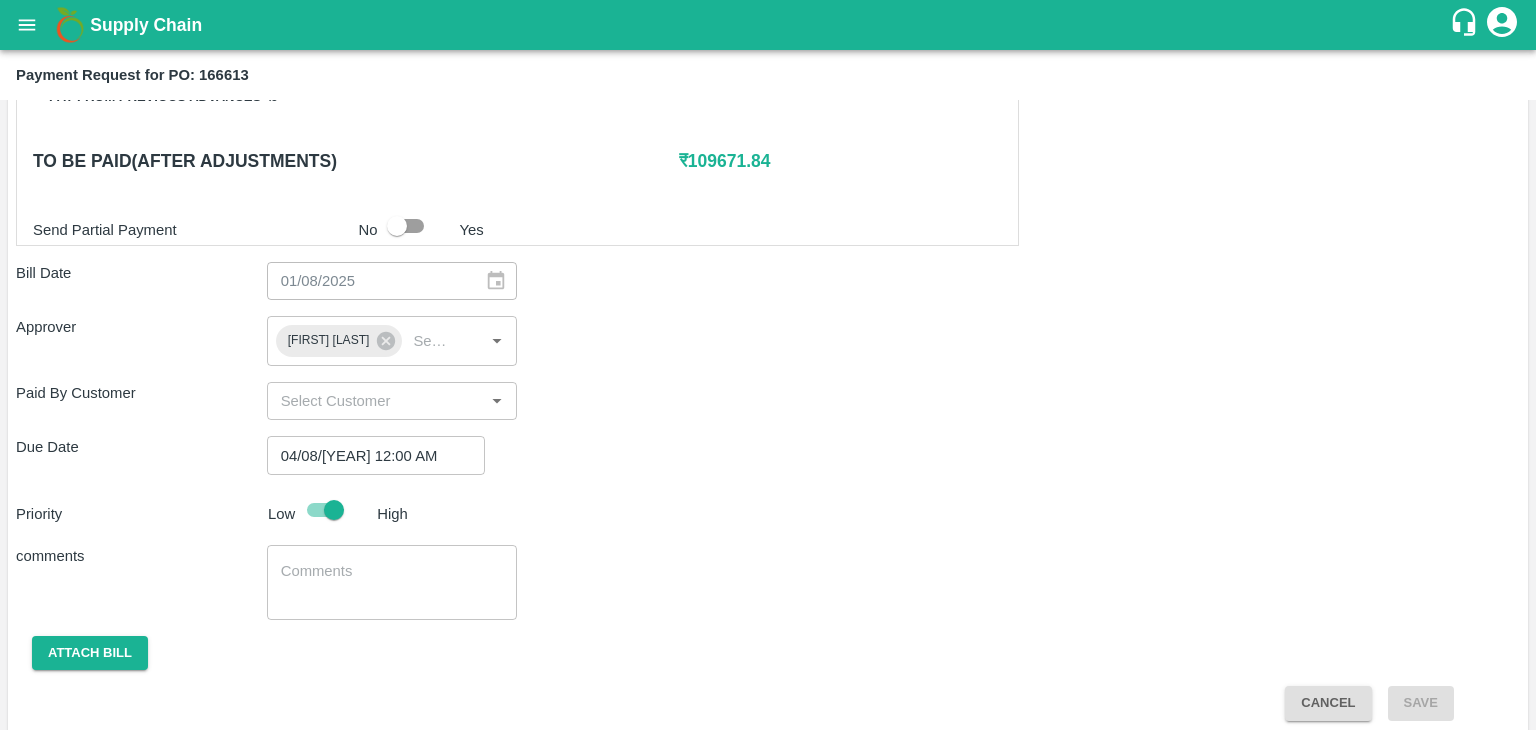 click on "x ​" at bounding box center [392, 582] 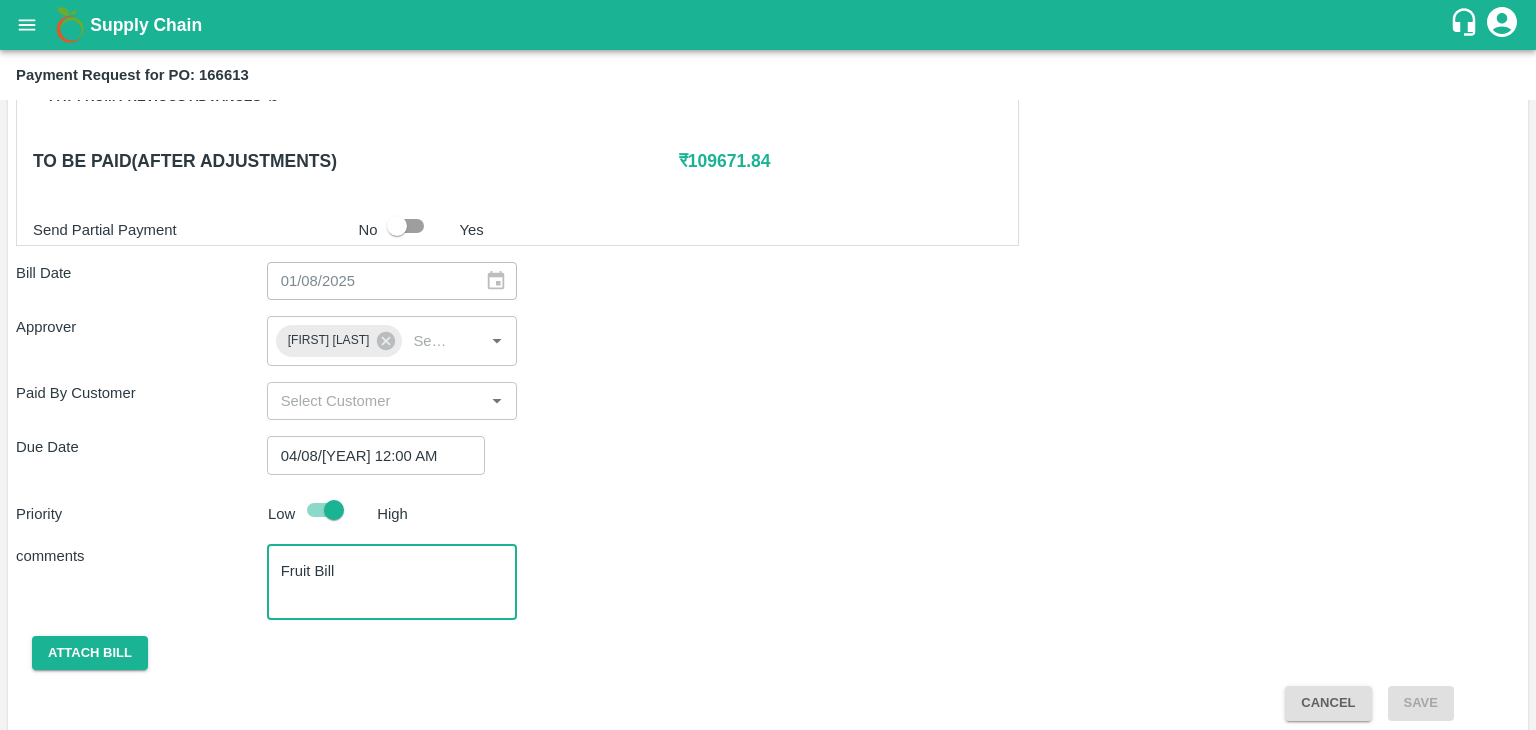 scroll, scrollTop: 948, scrollLeft: 0, axis: vertical 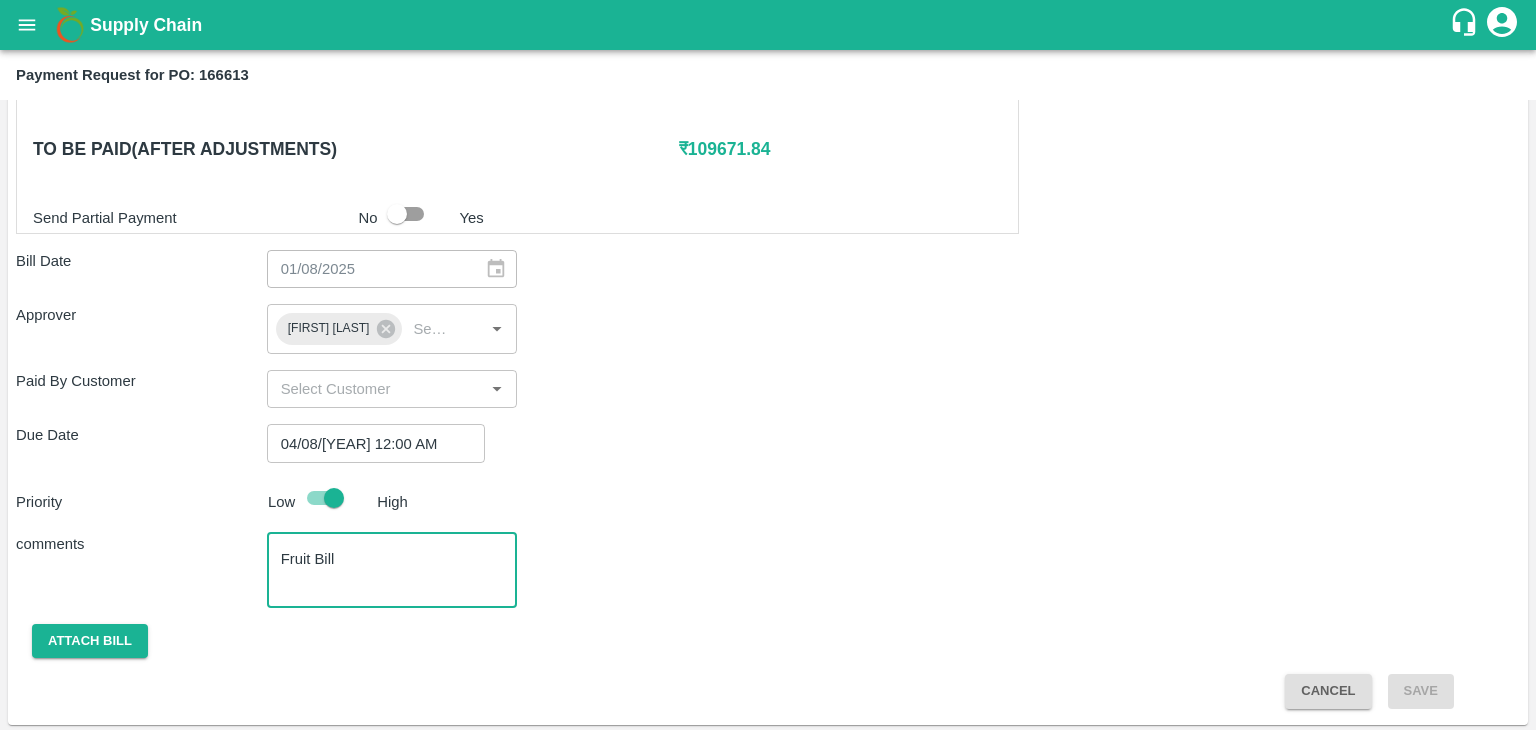 type on "Fruit Bill" 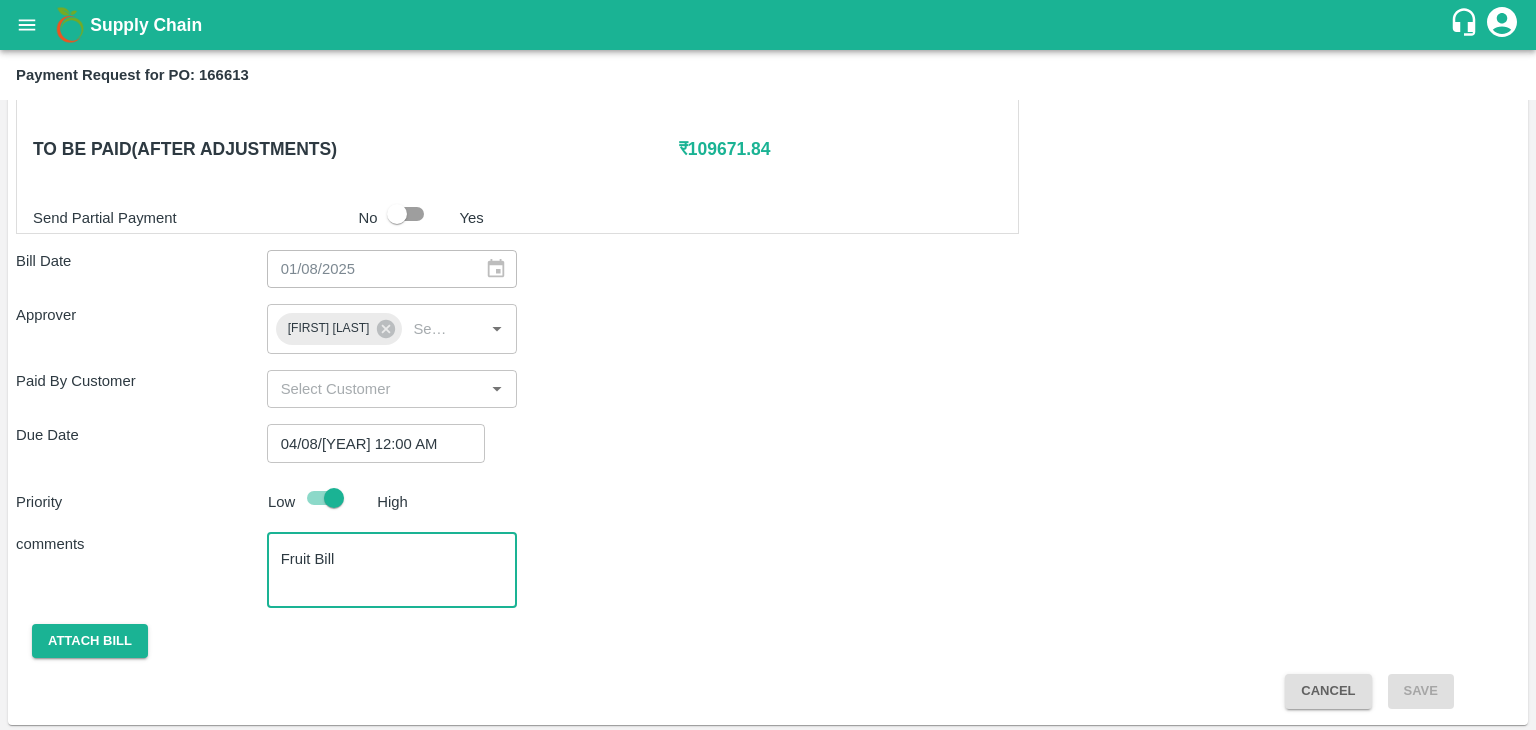 scroll, scrollTop: 916, scrollLeft: 0, axis: vertical 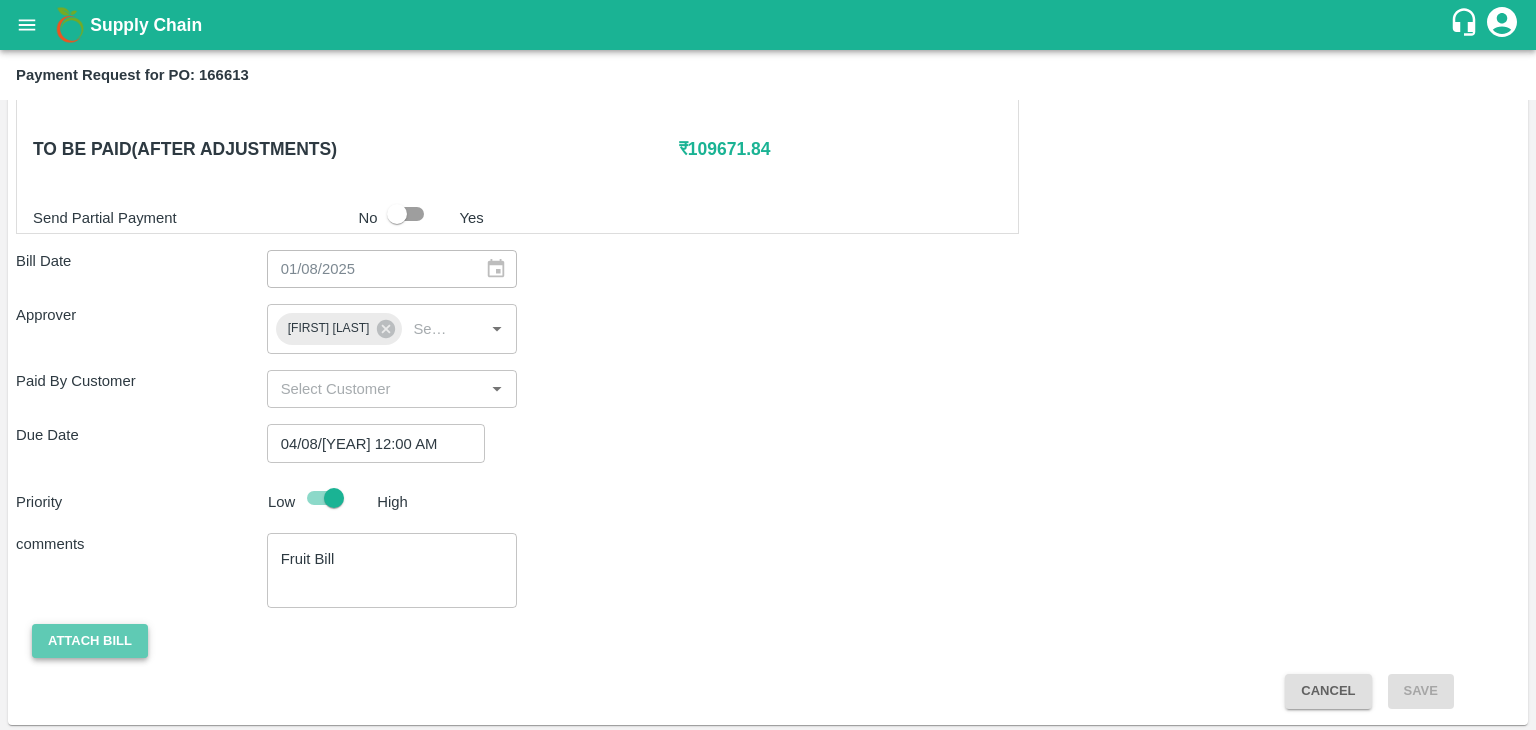 click on "Attach bill" at bounding box center (90, 641) 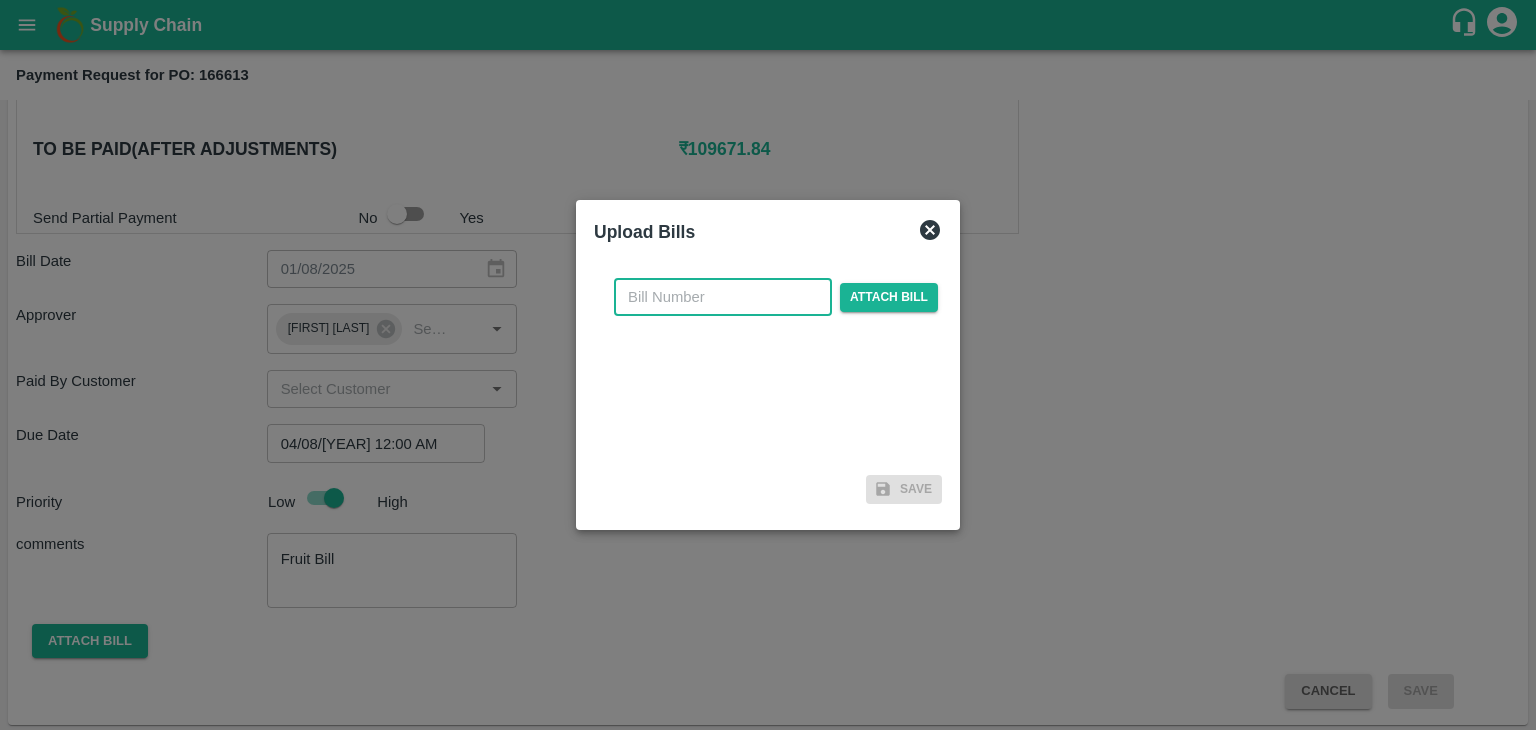 click at bounding box center (723, 297) 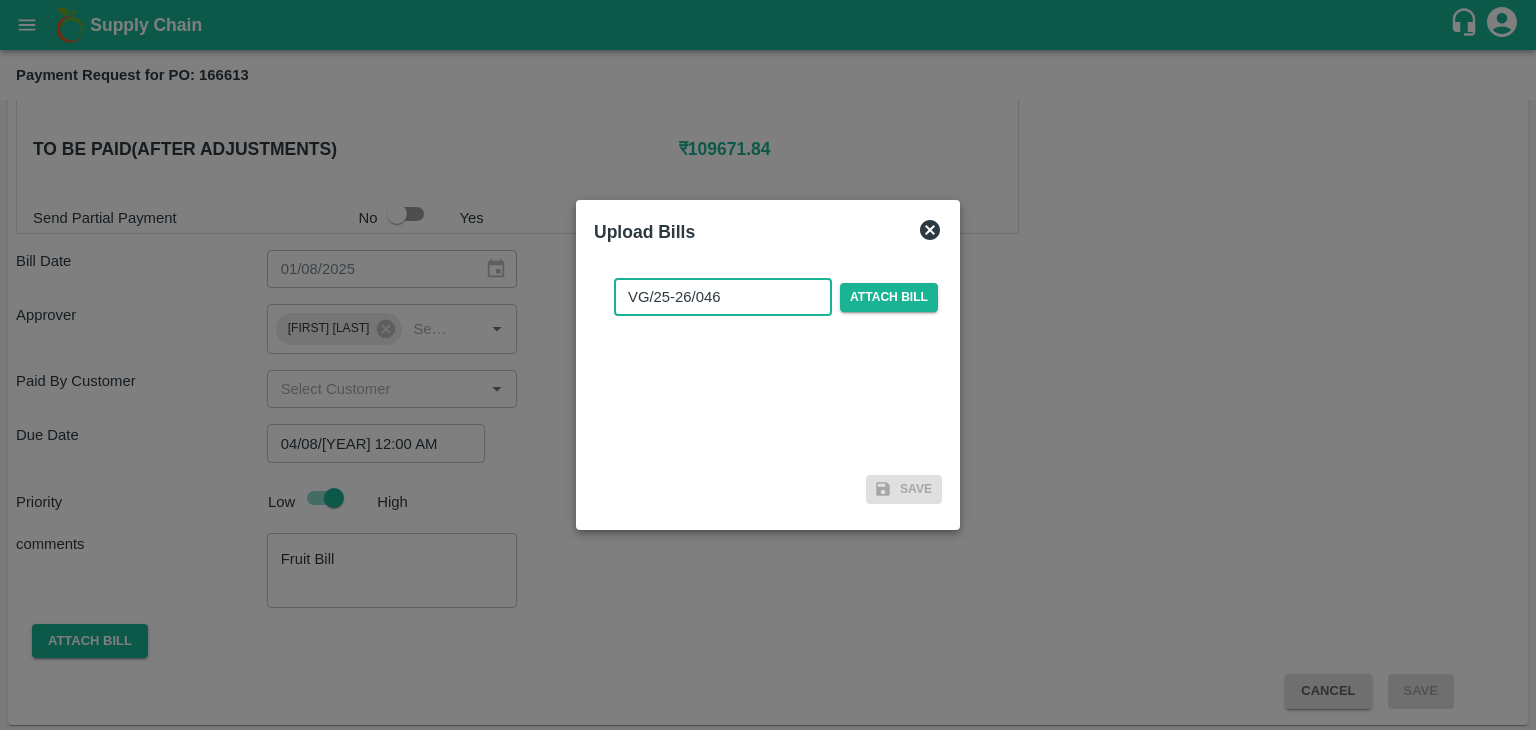 click on "VG/25-26/046" at bounding box center [723, 297] 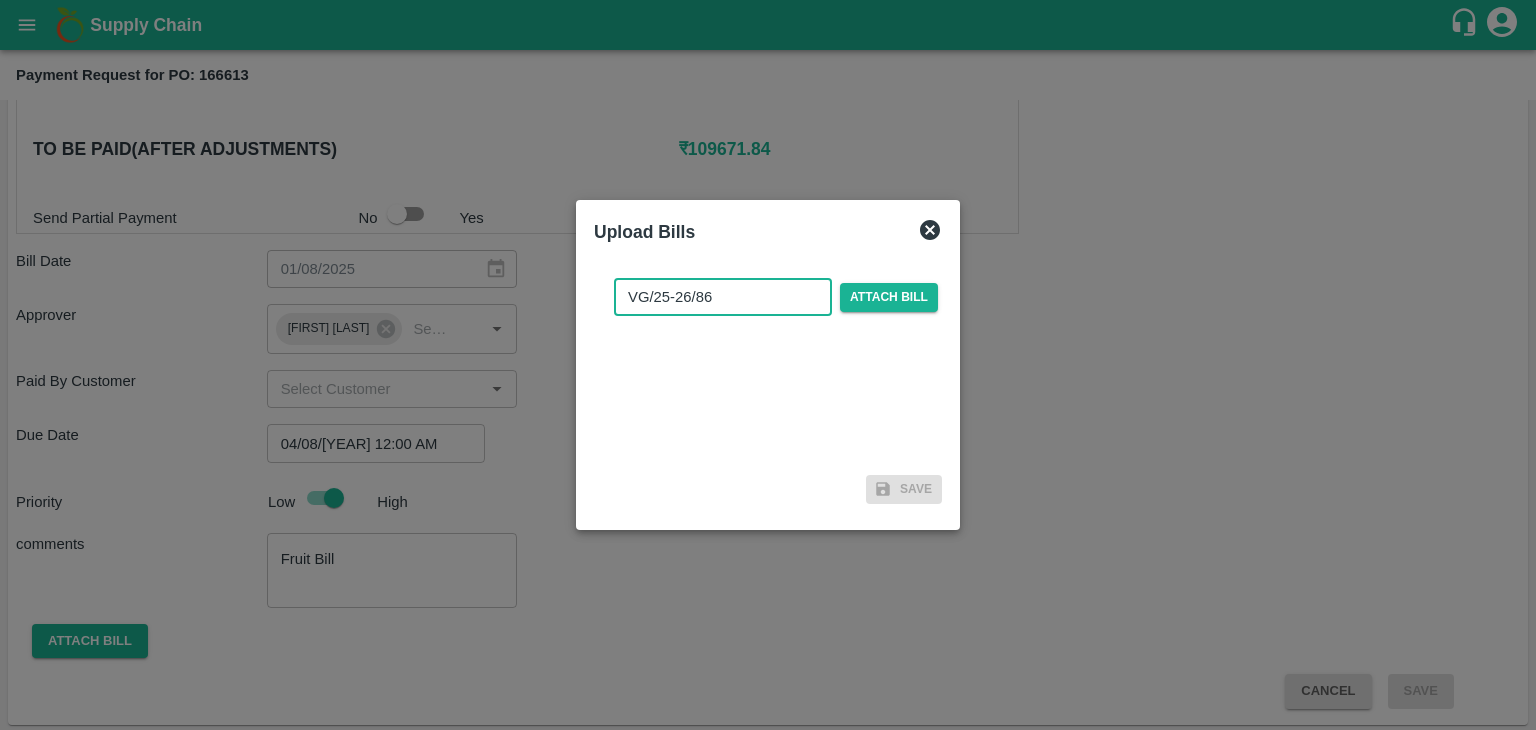 type on "VG/25-26/86" 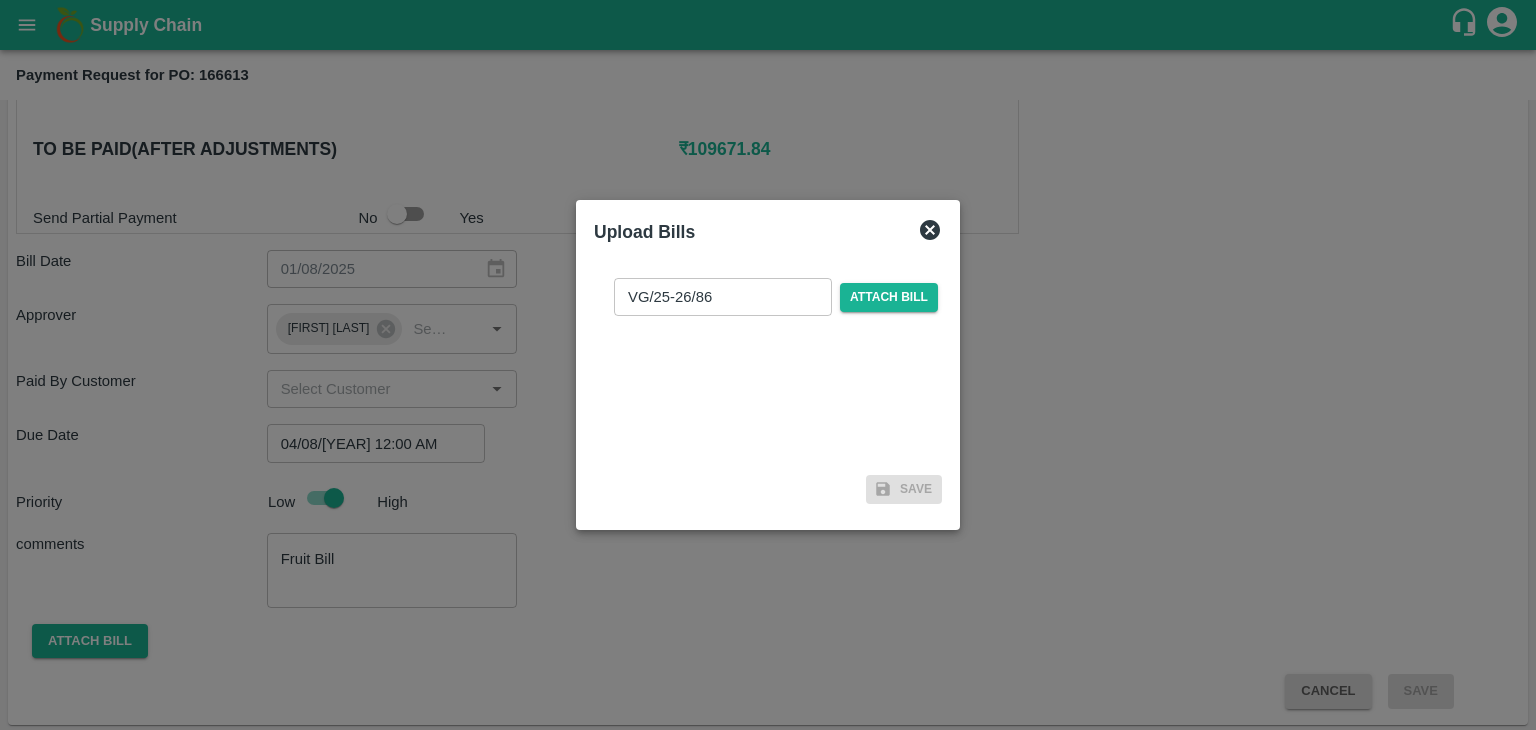 click on "VG/25-26/86 ​ Attach bill" at bounding box center [776, 297] 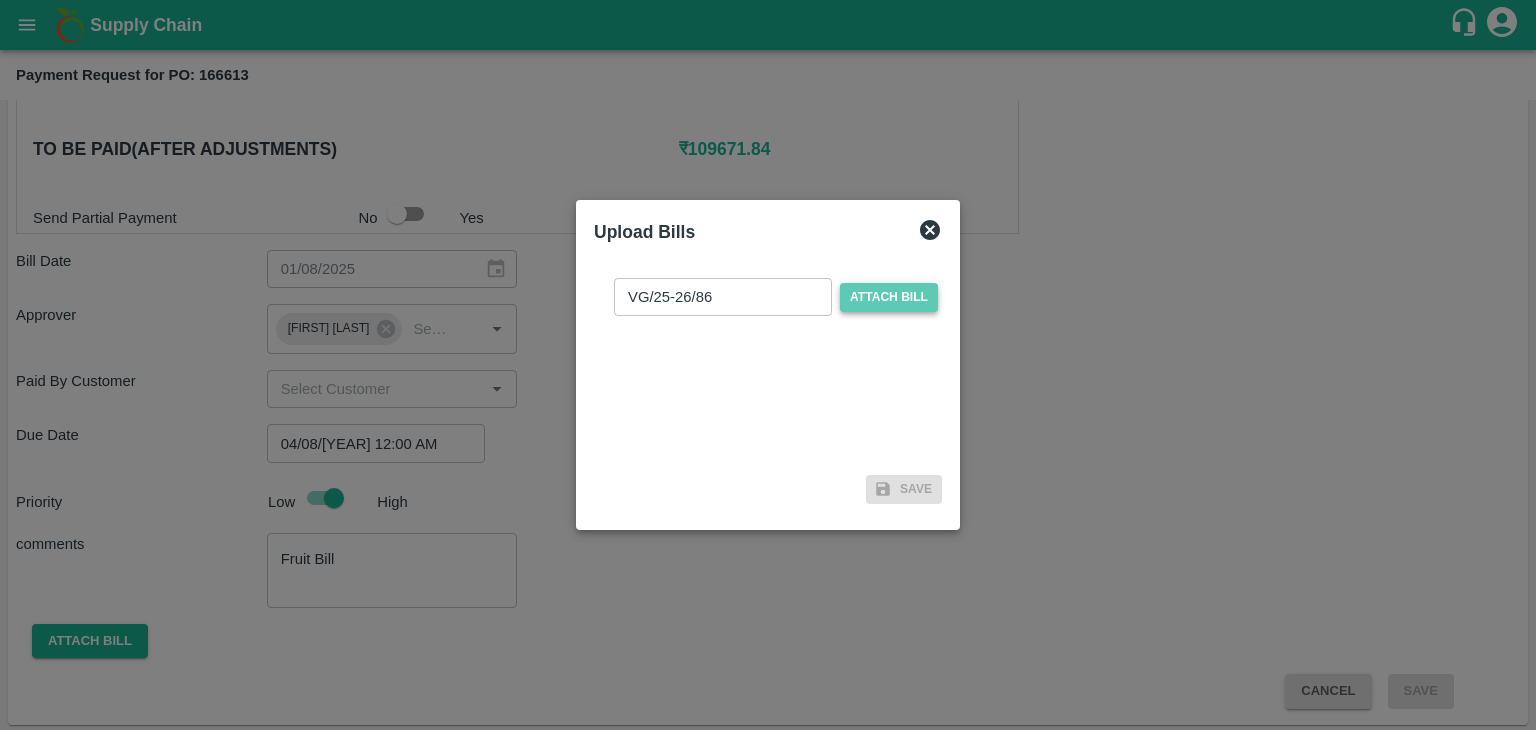 click on "Attach bill" at bounding box center [889, 297] 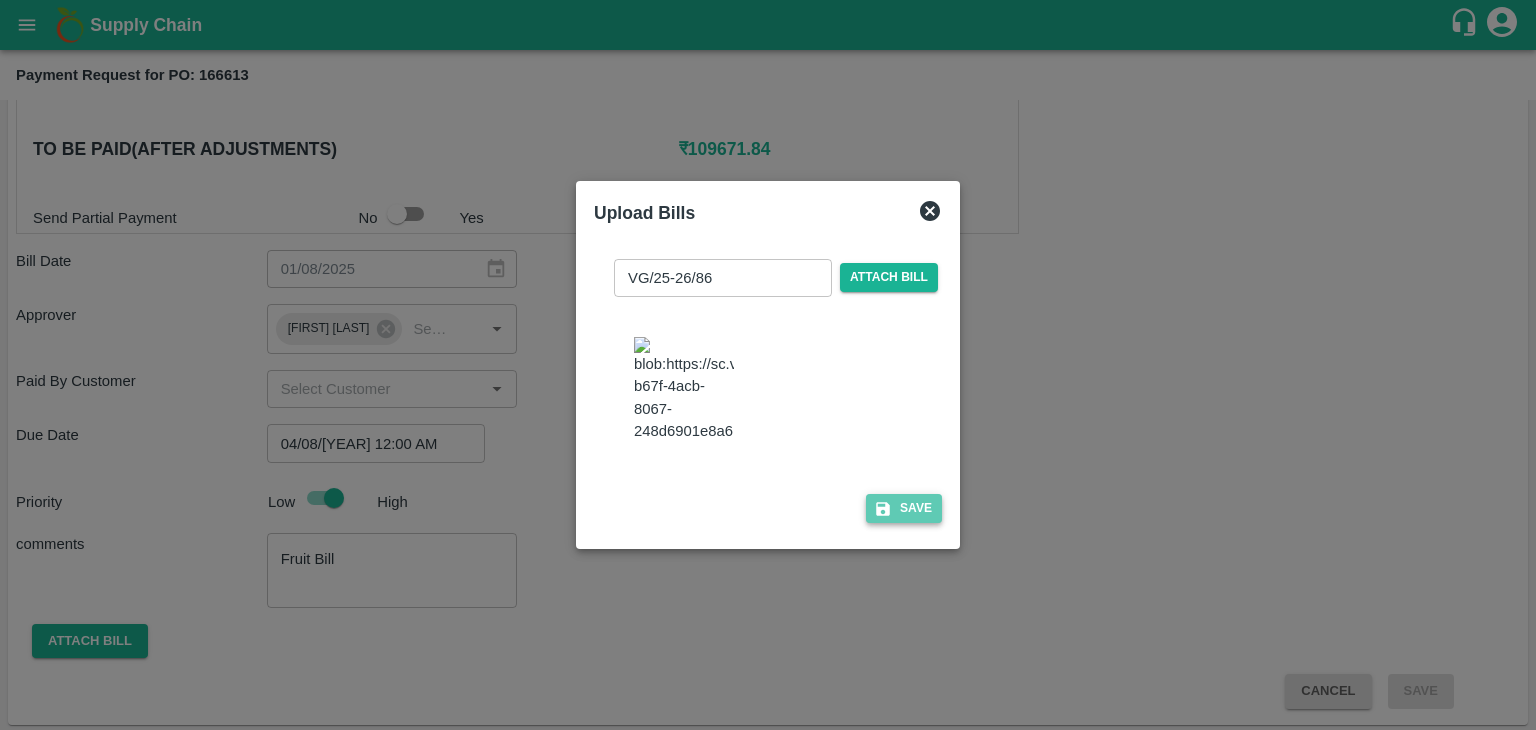 click on "Save" at bounding box center [904, 508] 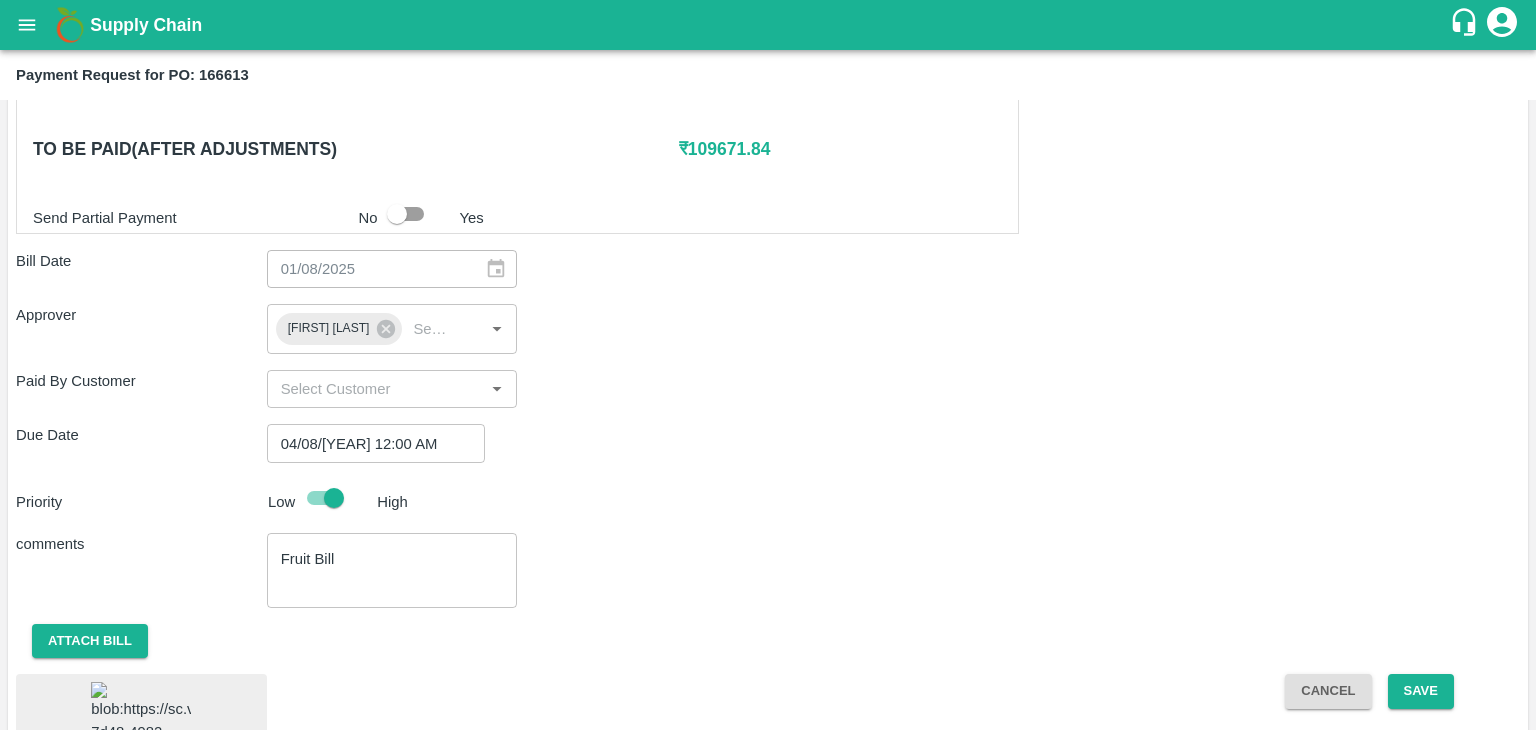 scroll, scrollTop: 1081, scrollLeft: 0, axis: vertical 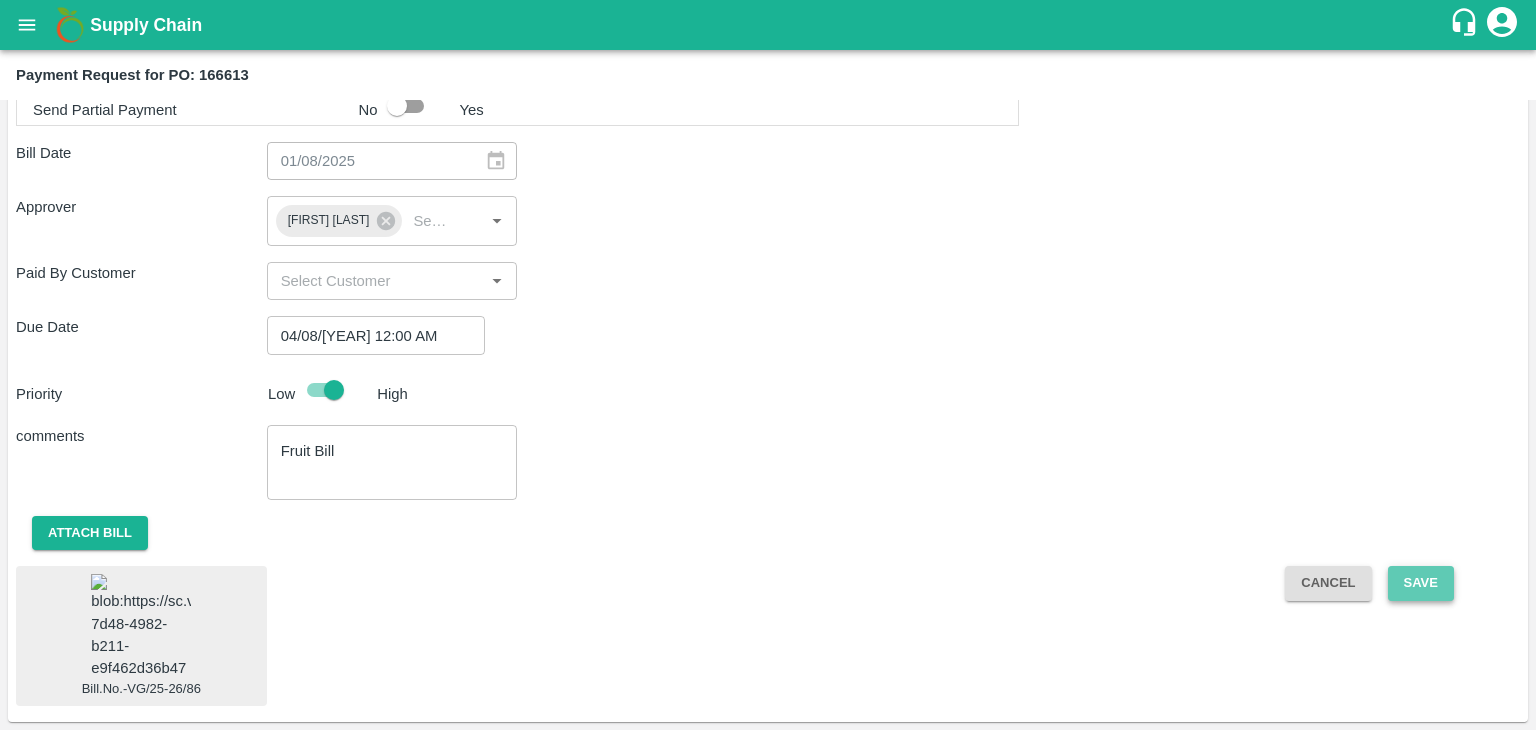 click on "Save" at bounding box center (1421, 583) 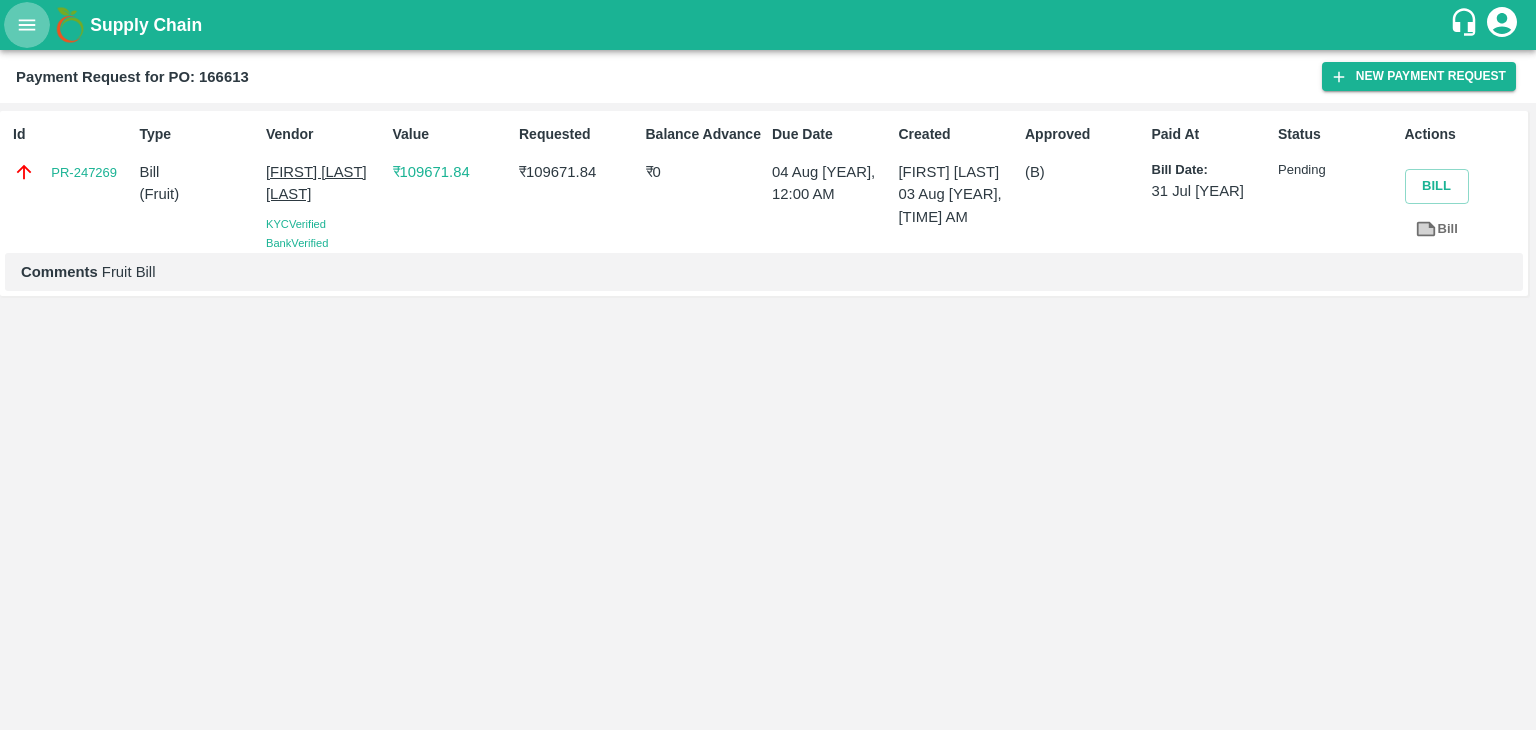 click 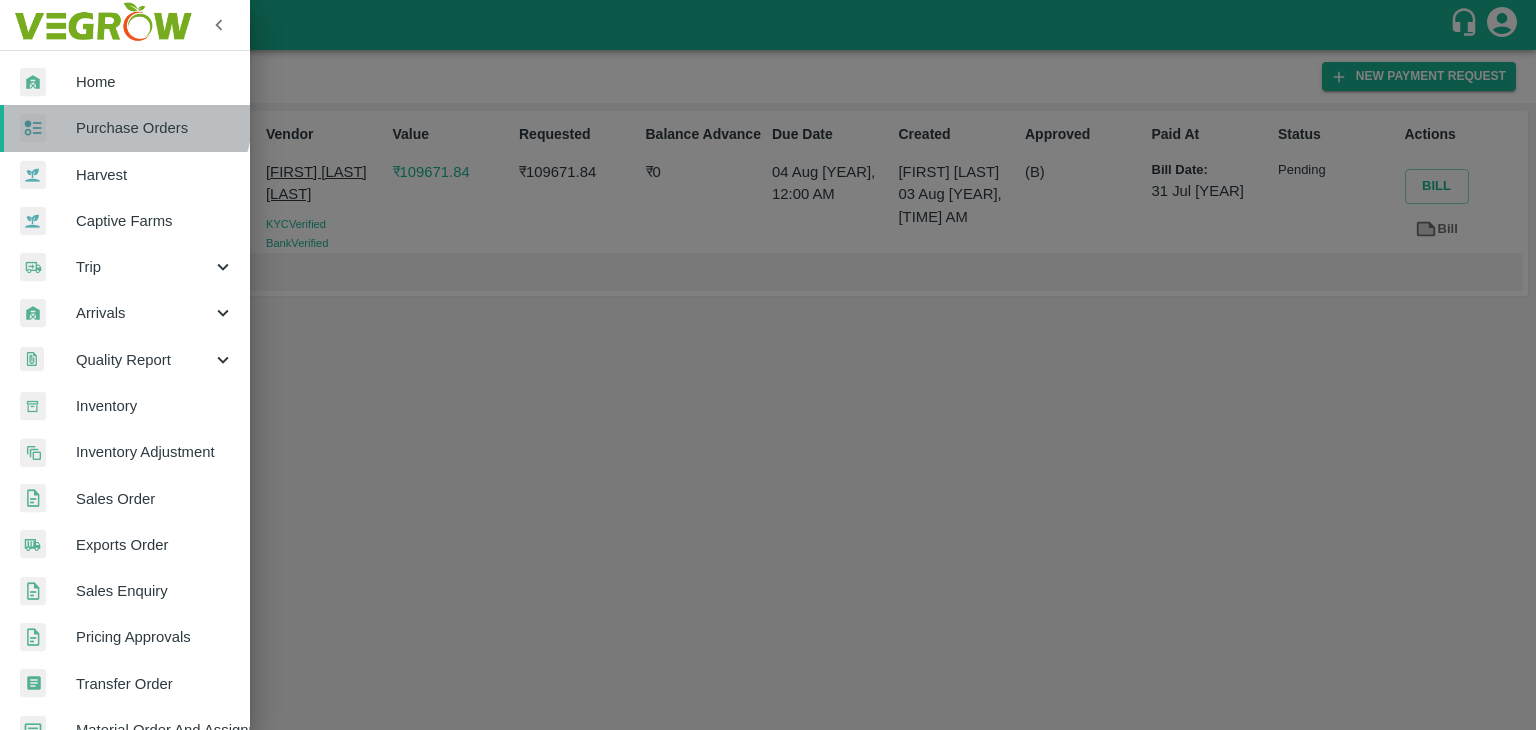 click on "Purchase Orders" at bounding box center [125, 128] 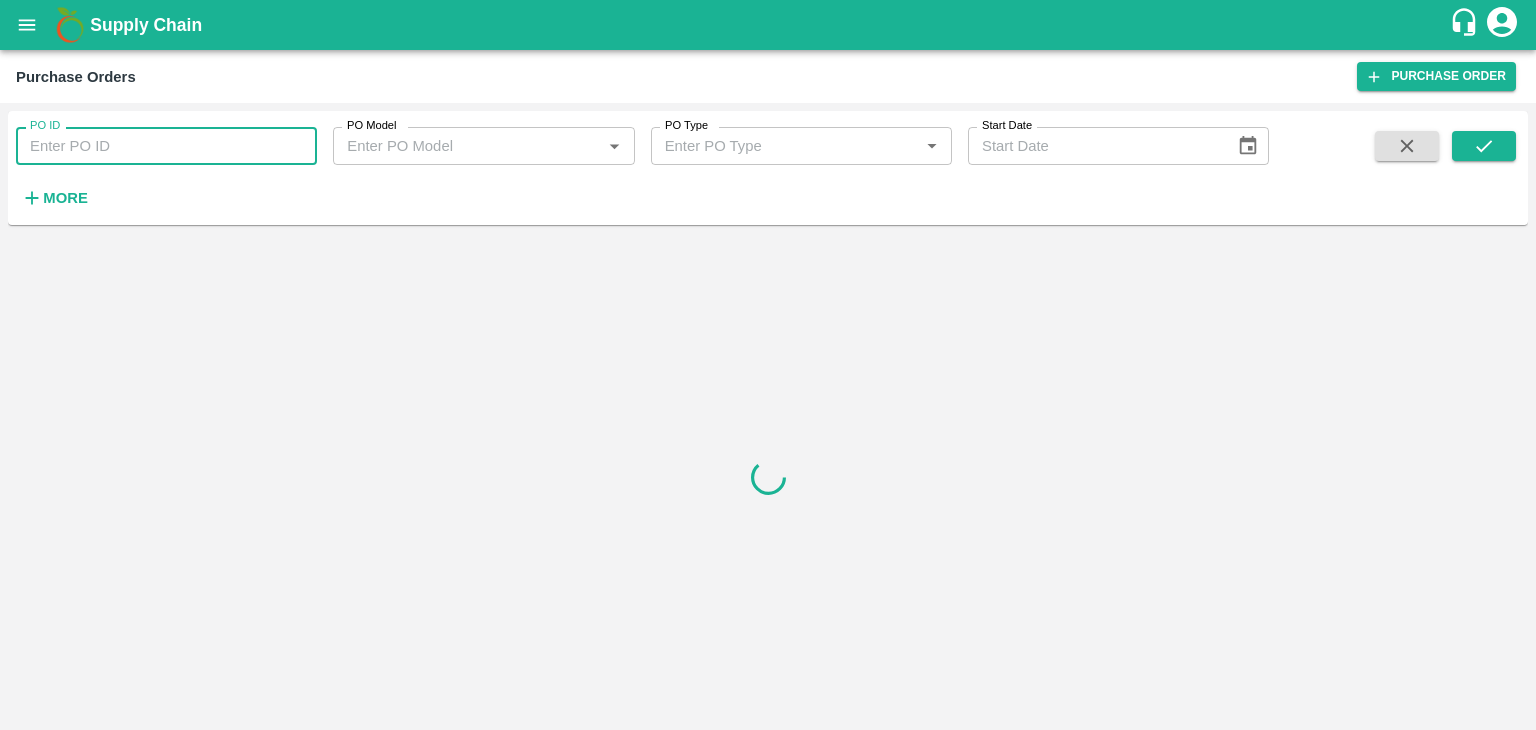 click on "PO ID" at bounding box center (166, 146) 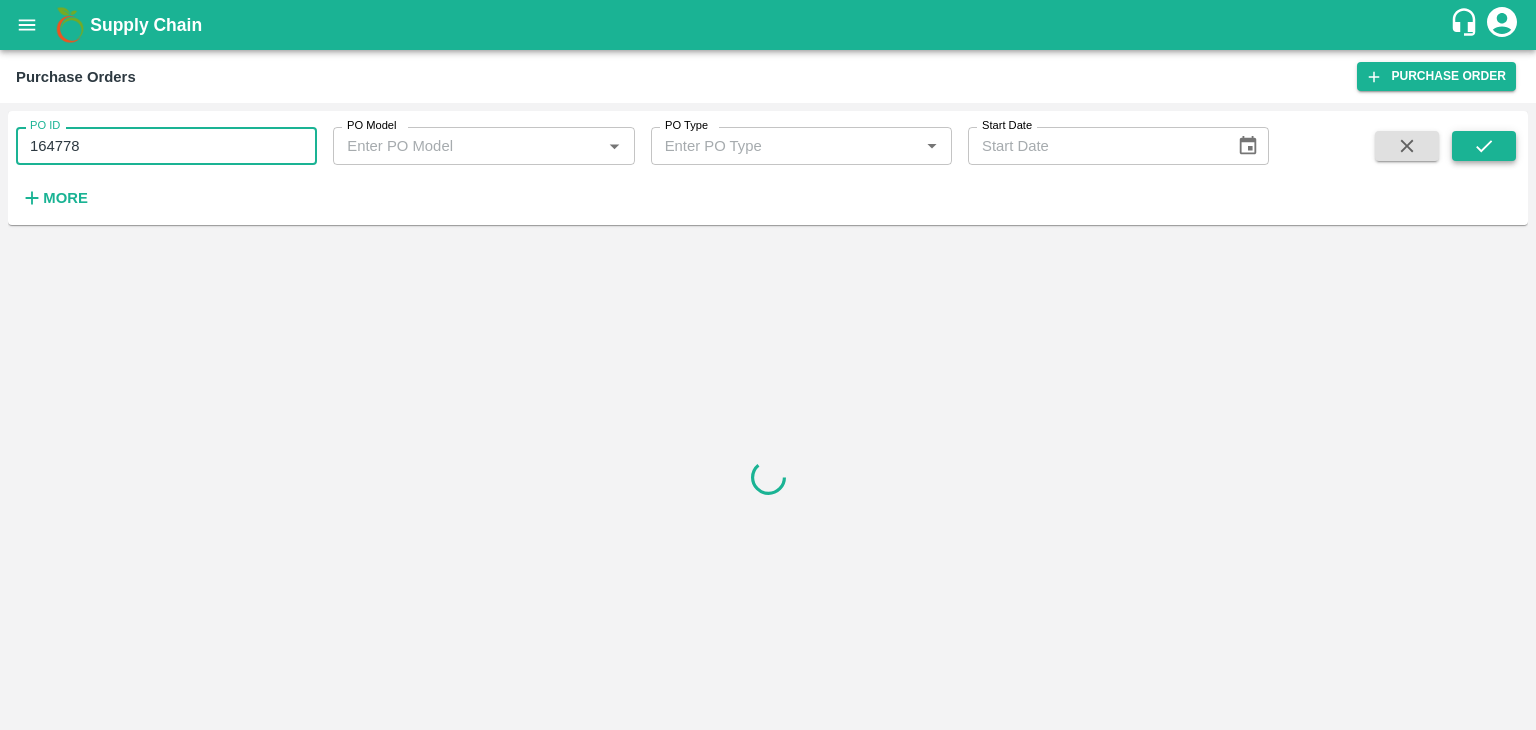 type on "164778" 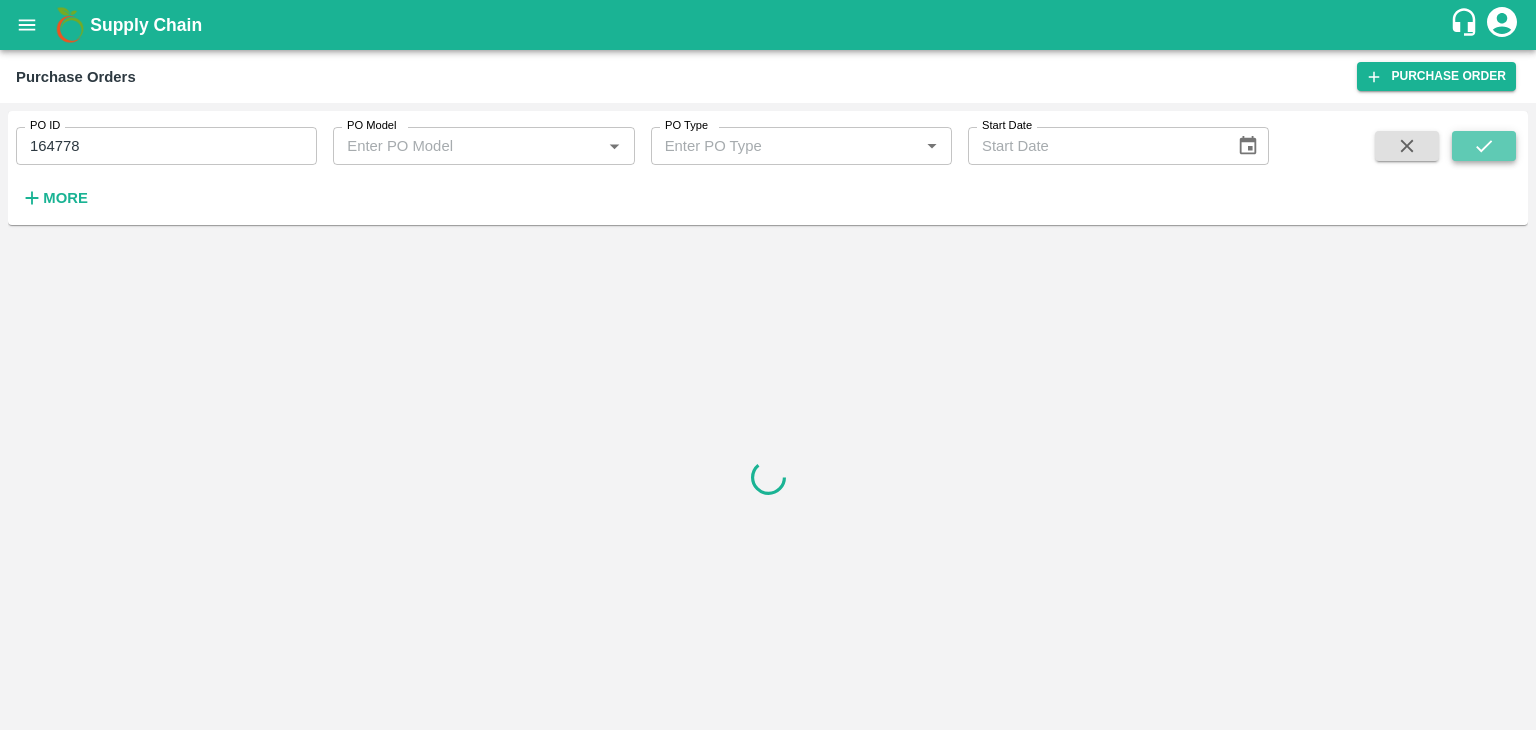 click 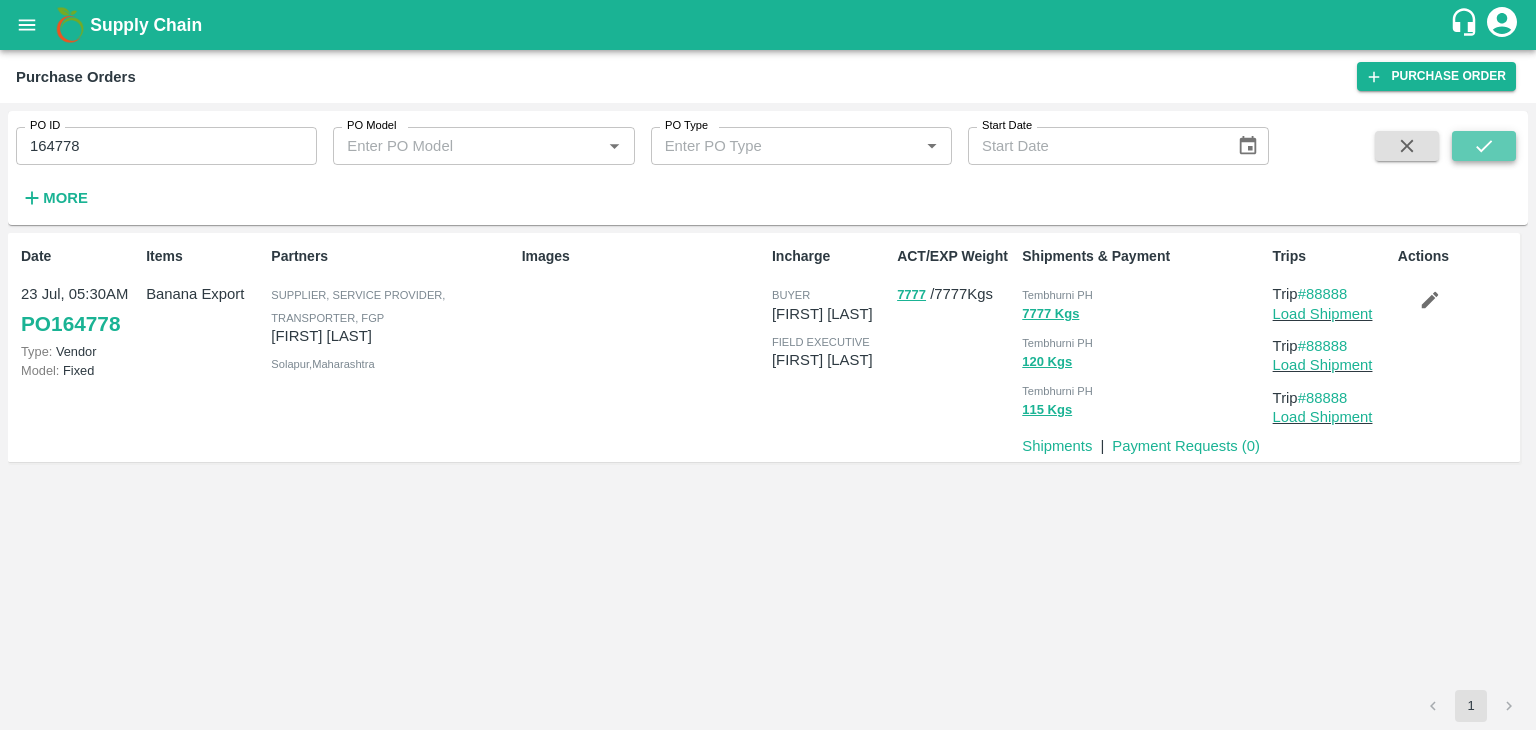 click 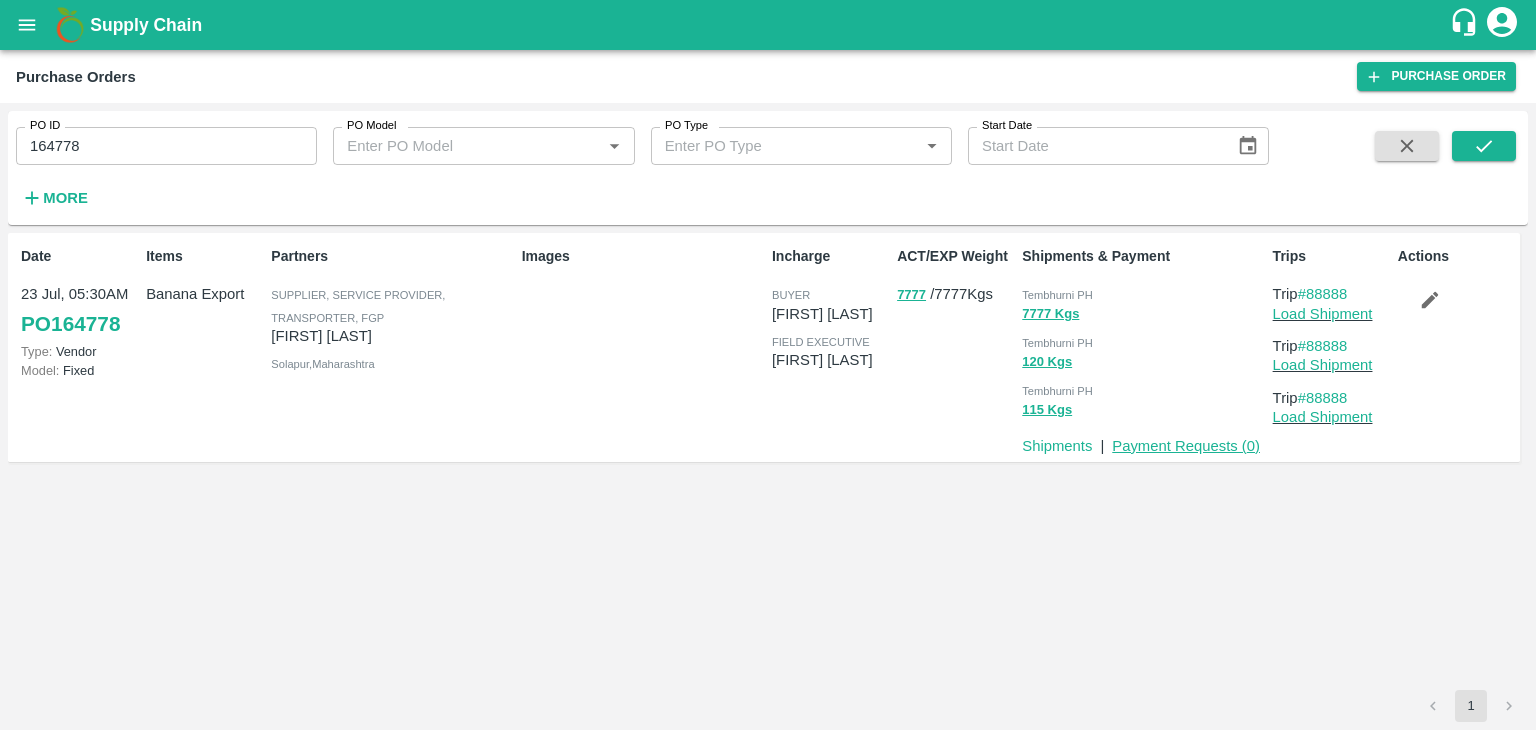 click on "Payment Requests ( 0 )" at bounding box center [1186, 446] 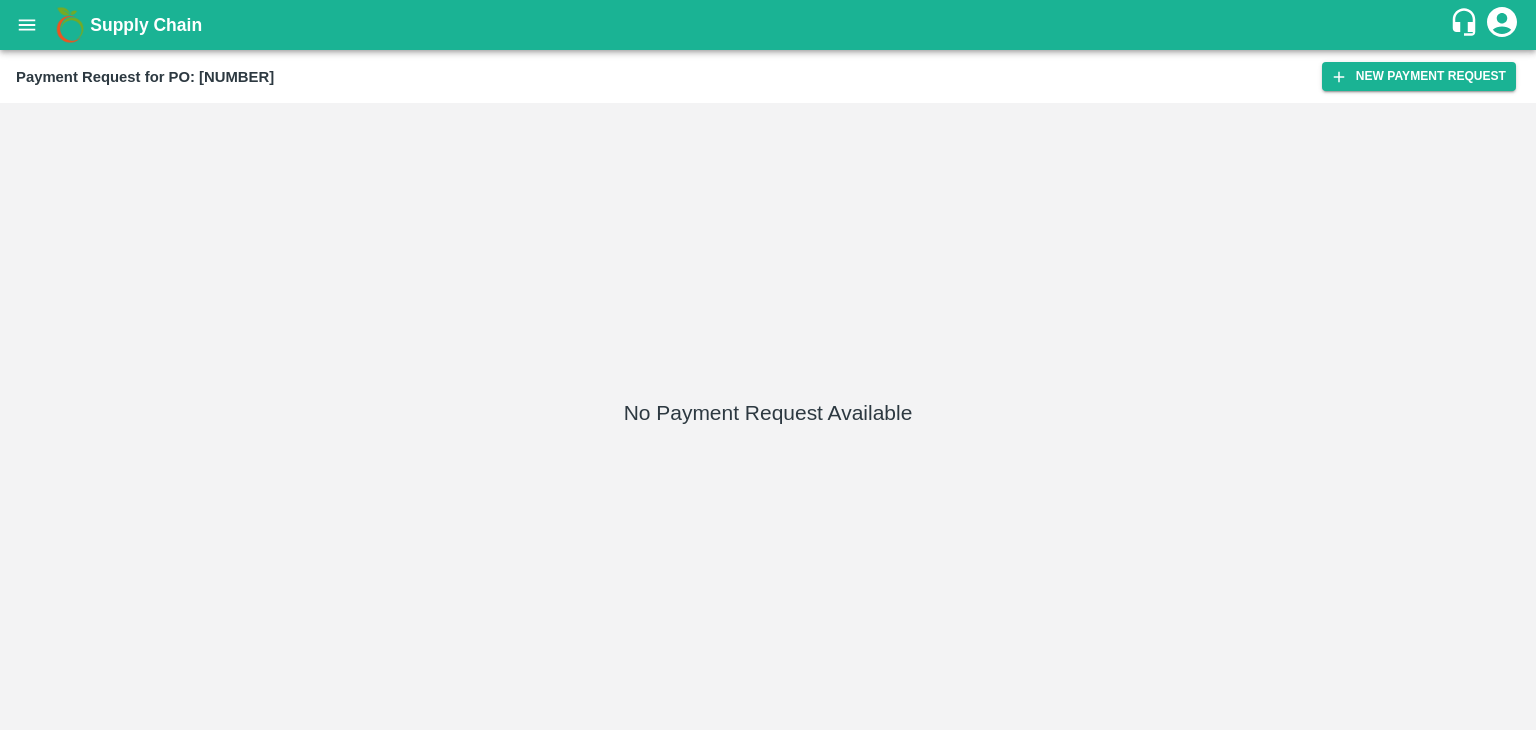 scroll, scrollTop: 0, scrollLeft: 0, axis: both 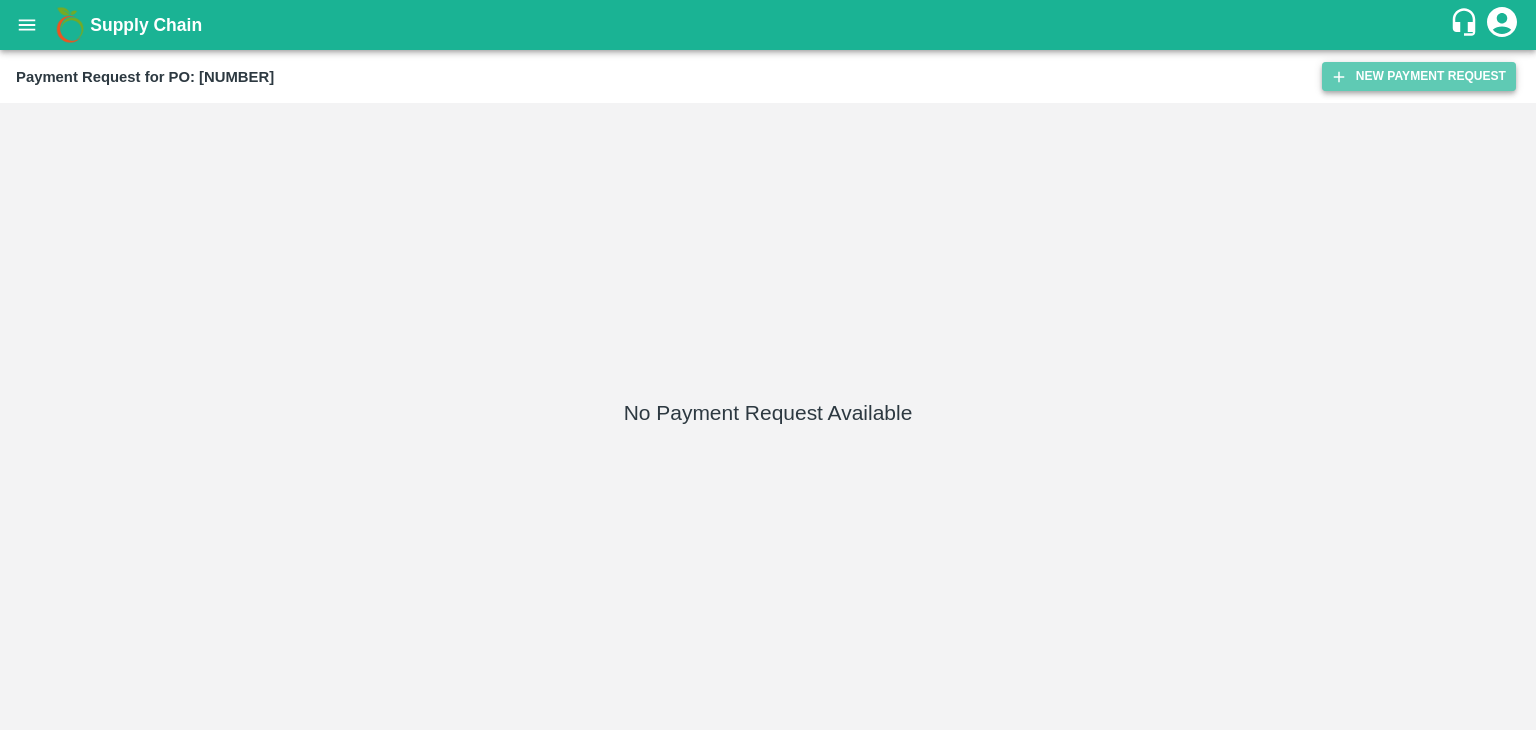click on "New Payment Request" at bounding box center [1419, 76] 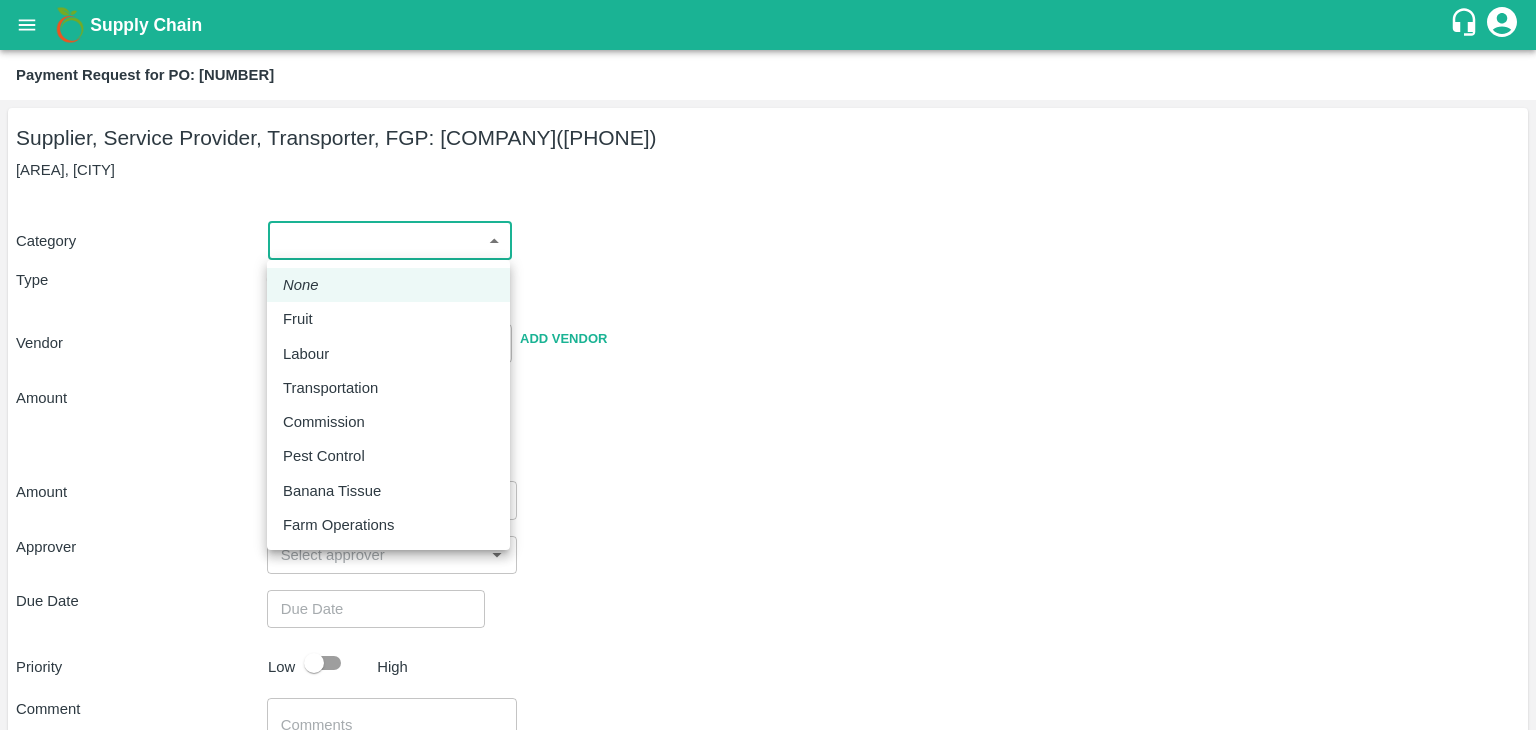 click on "Supply Chain Payment Request for PO: 164778 Supplier, Service Provider, Transporter, FGP:    Krushna Fruit Suppliers  (9422396907) Kanhergaon, Solapur Category ​ ​ Type Advance Bill Vendor ​ Add Vendor Amount Total value Per Kg ​ Amount ​ Approver ​ Due Date ​  Priority  Low  High Comment x ​ Attach bill Cancel Save Tembhurni PH Nashik CC Shahada Banana Export PH Savda Banana Export PH Nashik Banana CS Vijaykumar Fartade Logout None Fruit Labour Transportation Commission Pest Control Banana Tissue Farm Operations" at bounding box center [768, 365] 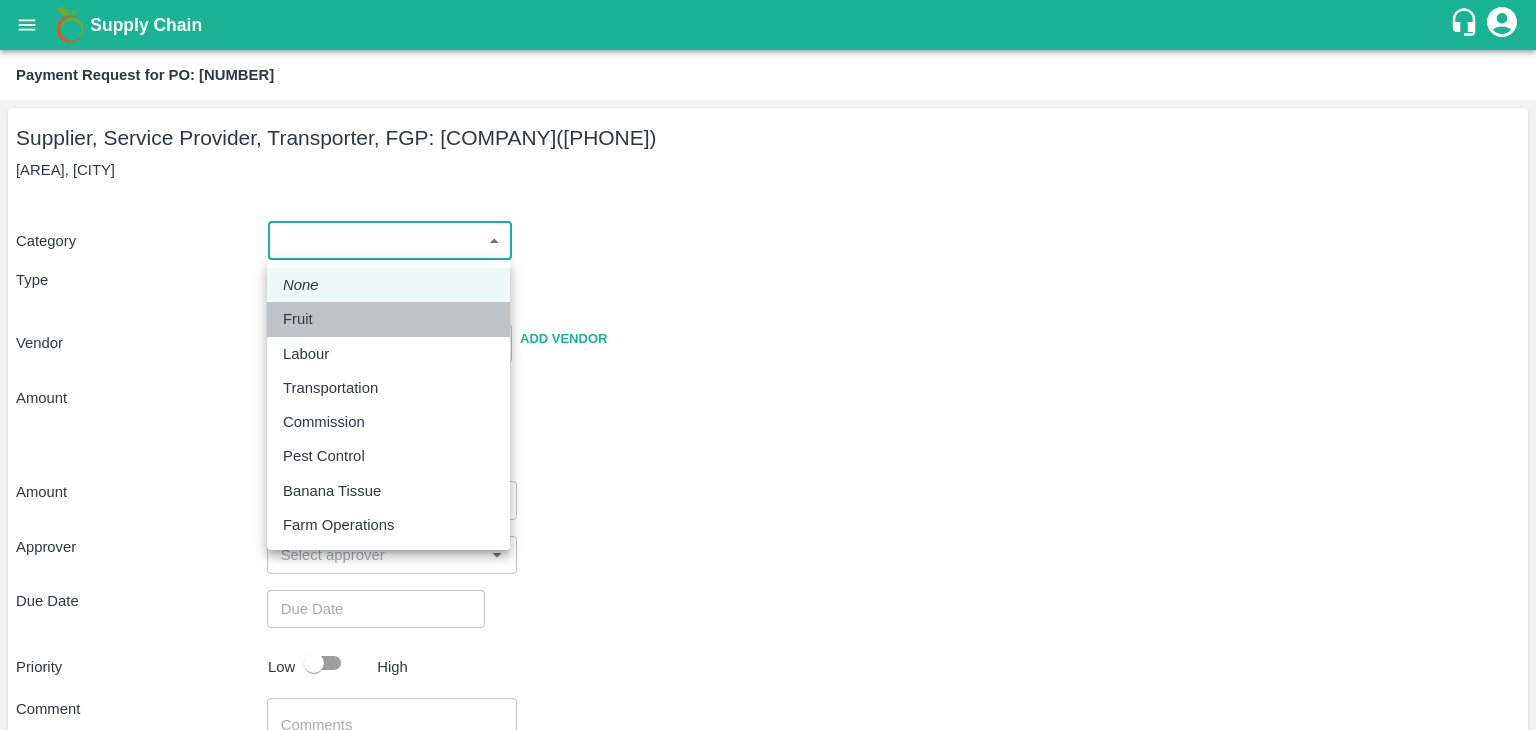 click on "Fruit" at bounding box center (303, 319) 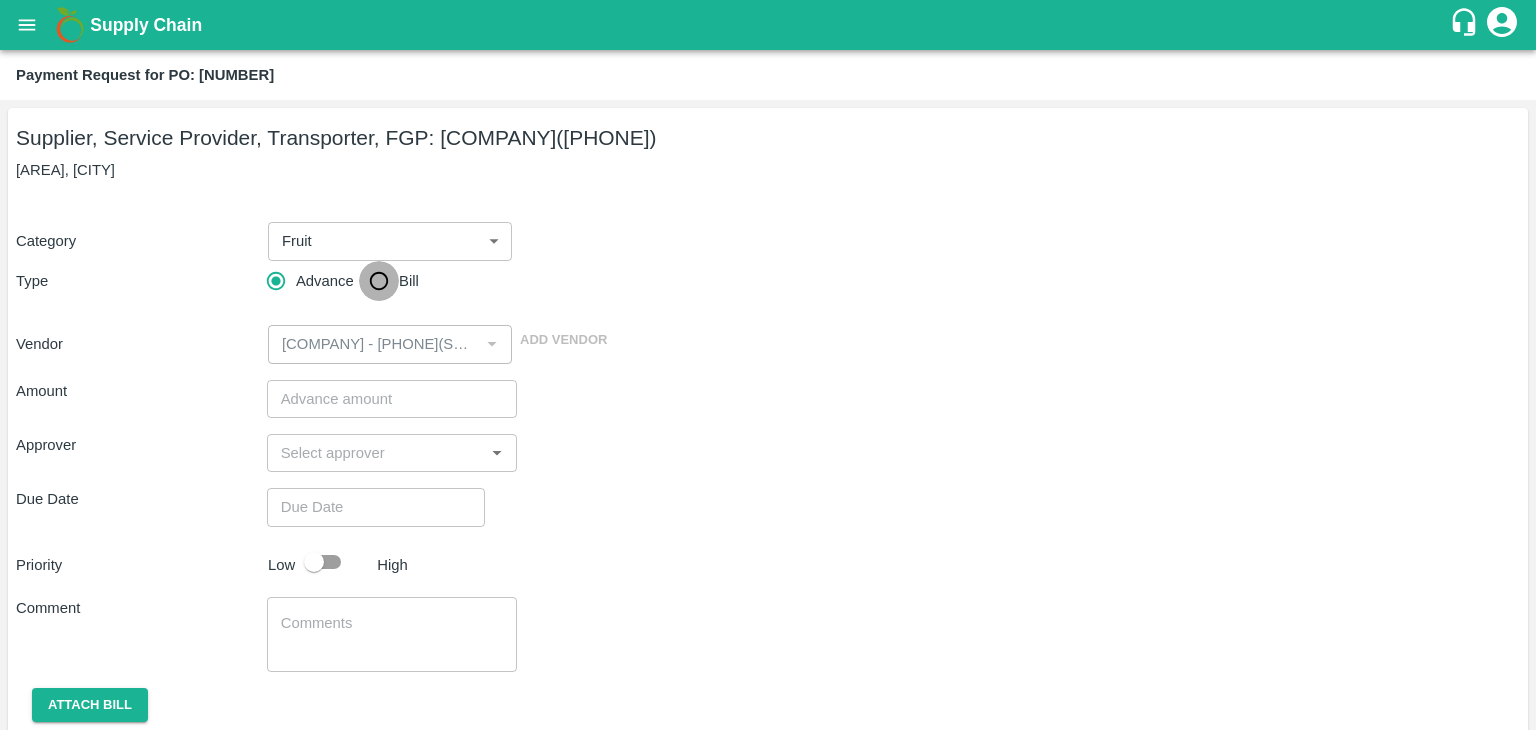 click on "Bill" at bounding box center [379, 281] 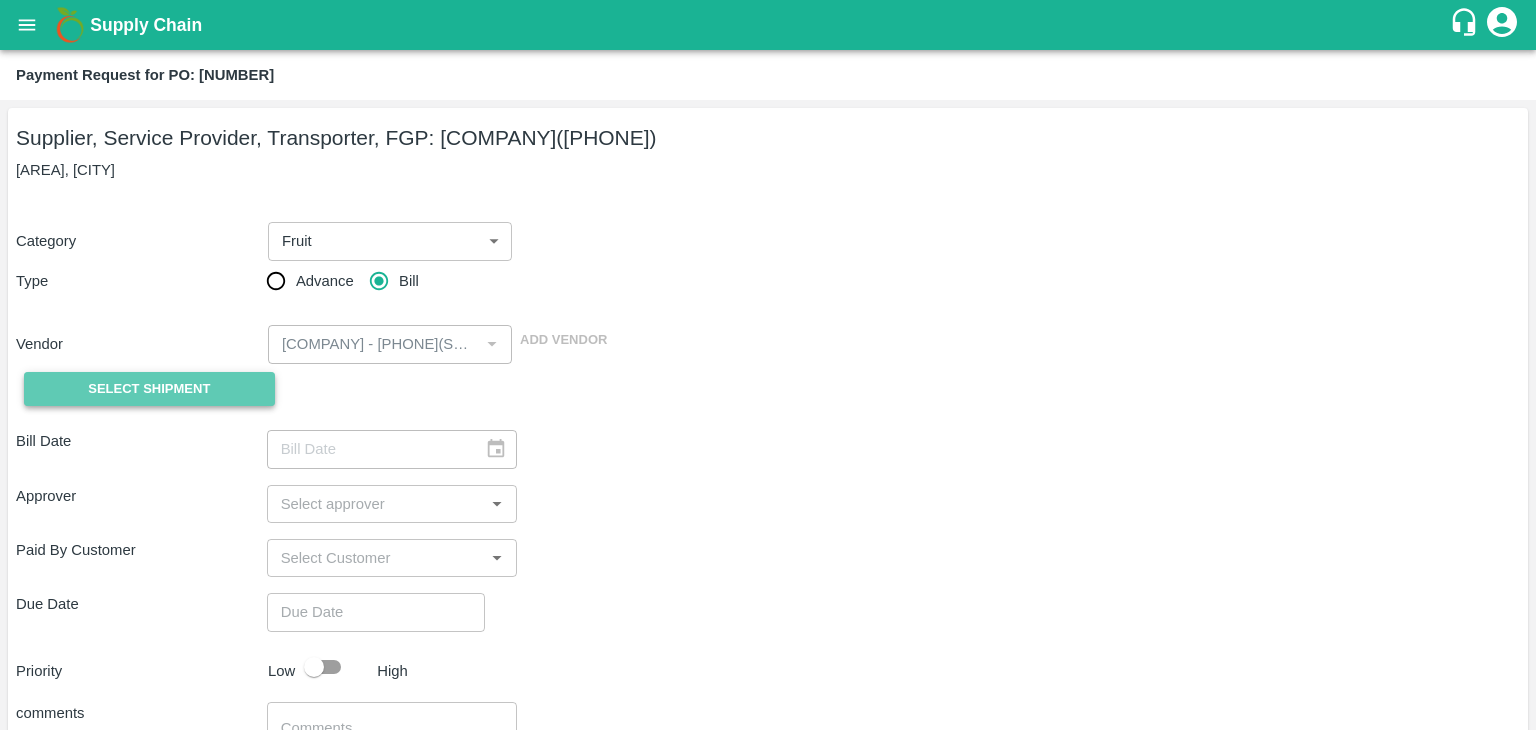 click on "Select Shipment" at bounding box center (149, 389) 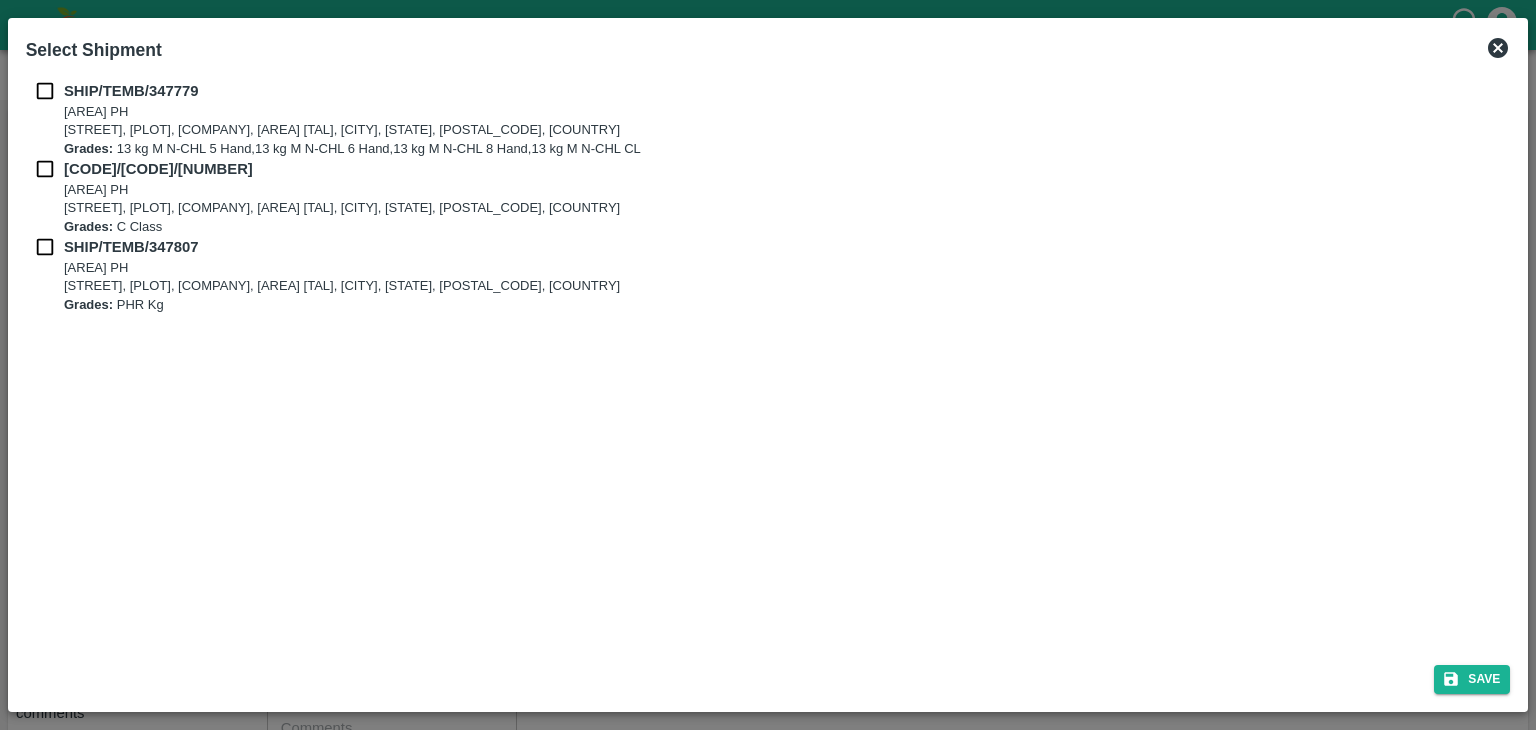 click at bounding box center (45, 91) 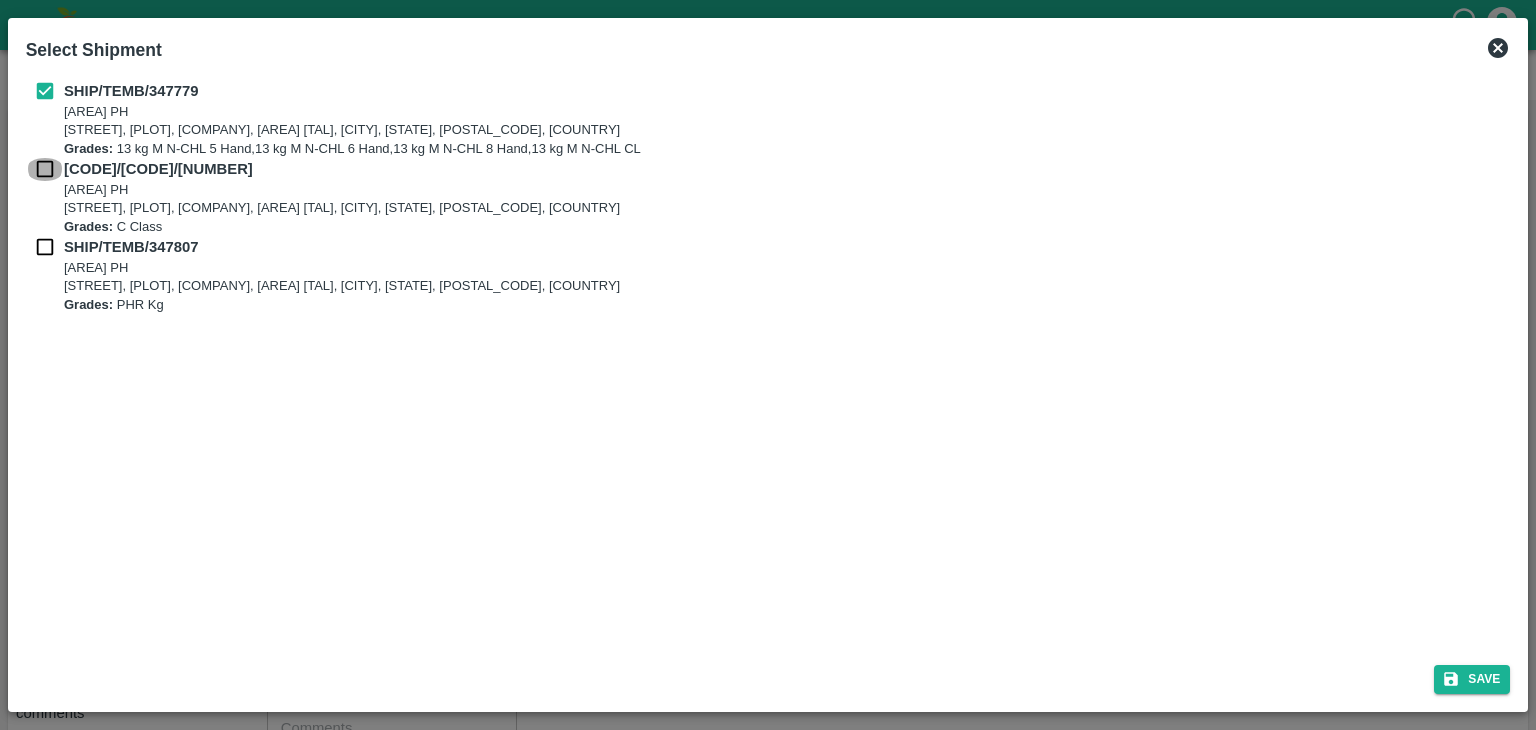 click at bounding box center [45, 169] 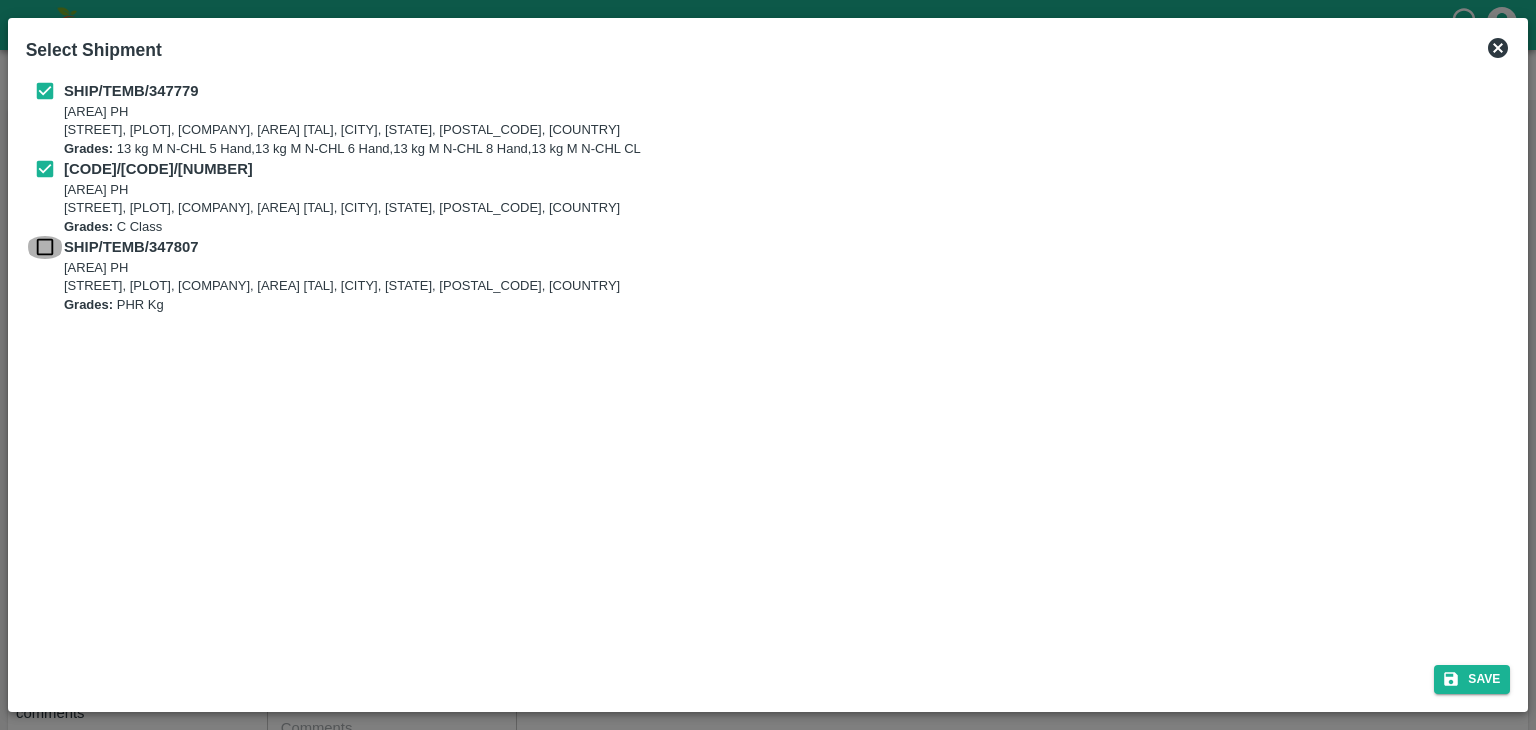 click at bounding box center (45, 247) 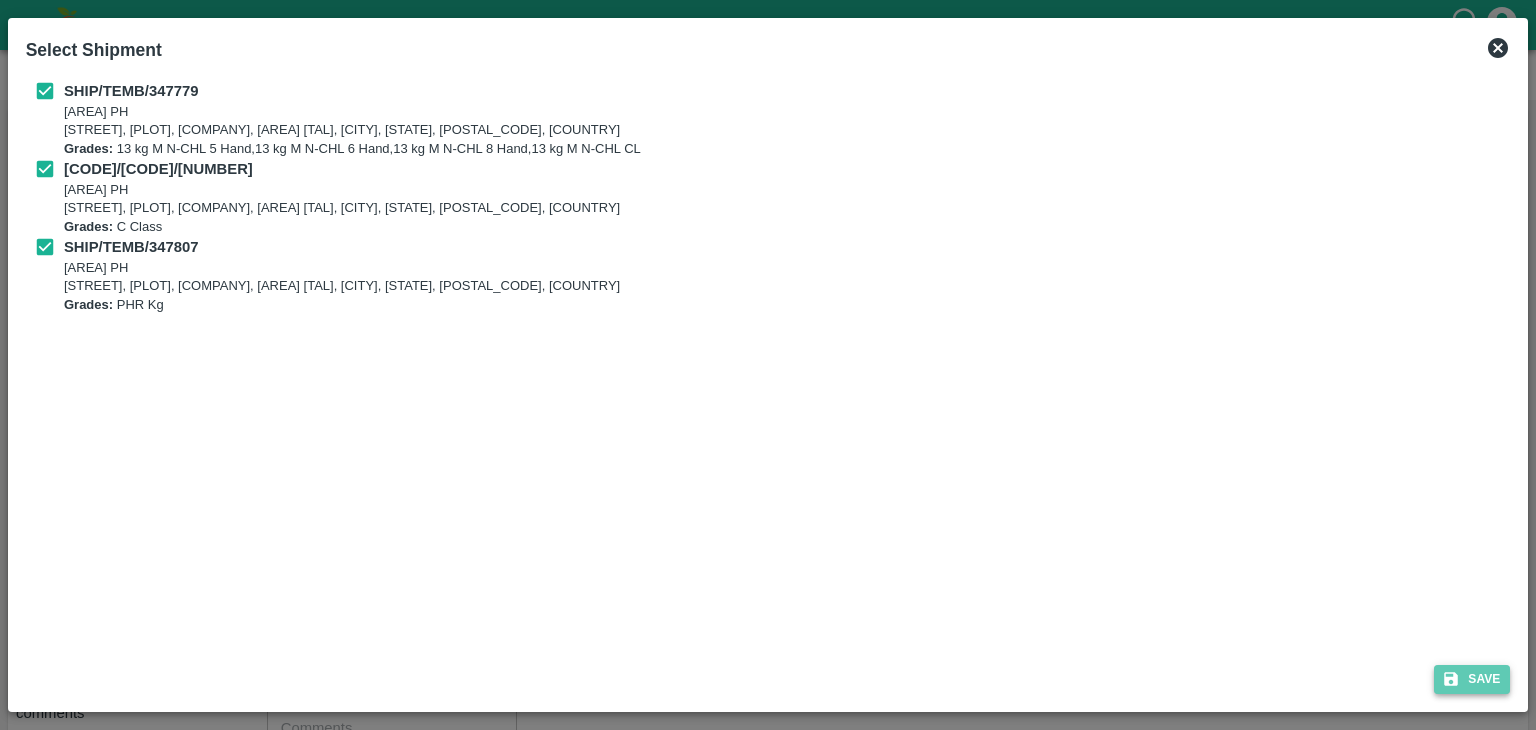 click on "Save" at bounding box center (1472, 679) 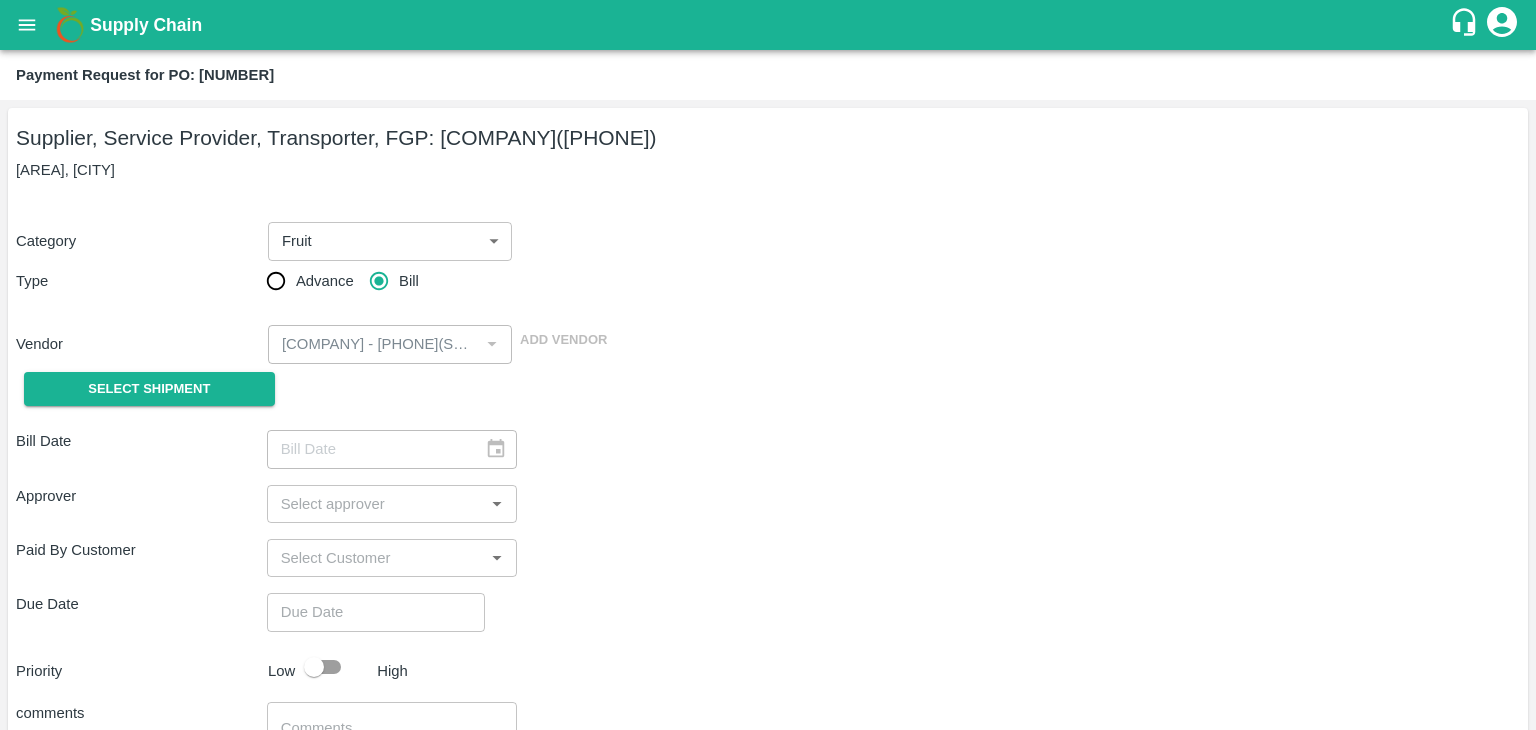 type on "23/07/2025" 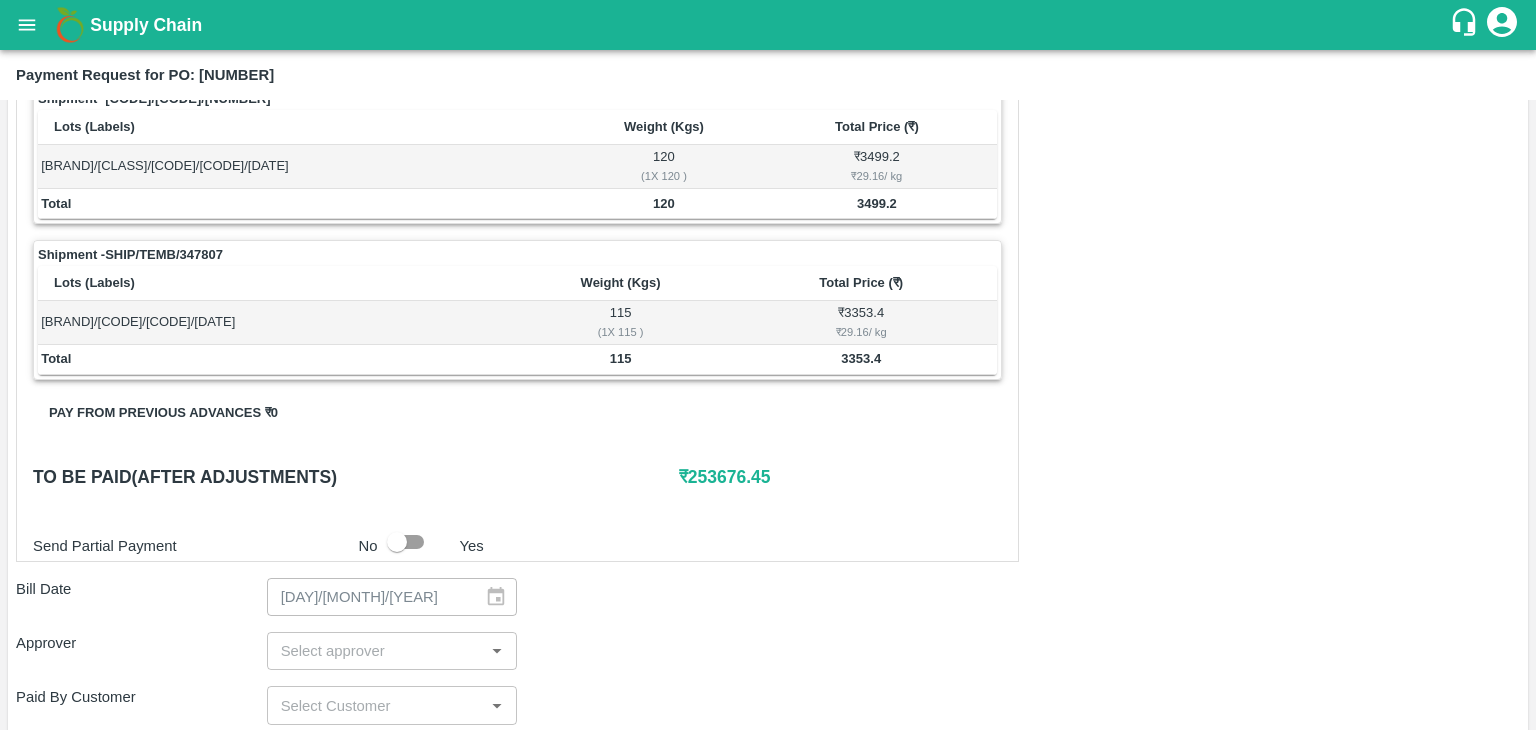 scroll, scrollTop: 936, scrollLeft: 0, axis: vertical 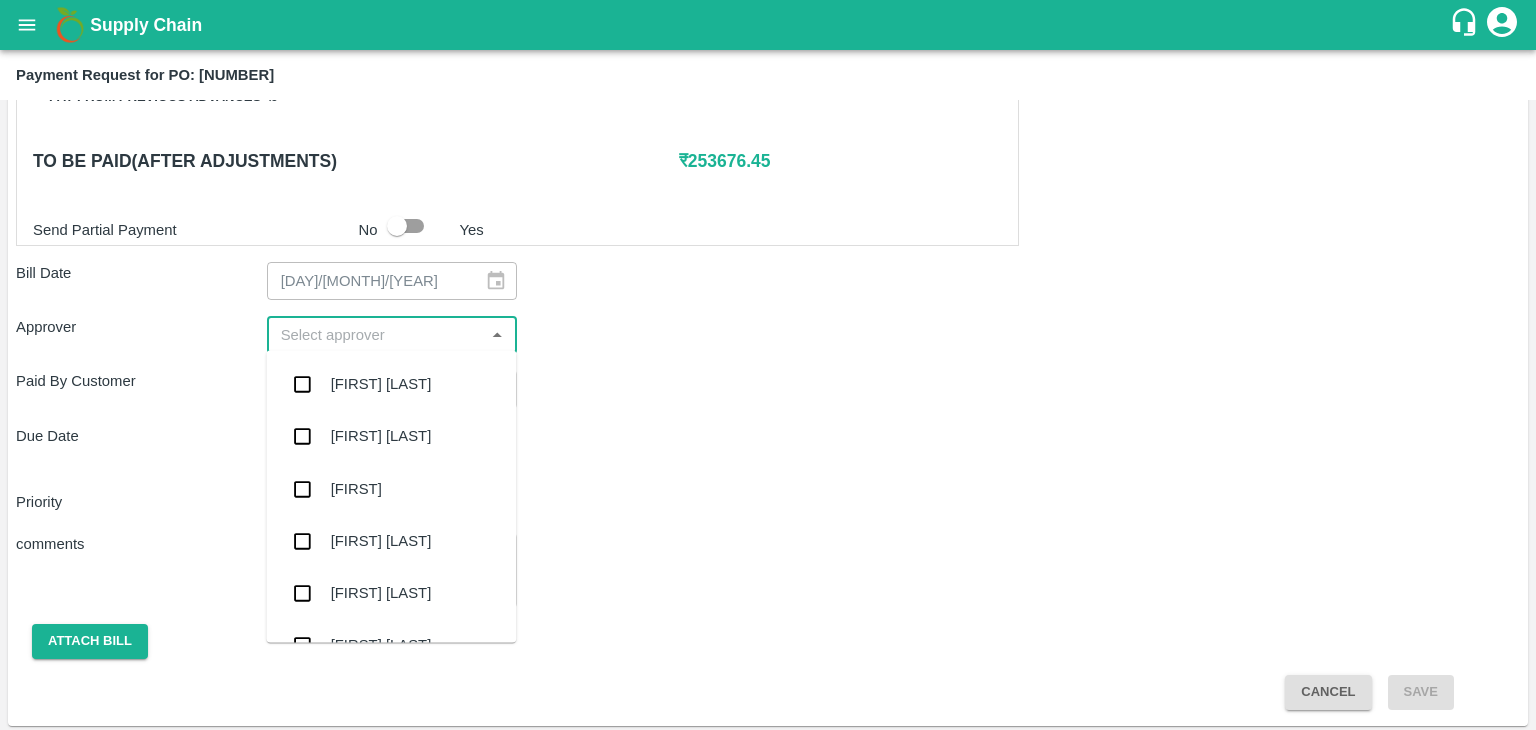 click at bounding box center (376, 335) 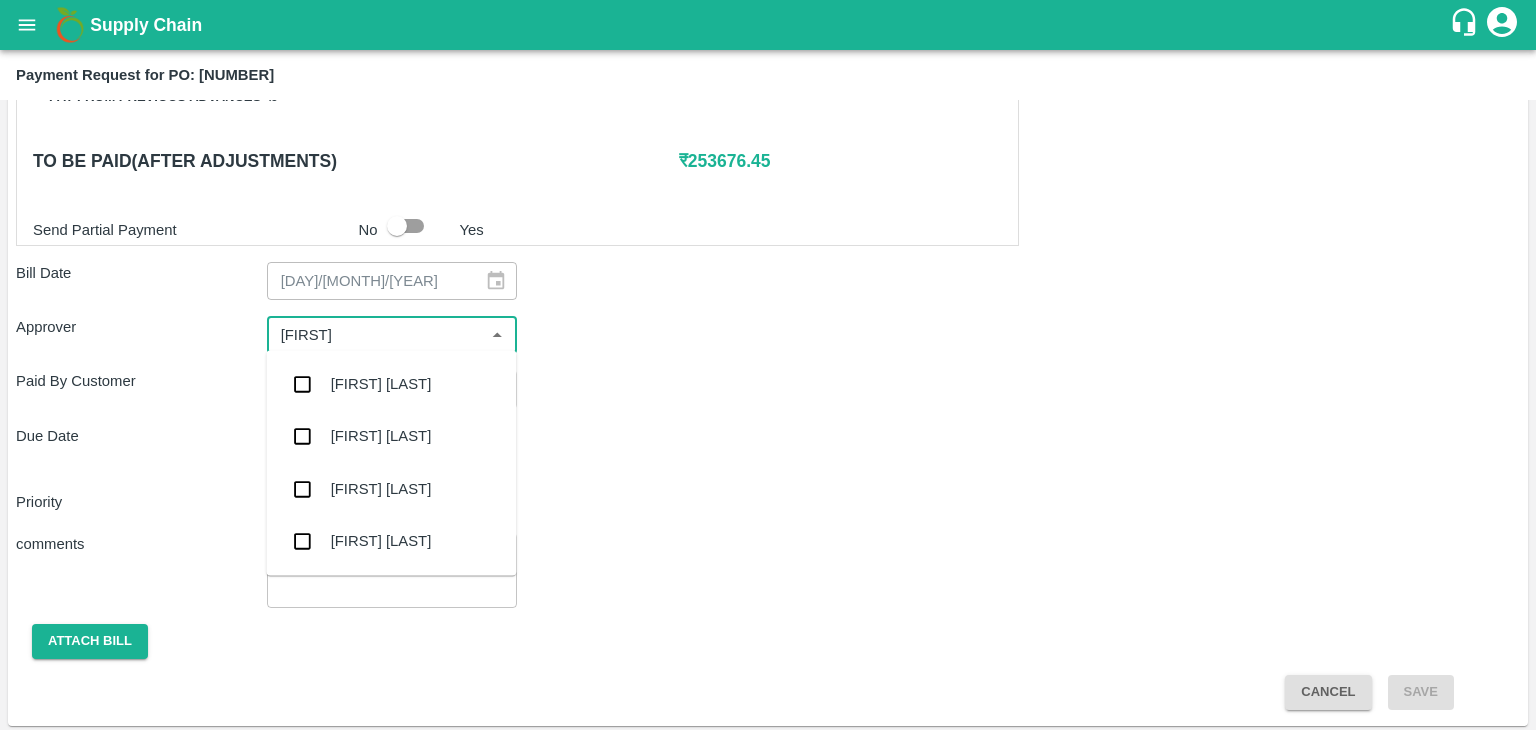 type on "[FIRST]" 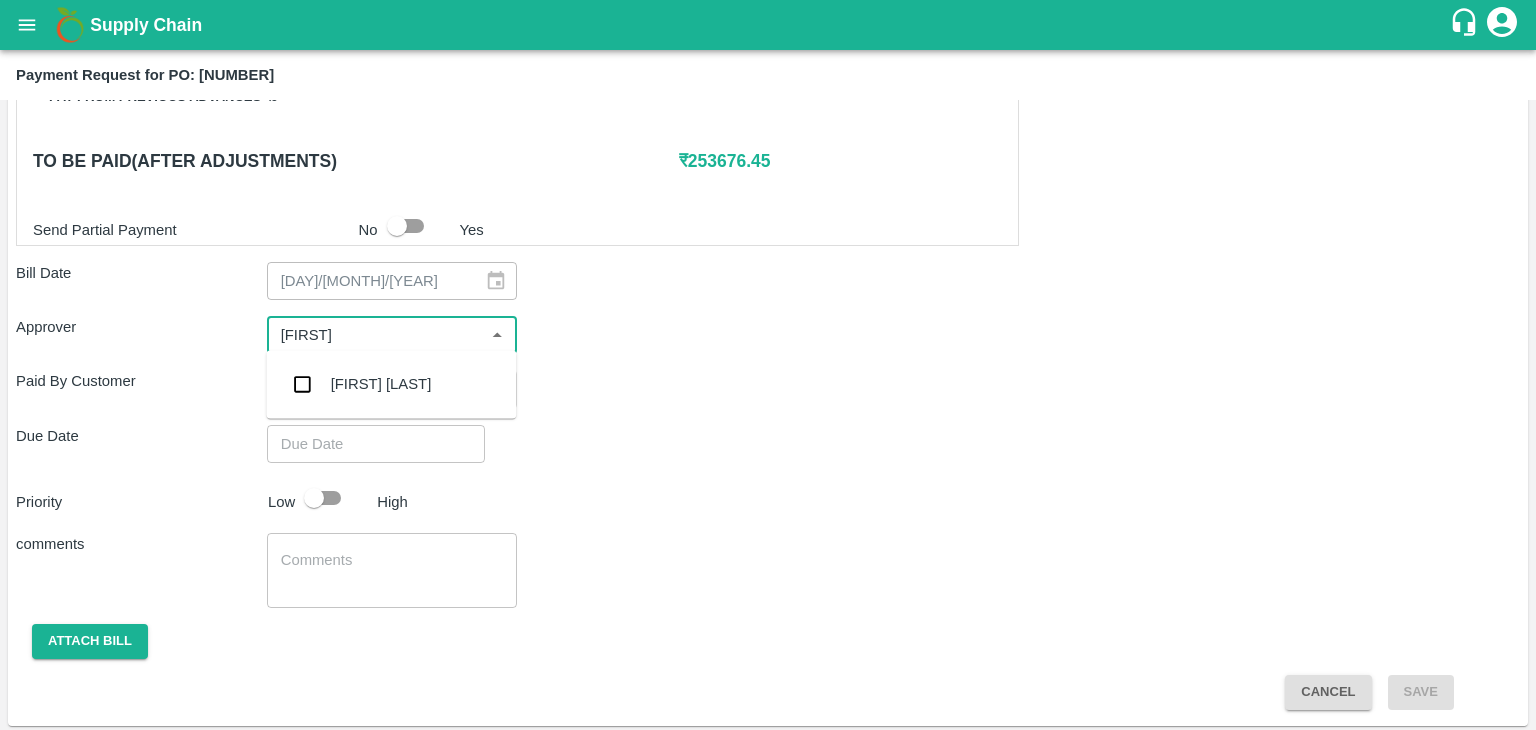 click on "[FIRST] [LAST]" at bounding box center (381, 384) 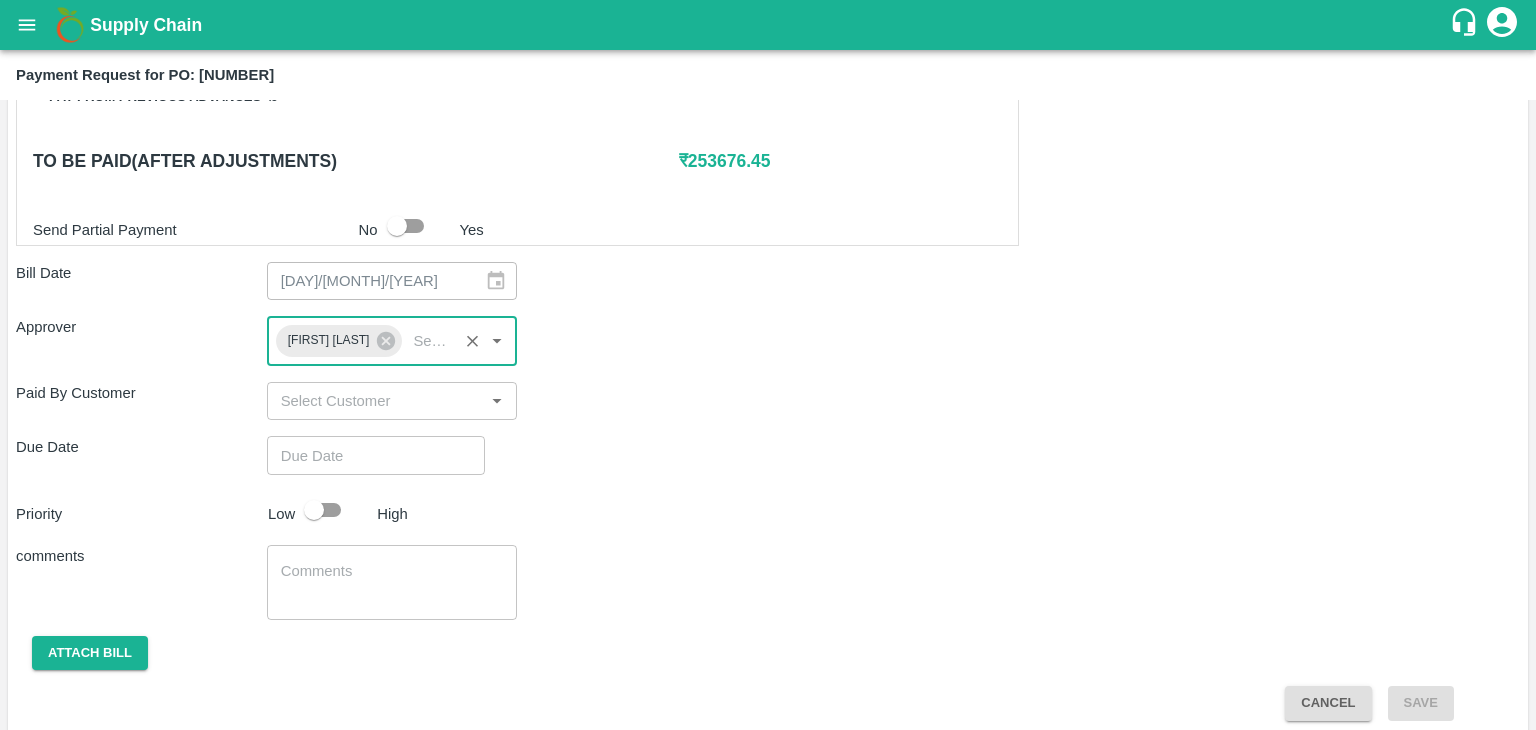 type on "DD/MM/YYYY hh:mm aa" 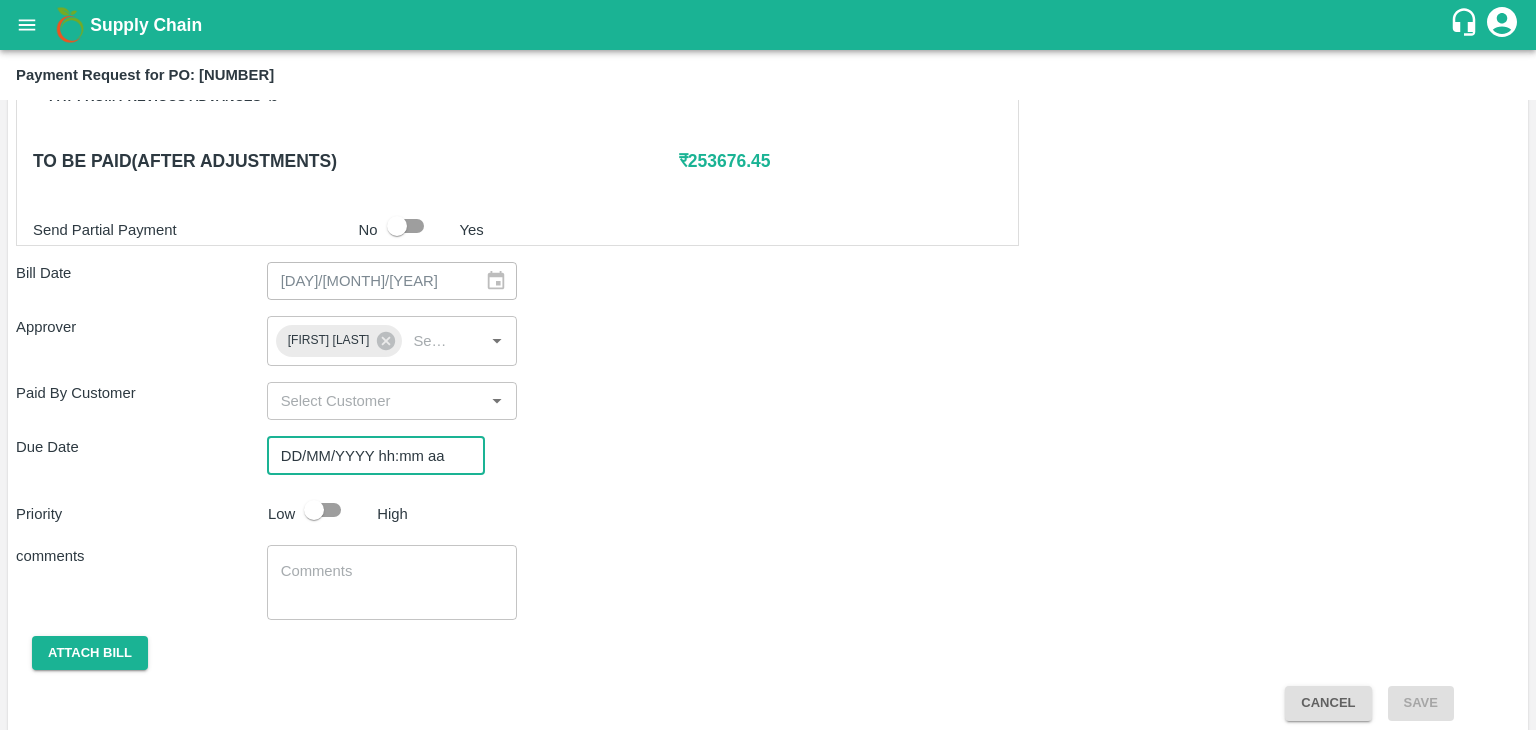 click on "DD/MM/YYYY hh:mm aa" at bounding box center [369, 455] 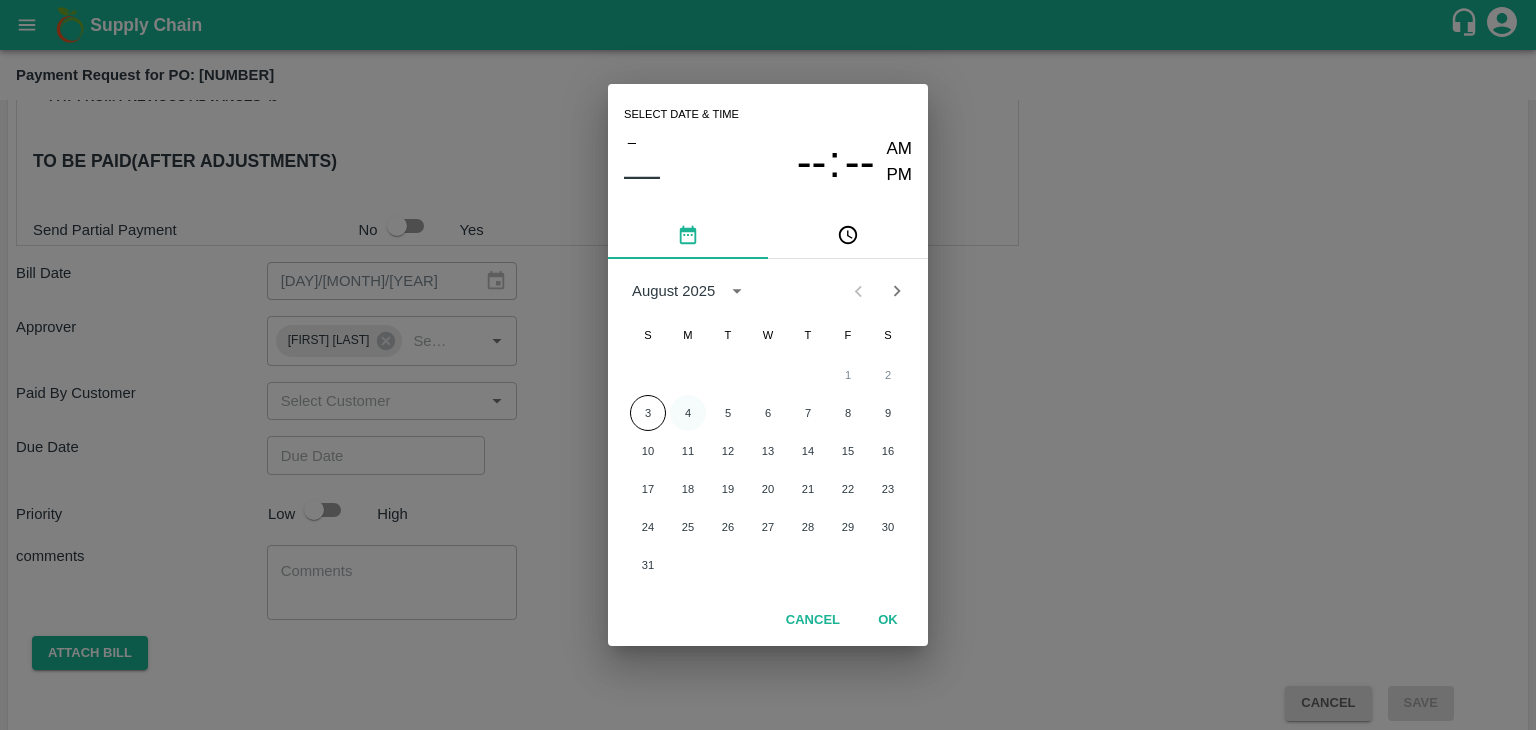 click on "4" at bounding box center [688, 413] 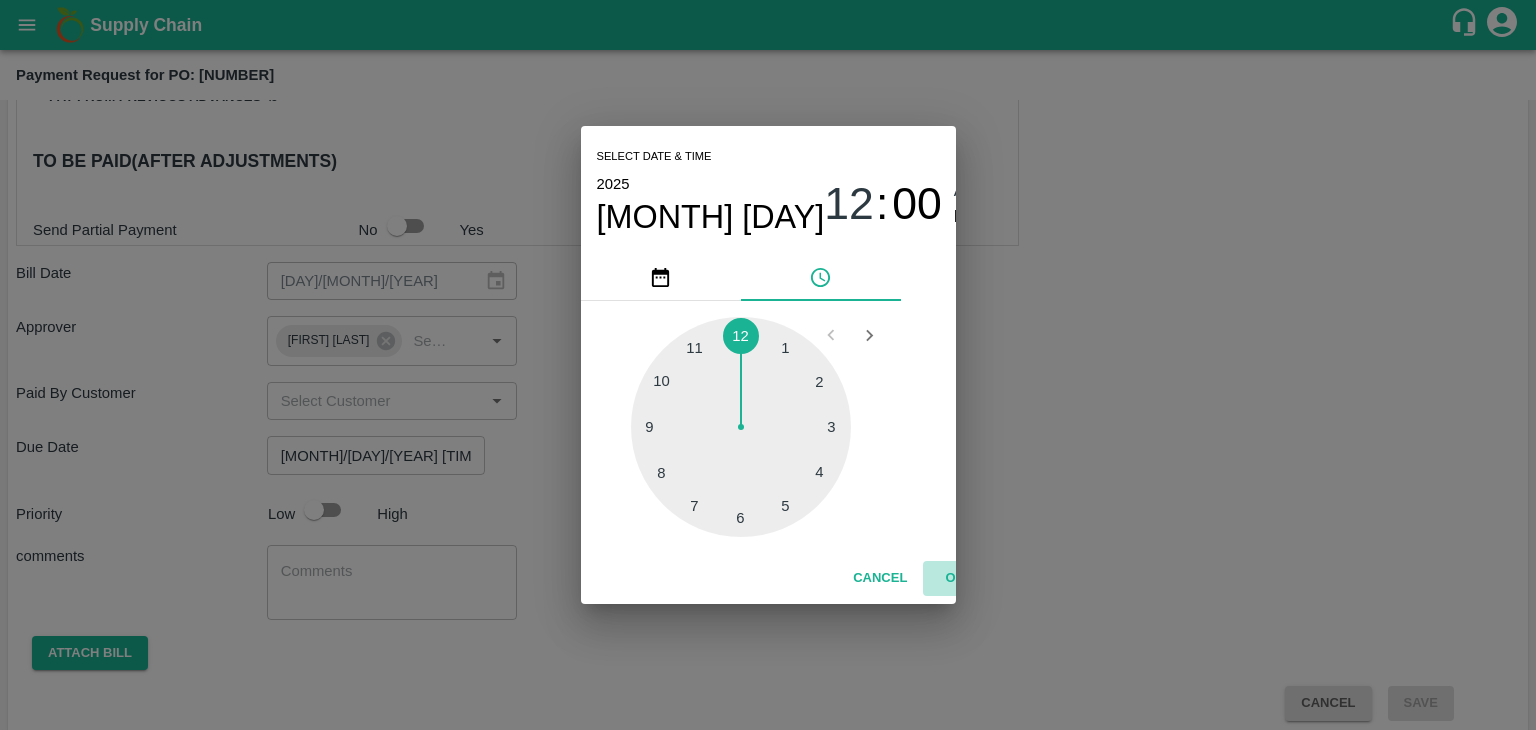 click on "OK" at bounding box center (955, 578) 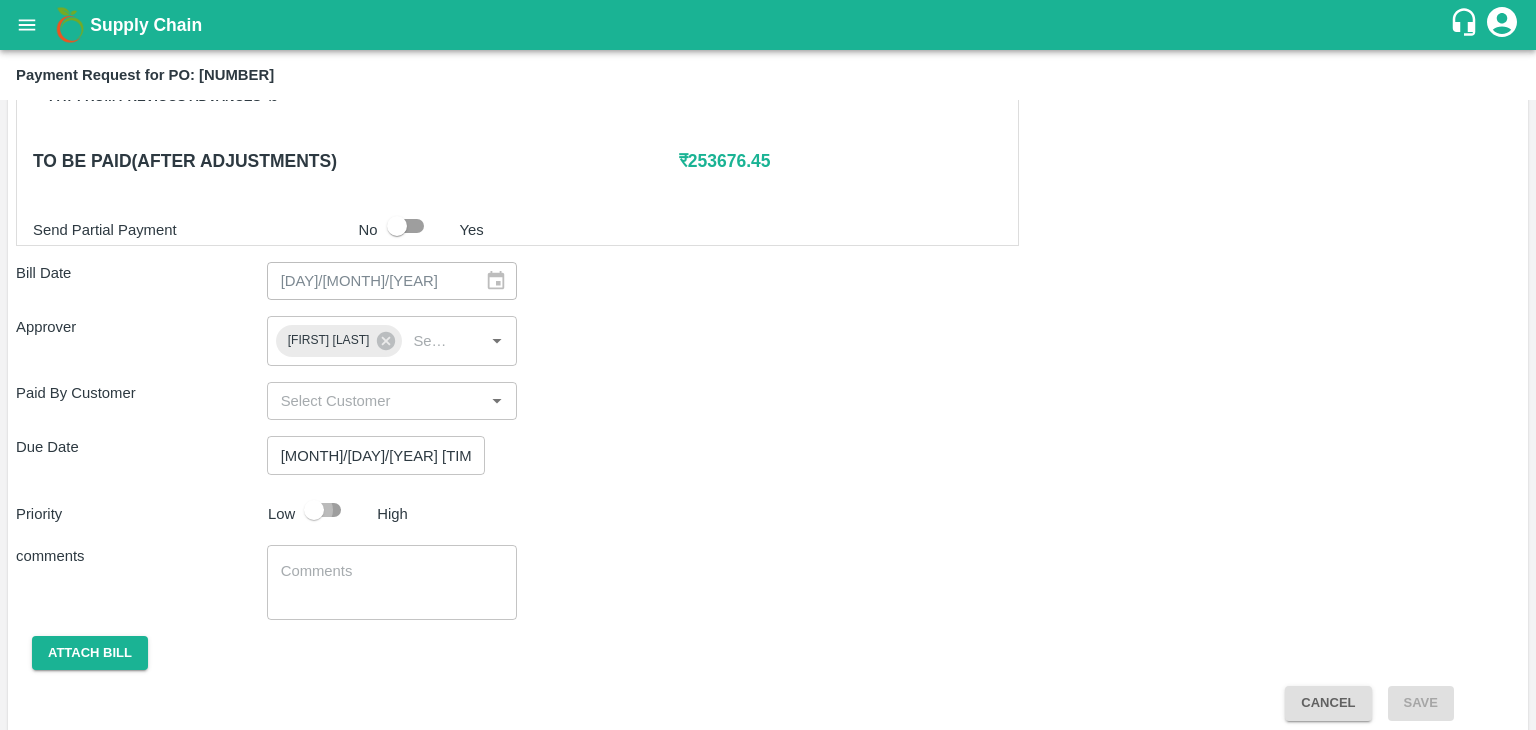 click at bounding box center [314, 510] 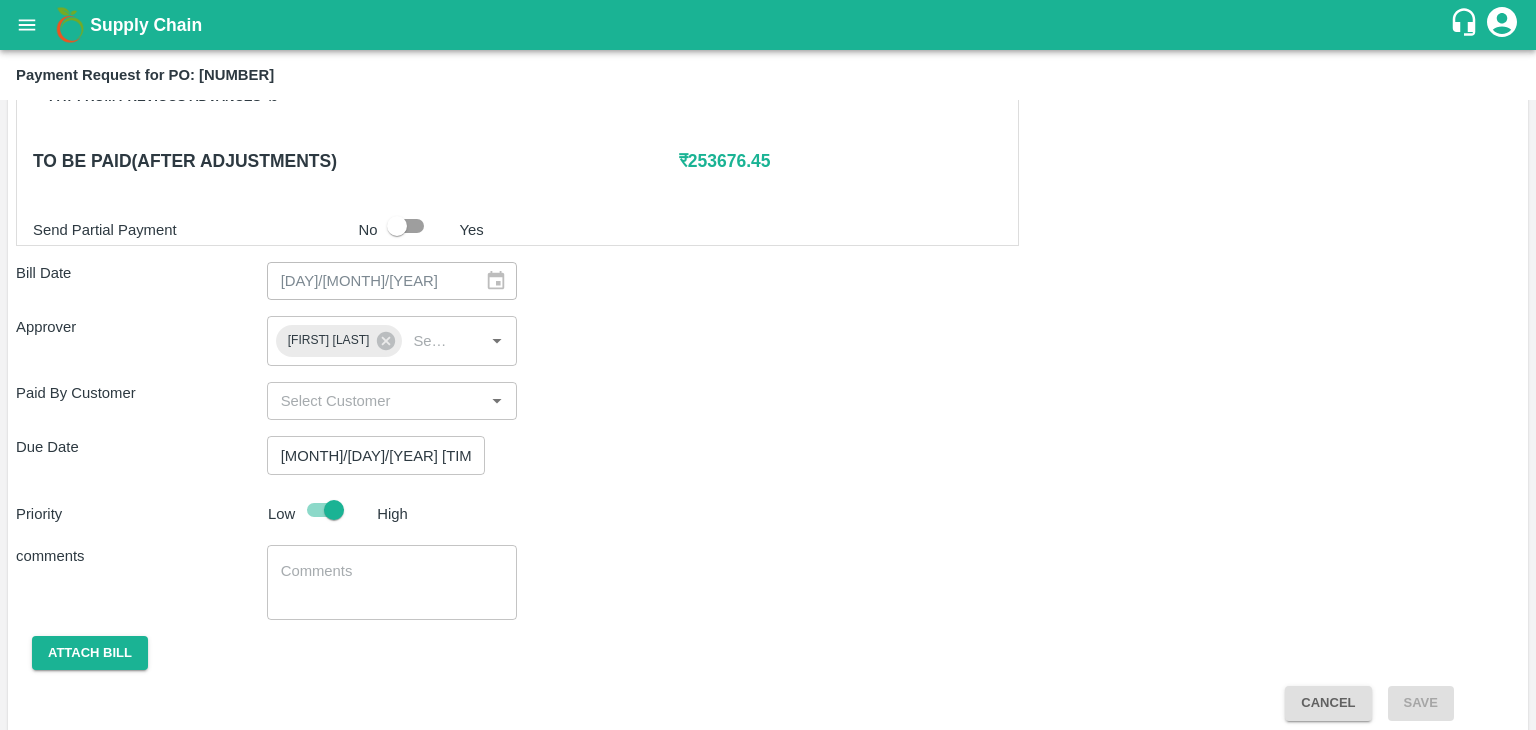 click on "x ​" at bounding box center [392, 582] 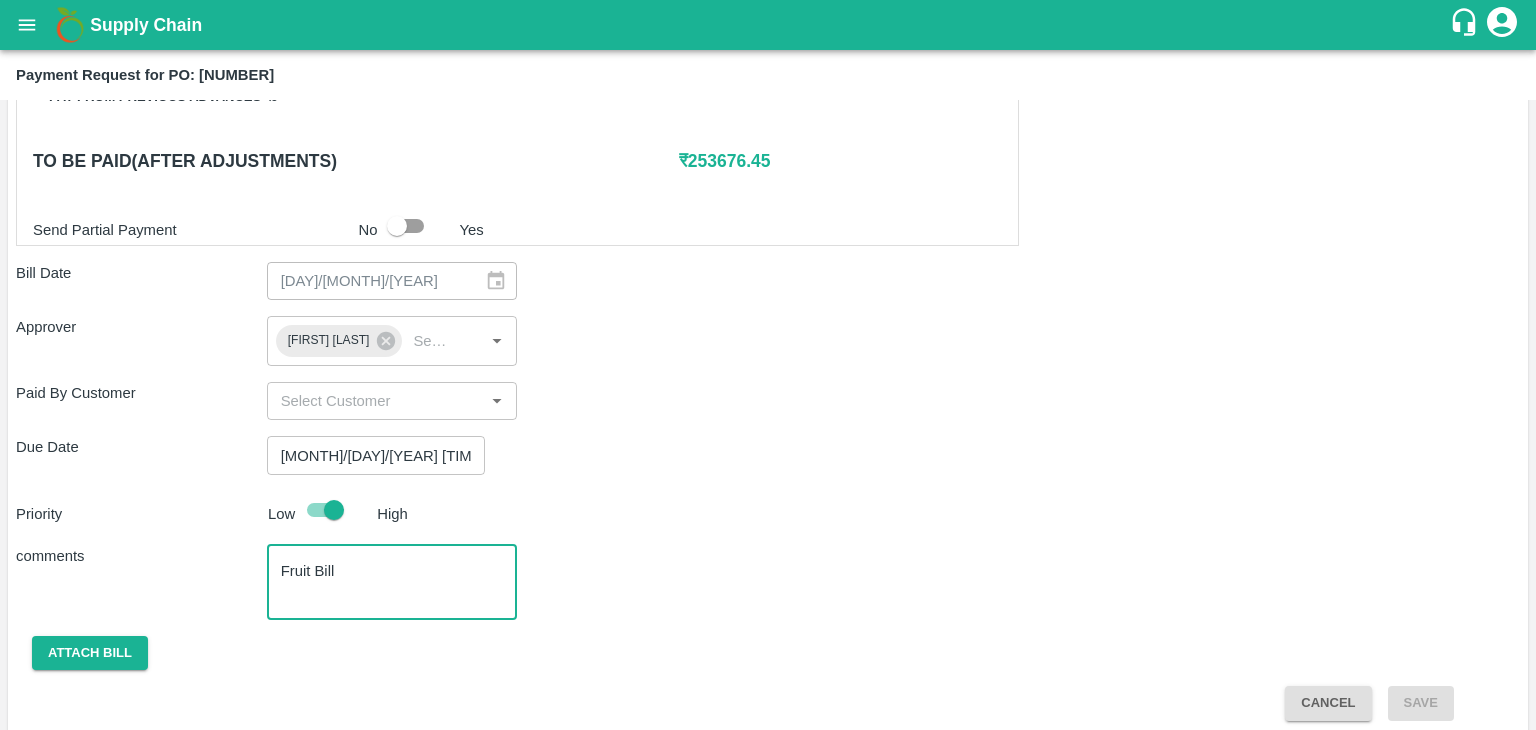 scroll, scrollTop: 948, scrollLeft: 0, axis: vertical 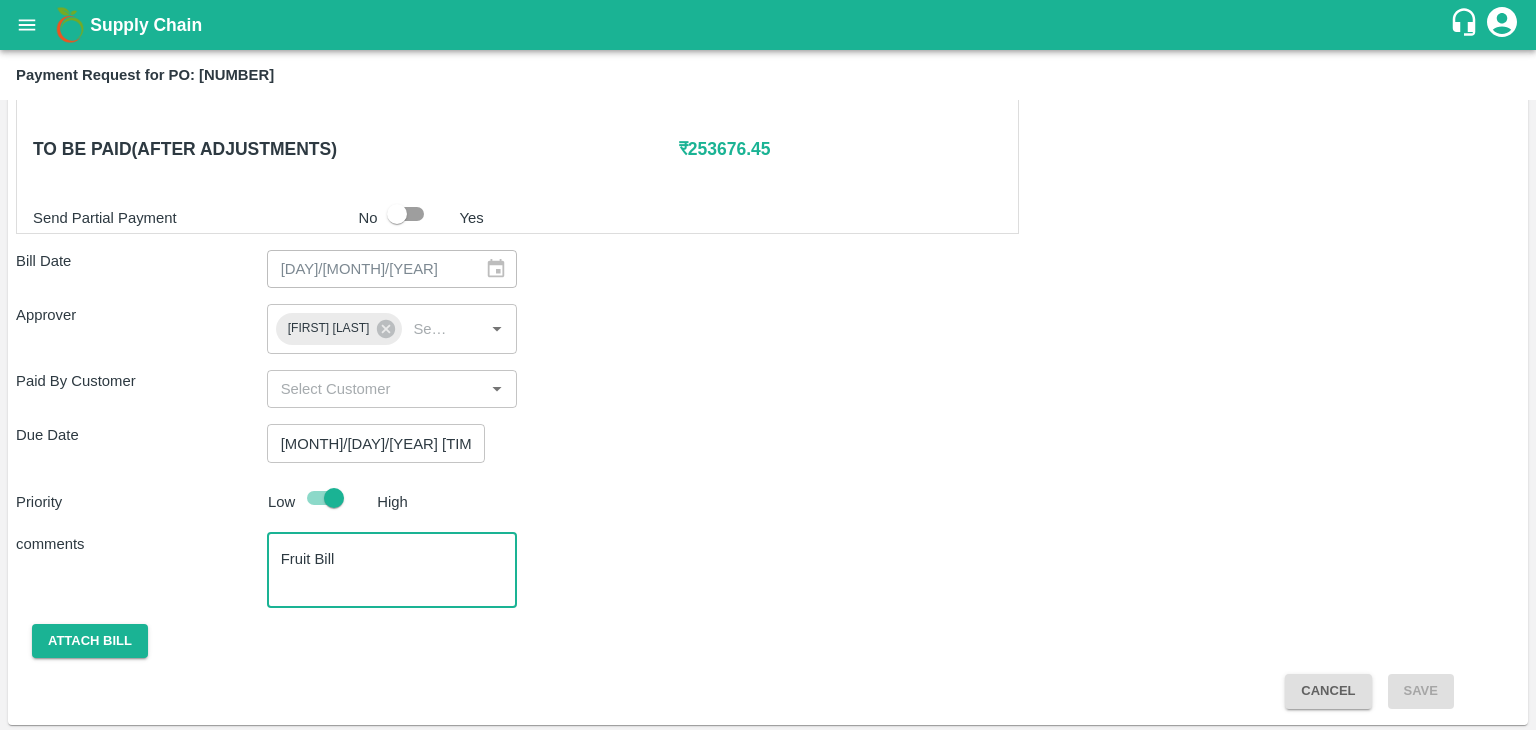 type on "Fruit Bill" 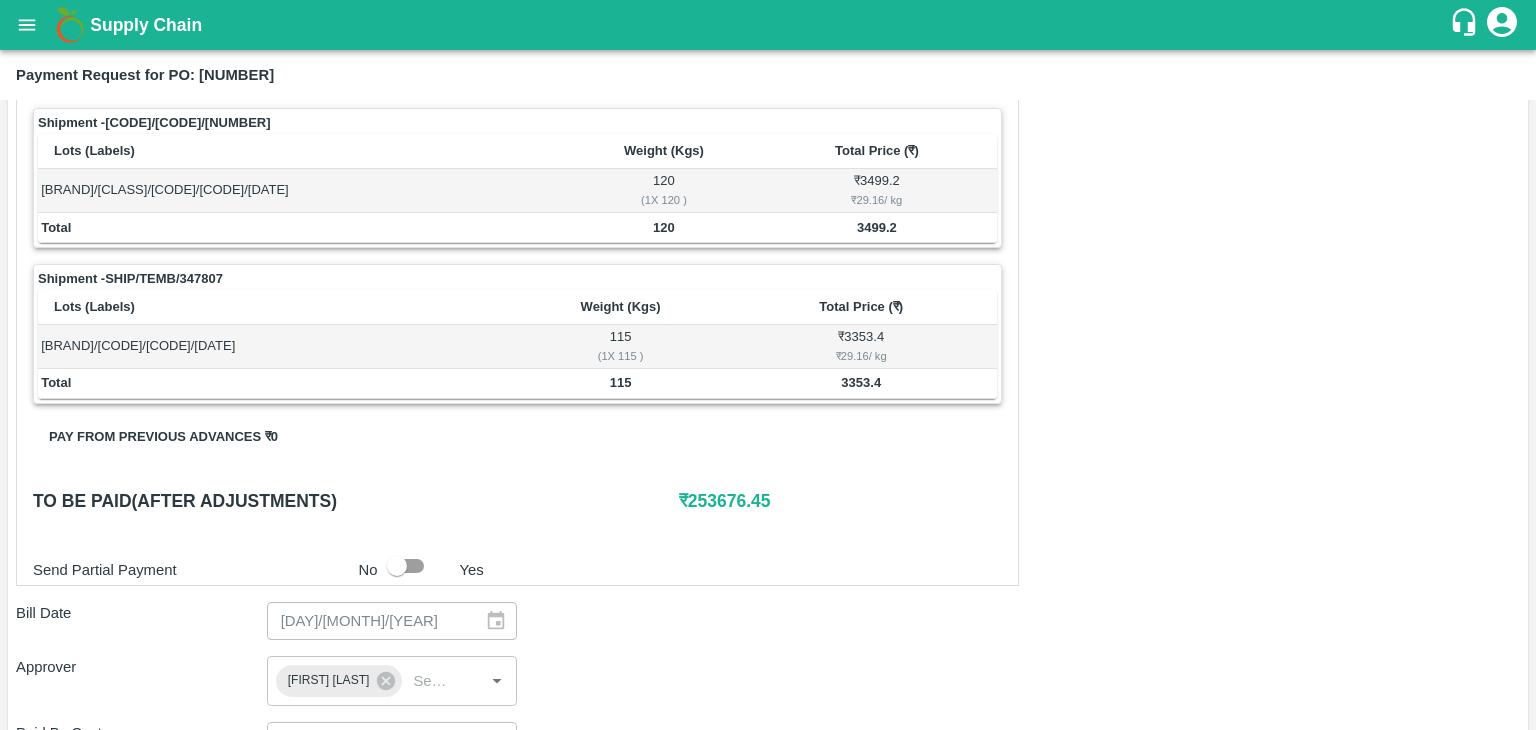 scroll, scrollTop: 583, scrollLeft: 0, axis: vertical 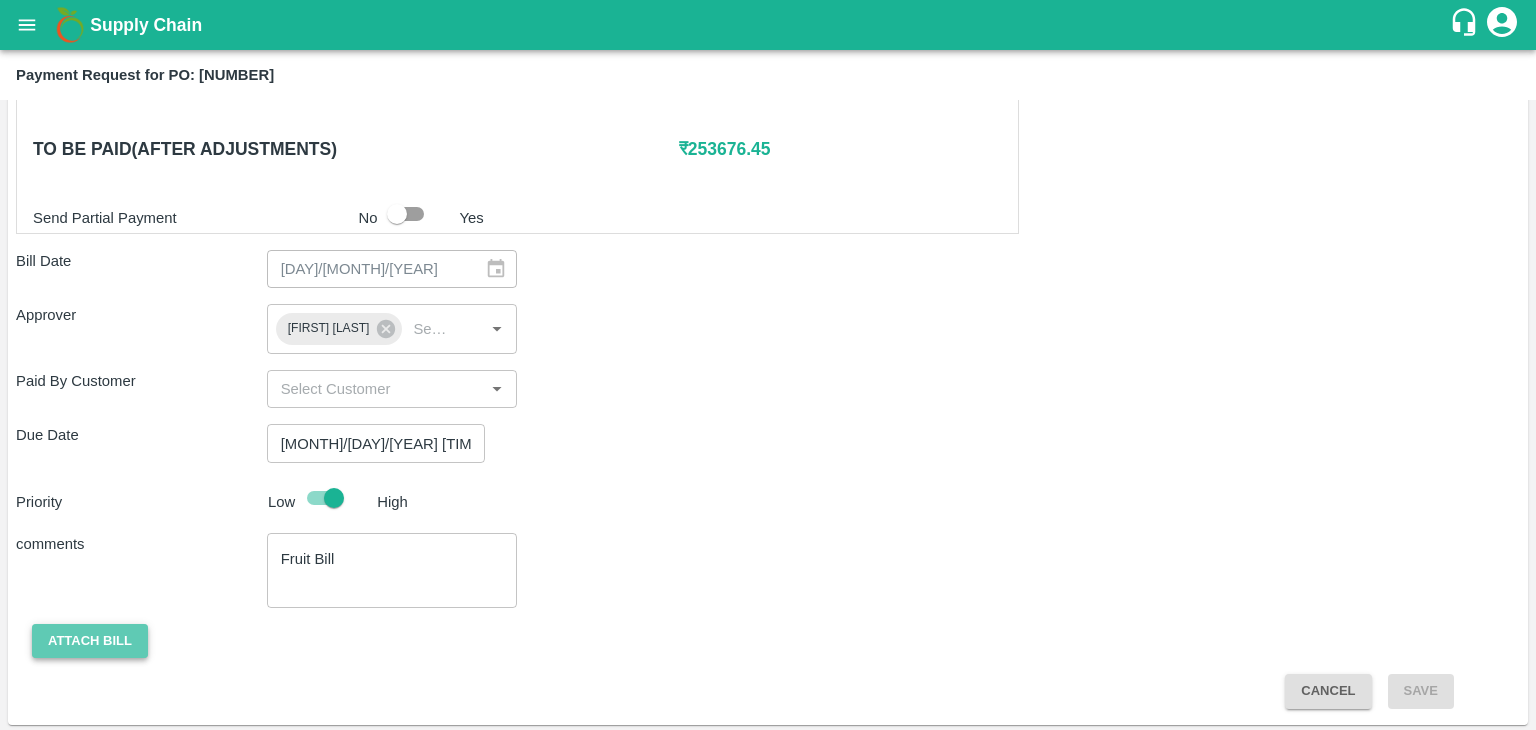 click on "Attach bill" at bounding box center (90, 641) 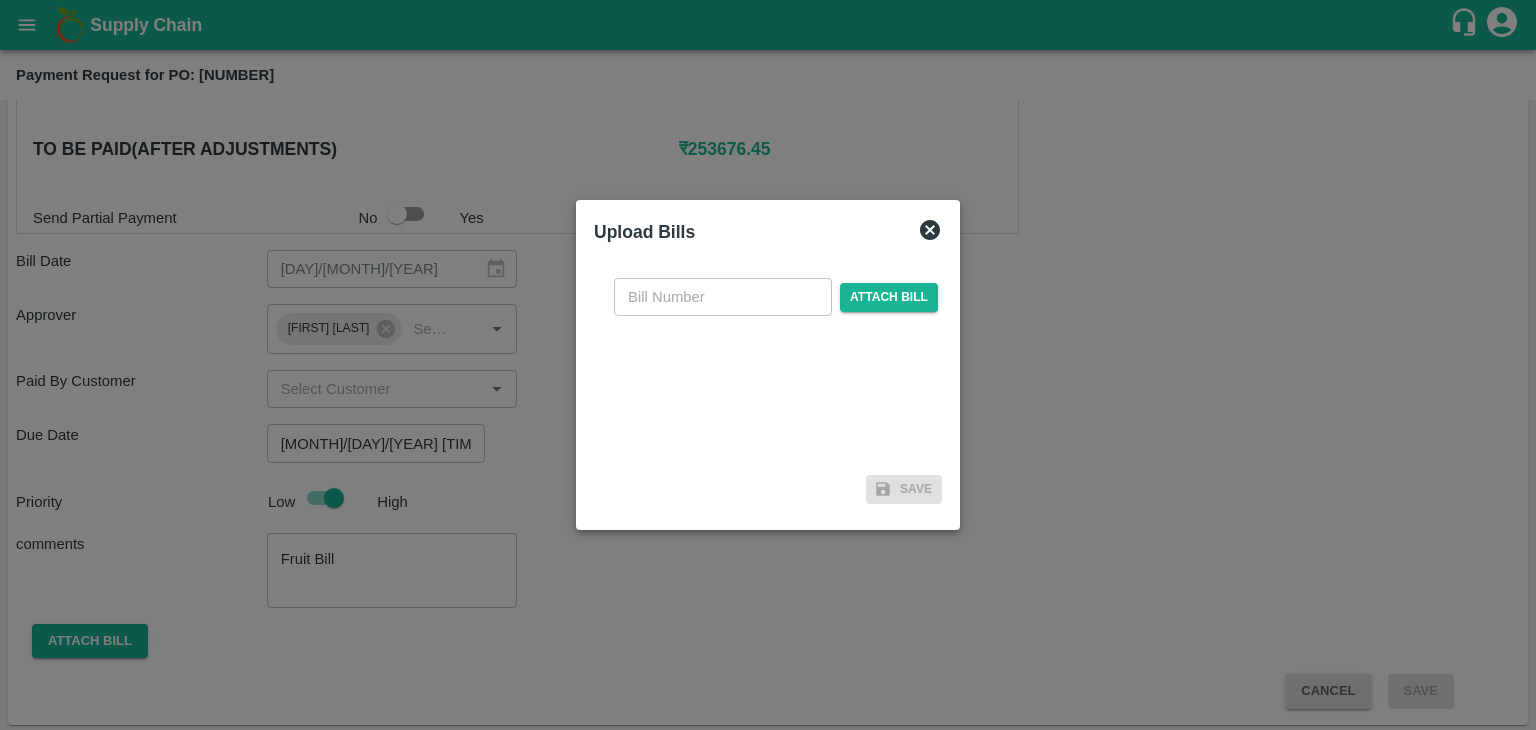 click at bounding box center (723, 297) 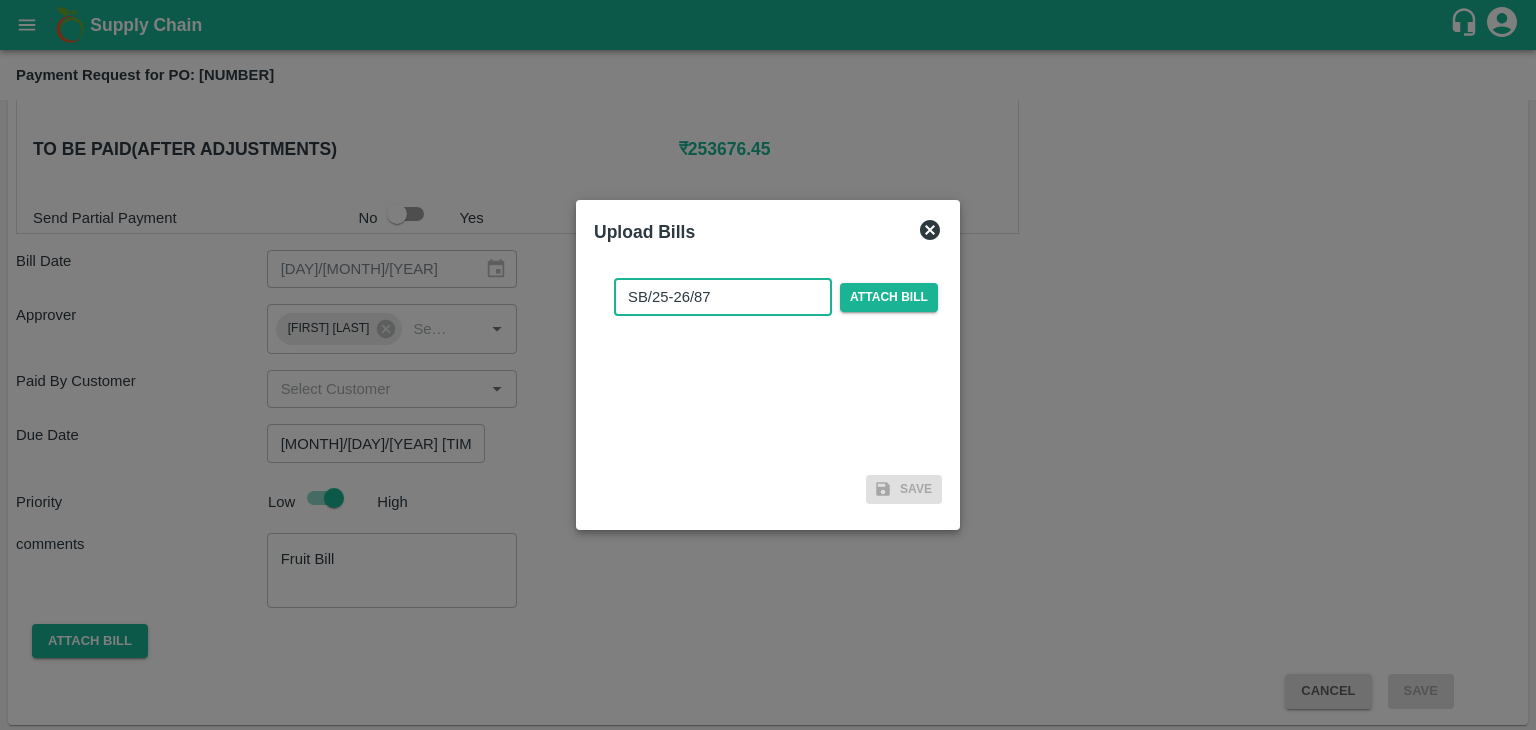 type on "SB/25-26/87" 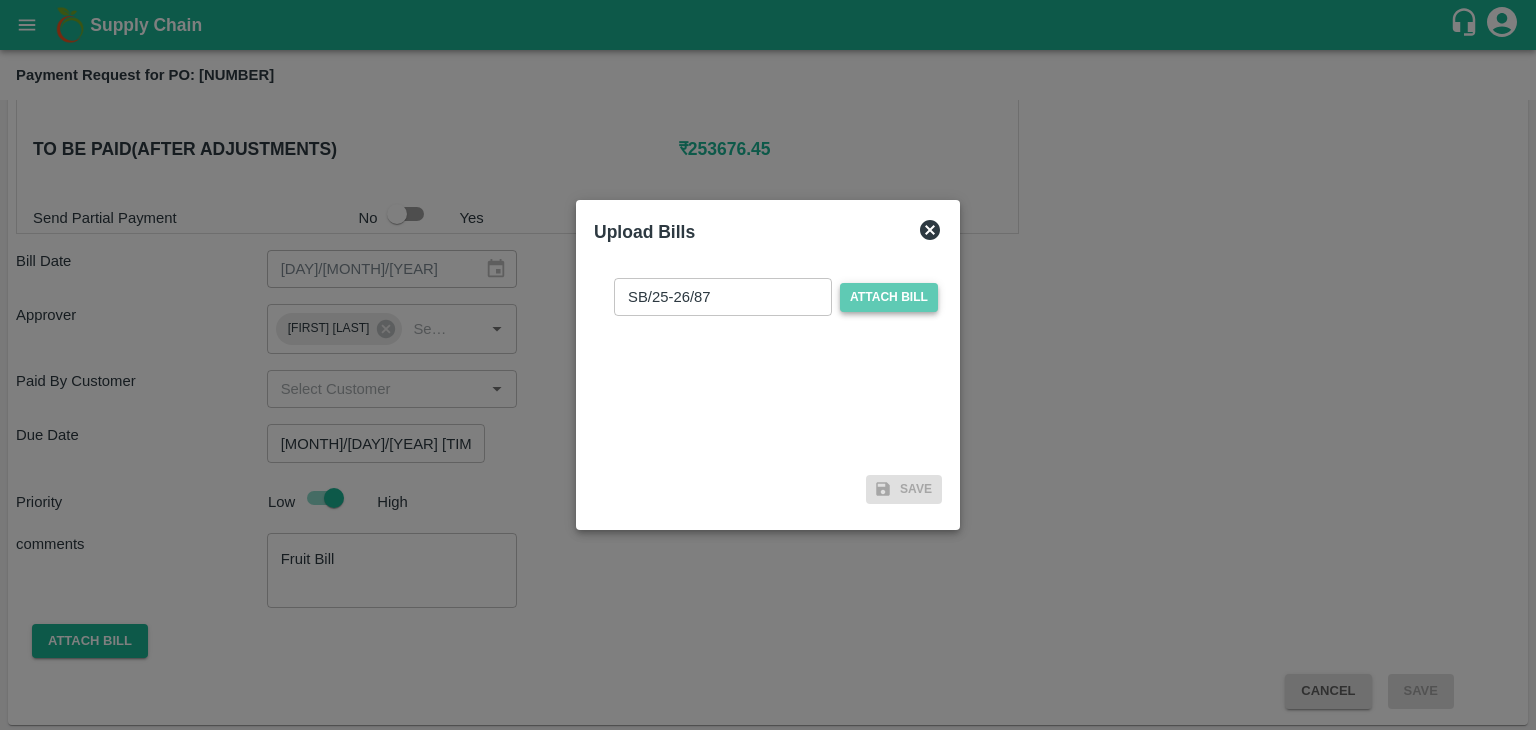 click on "Attach bill" at bounding box center [889, 297] 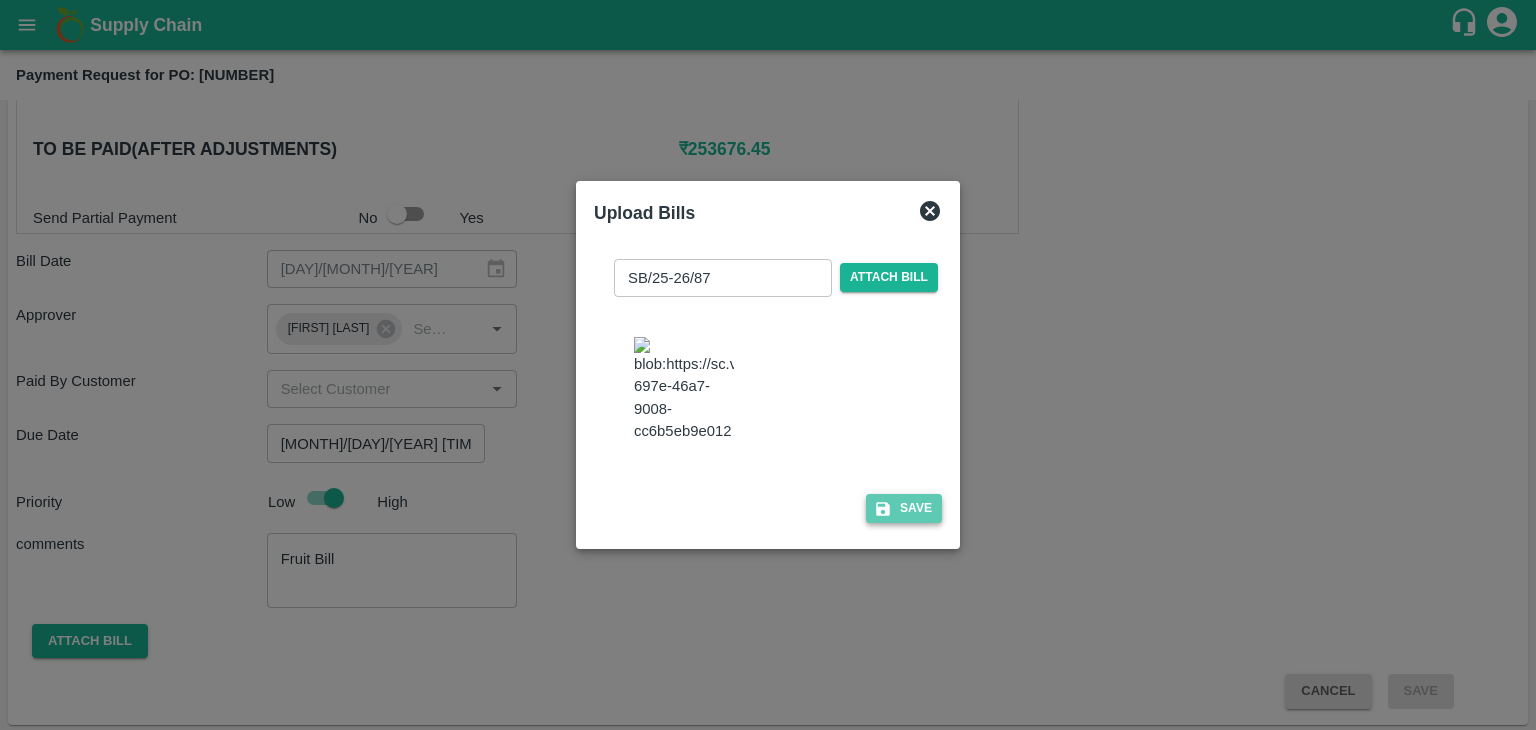 click 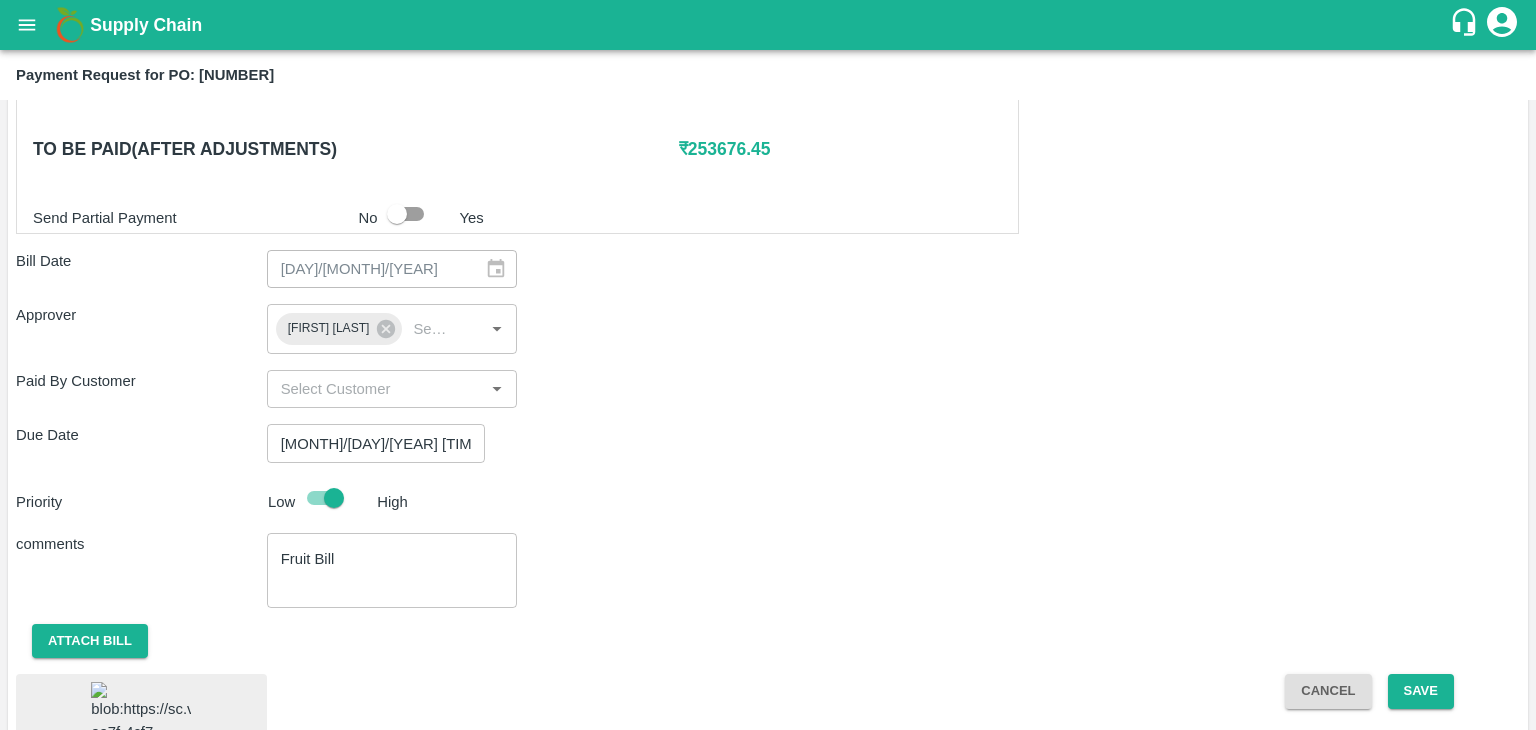 scroll, scrollTop: 1080, scrollLeft: 0, axis: vertical 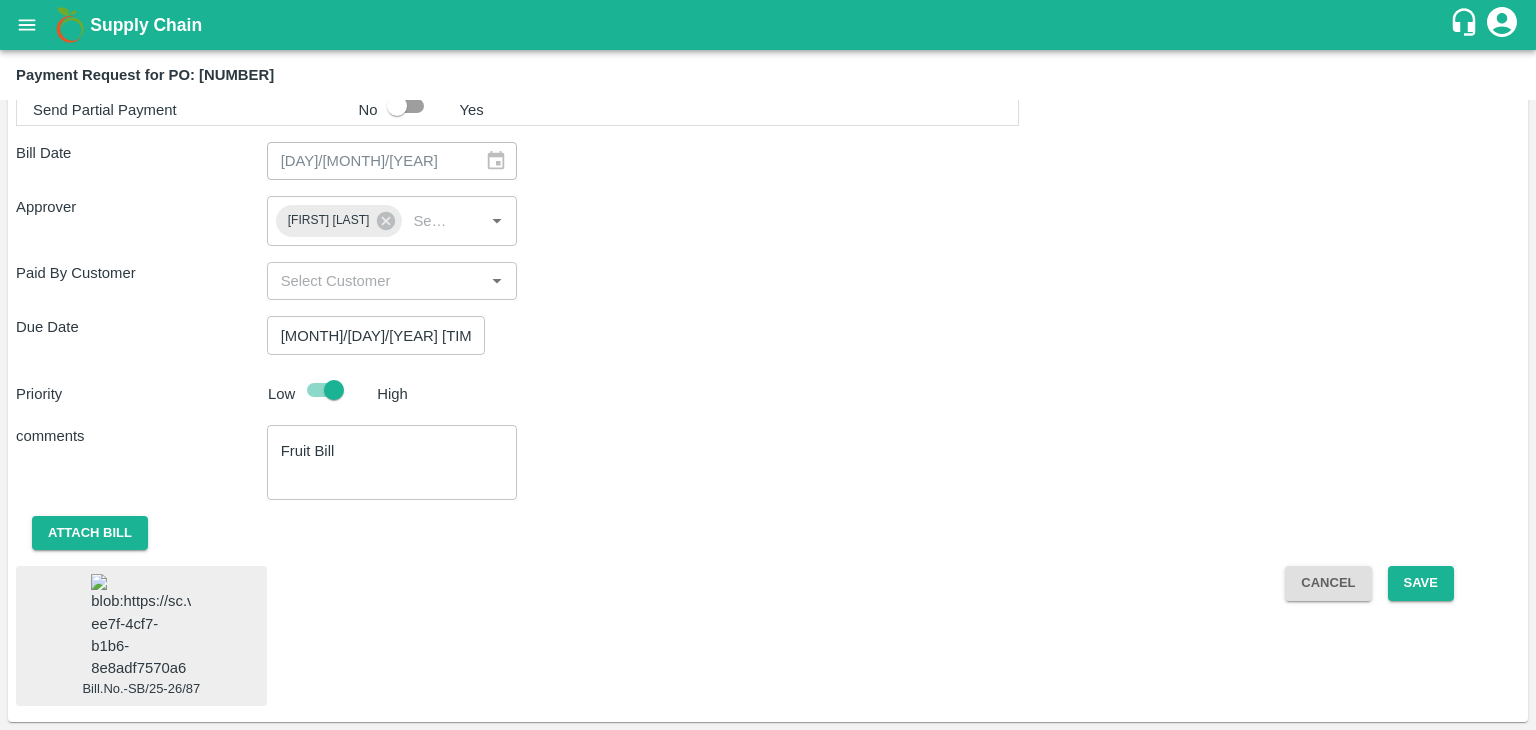 click at bounding box center (141, 626) 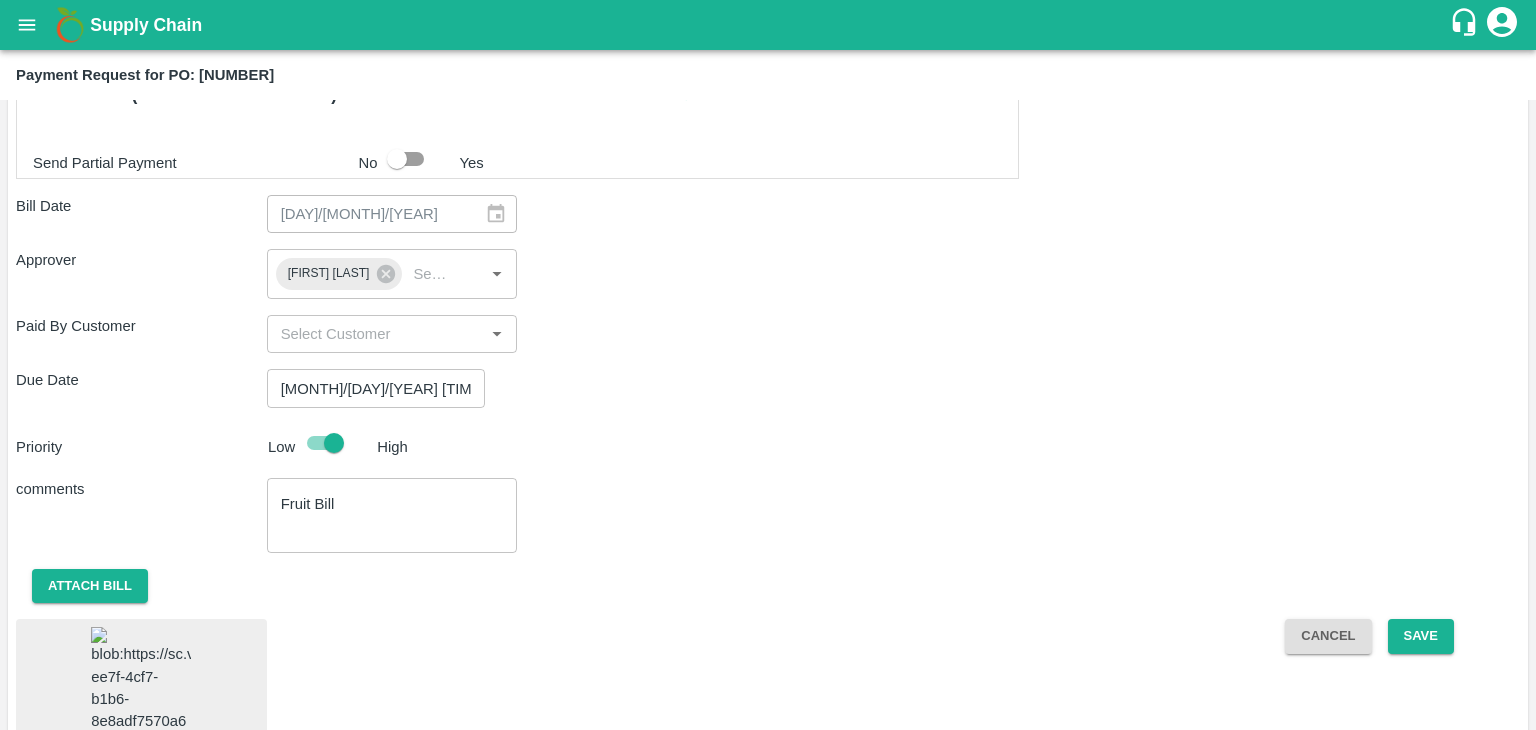 scroll, scrollTop: 1080, scrollLeft: 0, axis: vertical 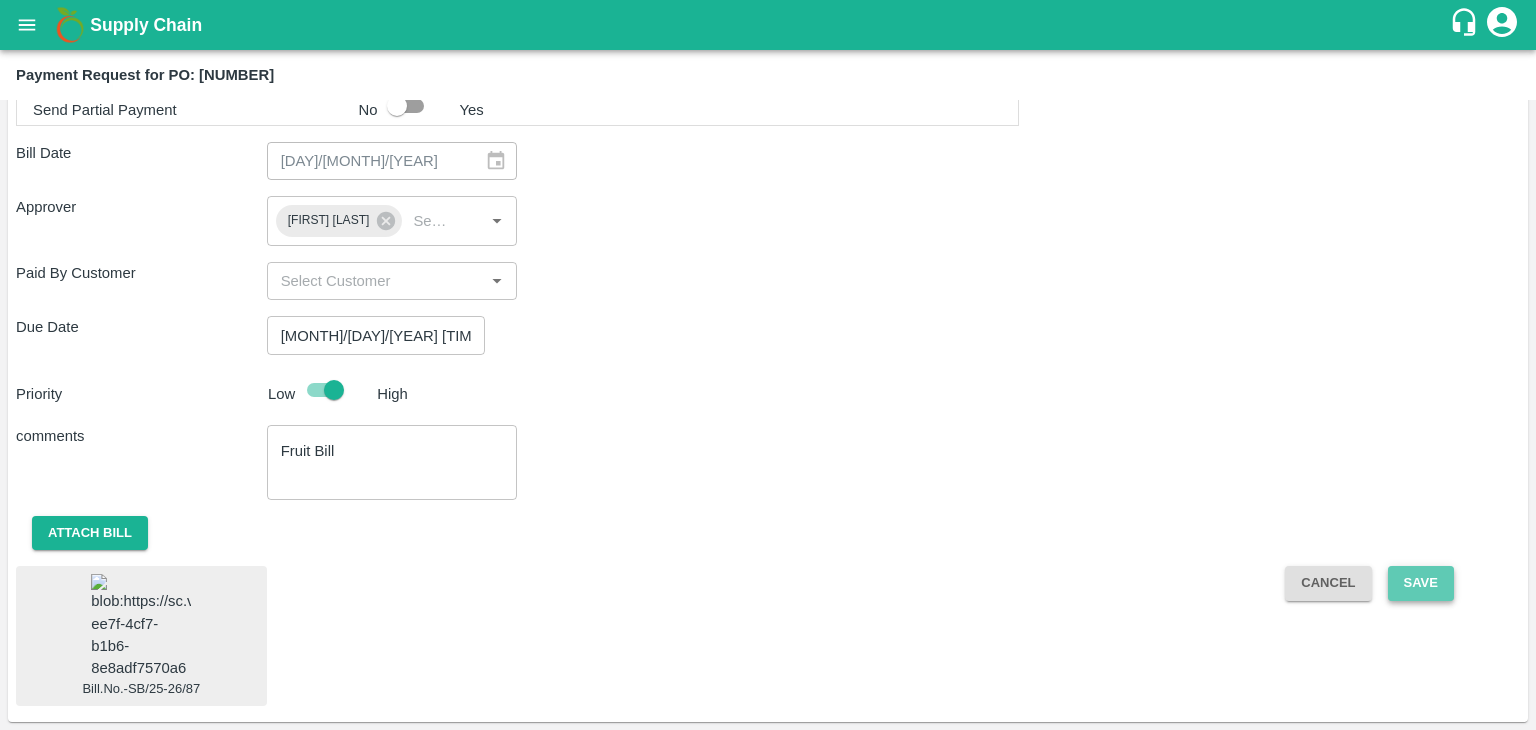 click on "Save" at bounding box center (1421, 583) 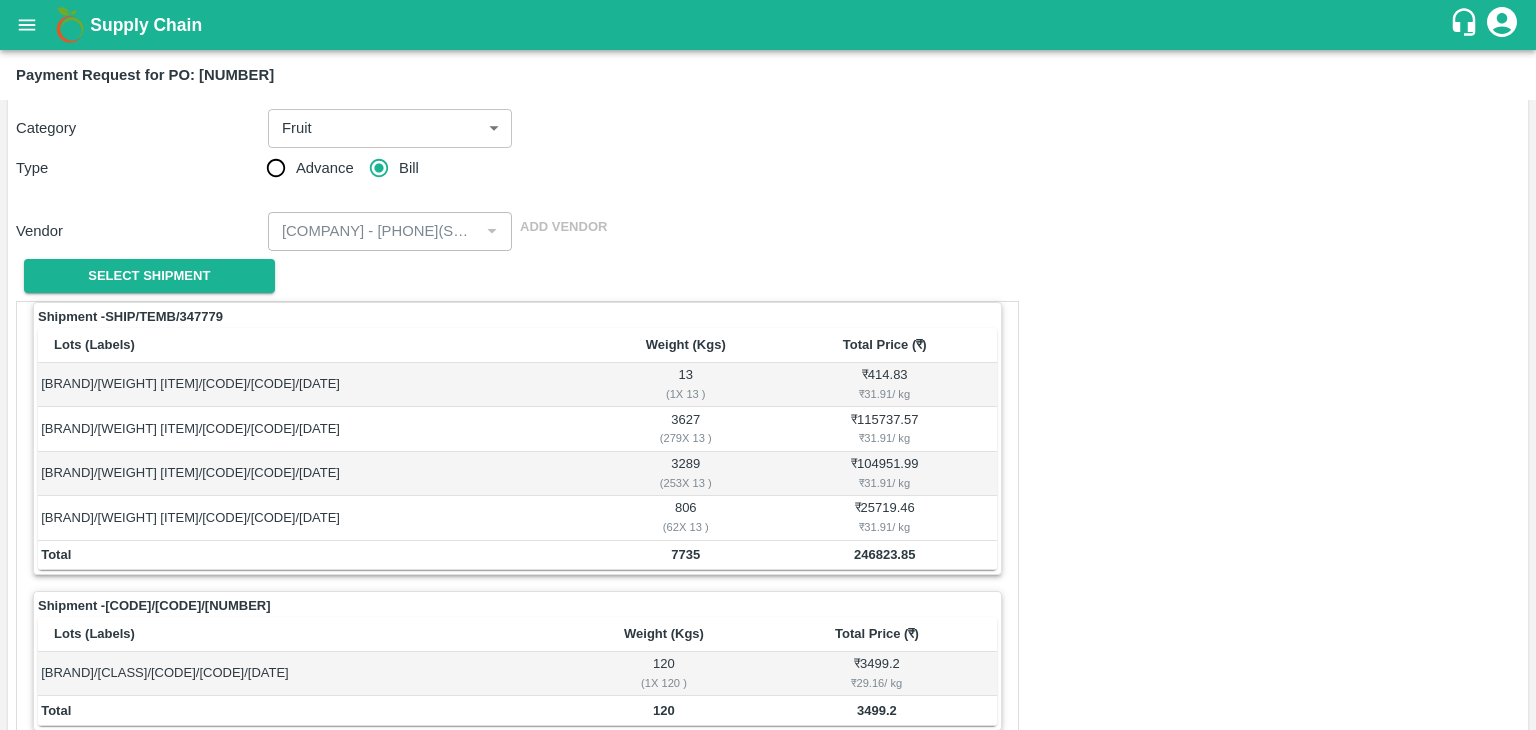 scroll, scrollTop: 0, scrollLeft: 0, axis: both 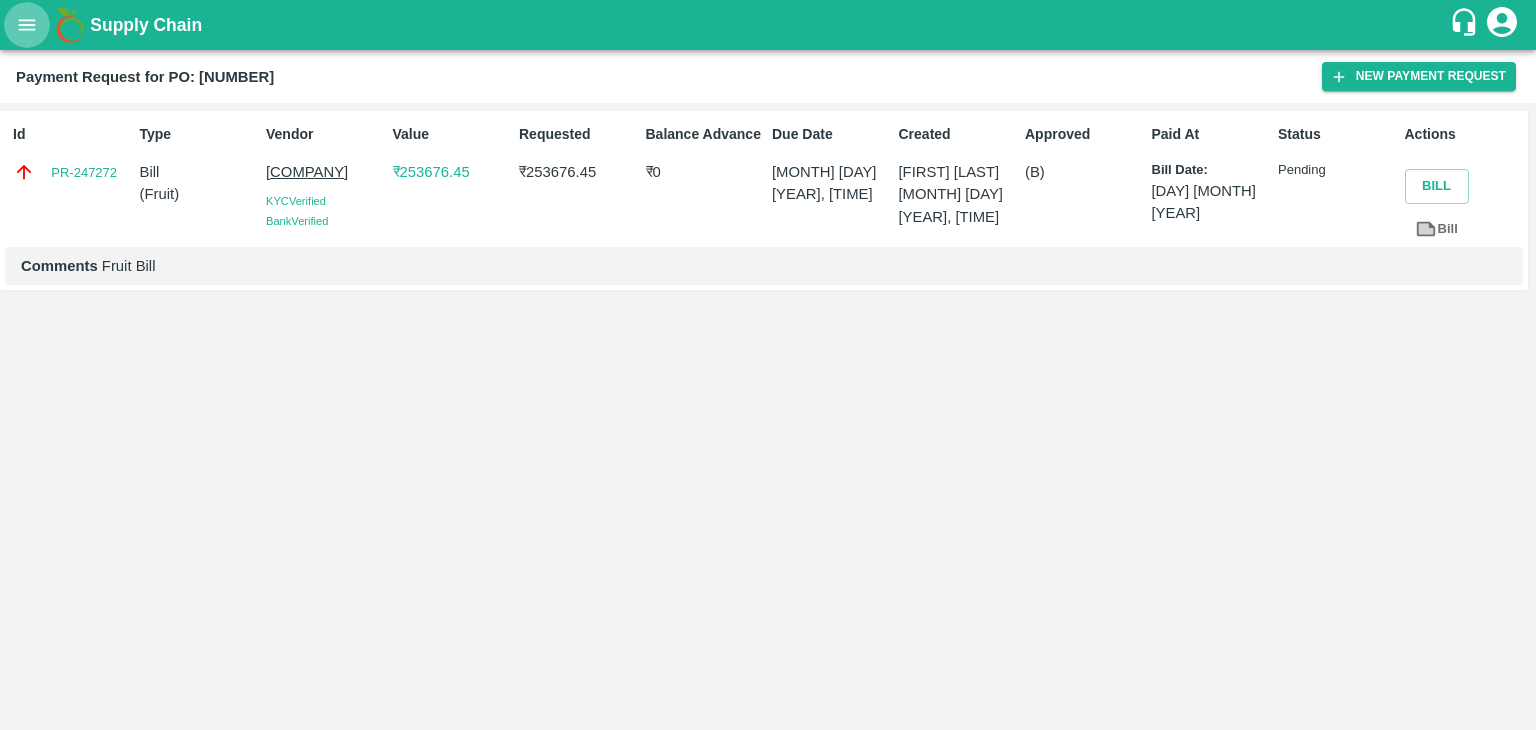 click at bounding box center [27, 25] 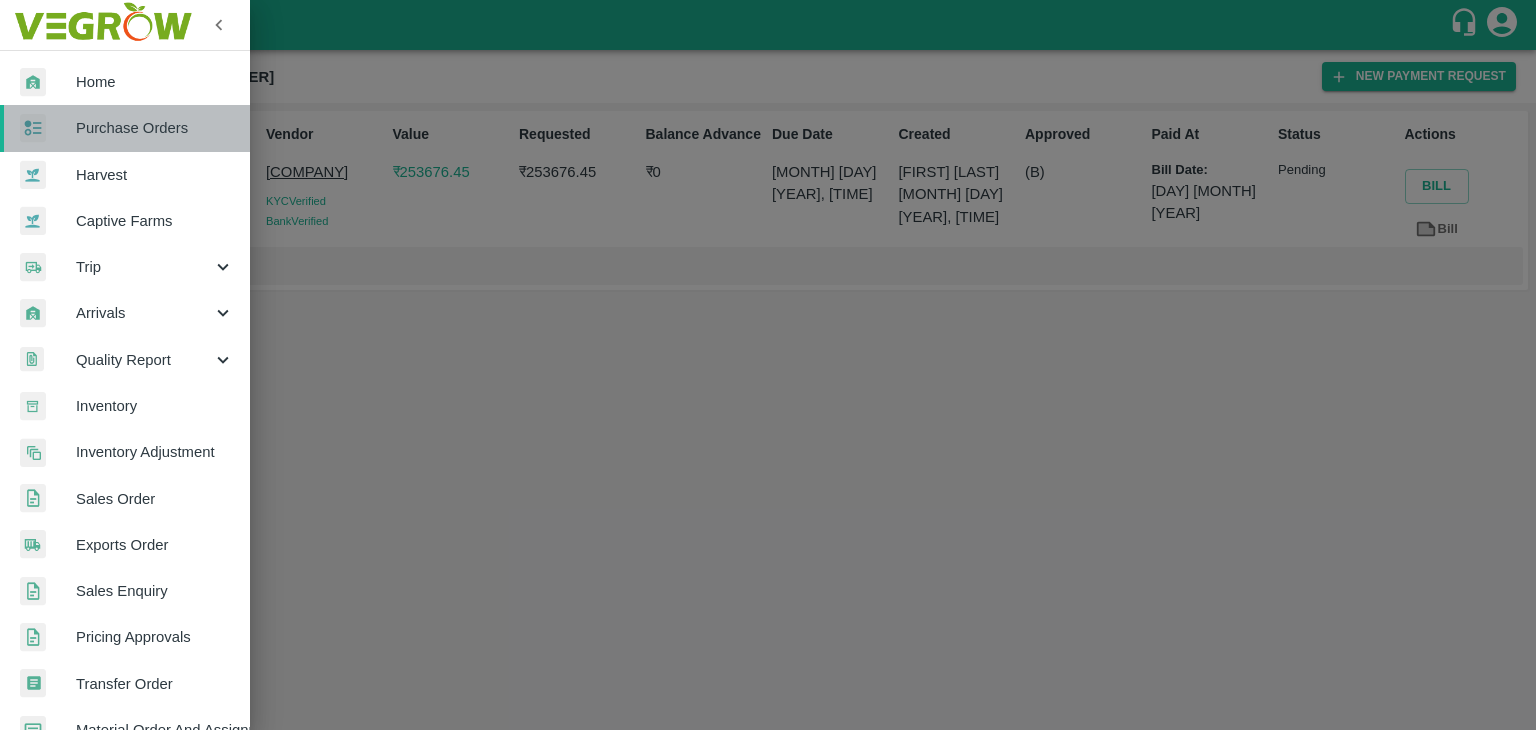 click on "Purchase Orders" at bounding box center [155, 128] 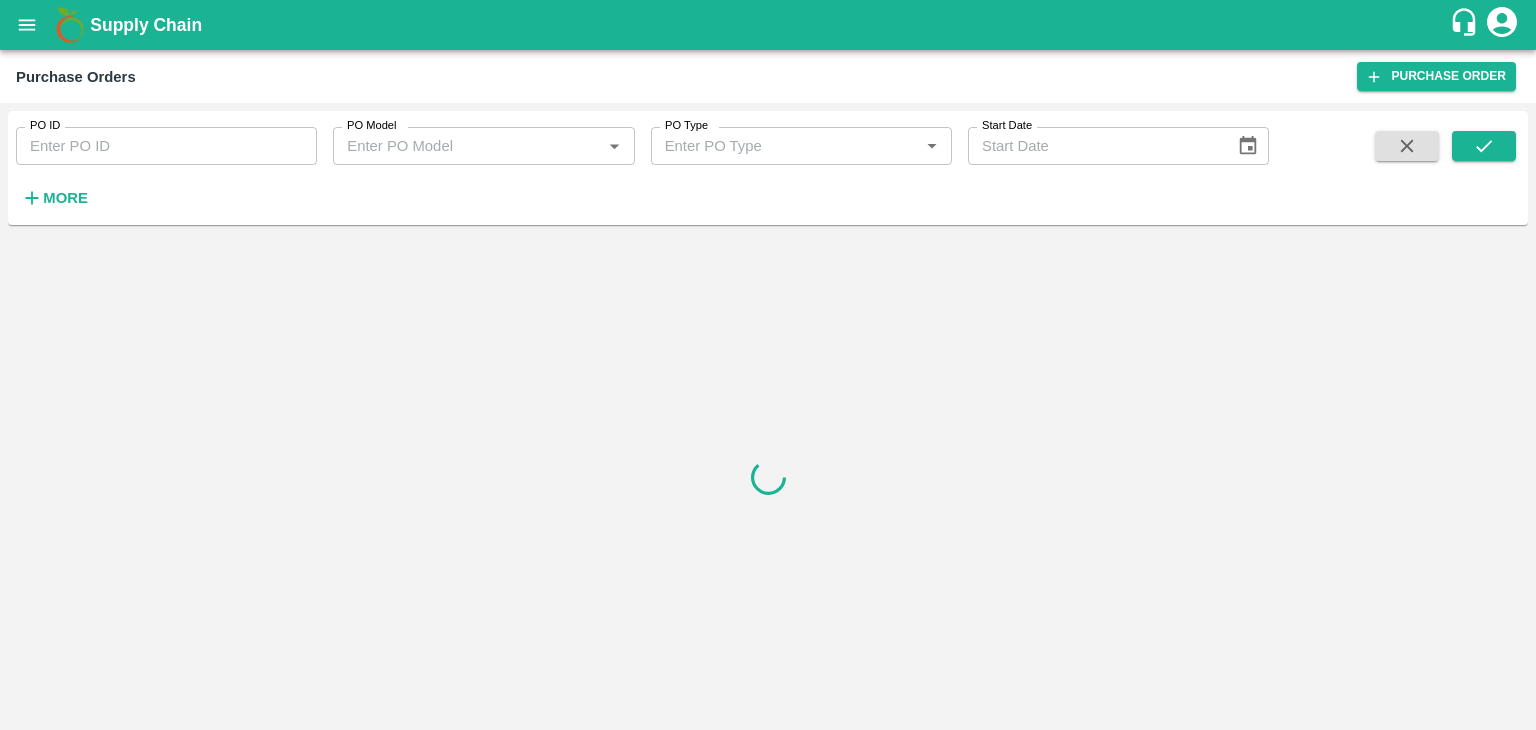 click on "PO ID" at bounding box center (166, 146) 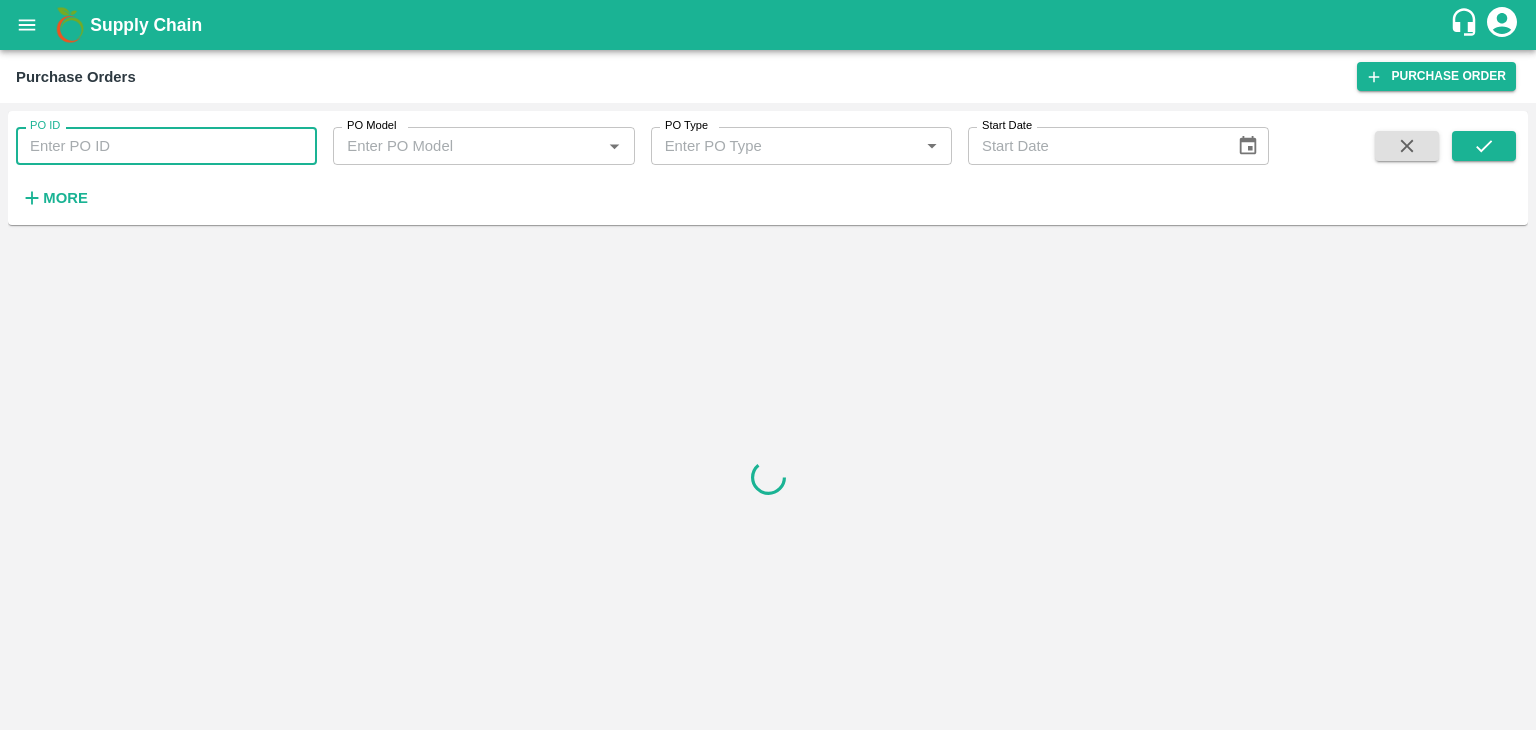 paste on "164851" 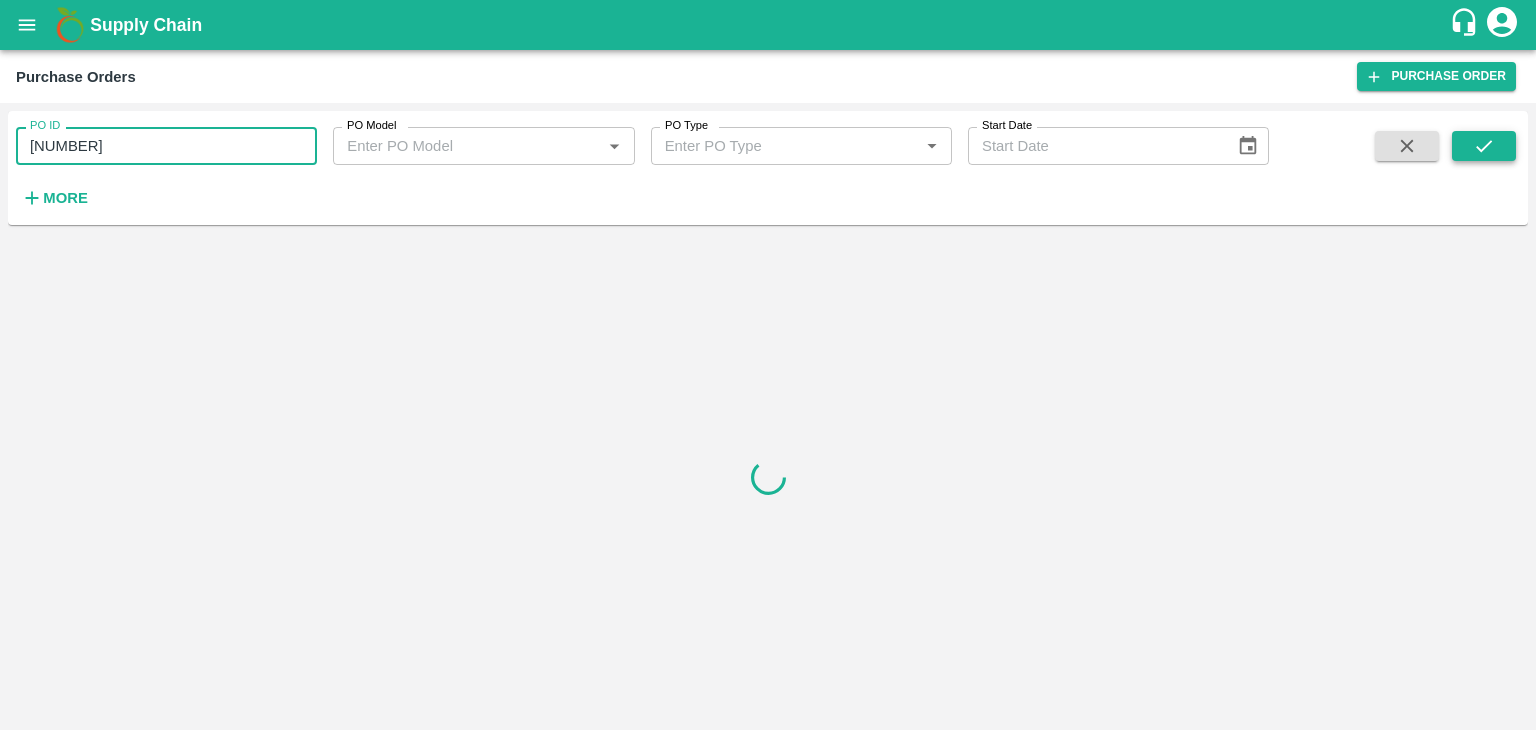 type on "164851" 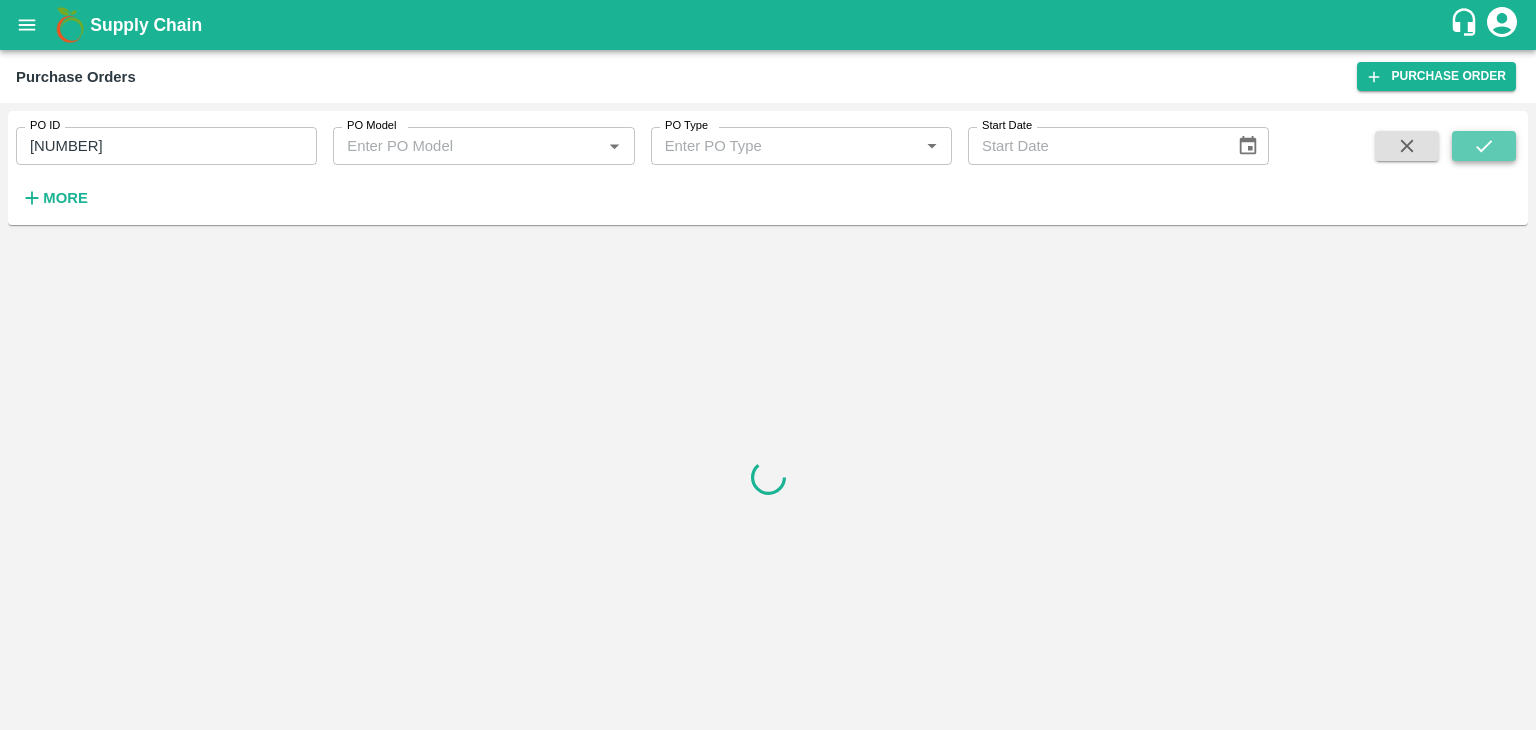 click at bounding box center (1484, 146) 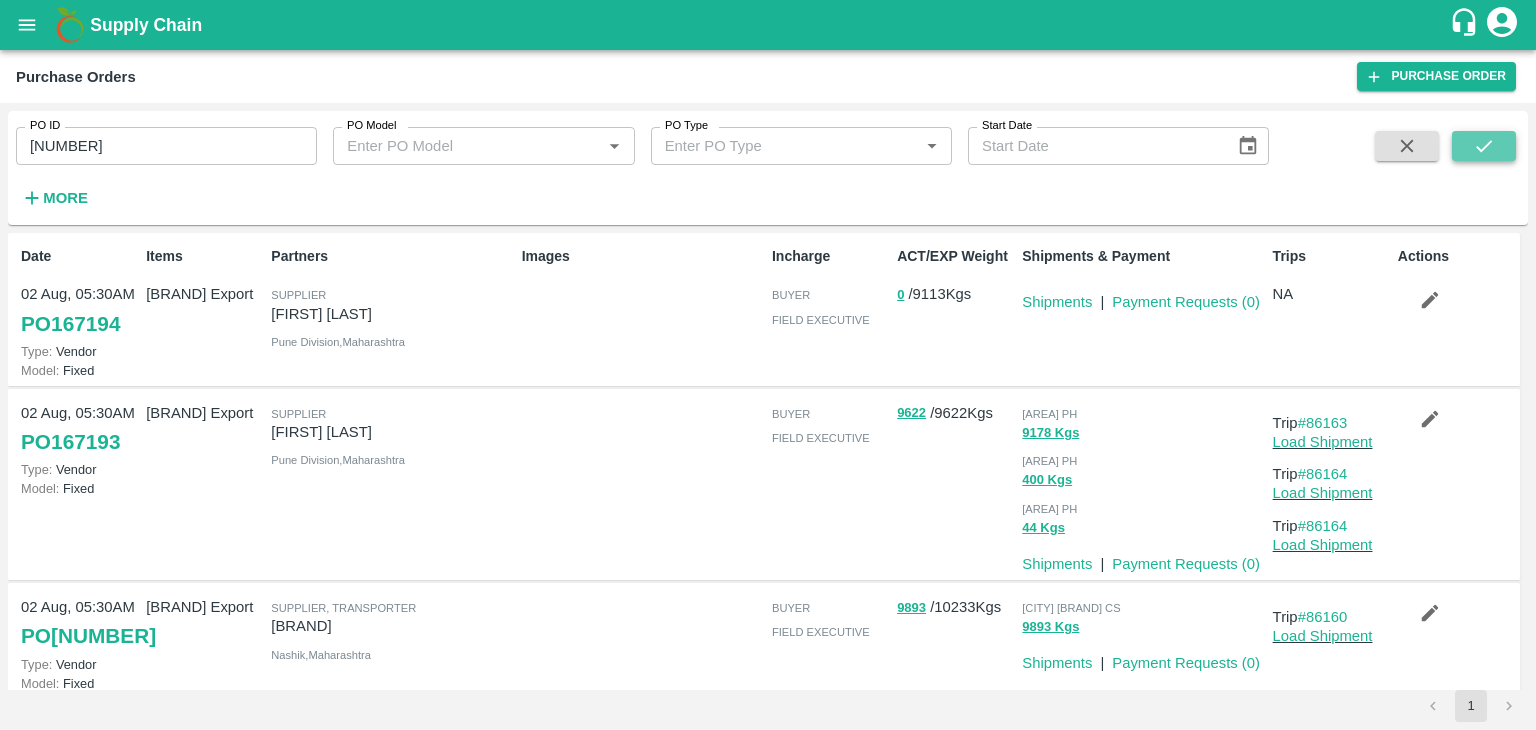 click at bounding box center [1484, 146] 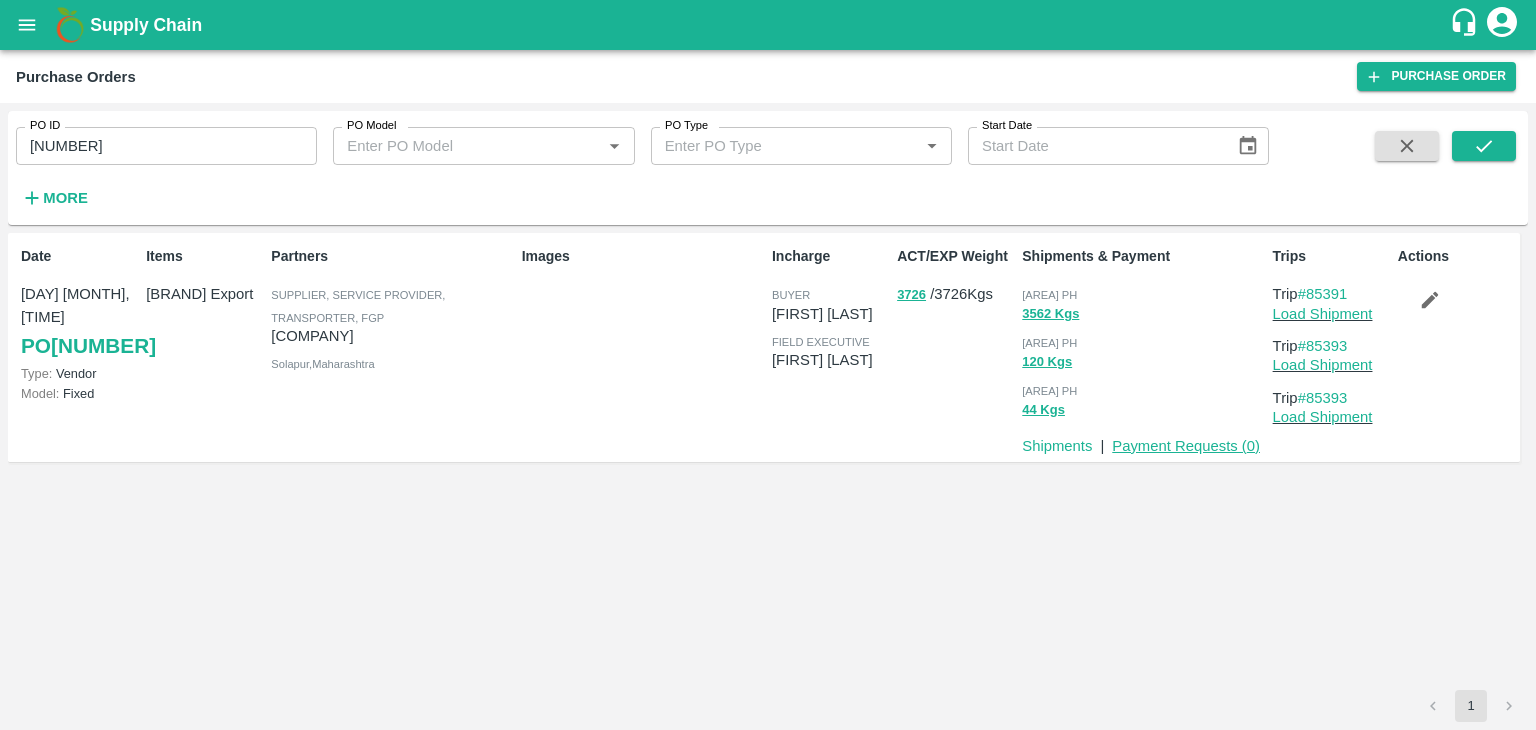click on "Payment Requests ( 0 )" at bounding box center (1186, 446) 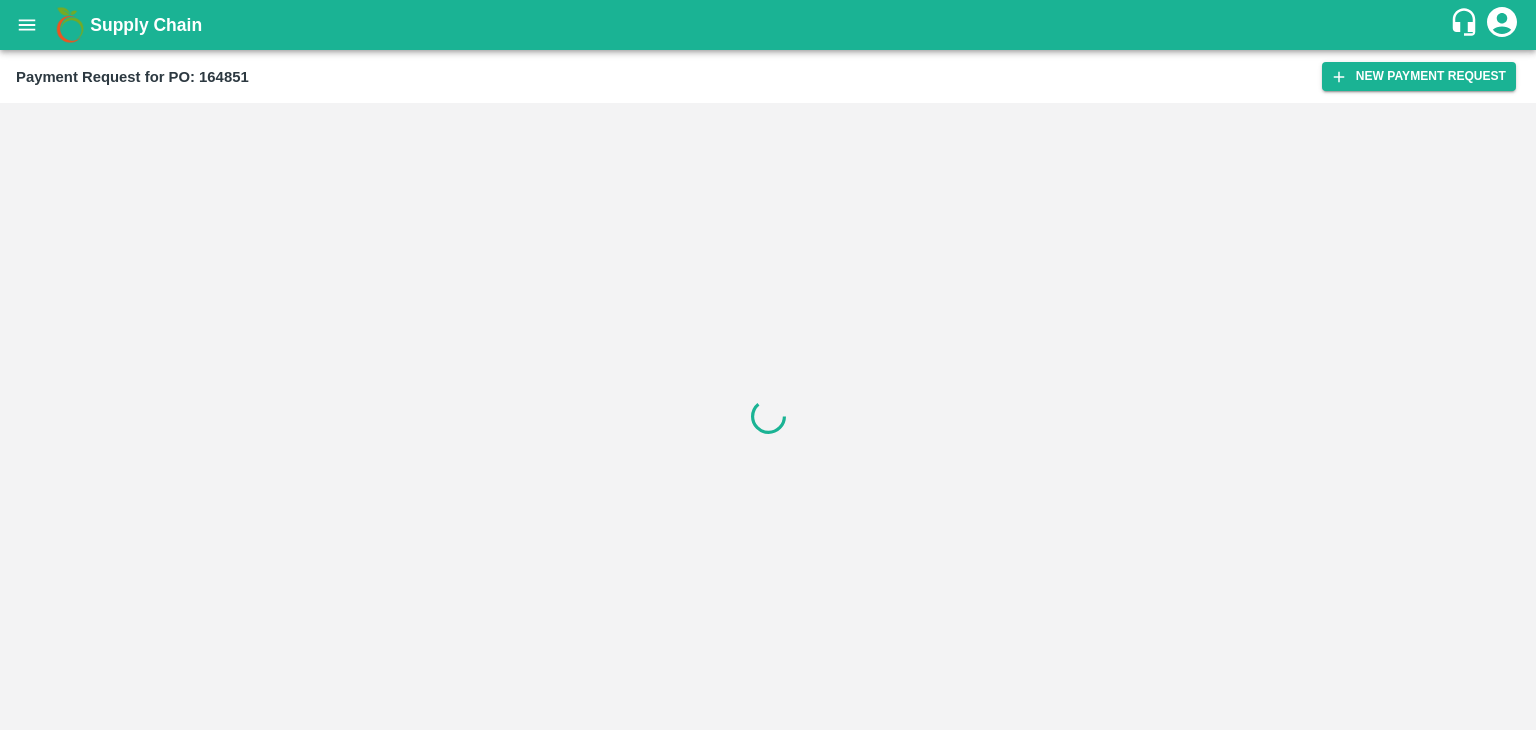 scroll, scrollTop: 0, scrollLeft: 0, axis: both 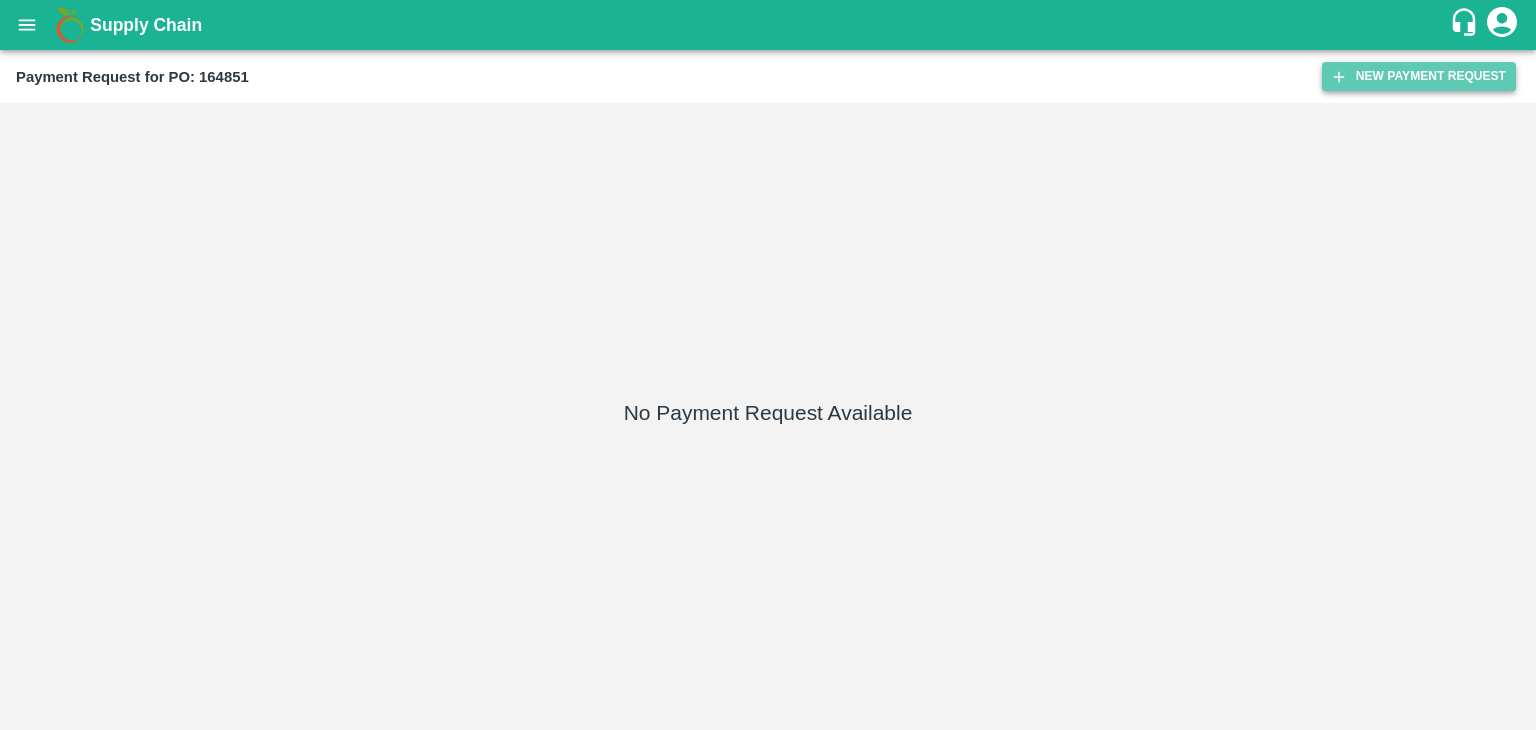 click on "New Payment Request" at bounding box center (1419, 76) 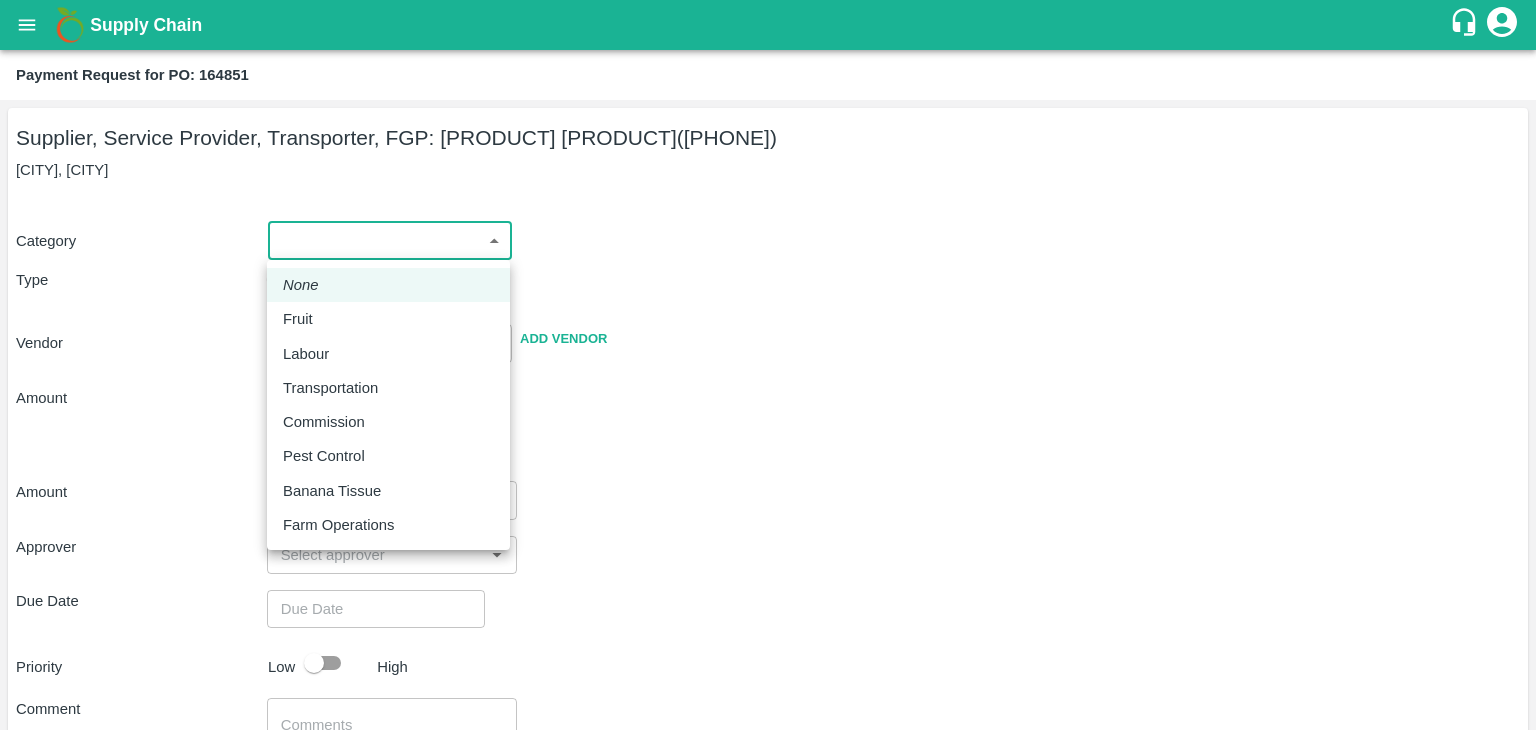 click on "Supply Chain Payment Request for PO: 164851 Supplier, Service Provider, Transporter, FGP:    Krushna Fruit Suppliers  ([PHONE]) Kanhergaon, [CITY] [STATE] Category ​ ​ Type Advance Bill Vendor ​ Add Vendor Amount Total value Per Kg ​ Amount ​ Approver ​ Due Date ​  Priority  Low  High Comment x ​ Attach bill Cancel Save Tembhurni PH Nashik CC Shahada Banana Export PH Nashik Banana CS Vijaykumar Fartade Logout None Fruit Labour Transportation Commission Pest Control Banana Tissue Farm Operations" at bounding box center (768, 365) 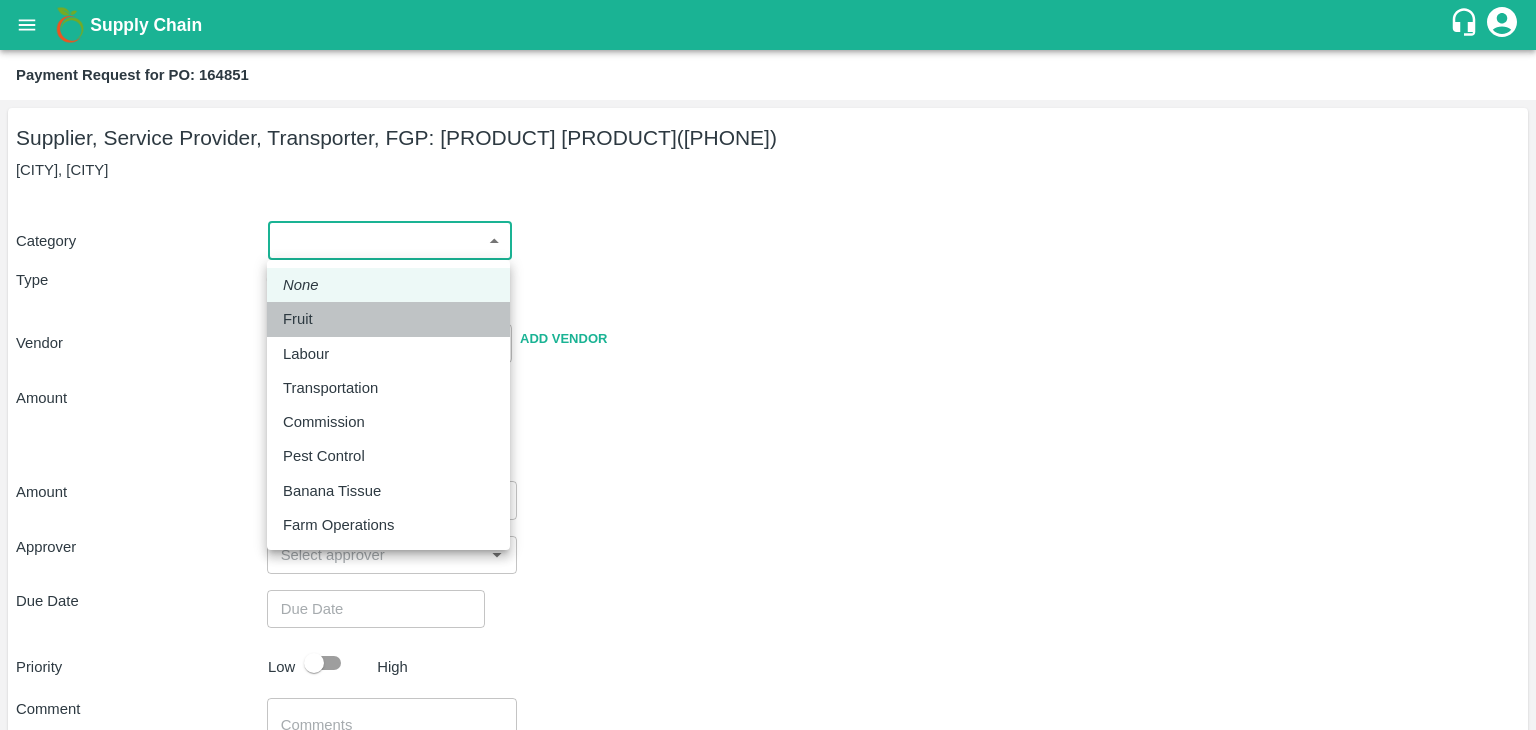 click on "Fruit" at bounding box center (388, 319) 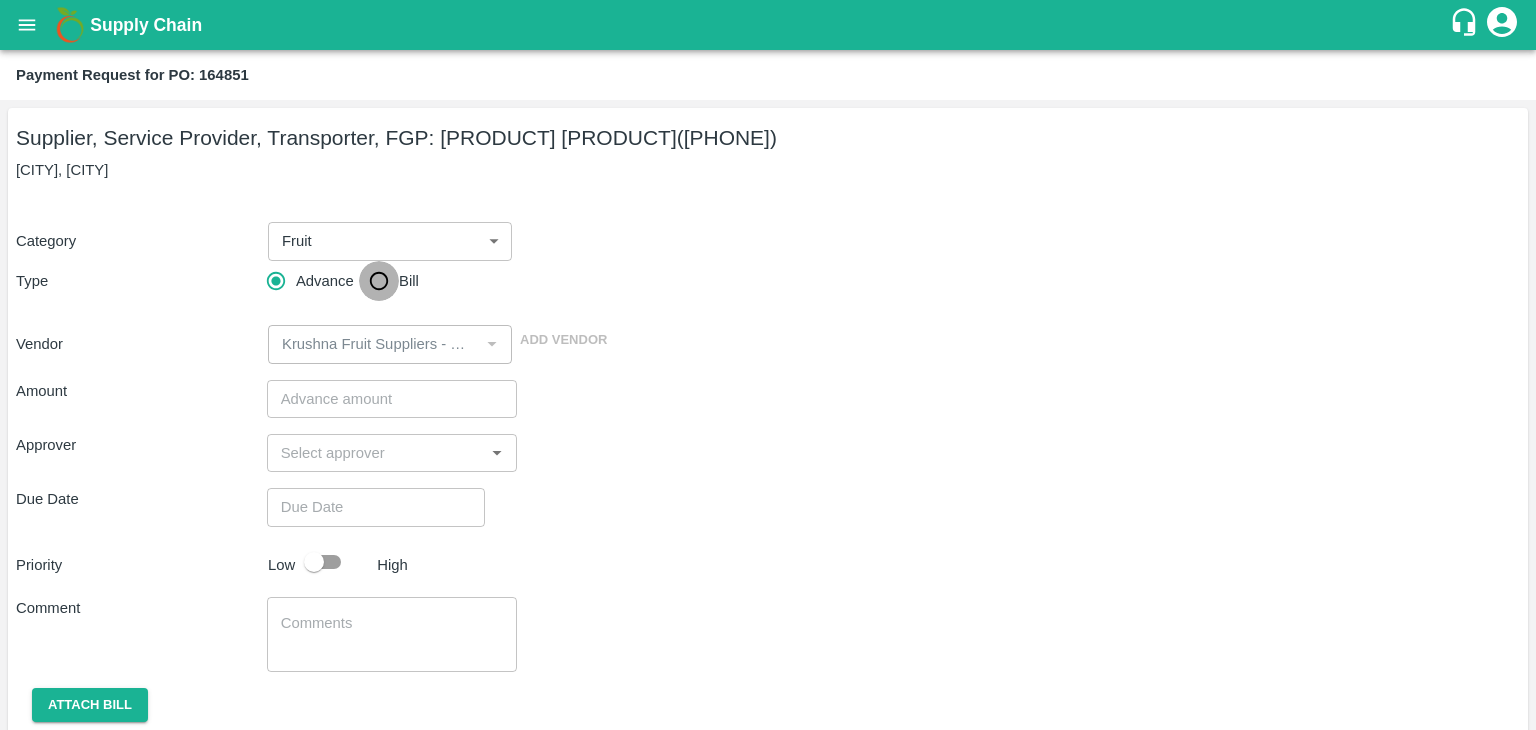 click on "Bill" at bounding box center [379, 281] 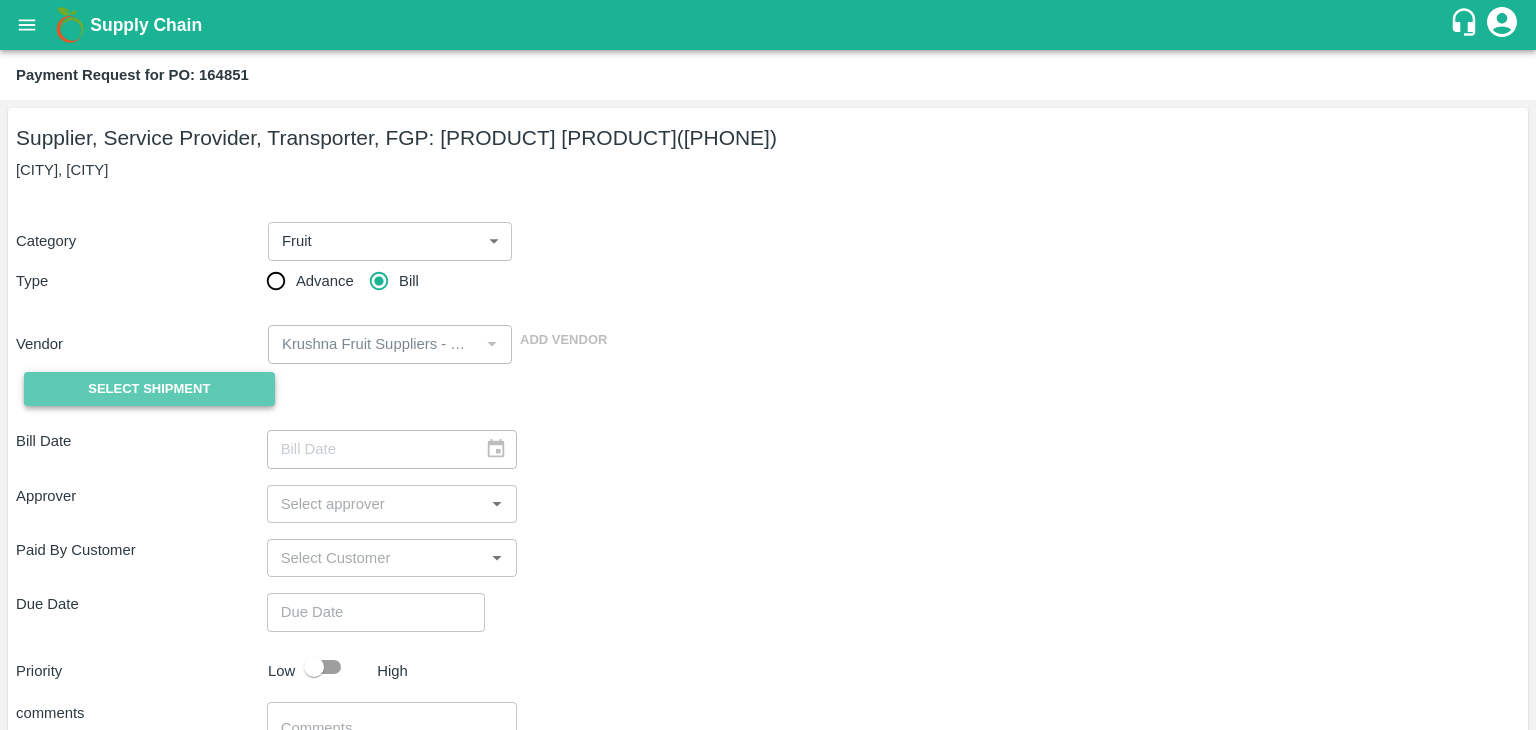 click on "Select Shipment" at bounding box center [149, 389] 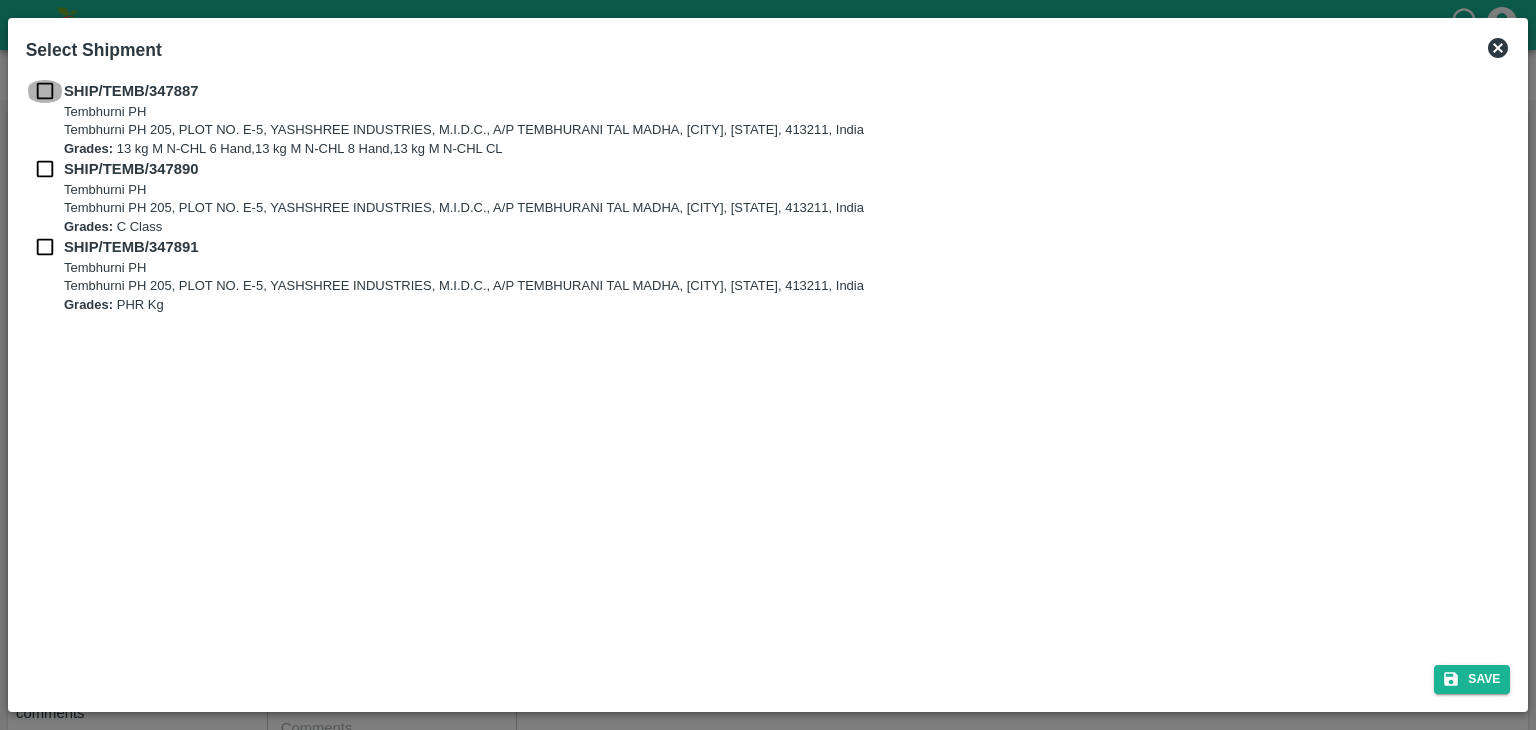 click at bounding box center (45, 91) 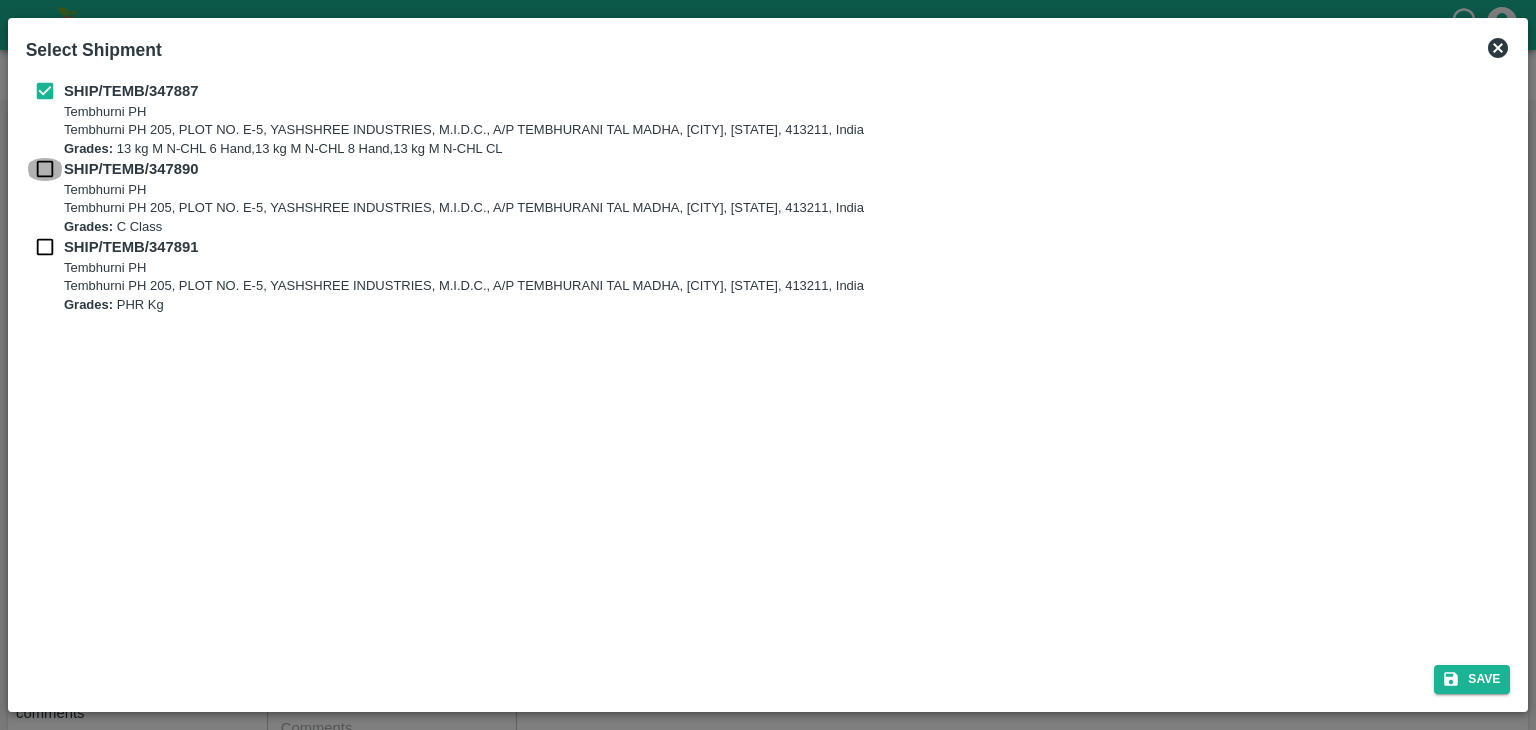 click at bounding box center [45, 169] 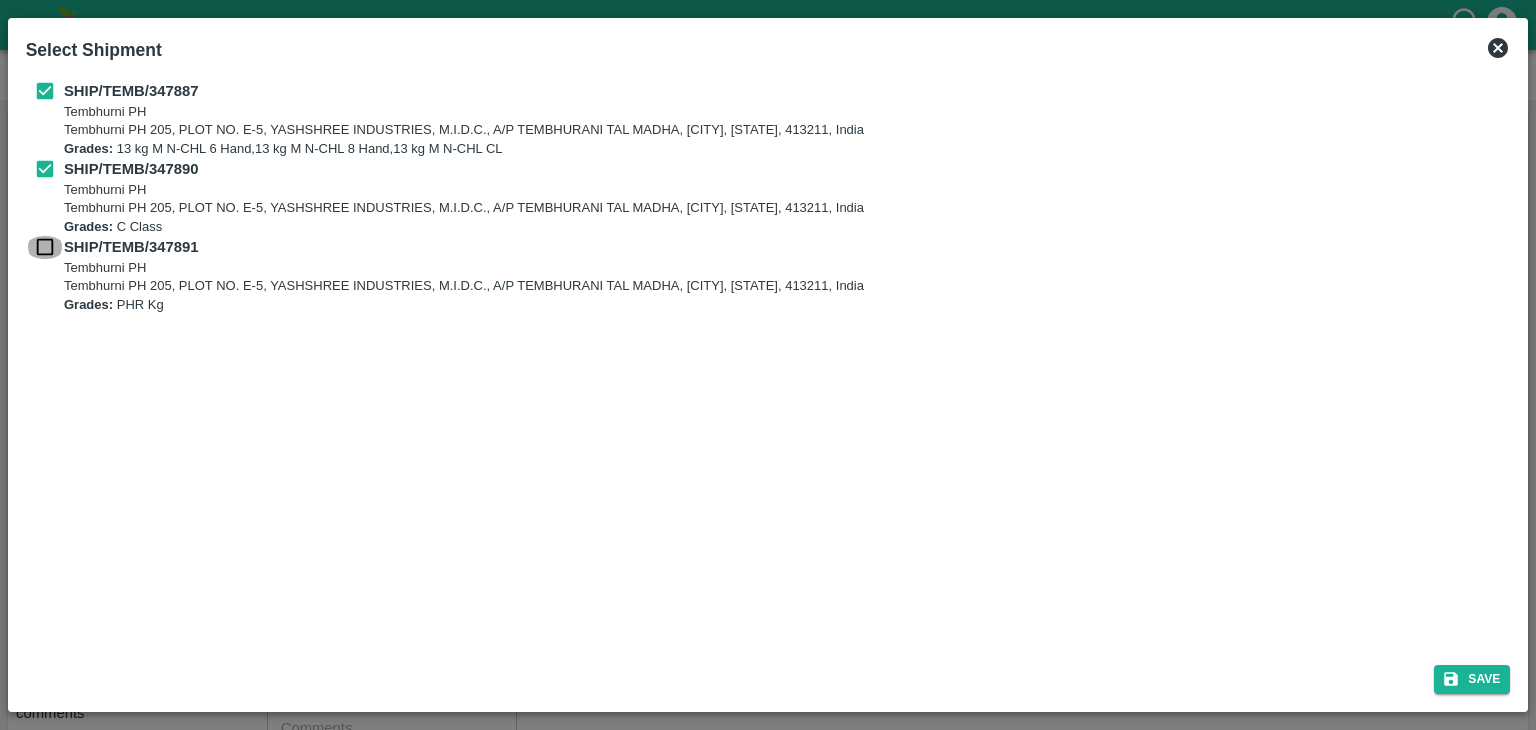 click at bounding box center (45, 247) 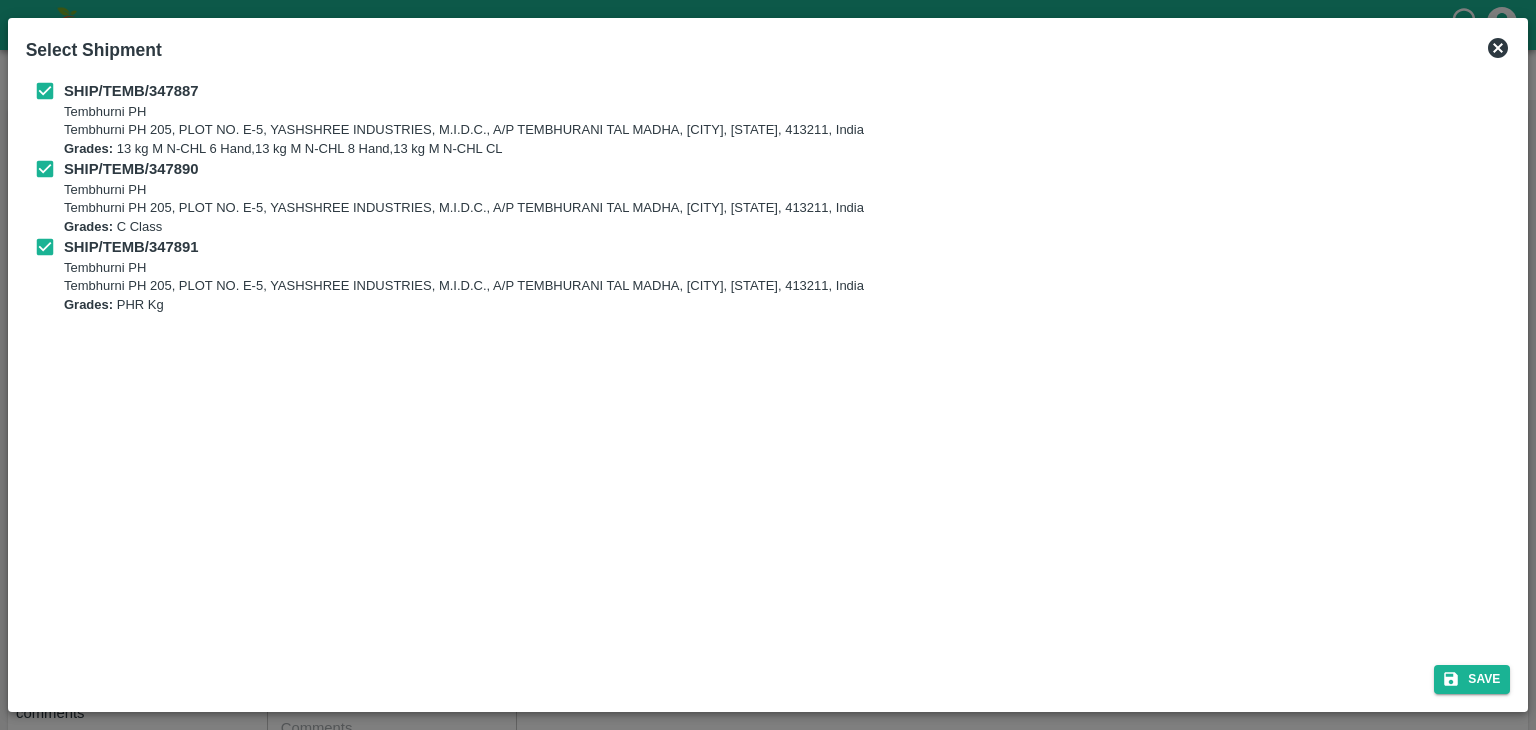 click on "Save" at bounding box center [768, 675] 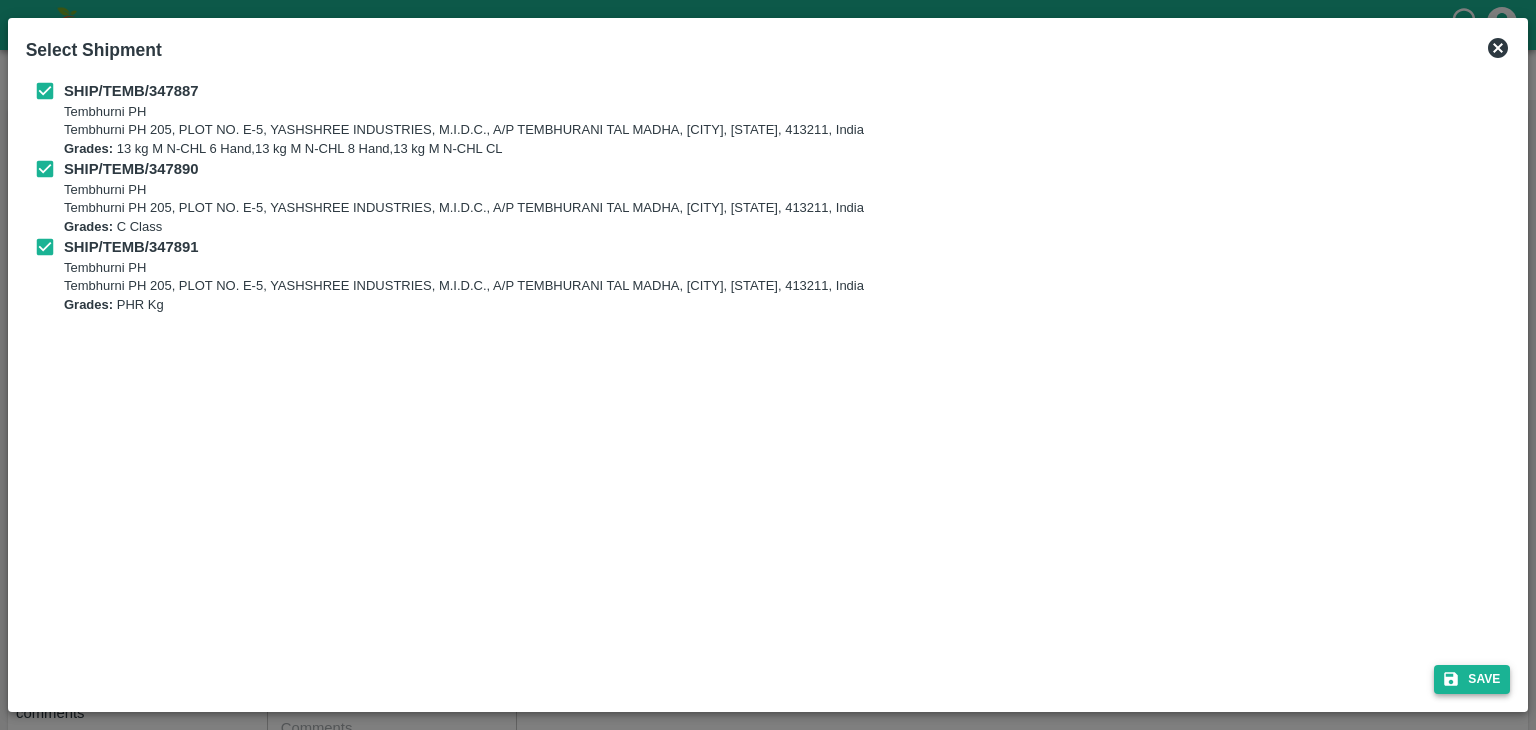 click on "Save" at bounding box center (1472, 679) 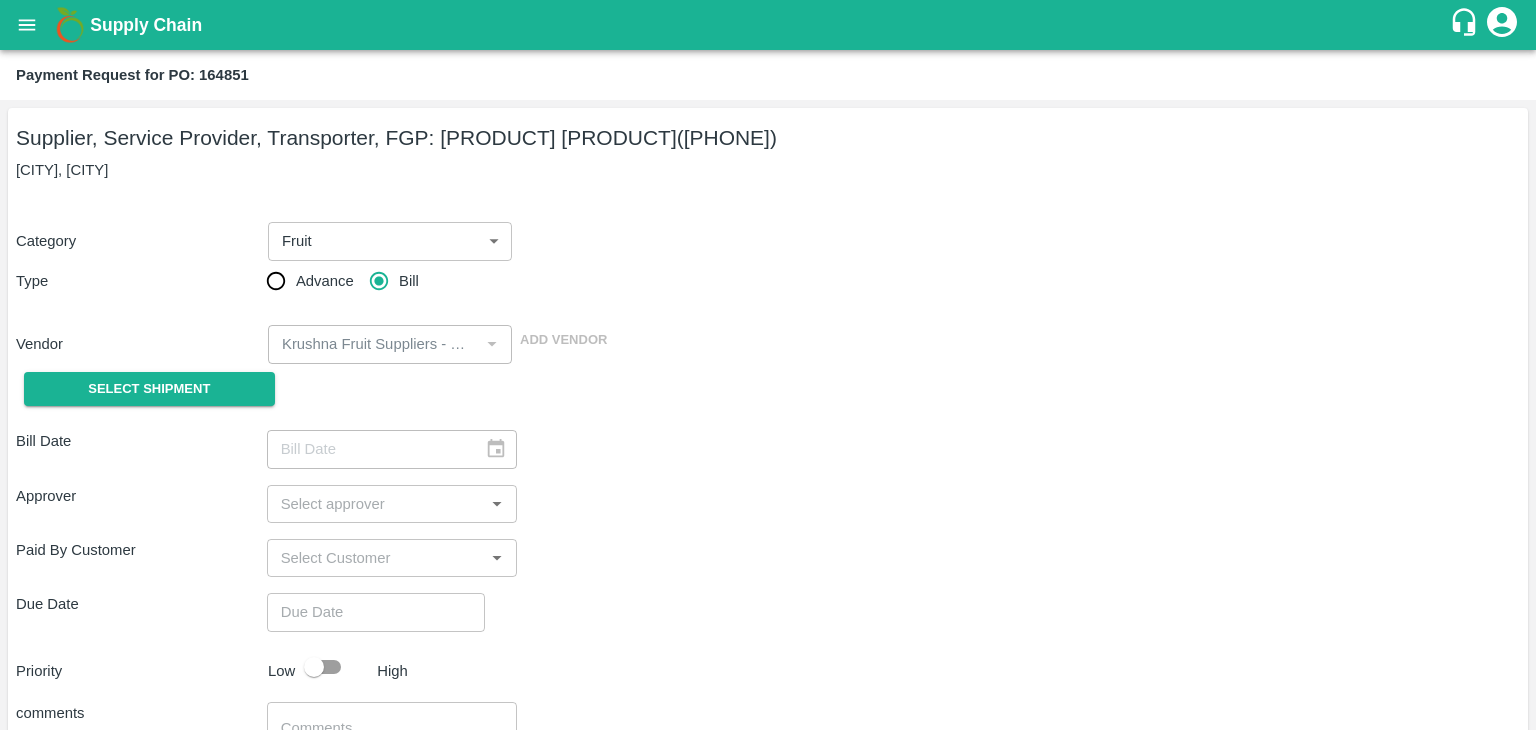 type on "24/07/2025" 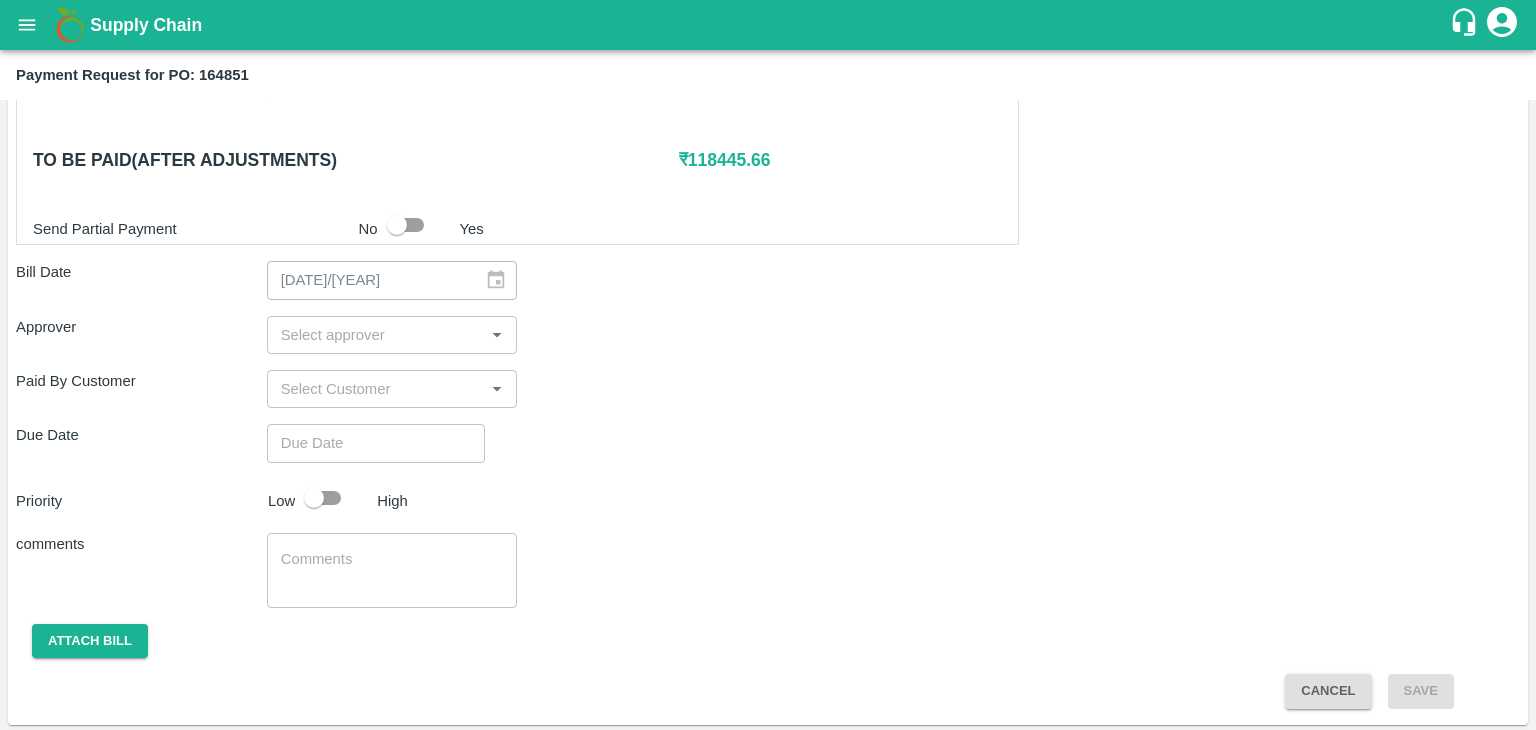 scroll, scrollTop: 891, scrollLeft: 0, axis: vertical 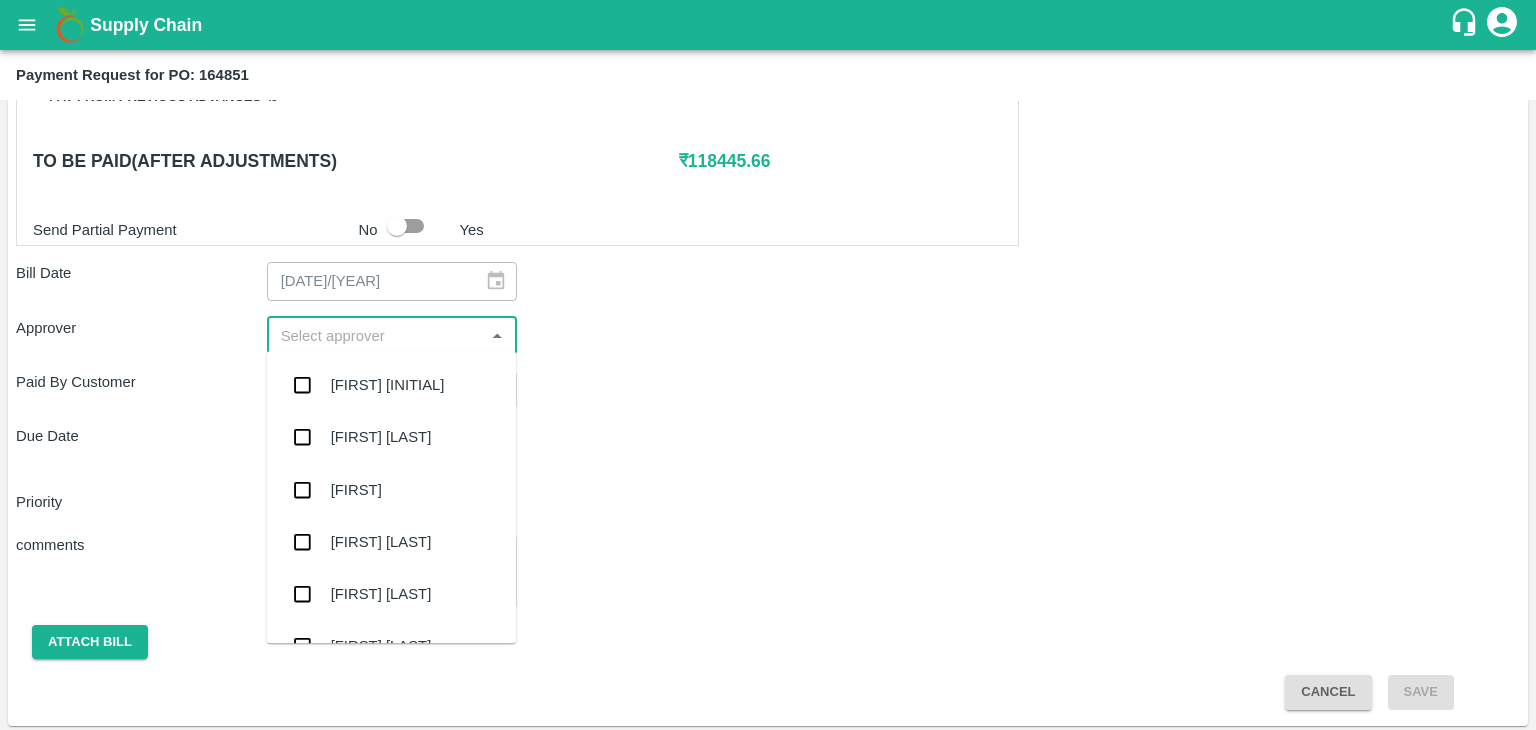 click at bounding box center [376, 336] 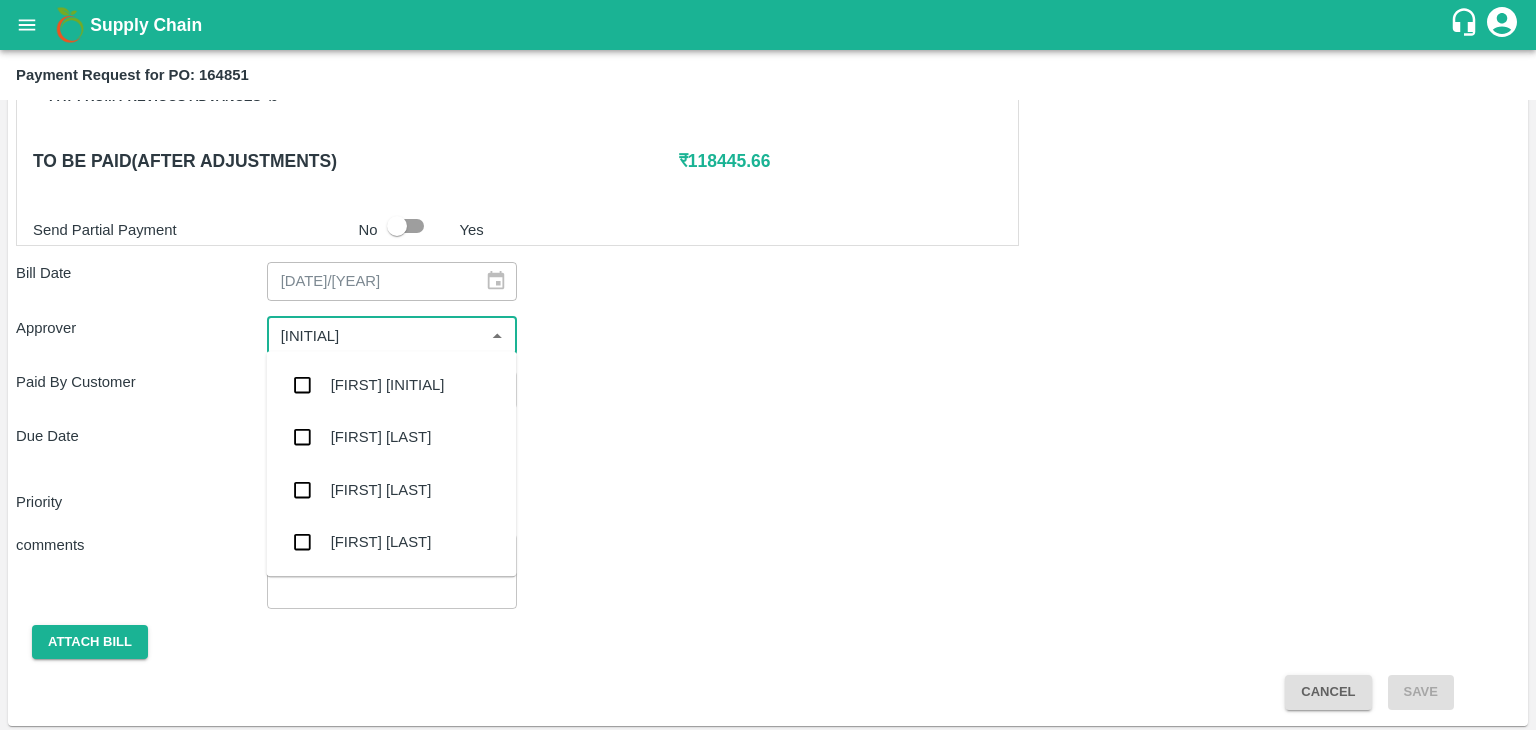 type on "Ajit" 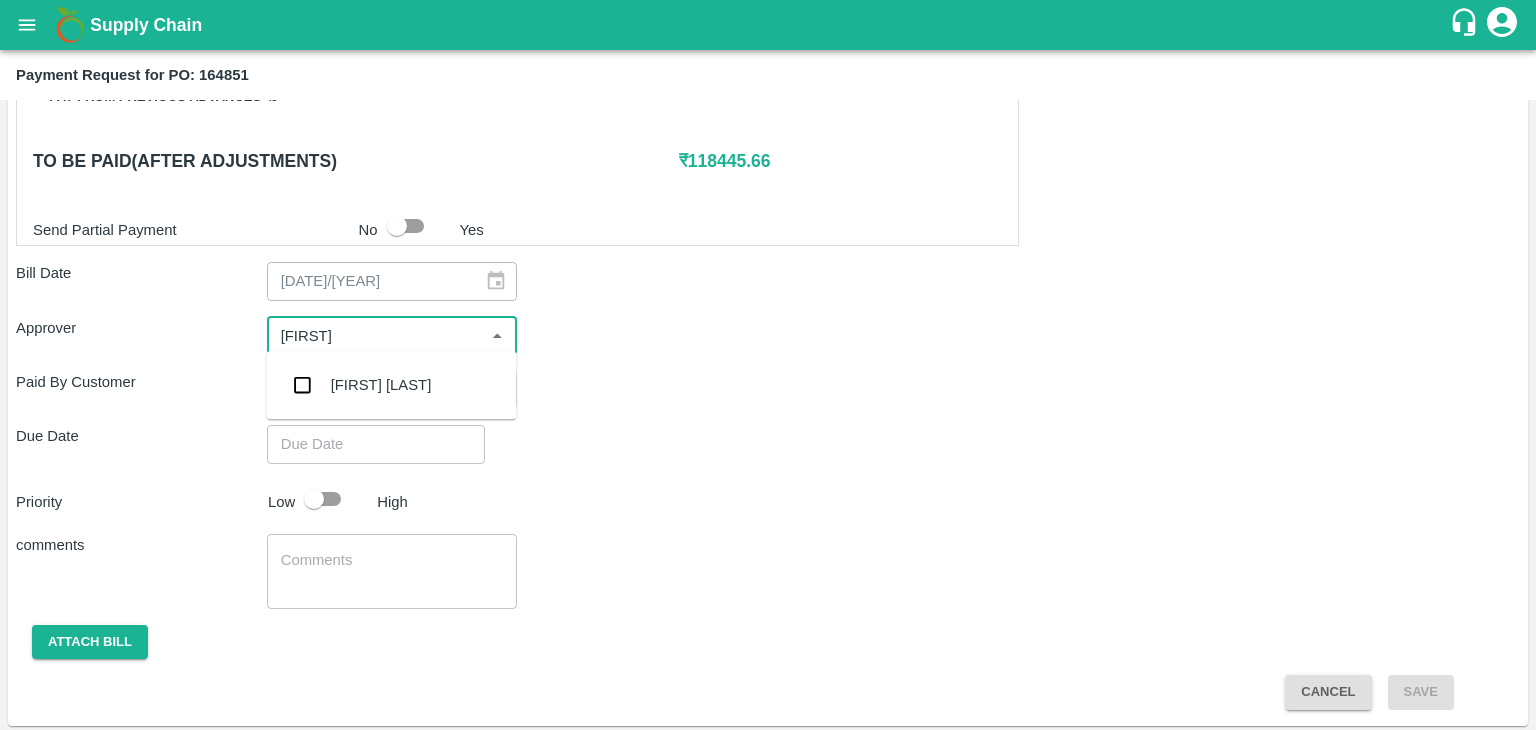 click on "[FIRST] [LAST]" at bounding box center (391, 385) 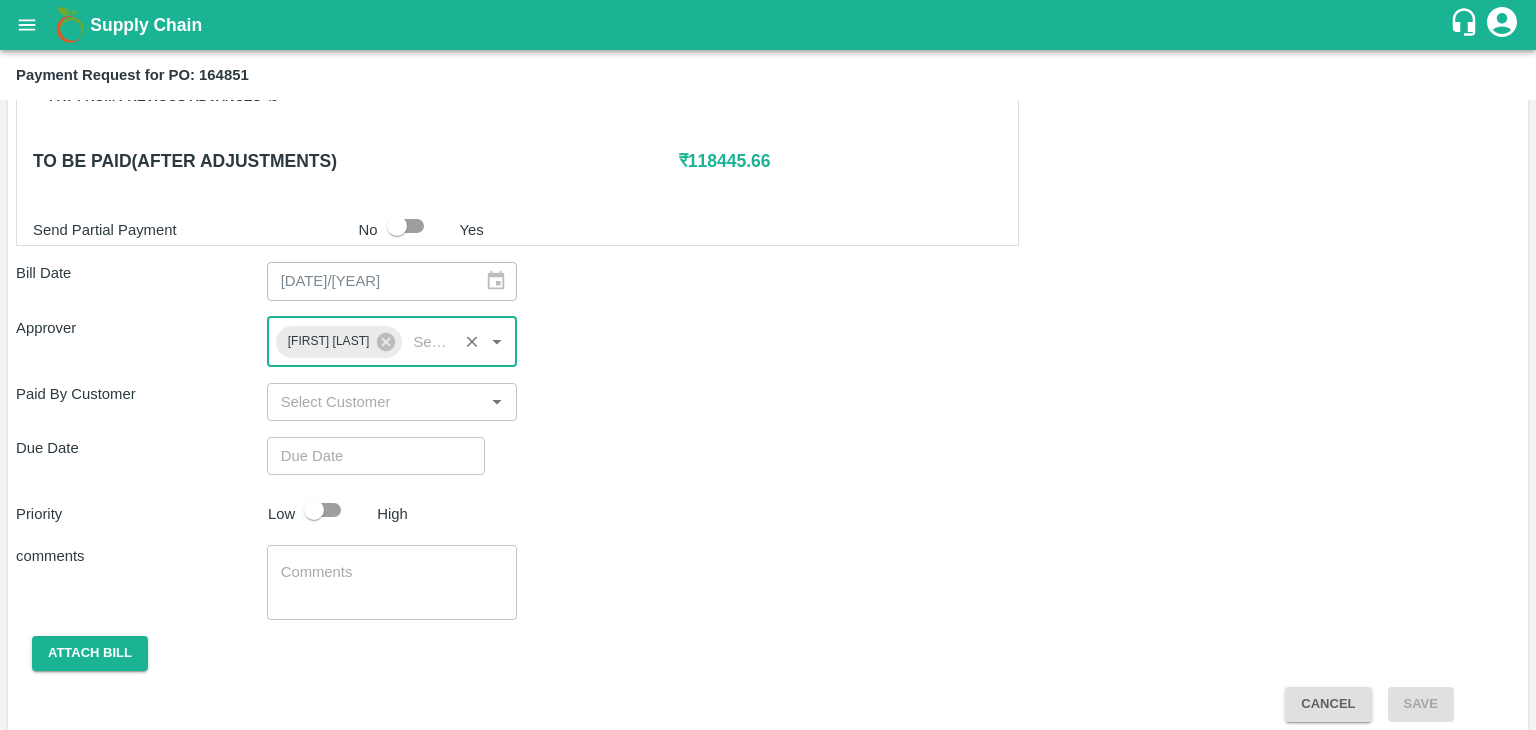 type on "DD/MM/YYYY hh:mm aa" 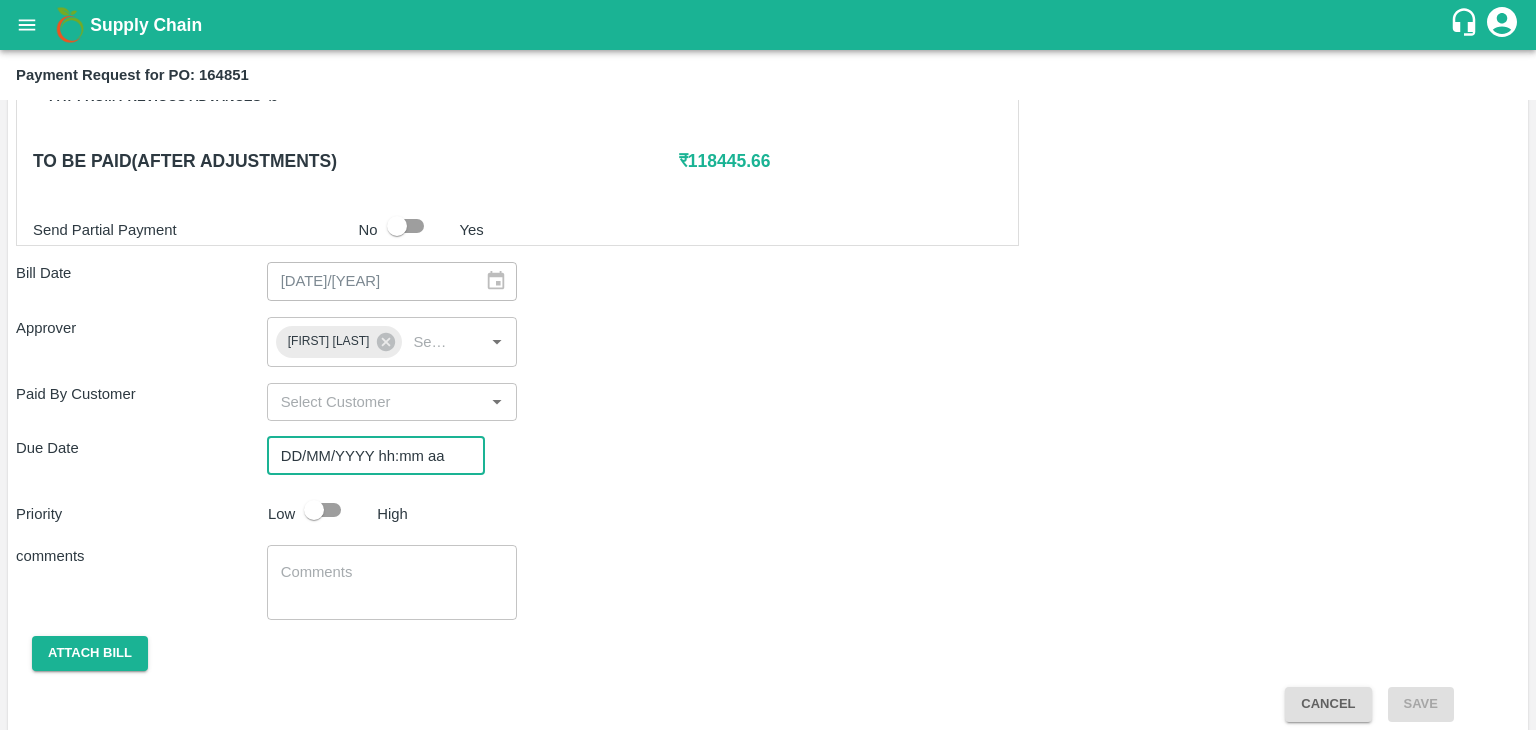 click on "DD/MM/YYYY hh:mm aa" at bounding box center (369, 456) 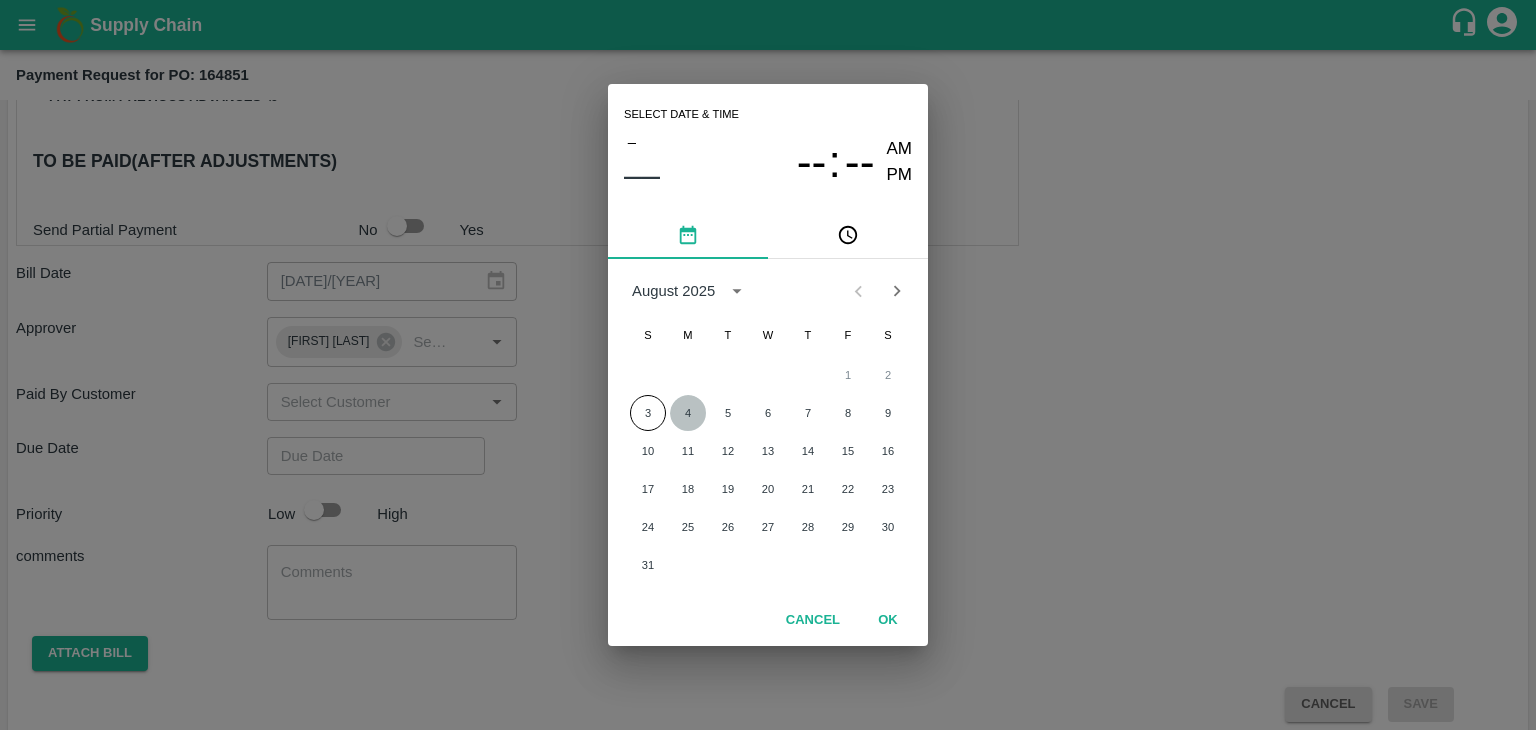 click on "4" at bounding box center (688, 413) 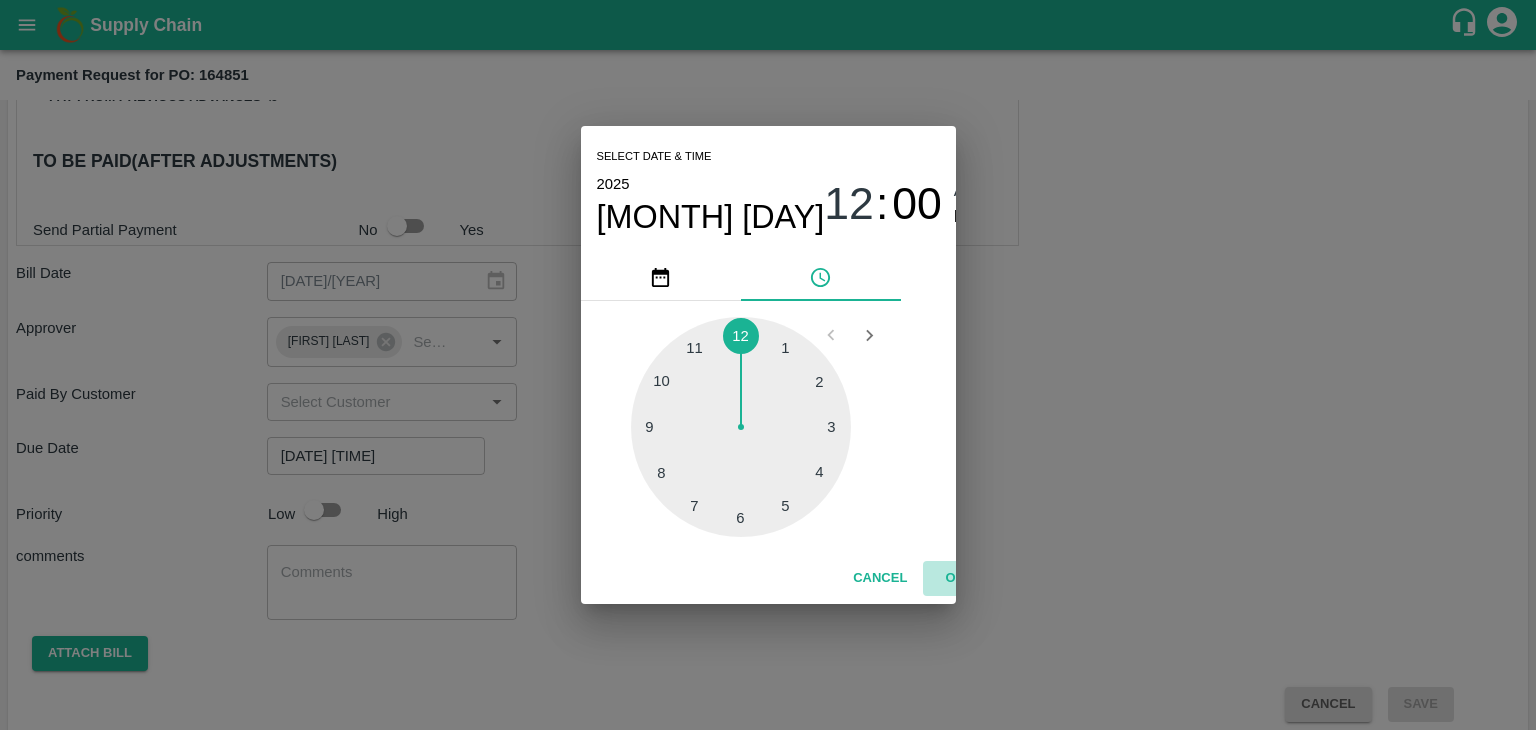 click on "OK" at bounding box center (955, 578) 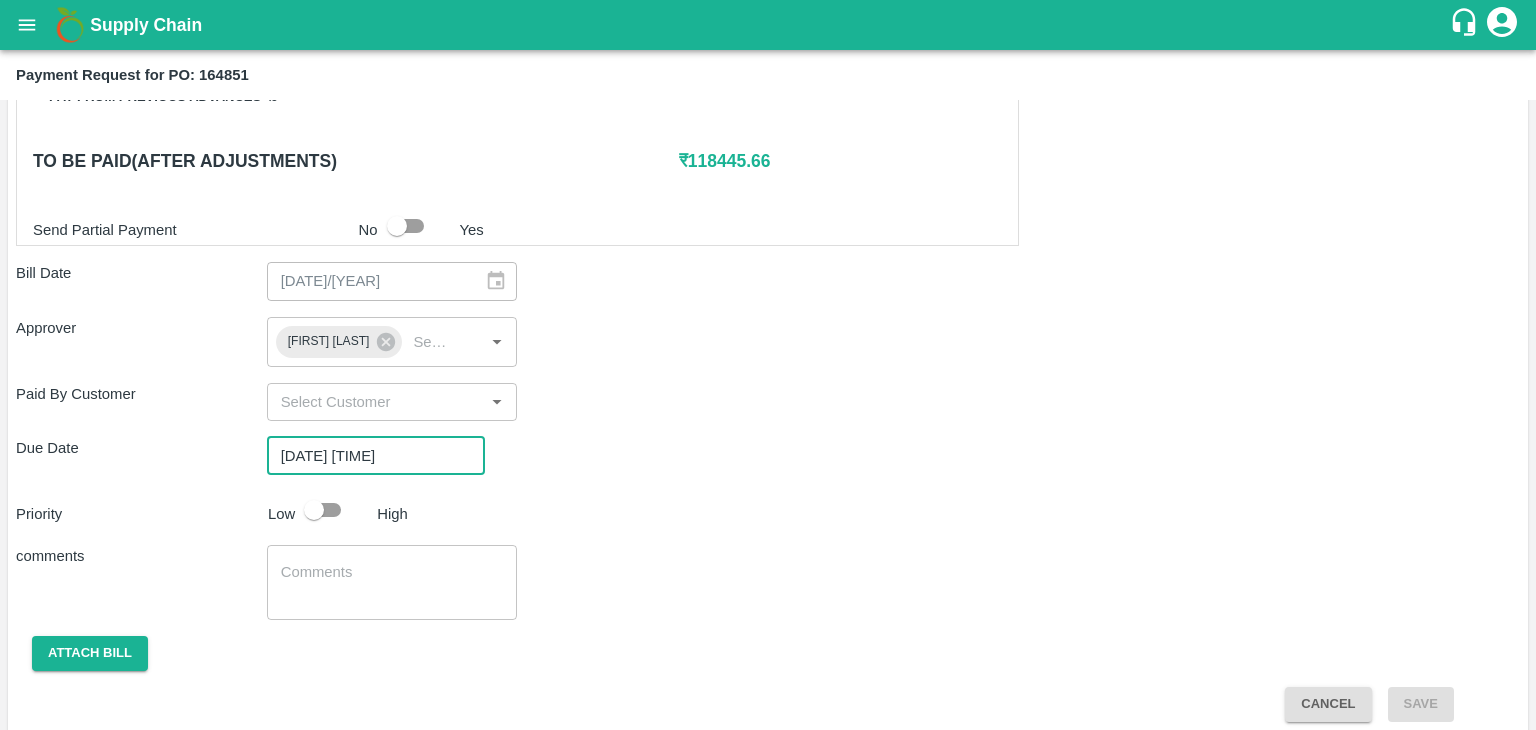 click at bounding box center (314, 510) 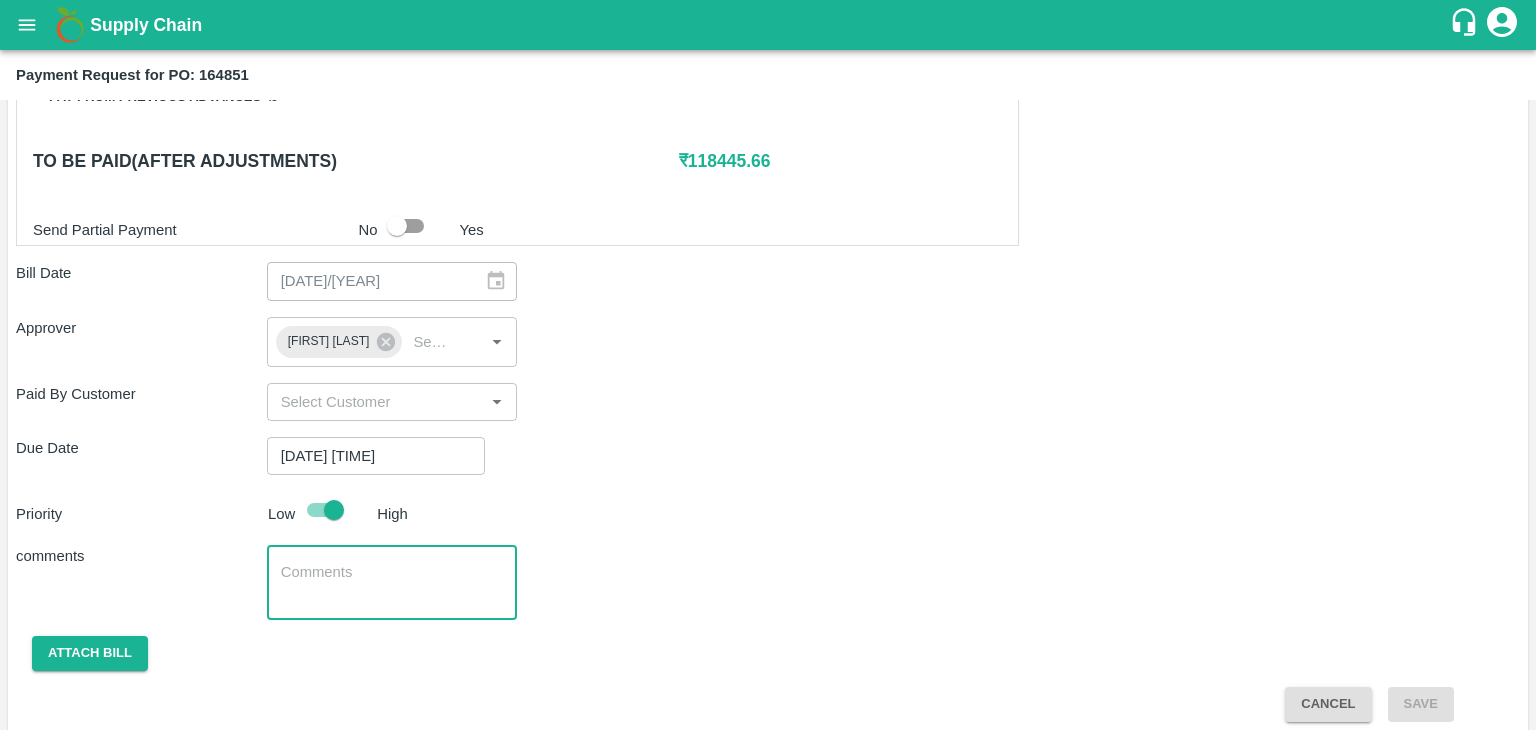 click at bounding box center [392, 583] 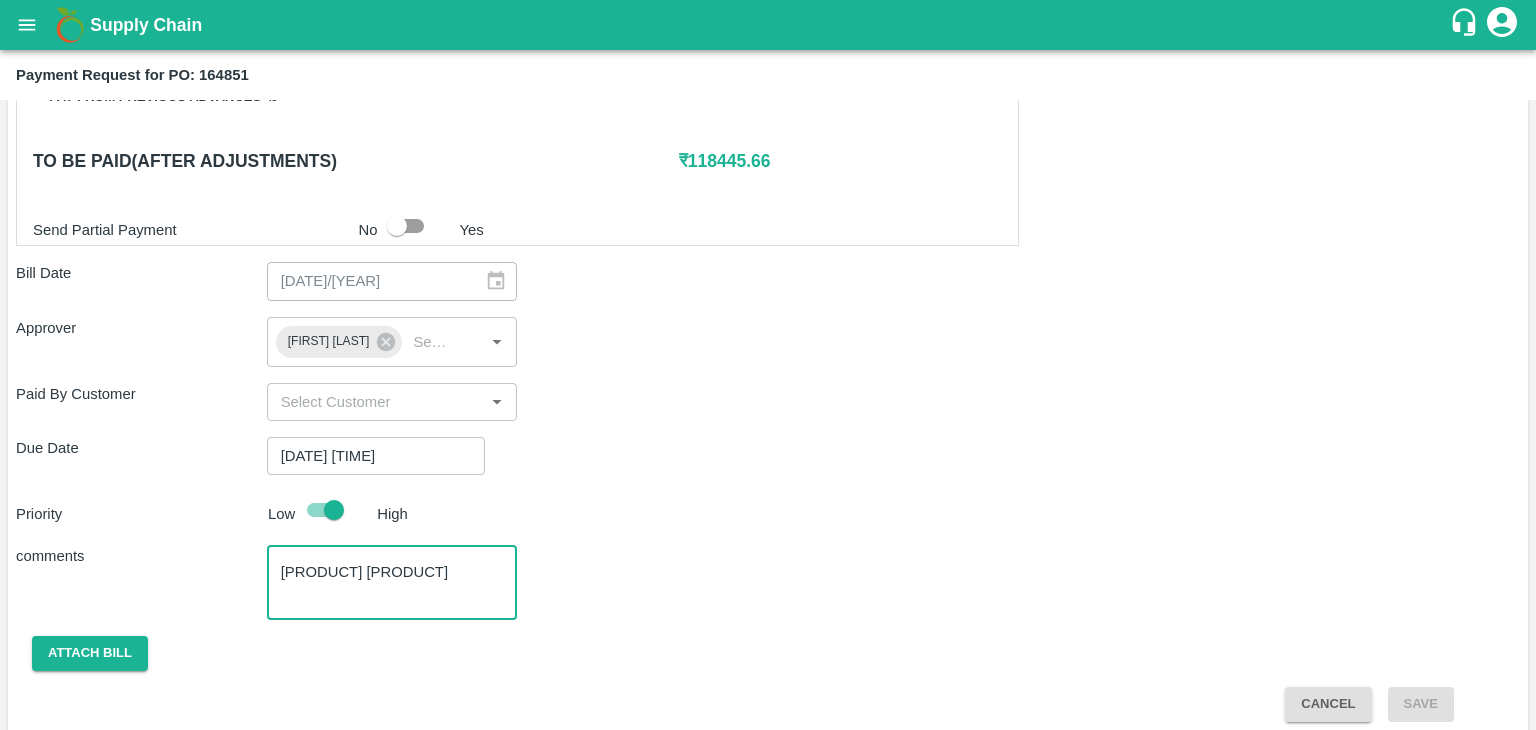 scroll, scrollTop: 904, scrollLeft: 0, axis: vertical 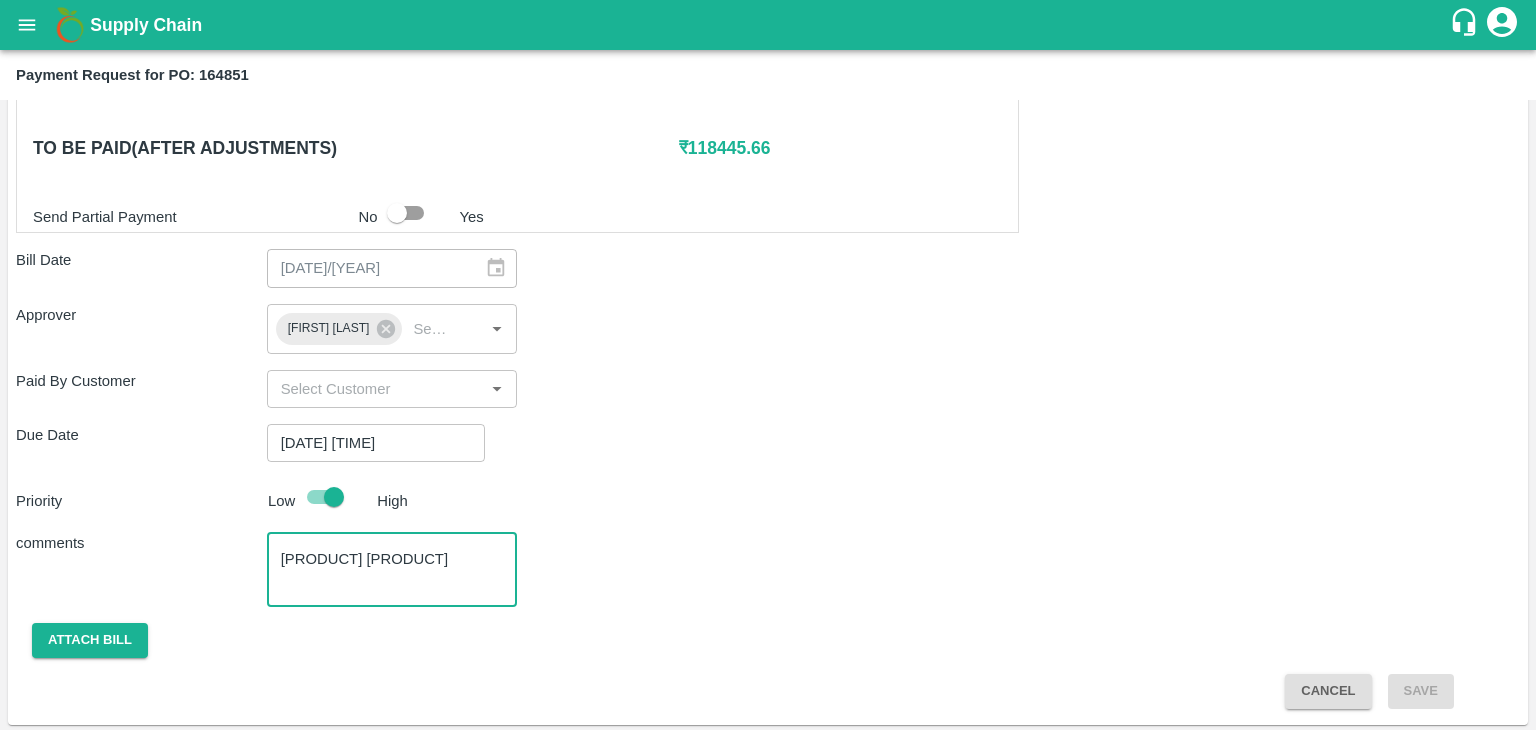 type on "Fruit Bill" 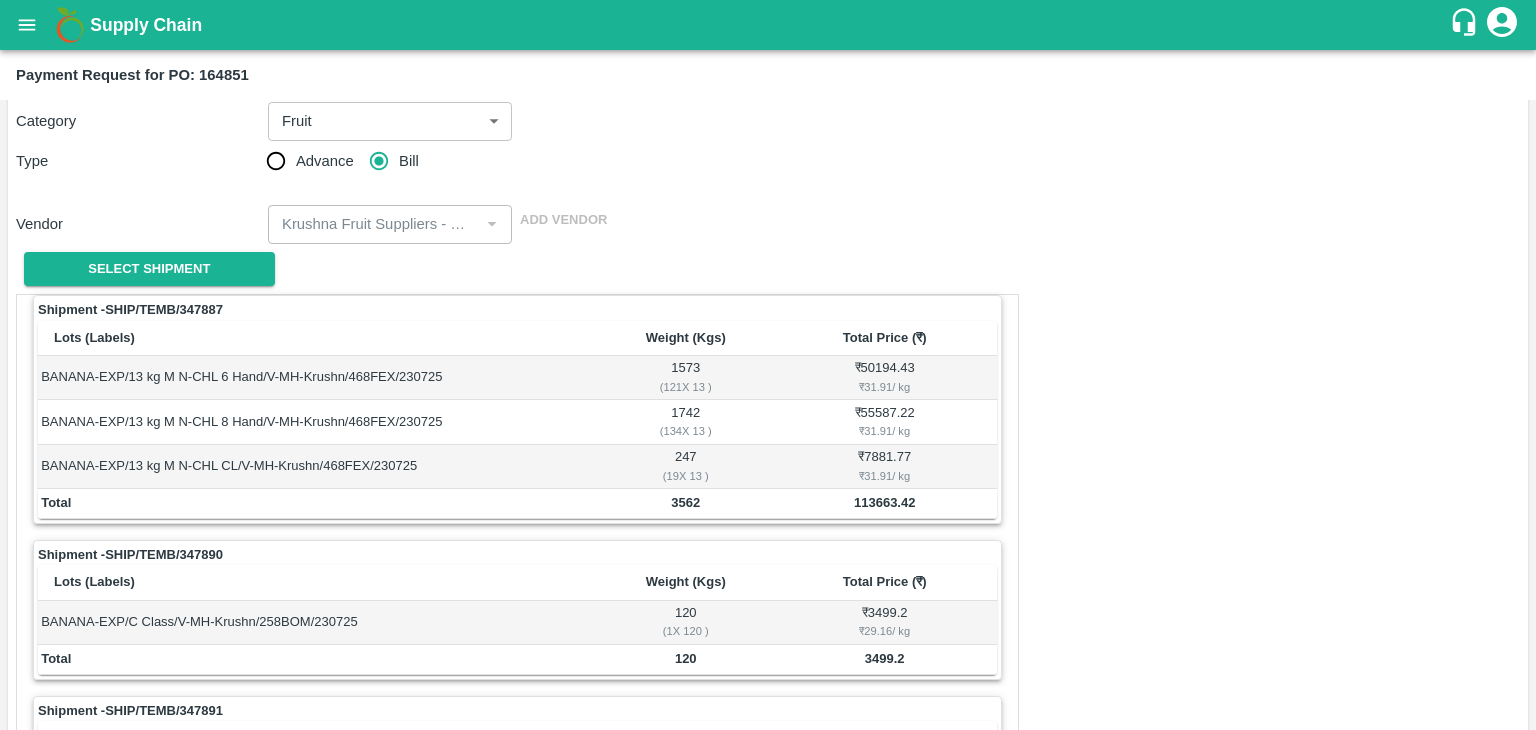 scroll, scrollTop: 0, scrollLeft: 0, axis: both 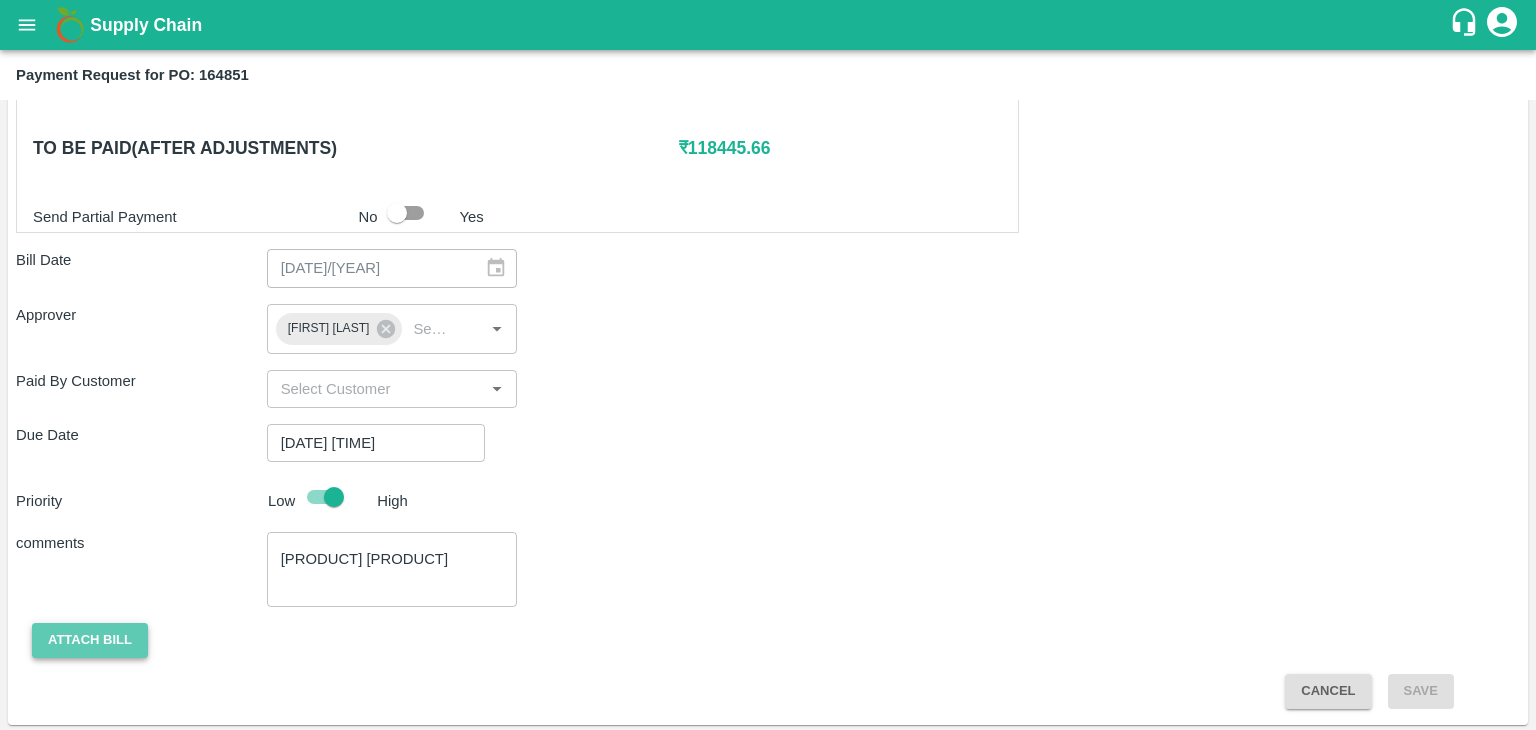 click on "Attach bill" at bounding box center (90, 640) 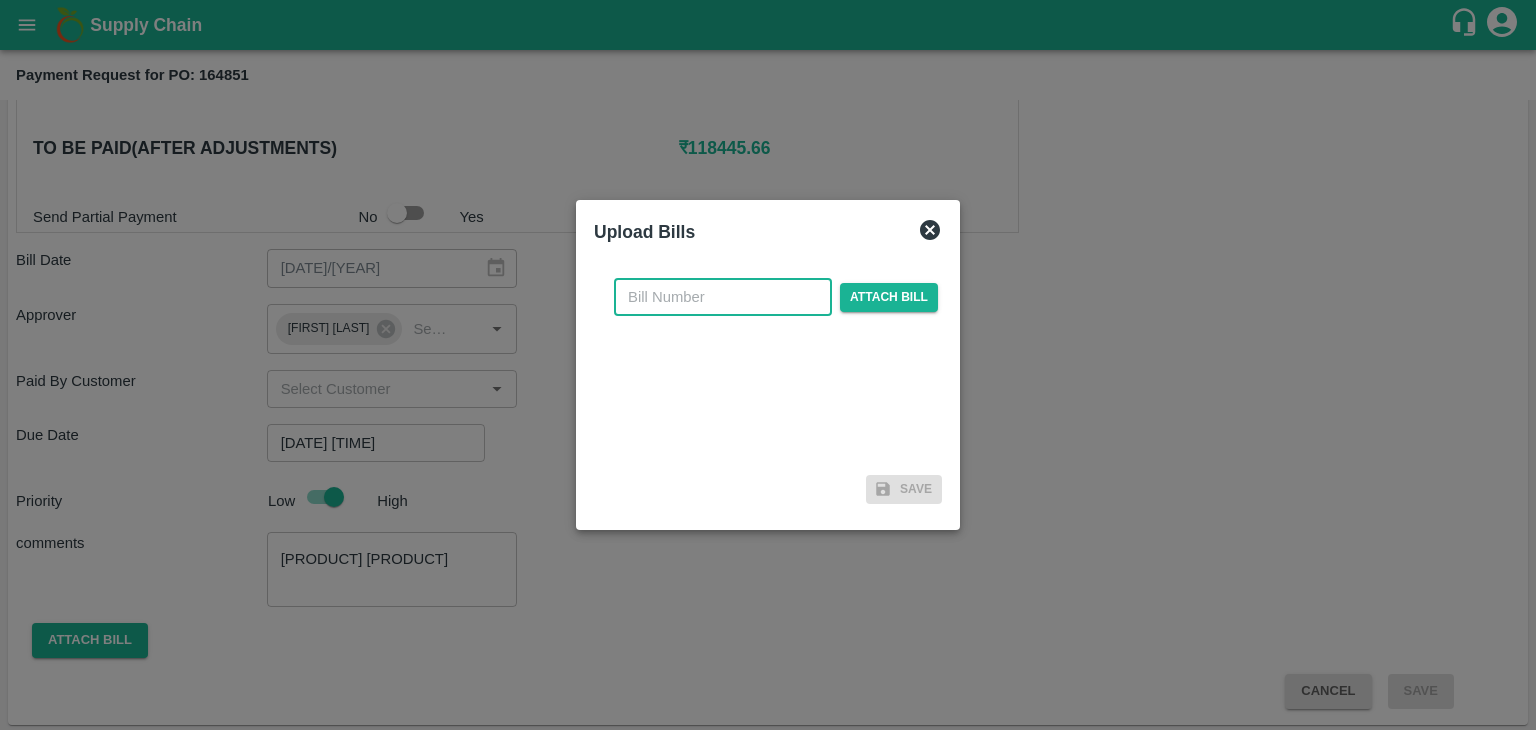 click at bounding box center [723, 297] 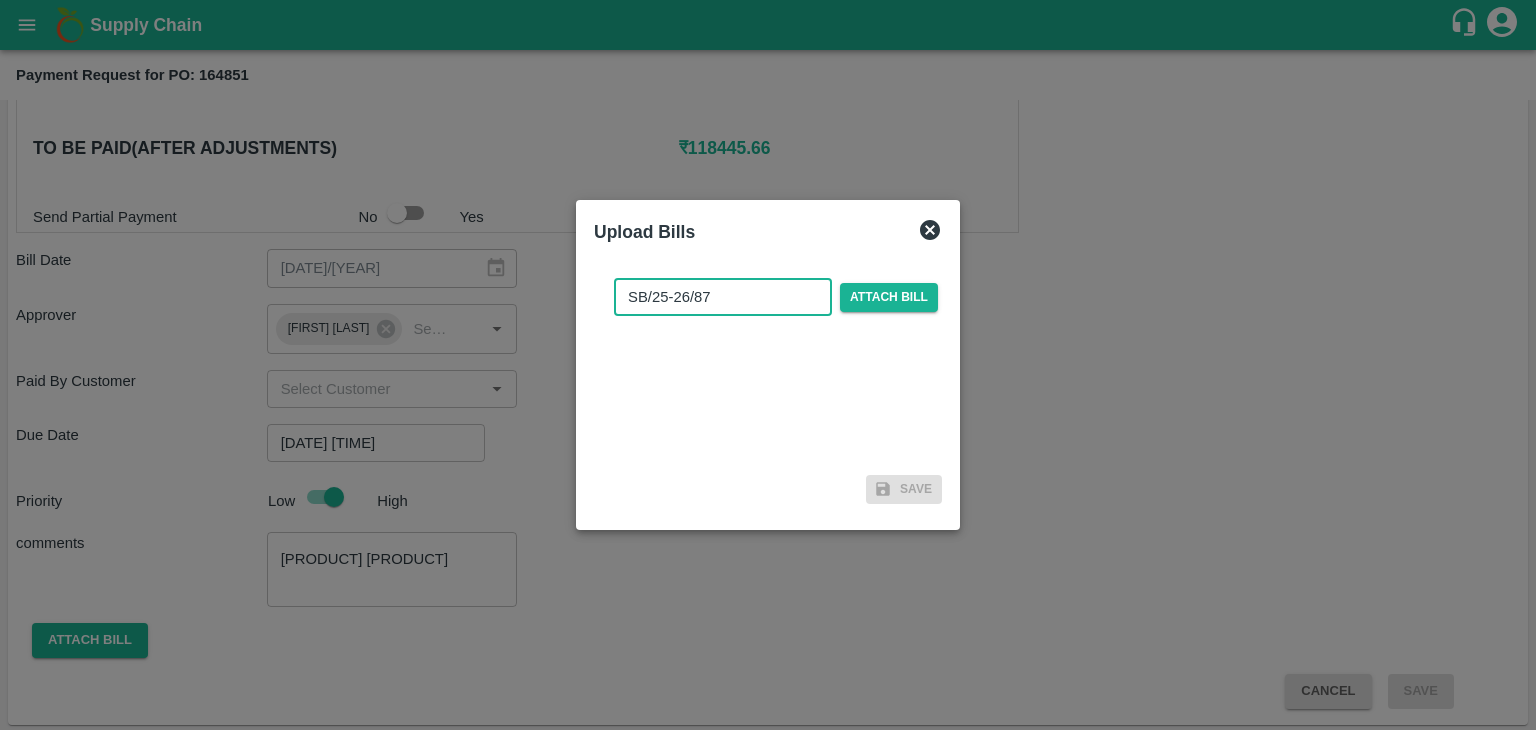 click on "SB/25-26/87" at bounding box center (723, 297) 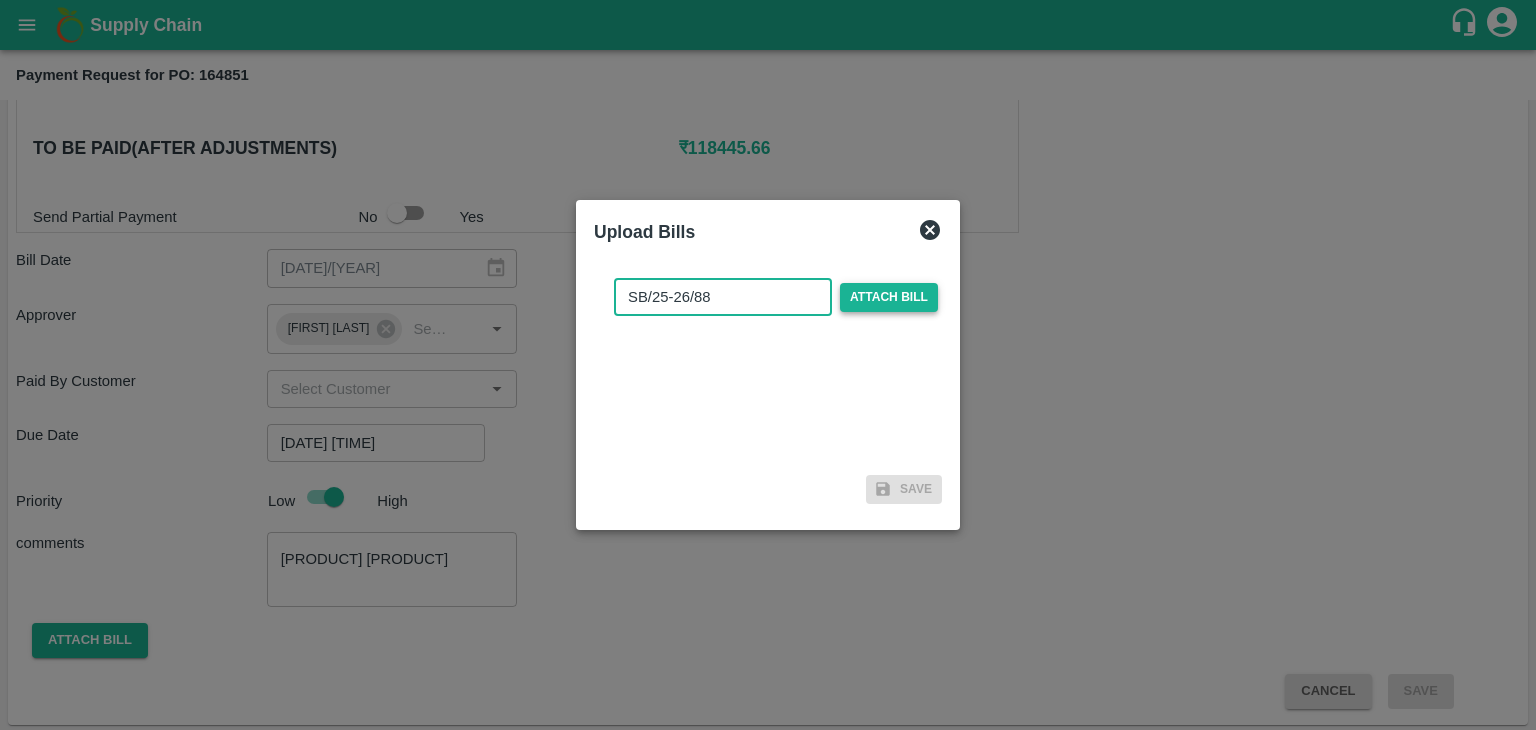 type on "SB/25-26/88" 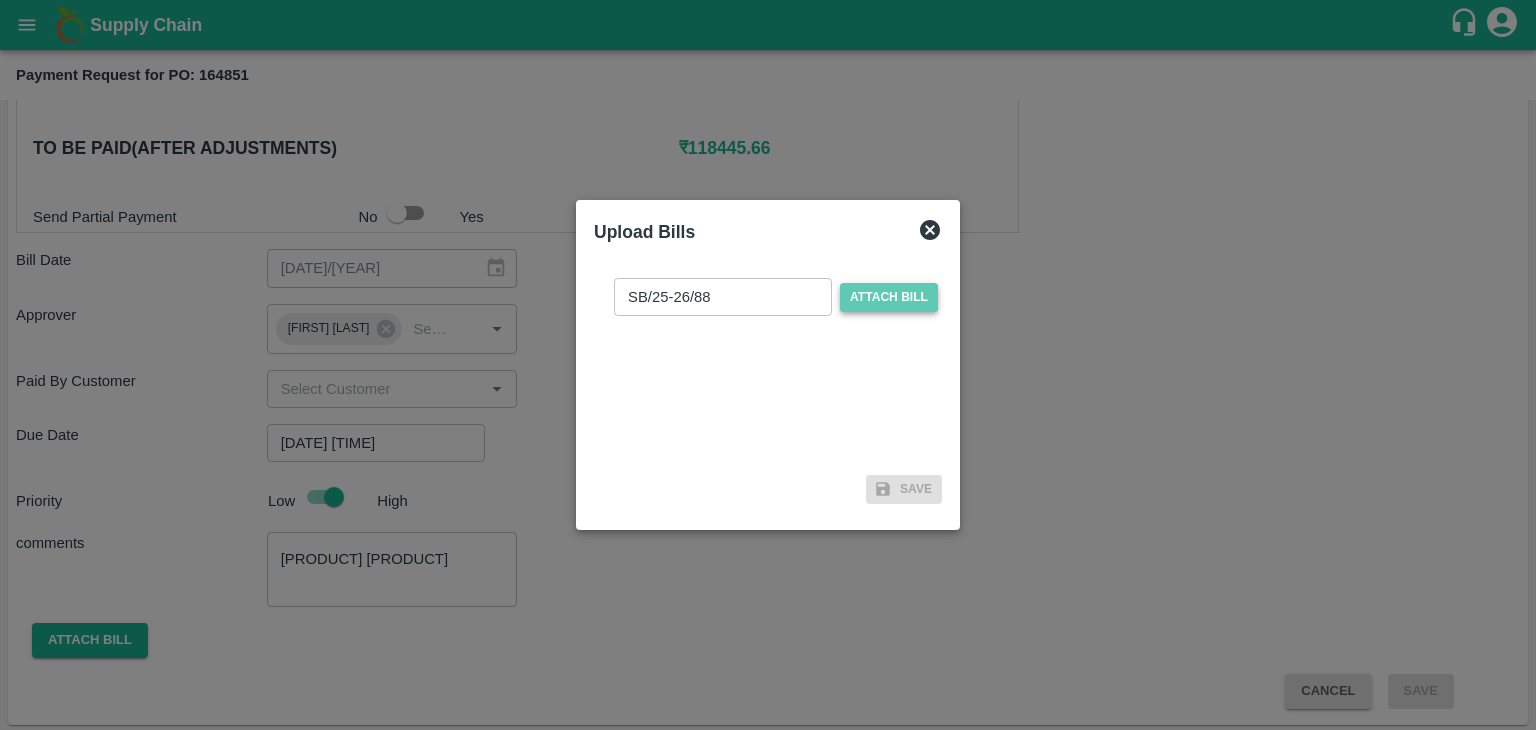 click on "Attach bill" at bounding box center (889, 297) 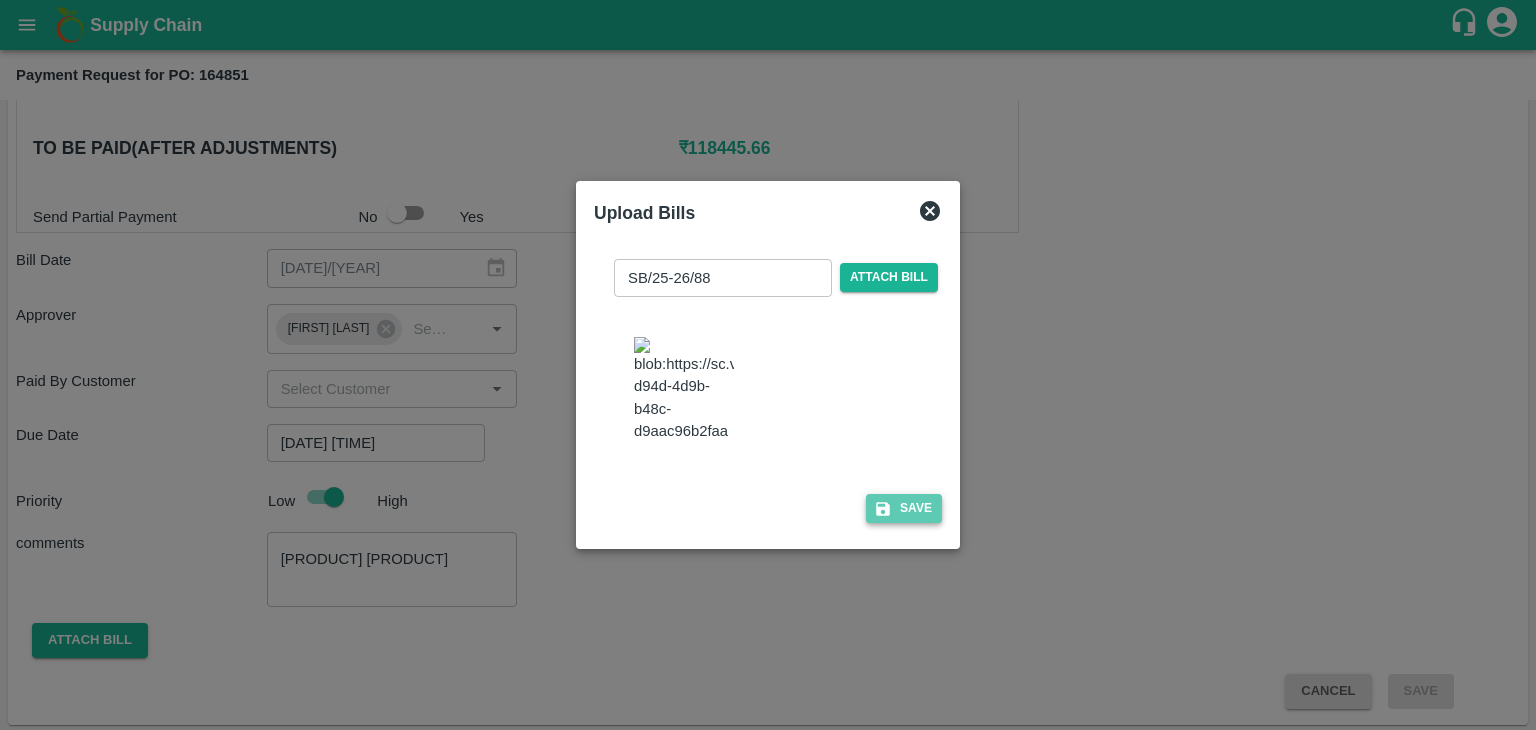 click on "Save" at bounding box center (904, 508) 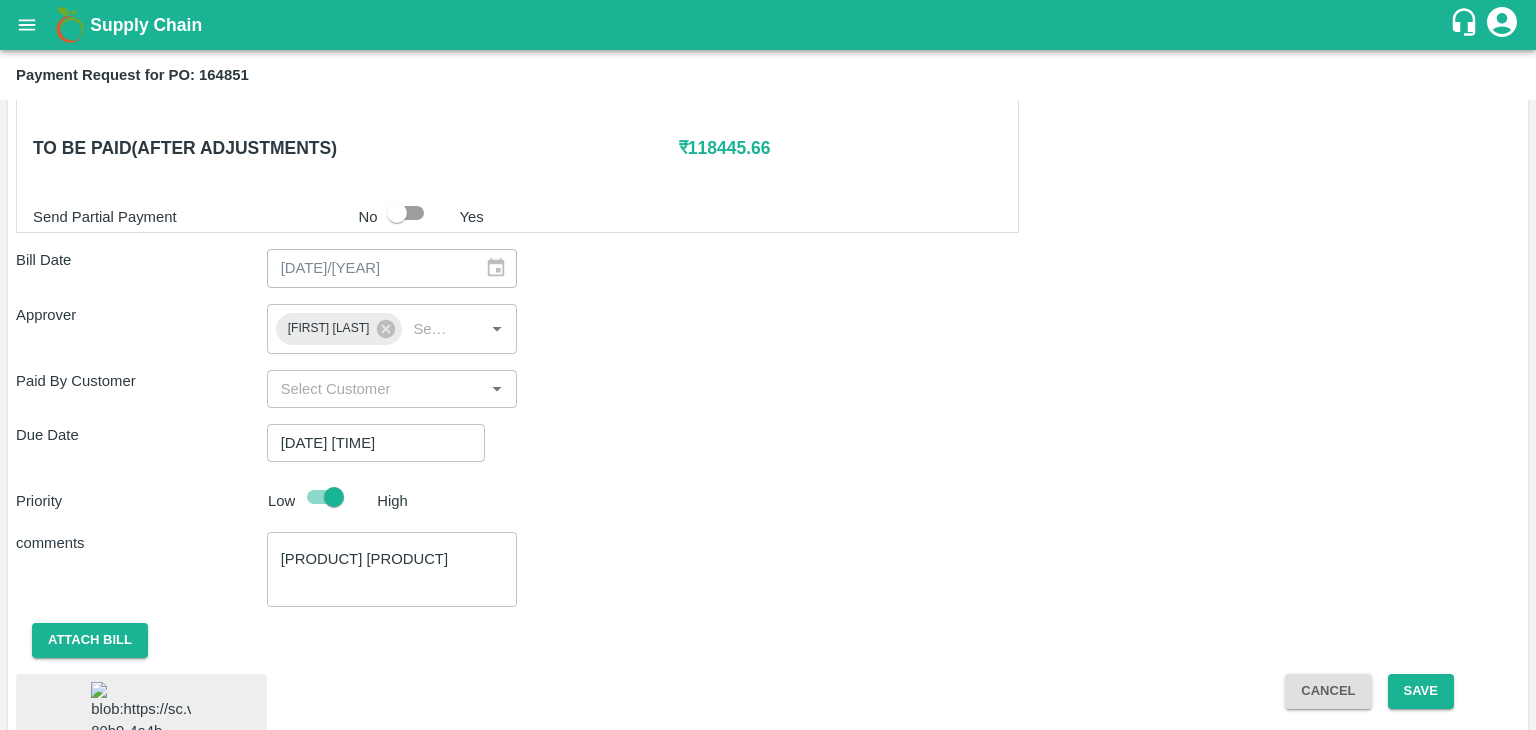 scroll, scrollTop: 1032, scrollLeft: 0, axis: vertical 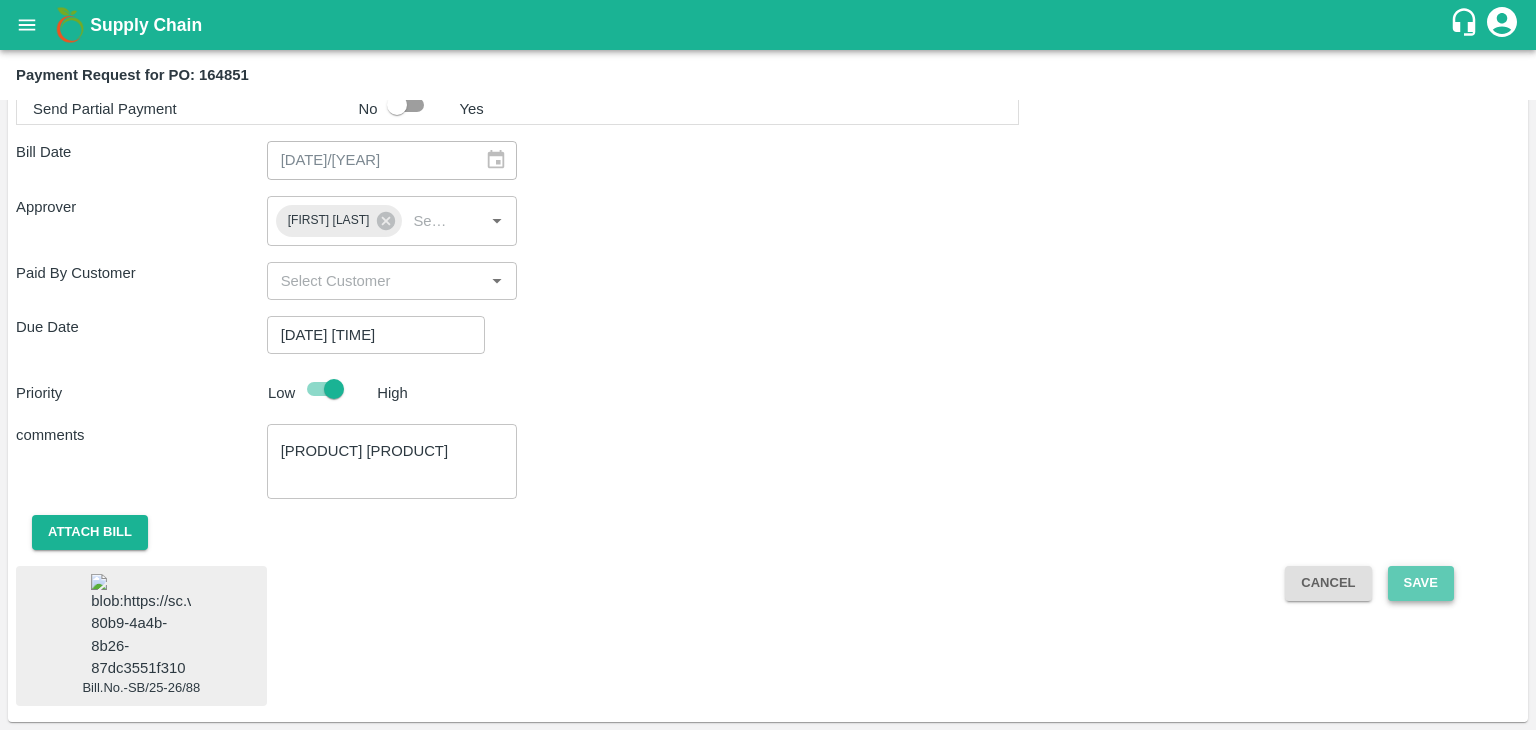 click on "Save" at bounding box center (1421, 583) 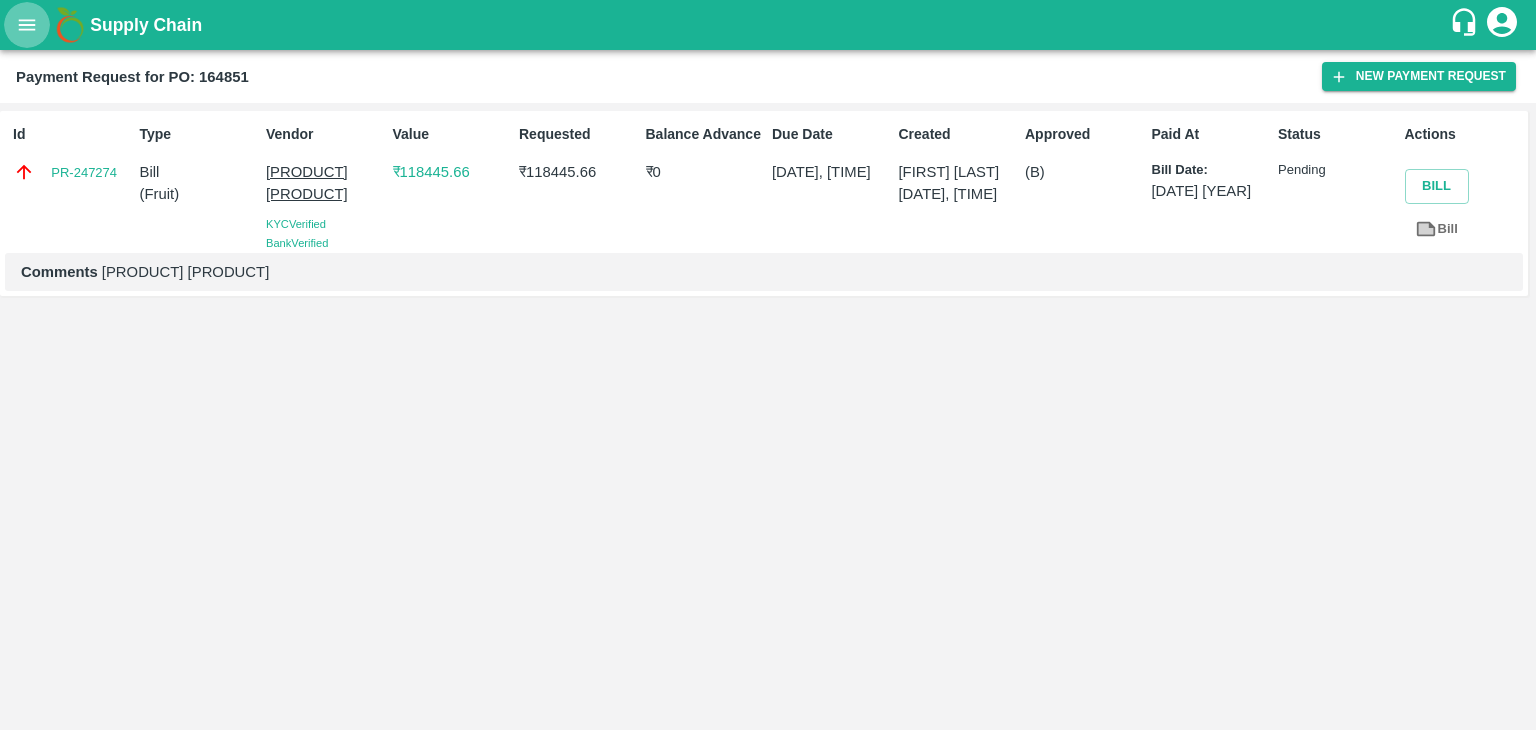 click at bounding box center (27, 25) 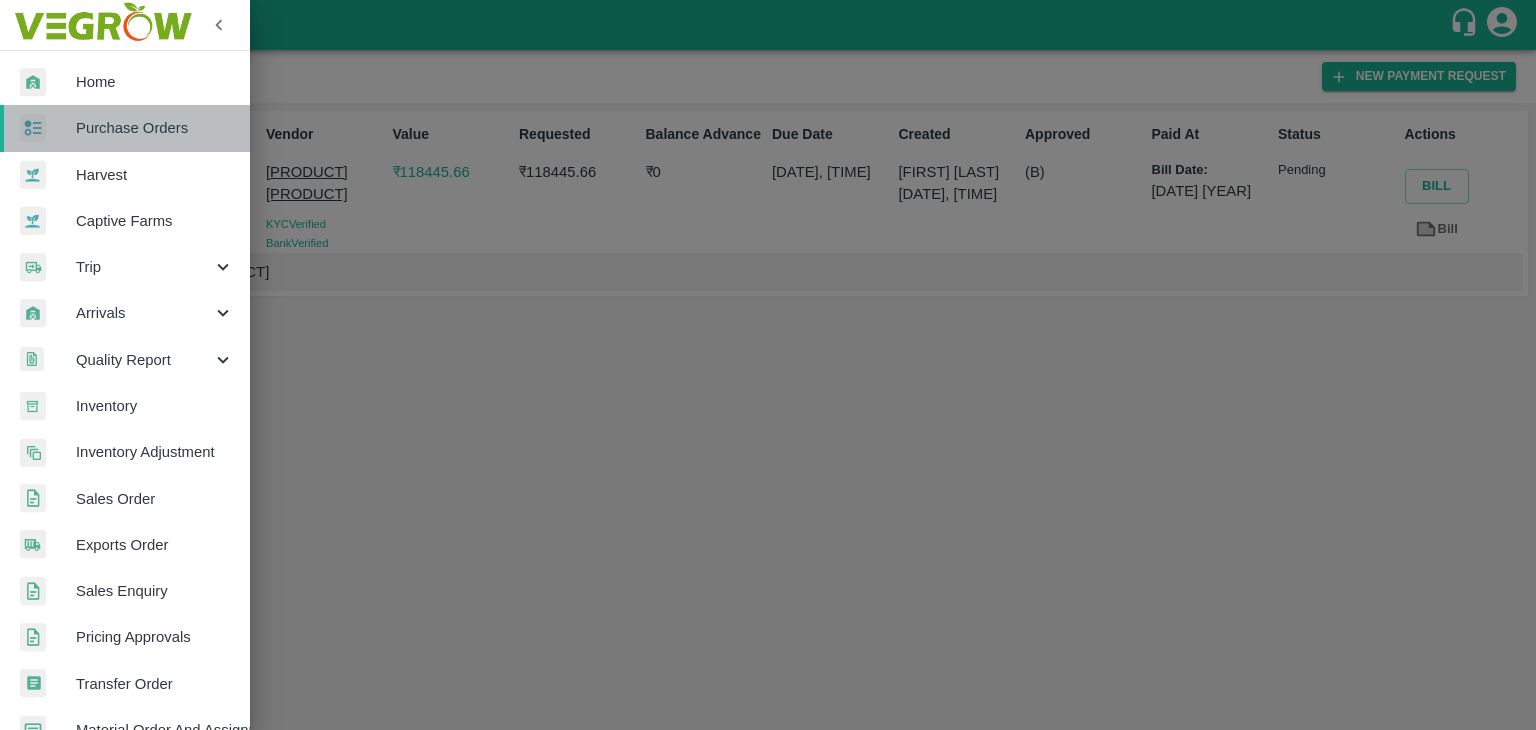 click on "Purchase Orders" at bounding box center [155, 128] 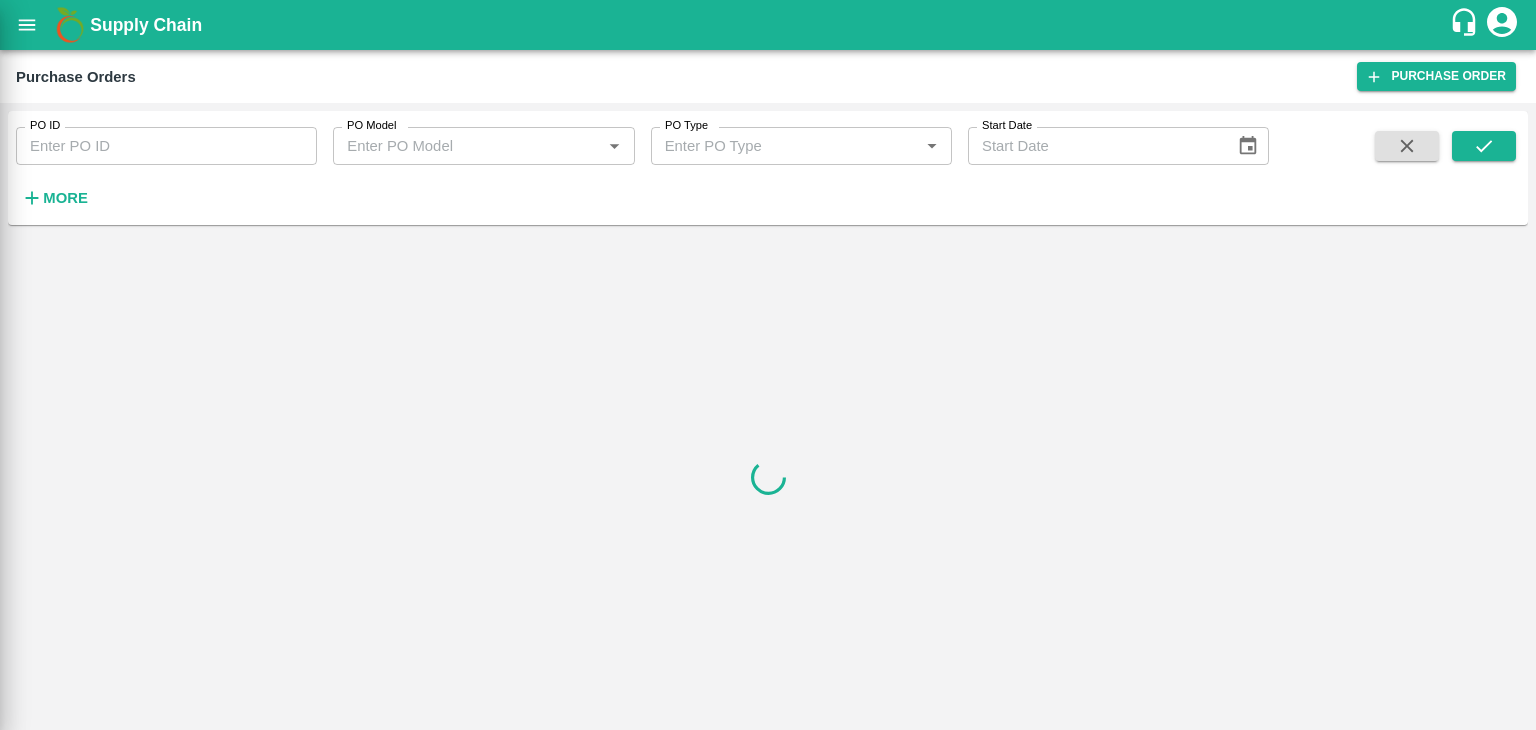 click on "PO ID" at bounding box center [166, 146] 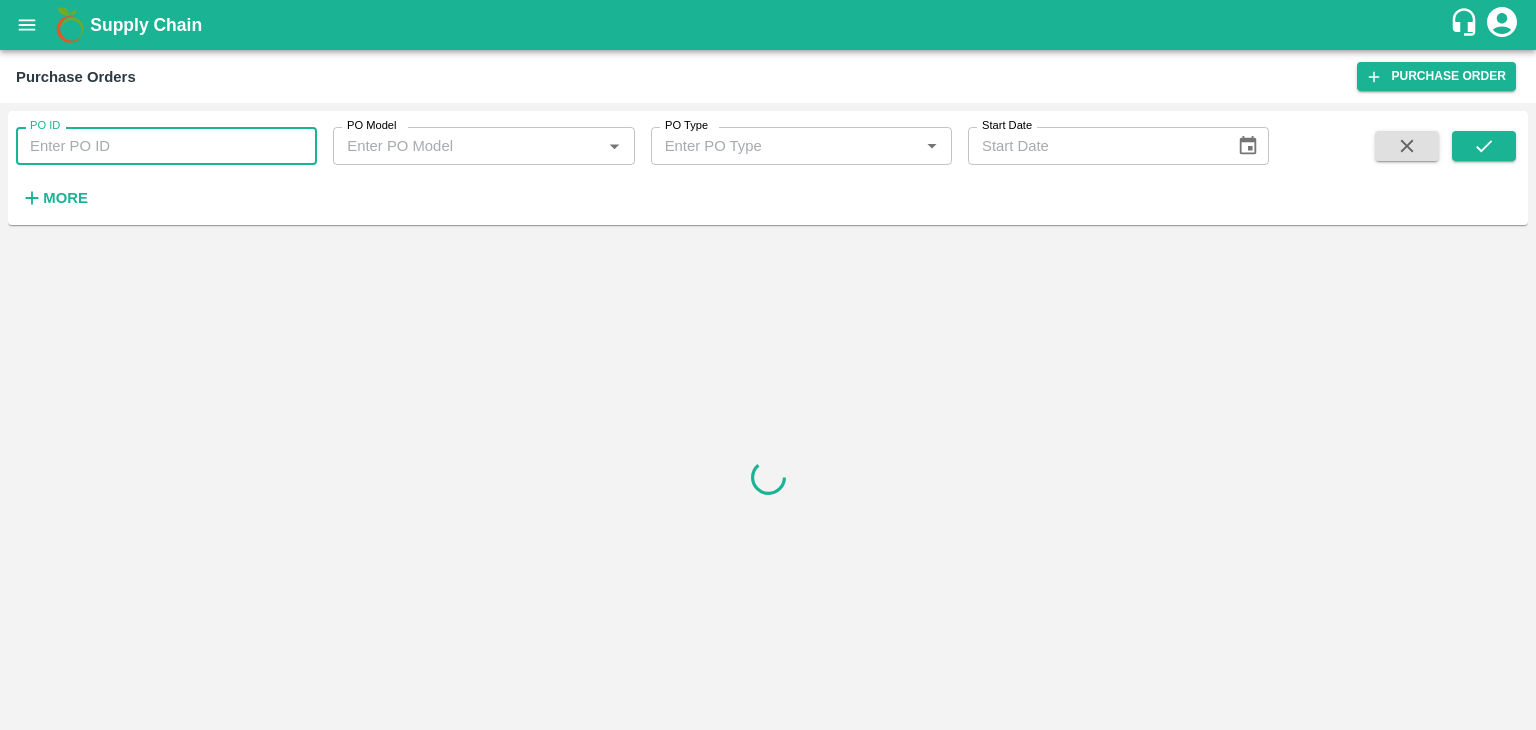 click on "PO ID" at bounding box center [166, 146] 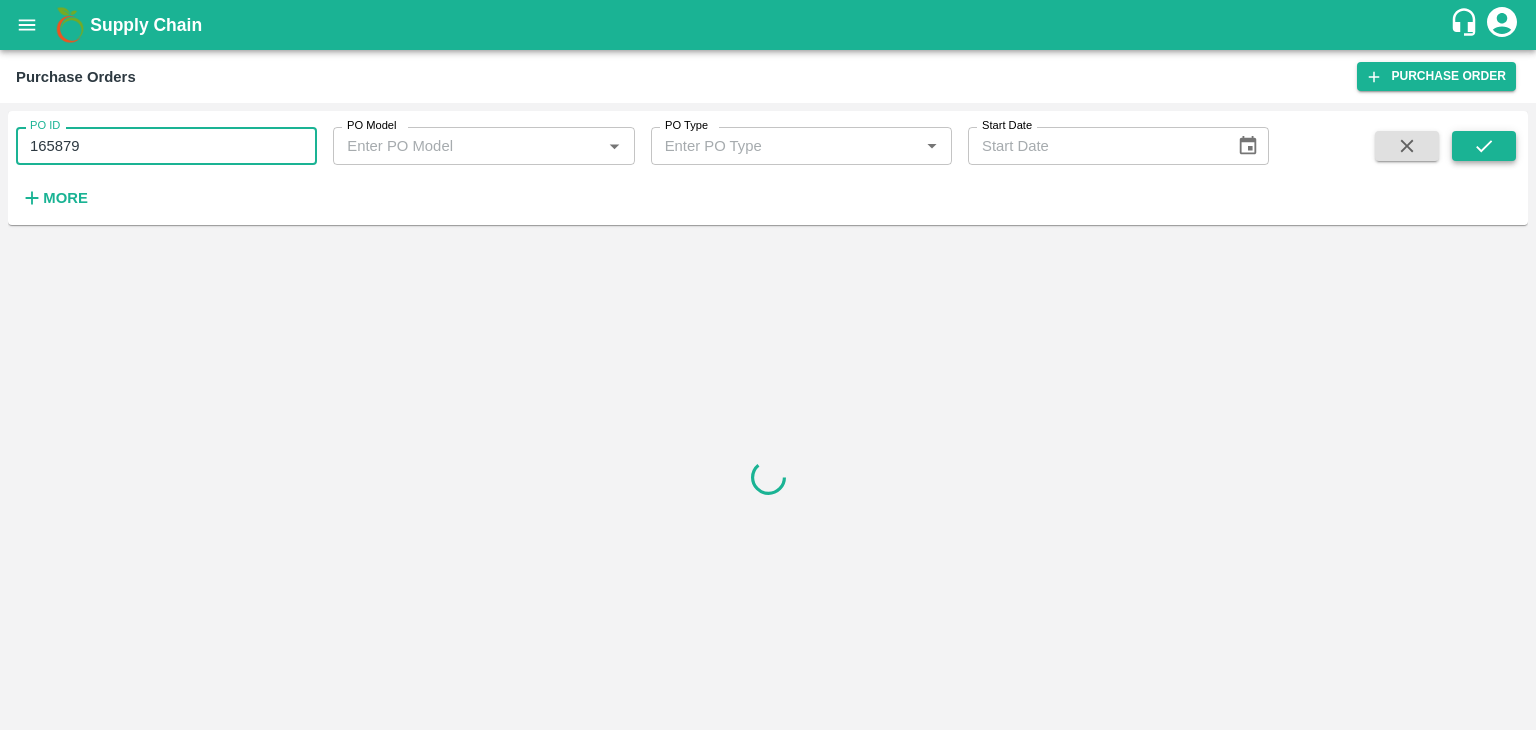 type on "165879" 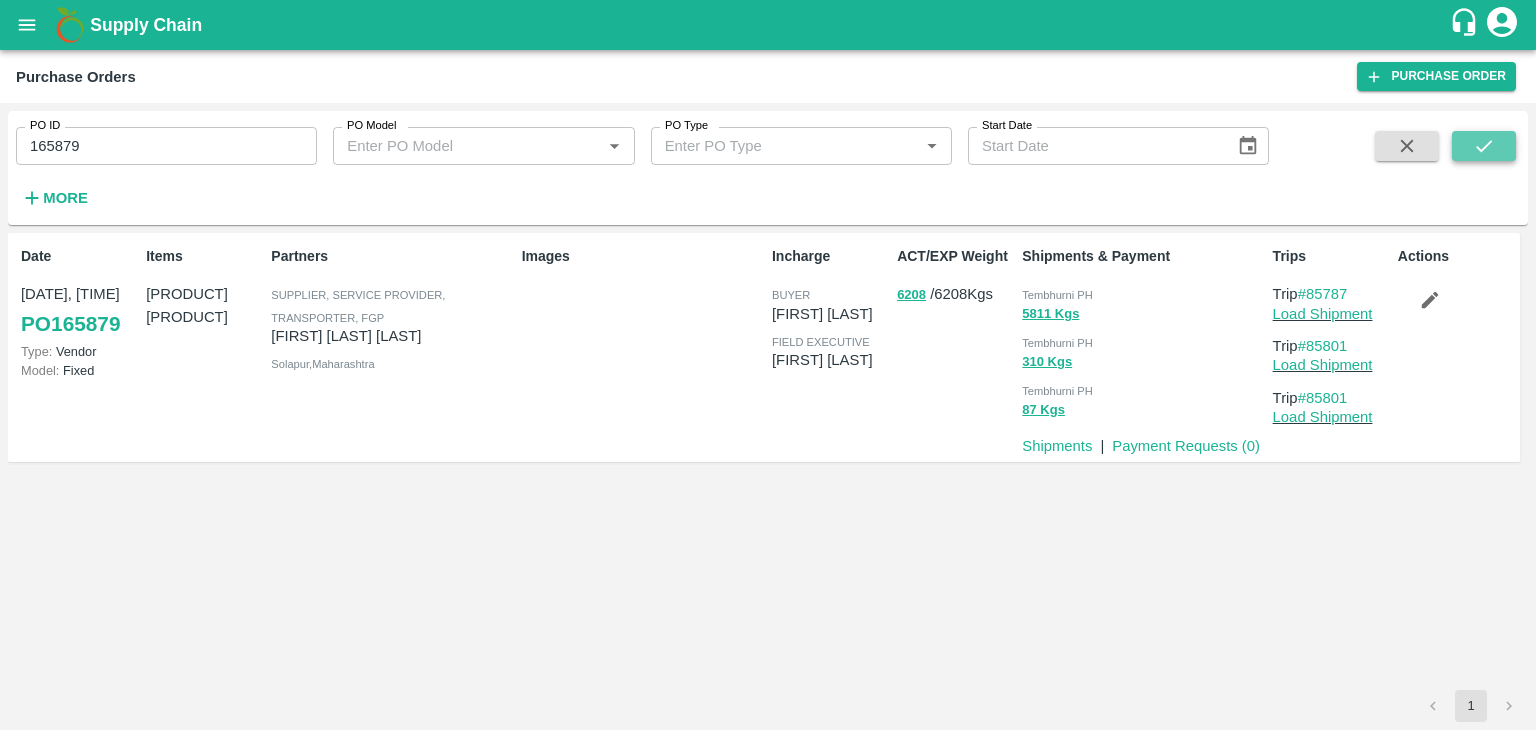 click at bounding box center (1484, 146) 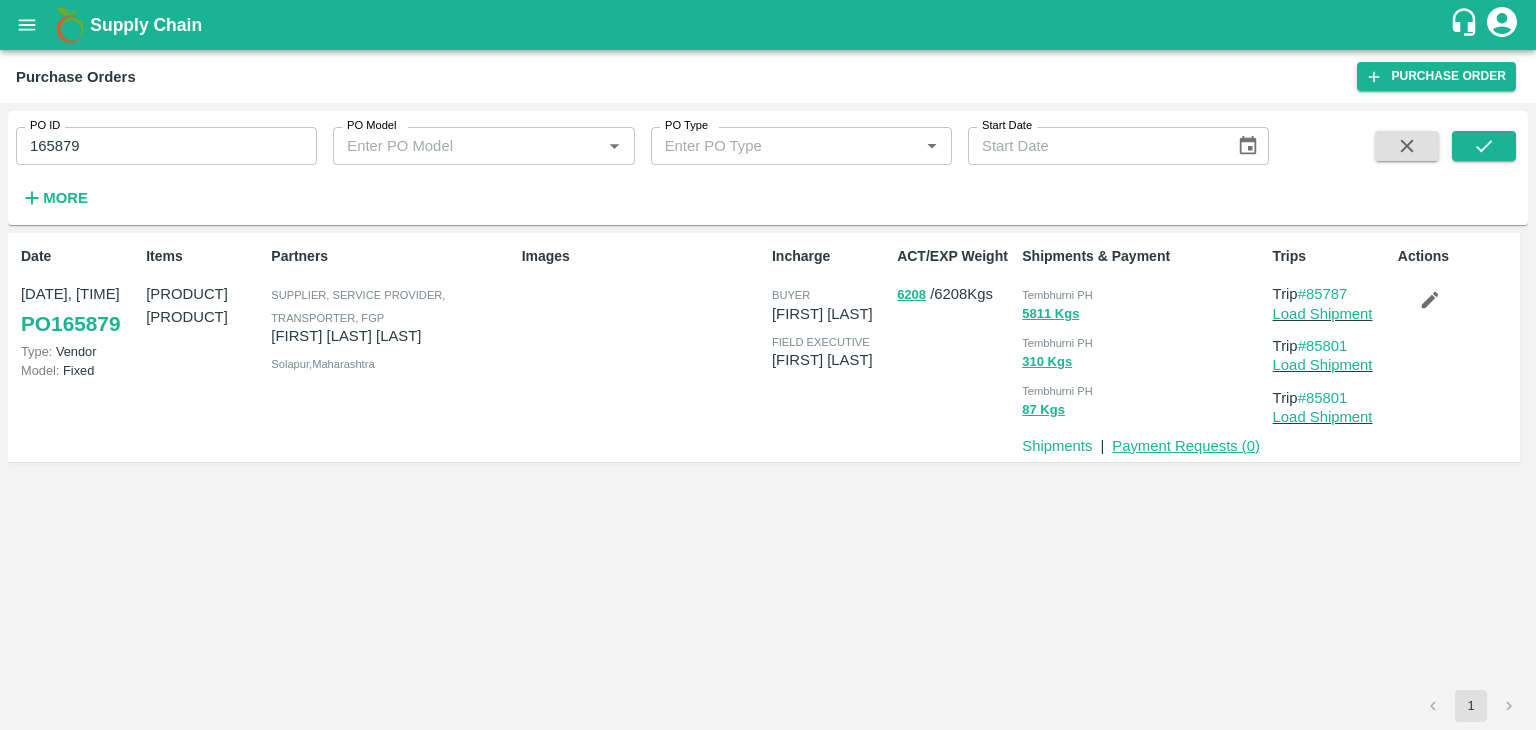 click on "Payment Requests ( 0 )" at bounding box center (1186, 446) 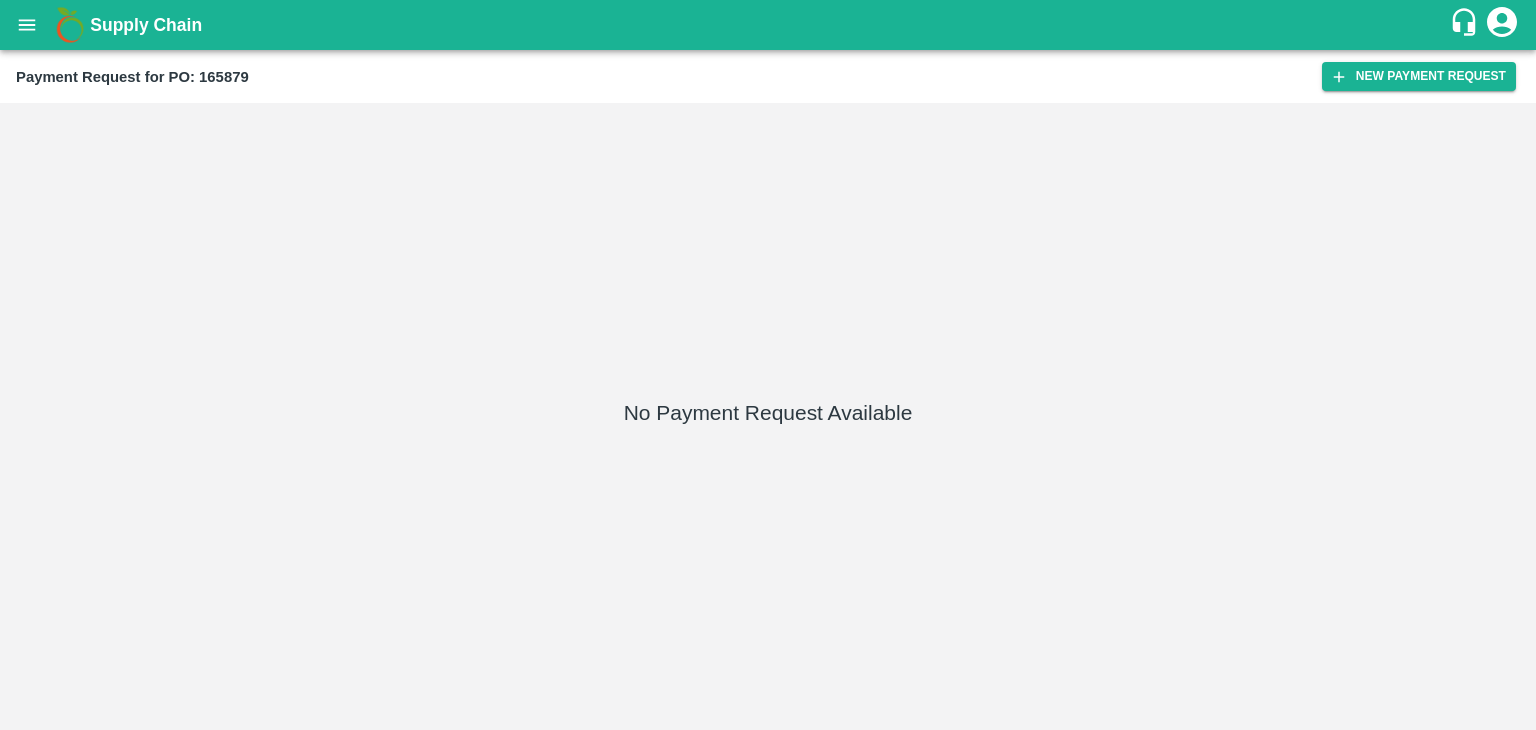 scroll, scrollTop: 0, scrollLeft: 0, axis: both 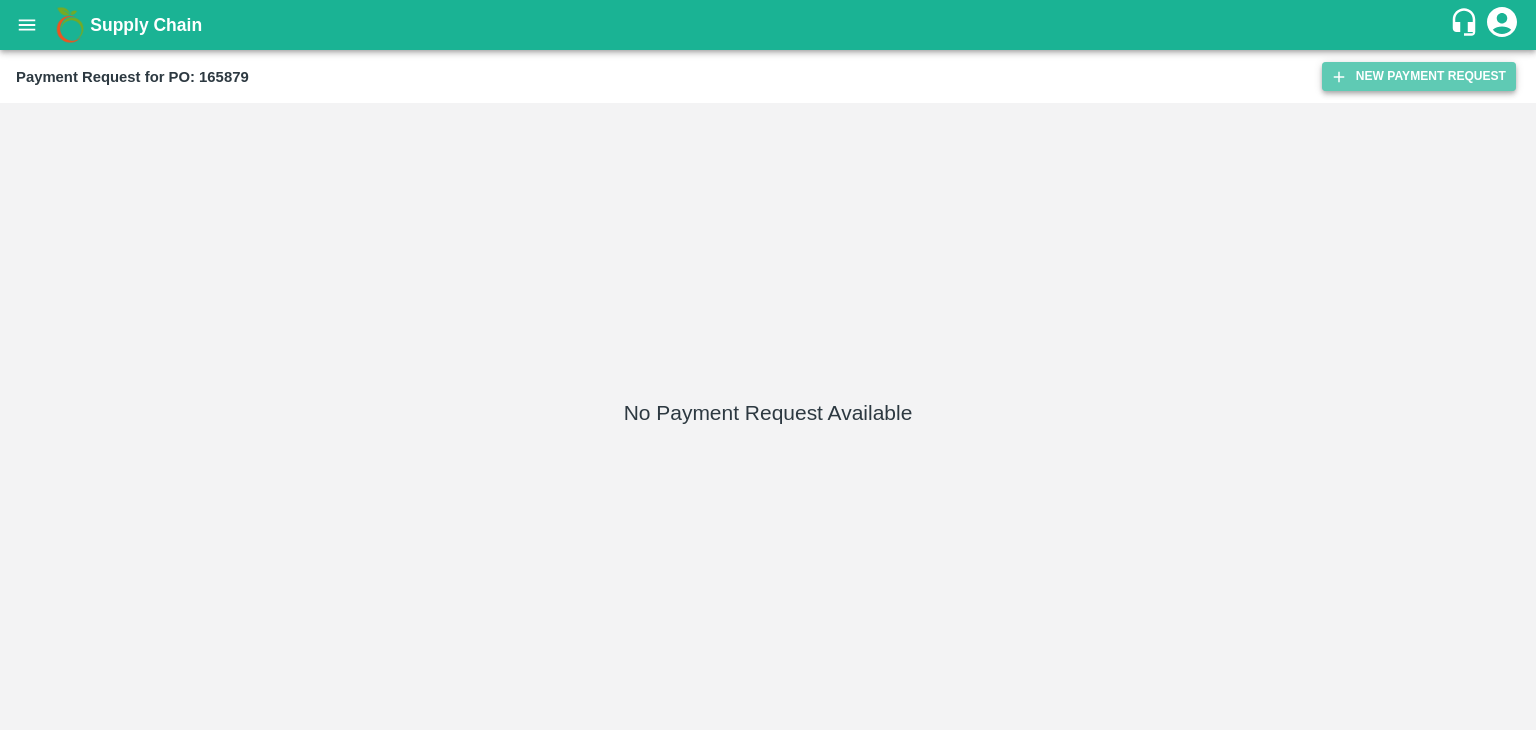 click on "New Payment Request" at bounding box center [1419, 76] 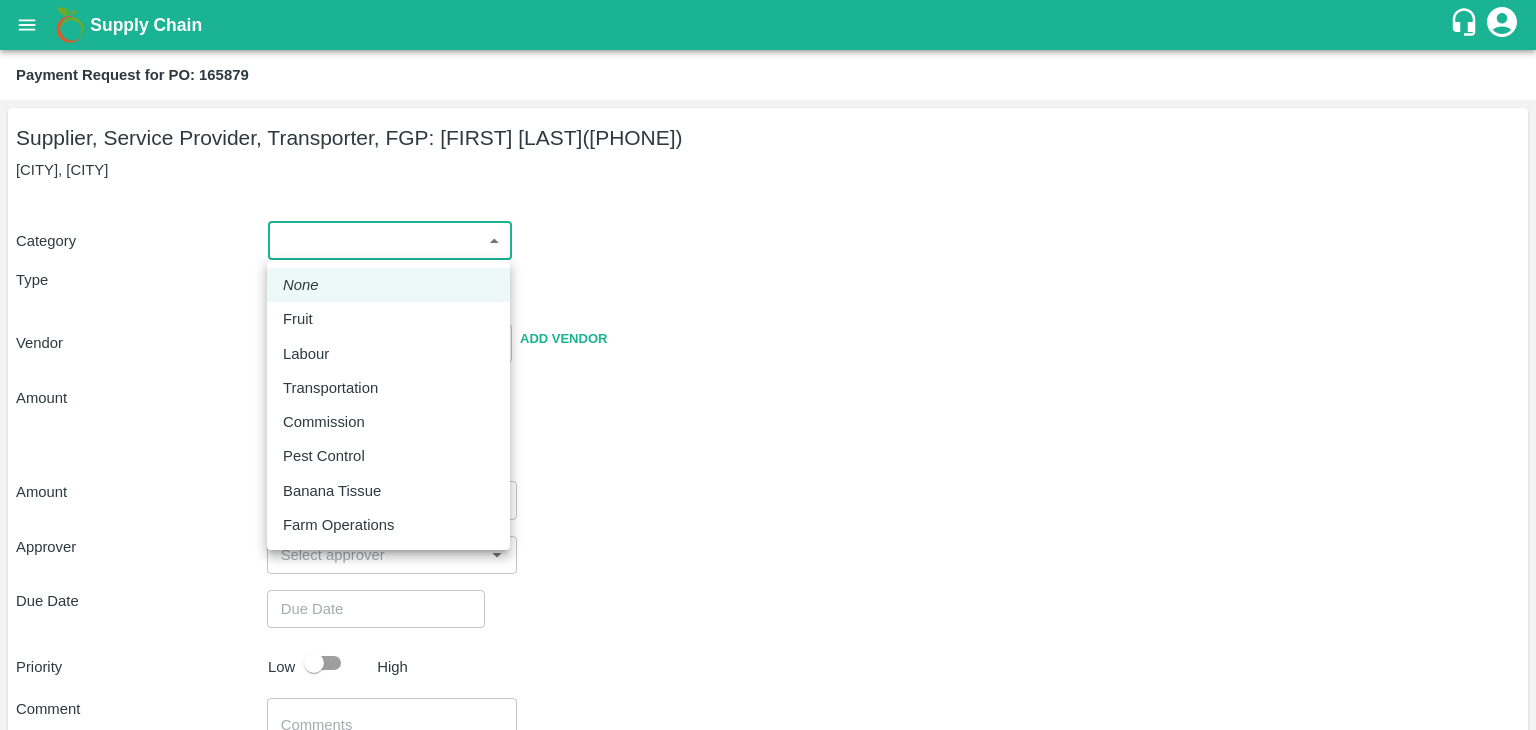 drag, startPoint x: 300, startPoint y: 231, endPoint x: 320, endPoint y: 312, distance: 83.43261 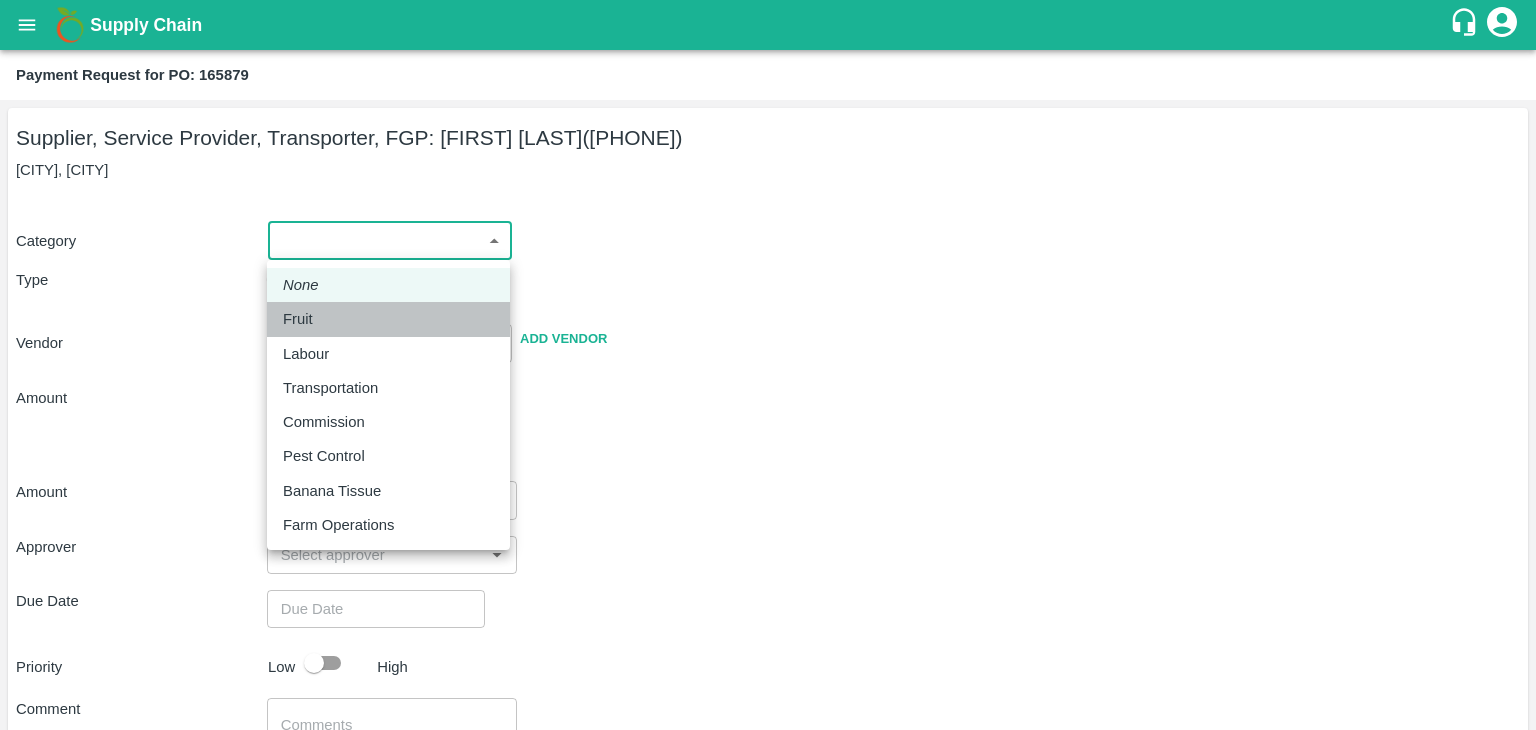 click on "Fruit" at bounding box center (303, 319) 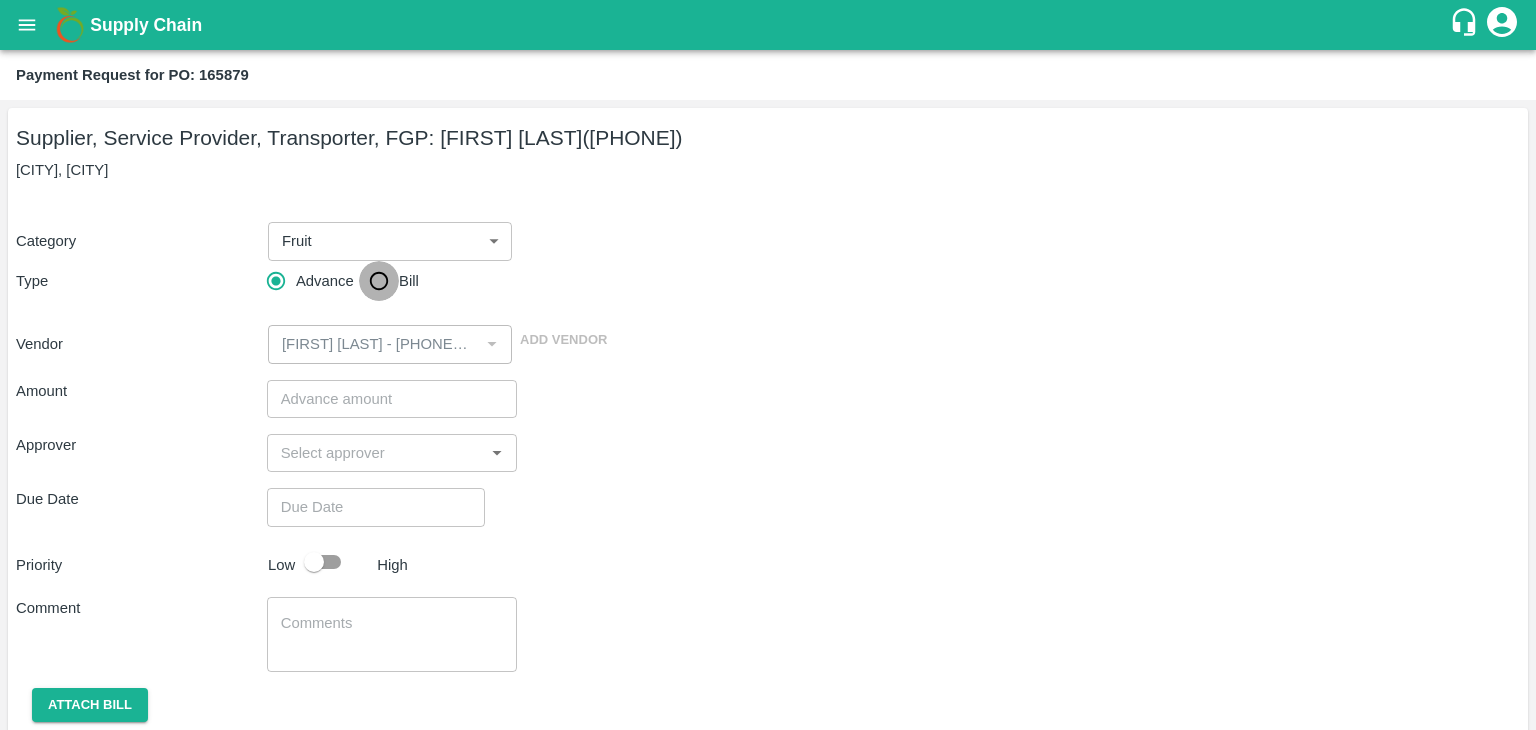 click on "Bill" at bounding box center [379, 281] 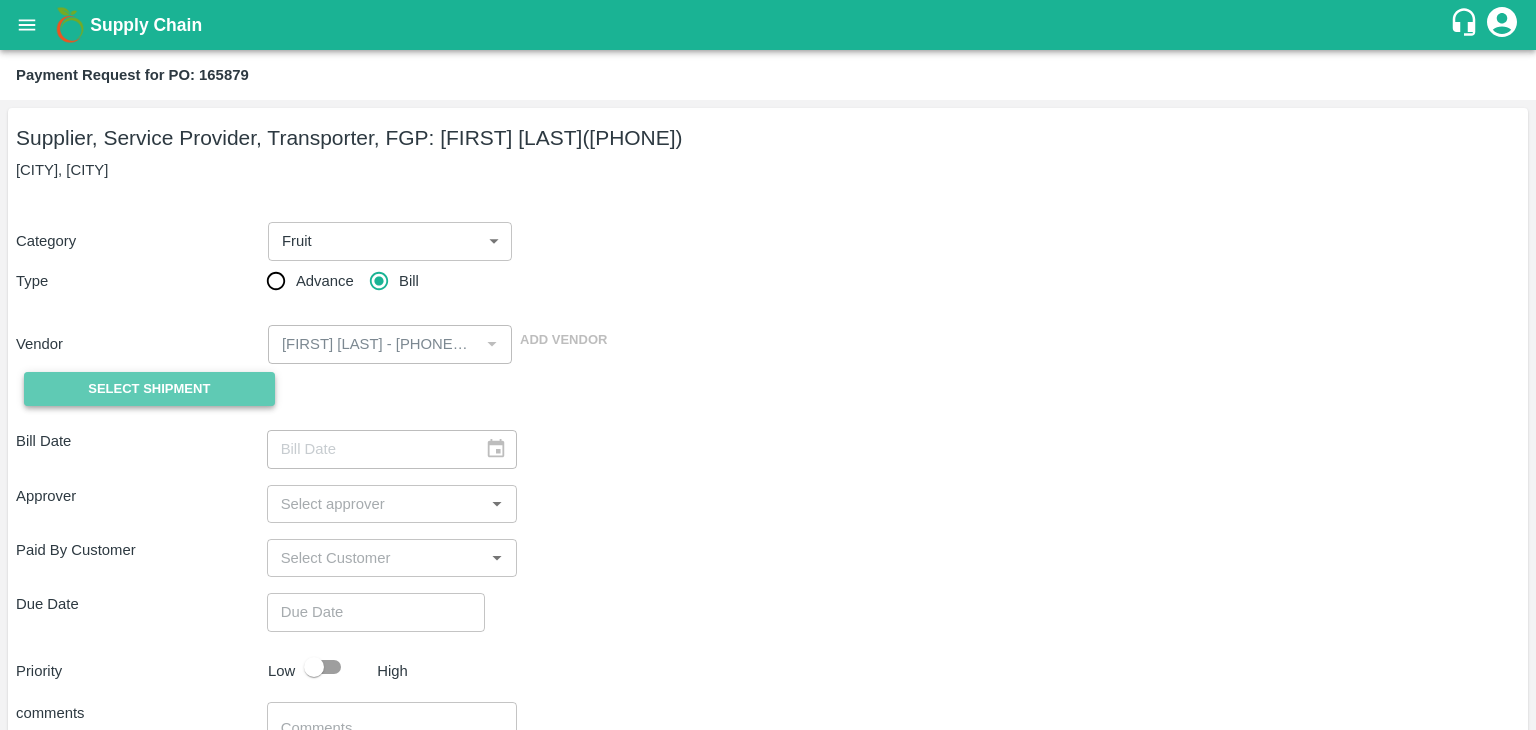click on "Select Shipment" at bounding box center (149, 389) 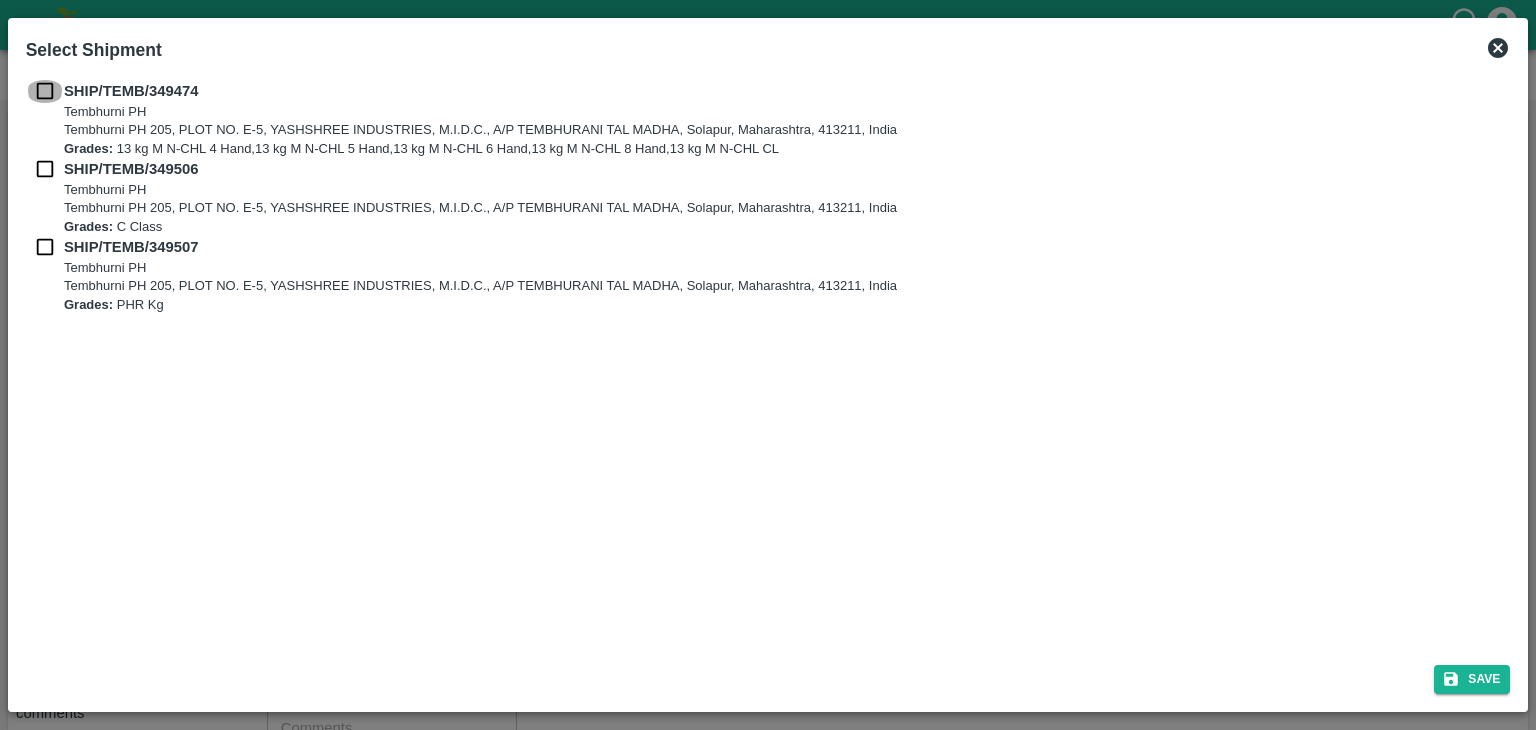 click at bounding box center (45, 91) 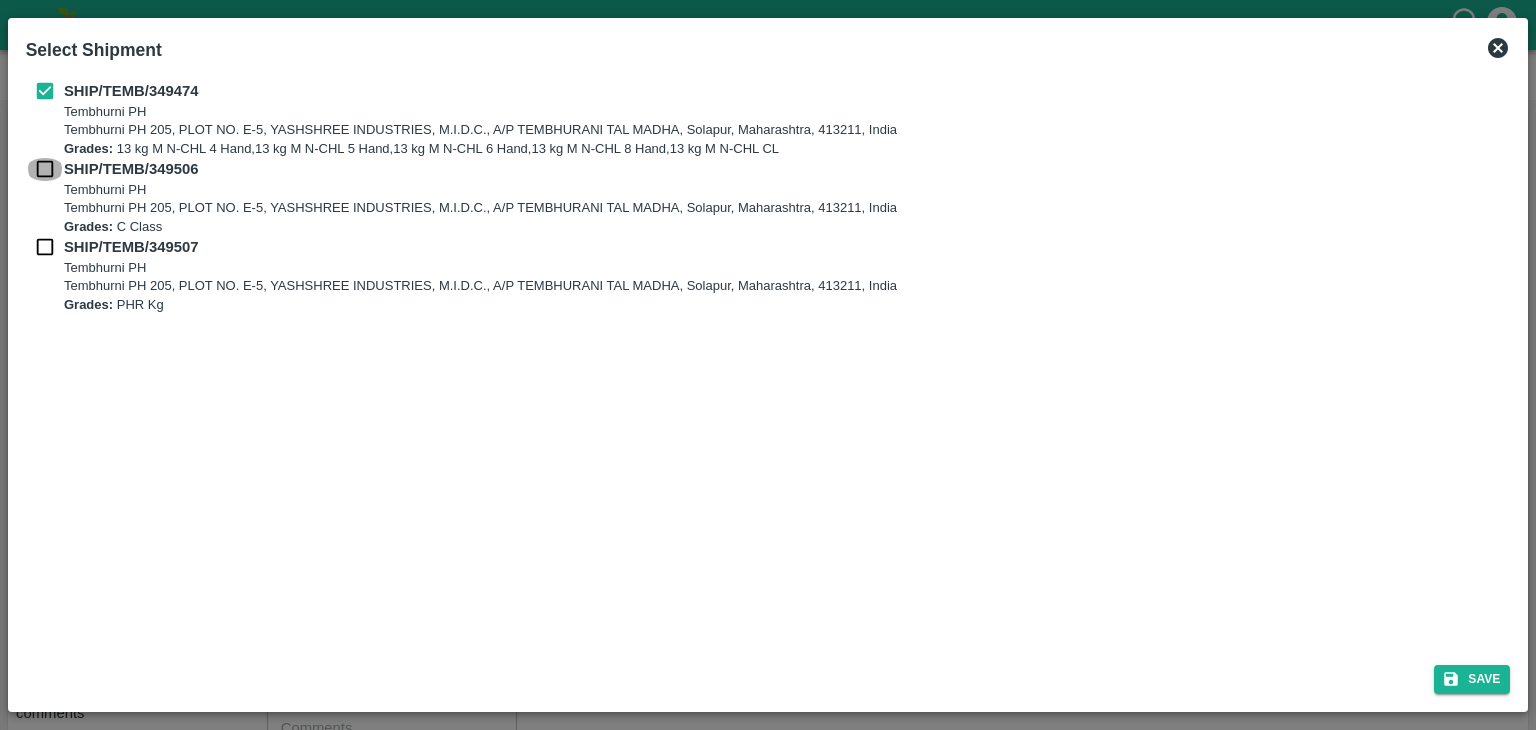 click at bounding box center [45, 169] 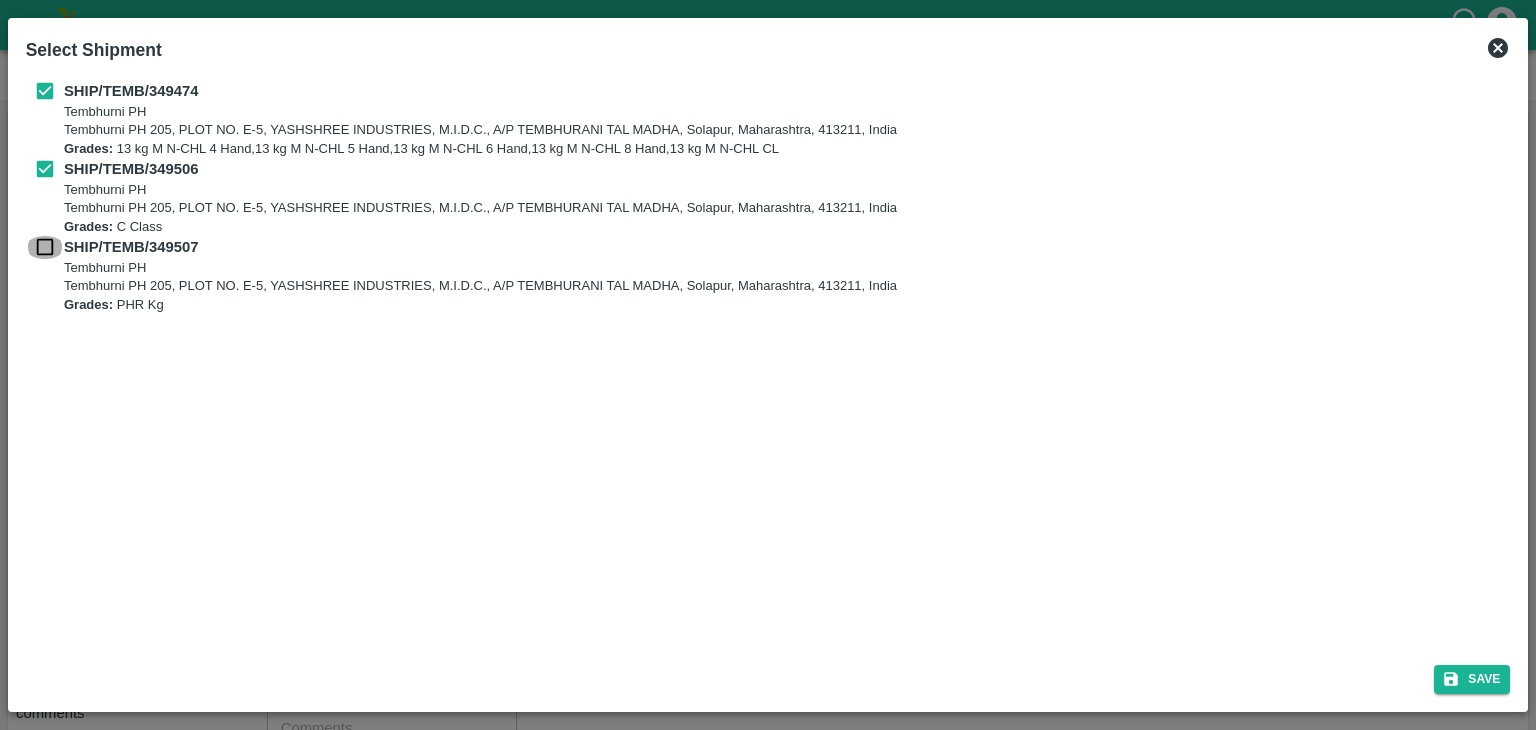 click at bounding box center [45, 247] 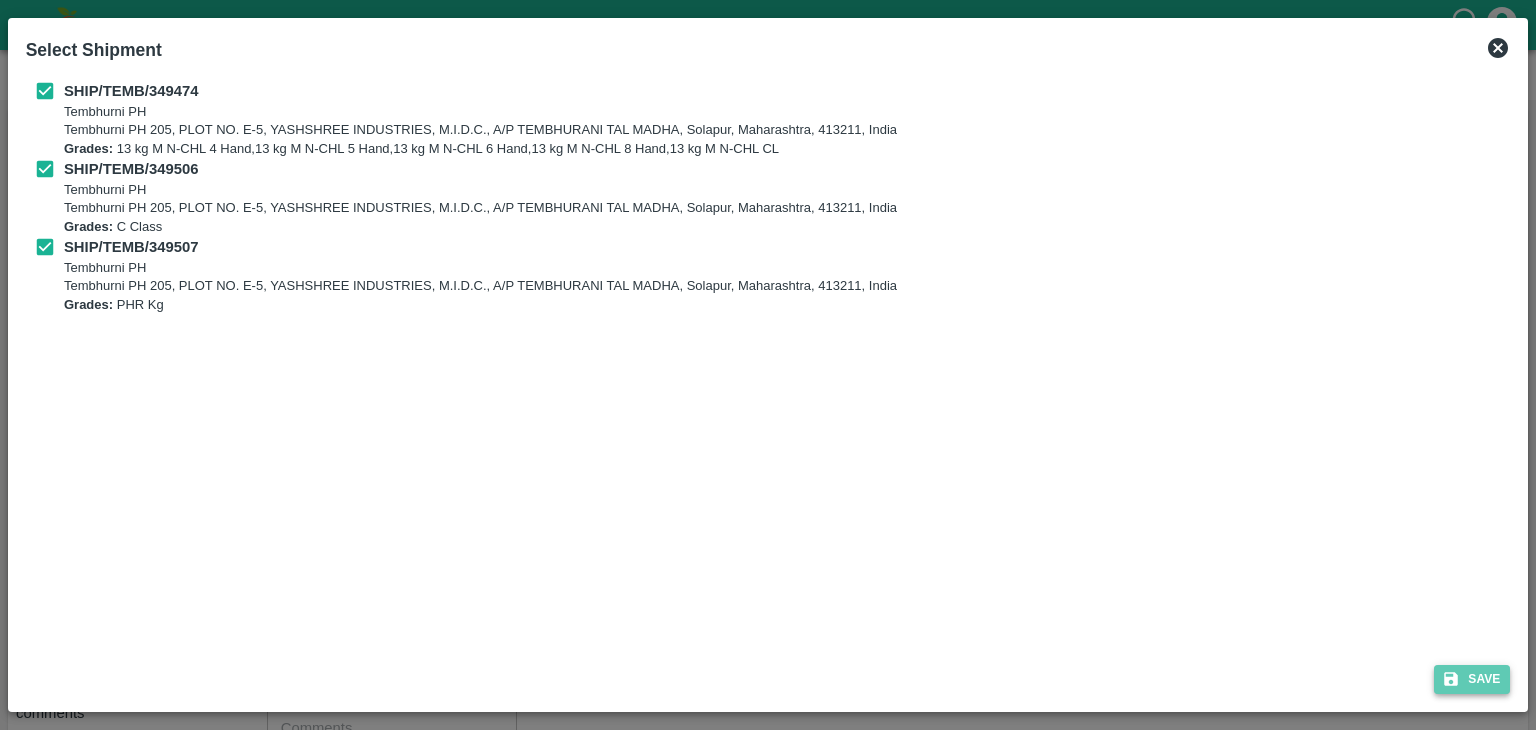 click on "Save" at bounding box center (1472, 679) 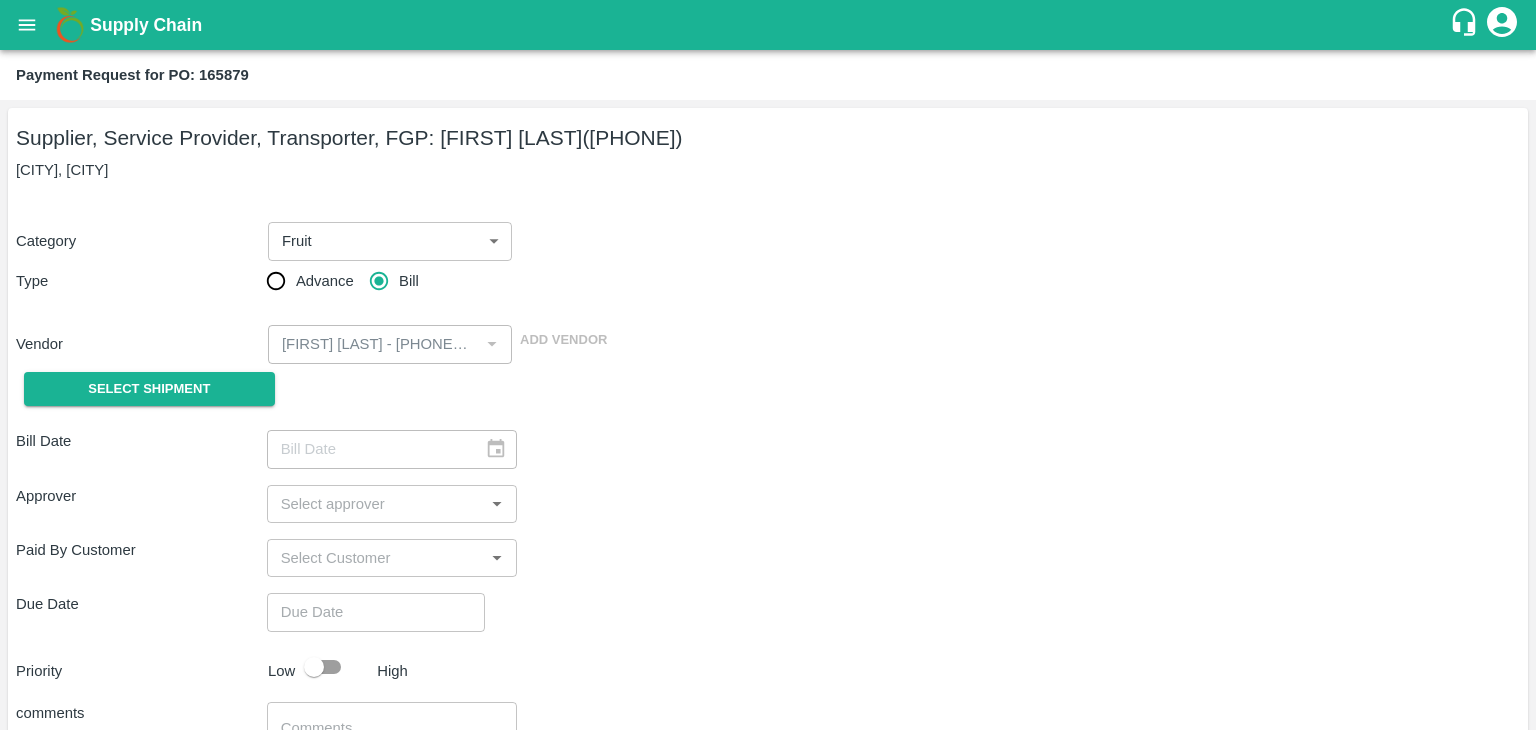 type on "29/07/2025" 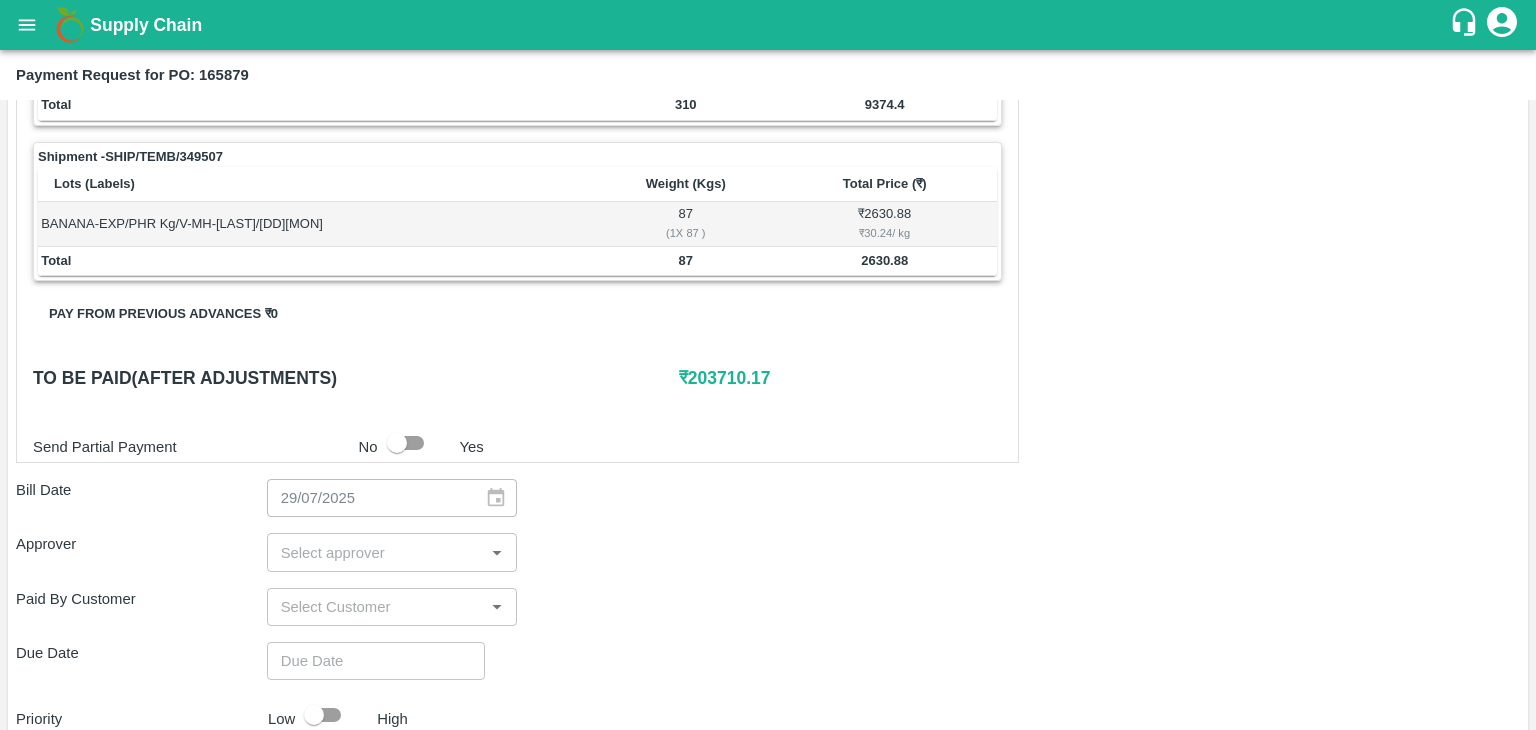 scroll, scrollTop: 980, scrollLeft: 0, axis: vertical 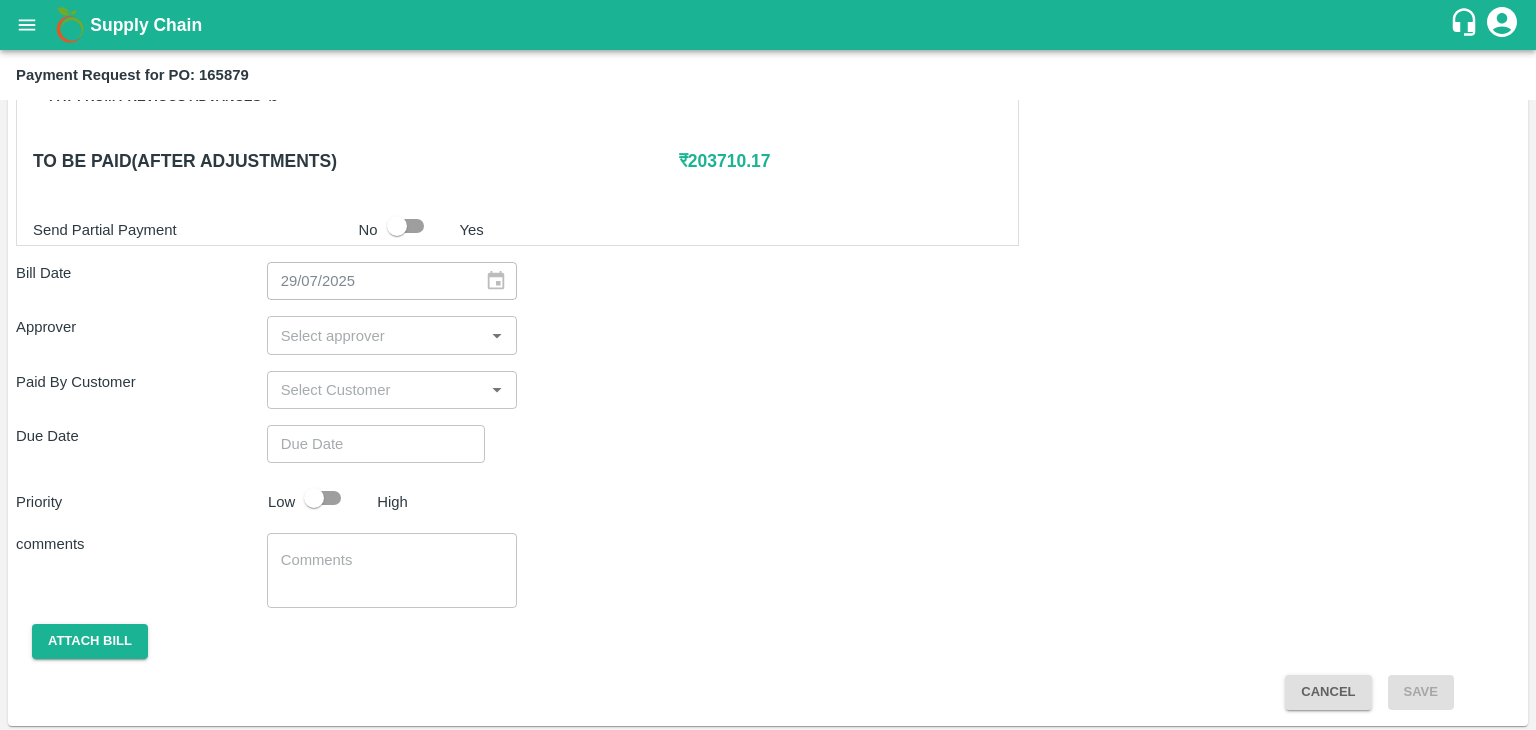 click at bounding box center [376, 335] 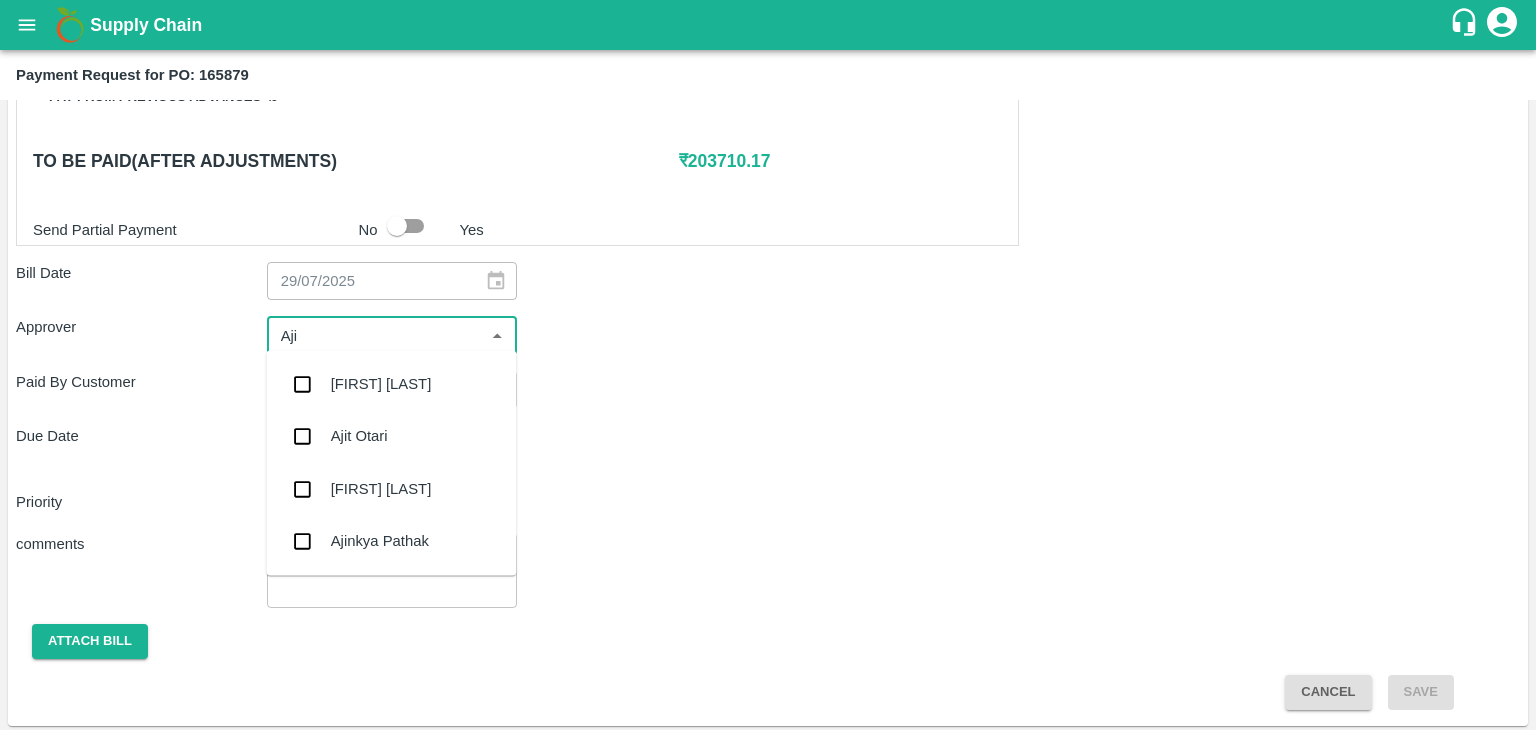 type on "[FIRST]" 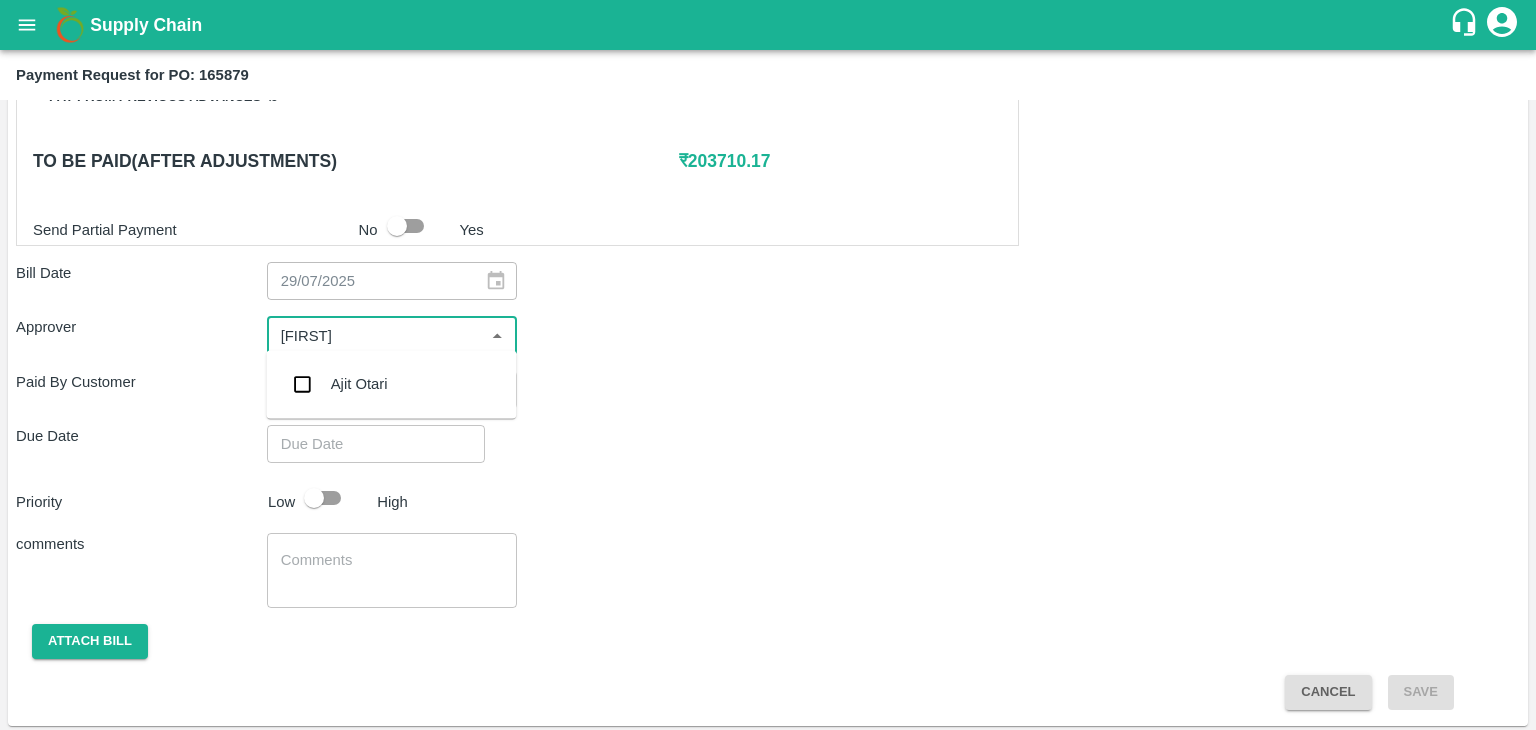 click on "Ajit Otari" at bounding box center [391, 384] 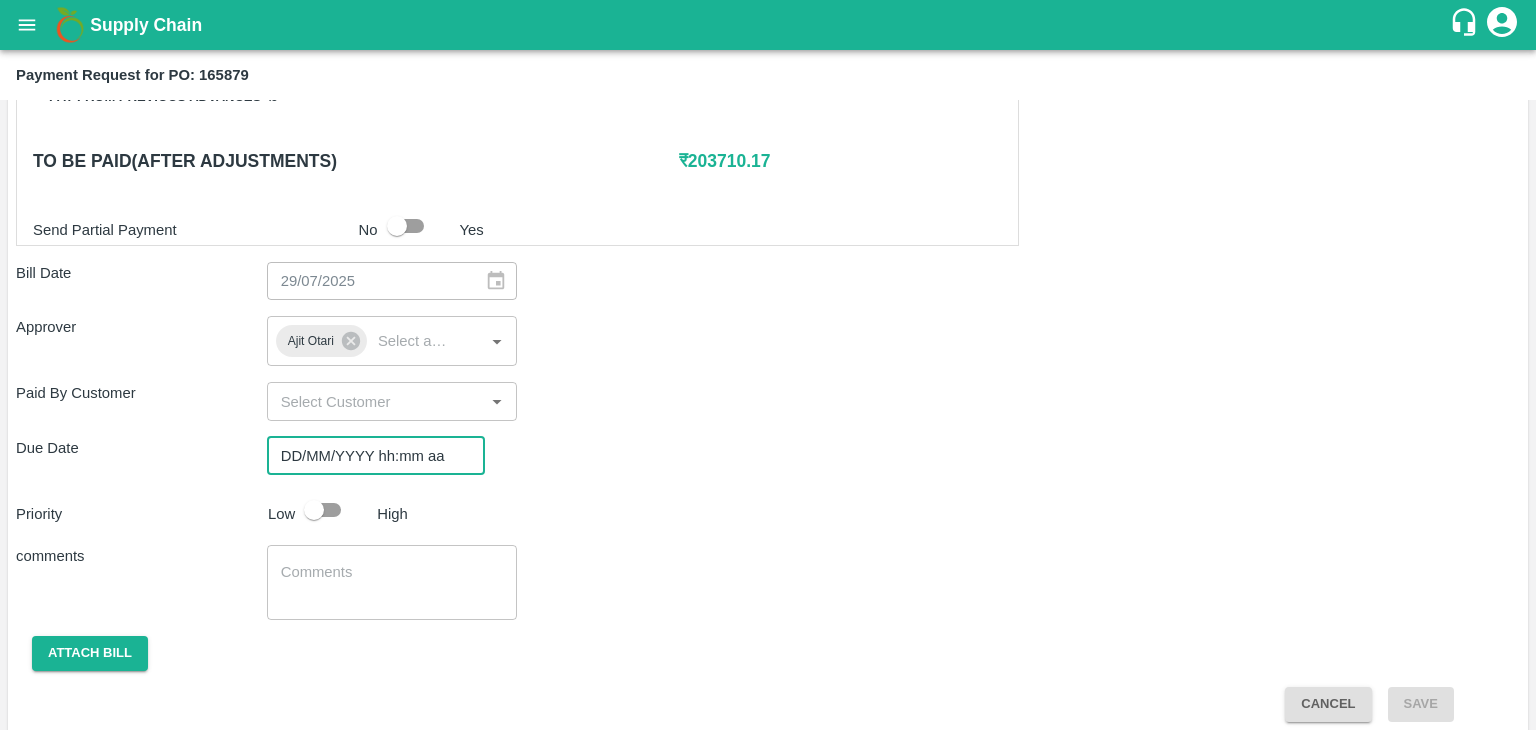 type on "DD/MM/YYYY hh:mm aa" 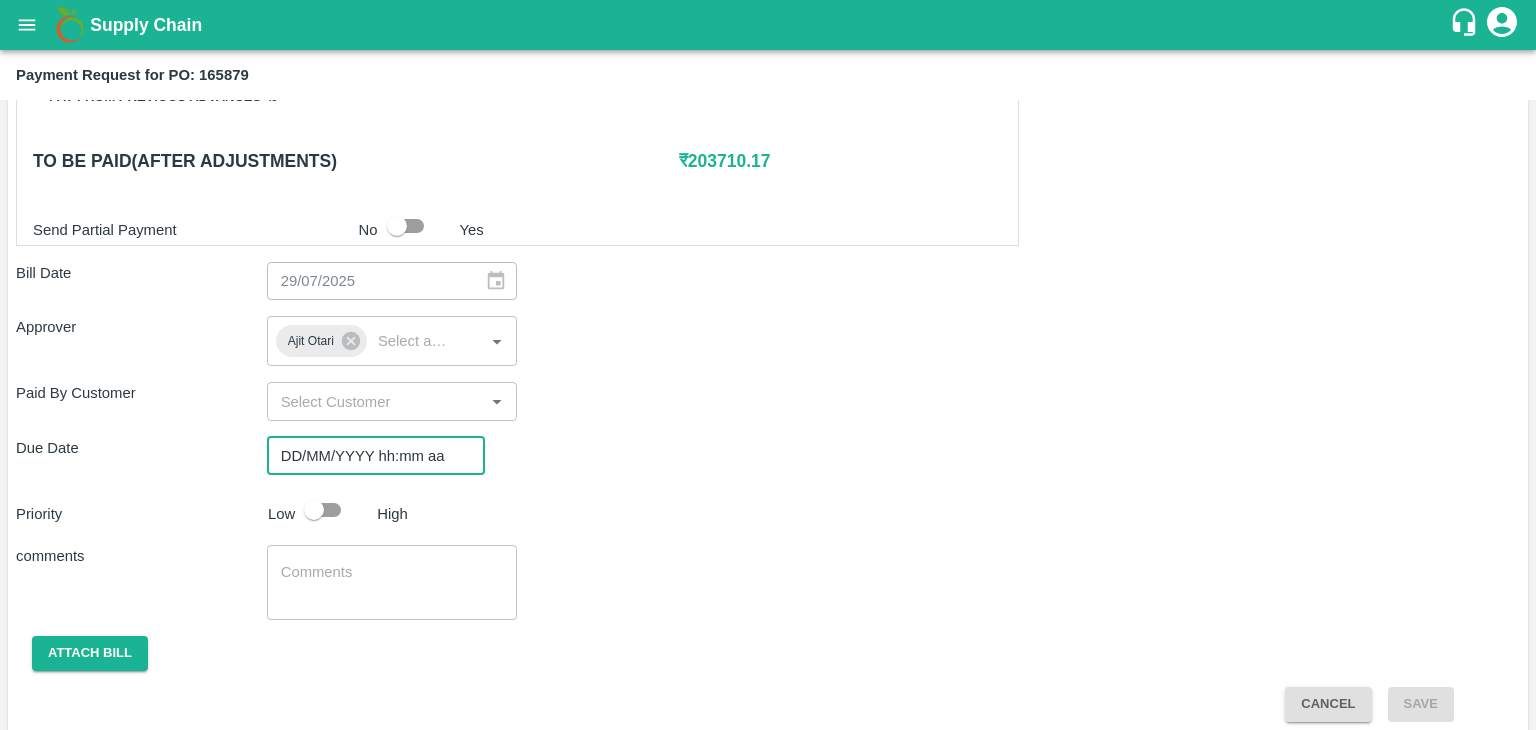 click on "DD/MM/YYYY hh:mm aa" at bounding box center (369, 456) 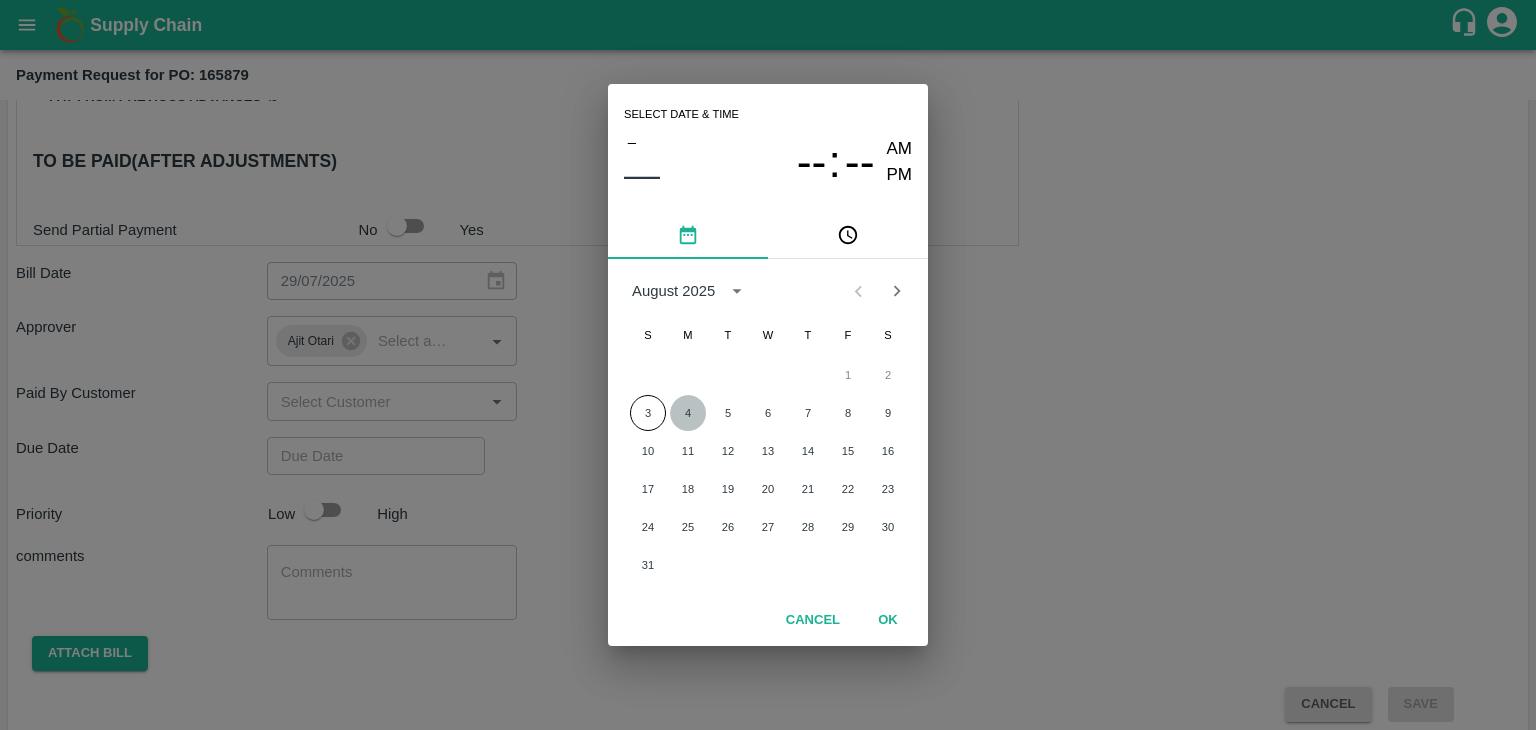 click on "4" at bounding box center (688, 413) 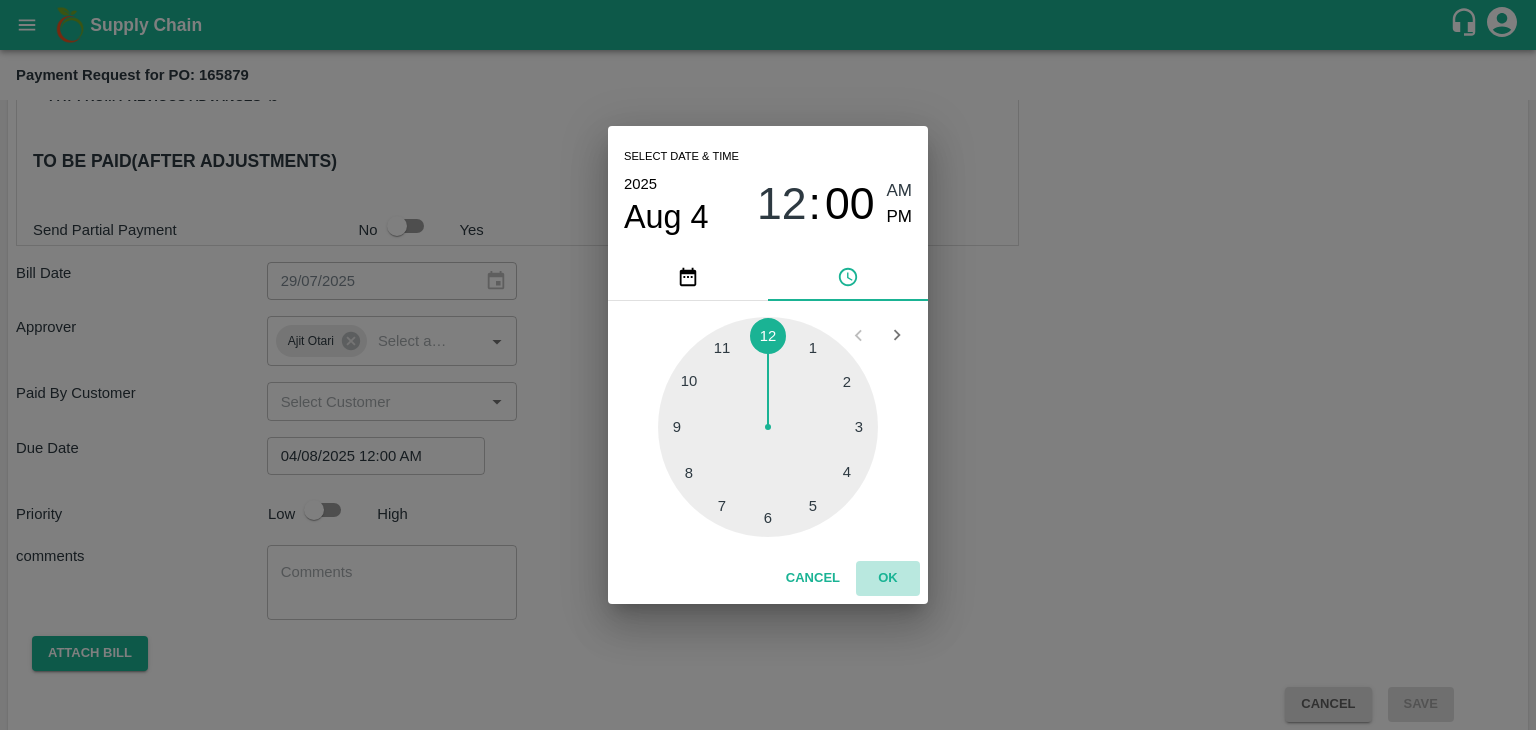 click on "OK" at bounding box center [888, 578] 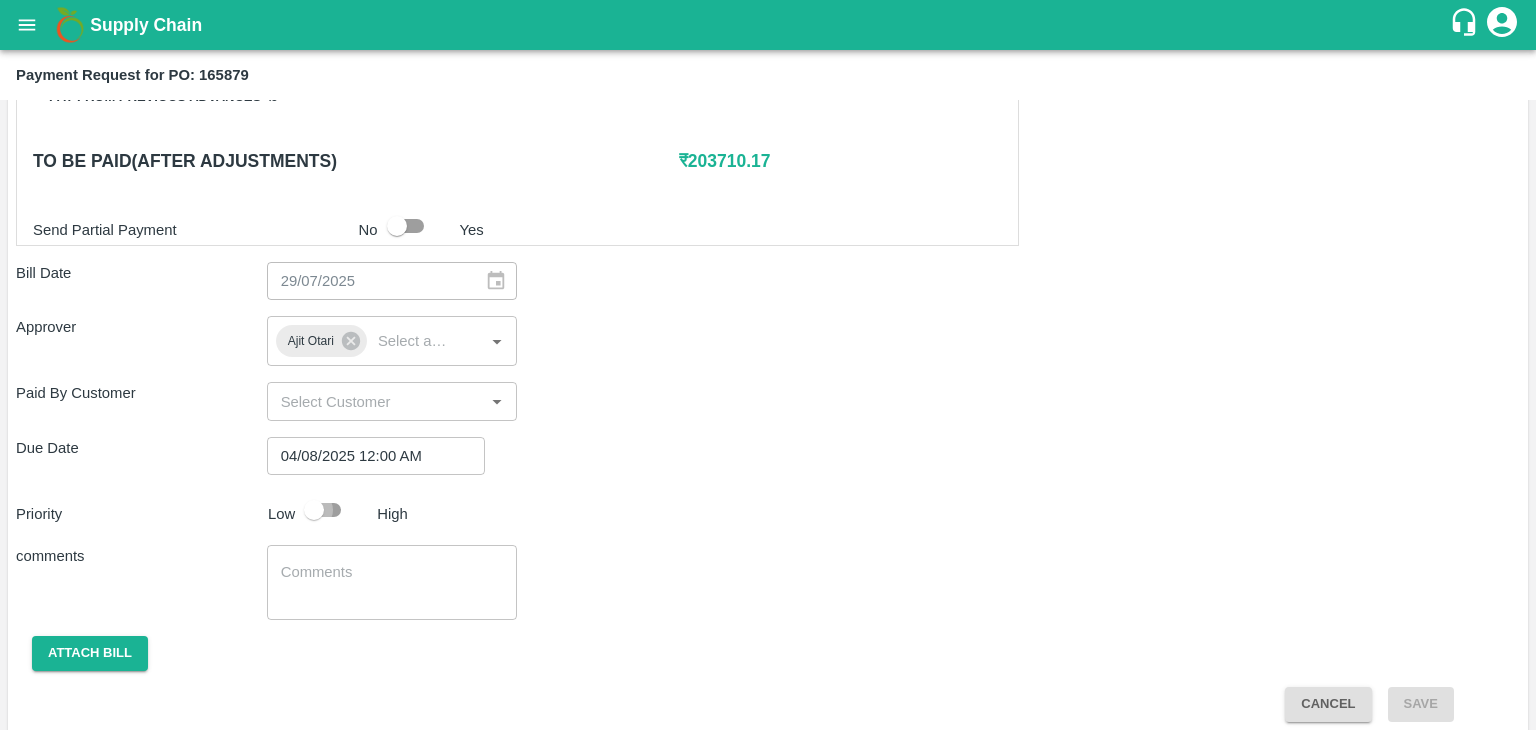 click at bounding box center [314, 510] 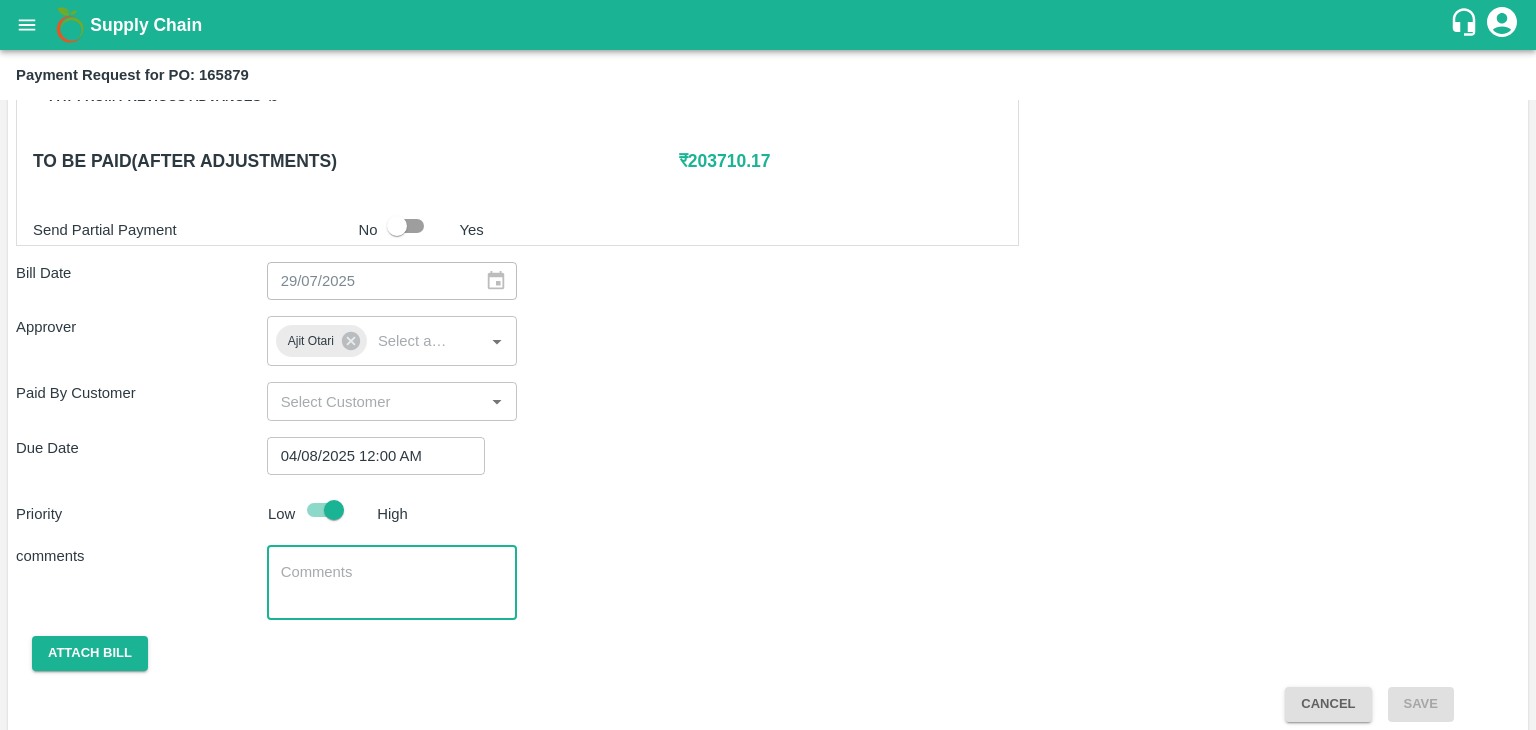 click at bounding box center (392, 583) 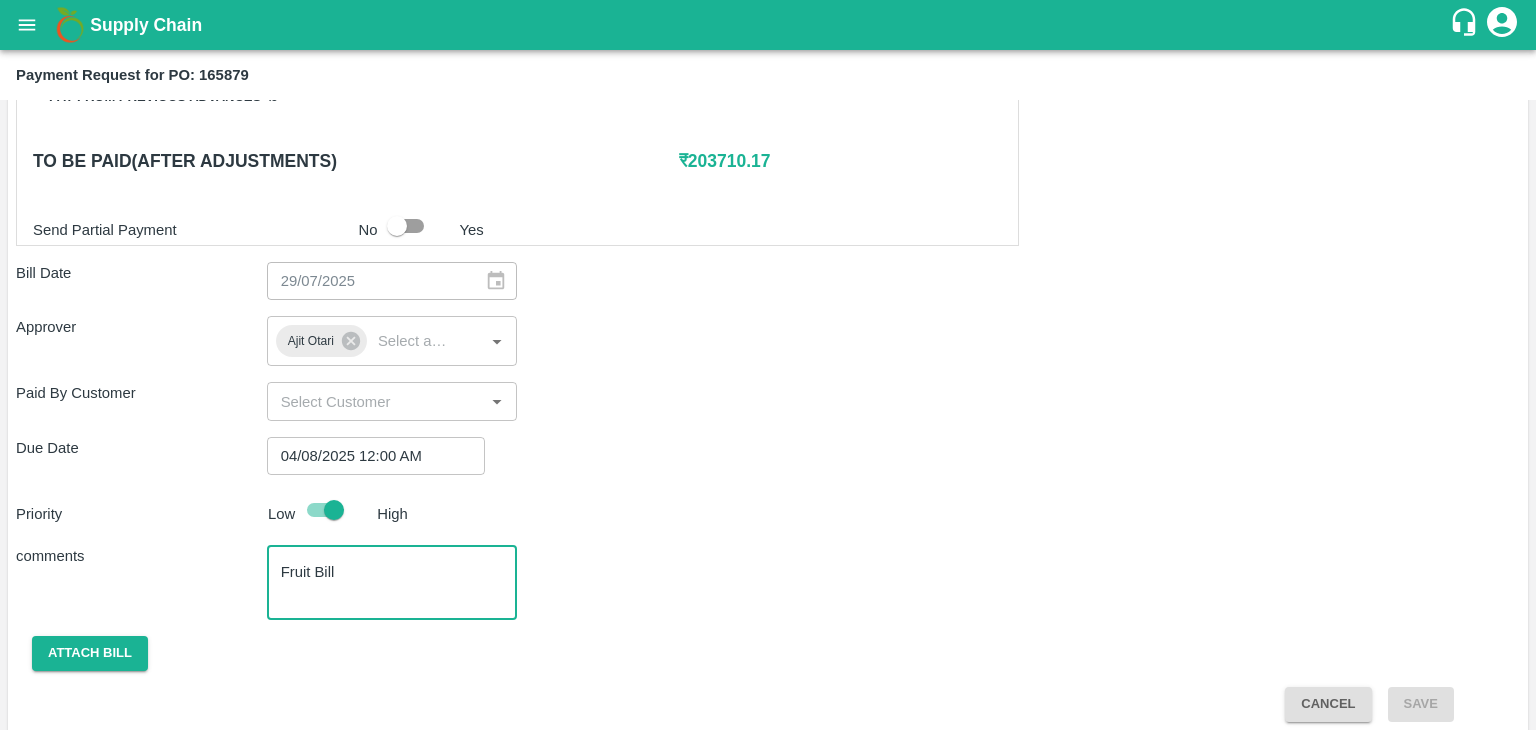 scroll, scrollTop: 992, scrollLeft: 0, axis: vertical 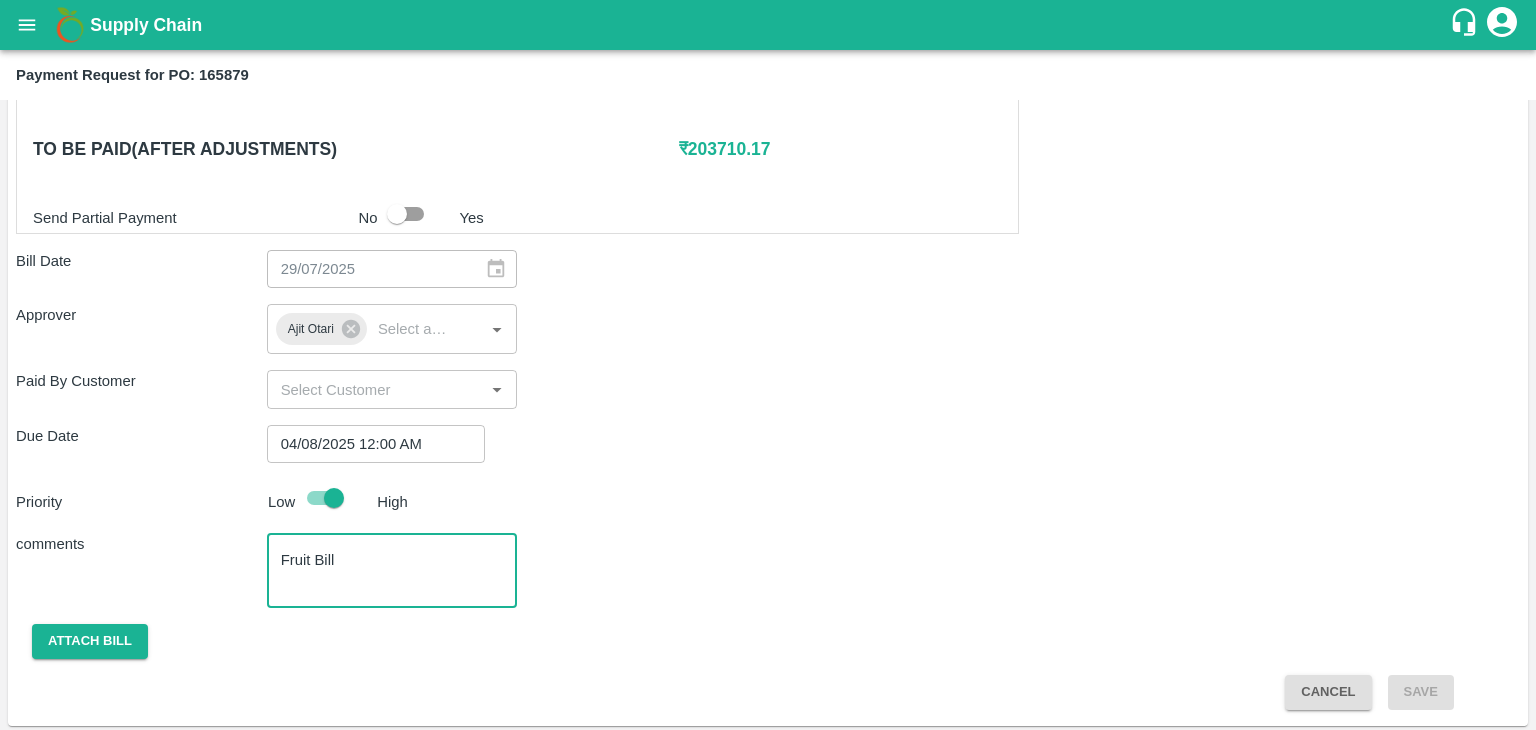 type on "Fruit Bill" 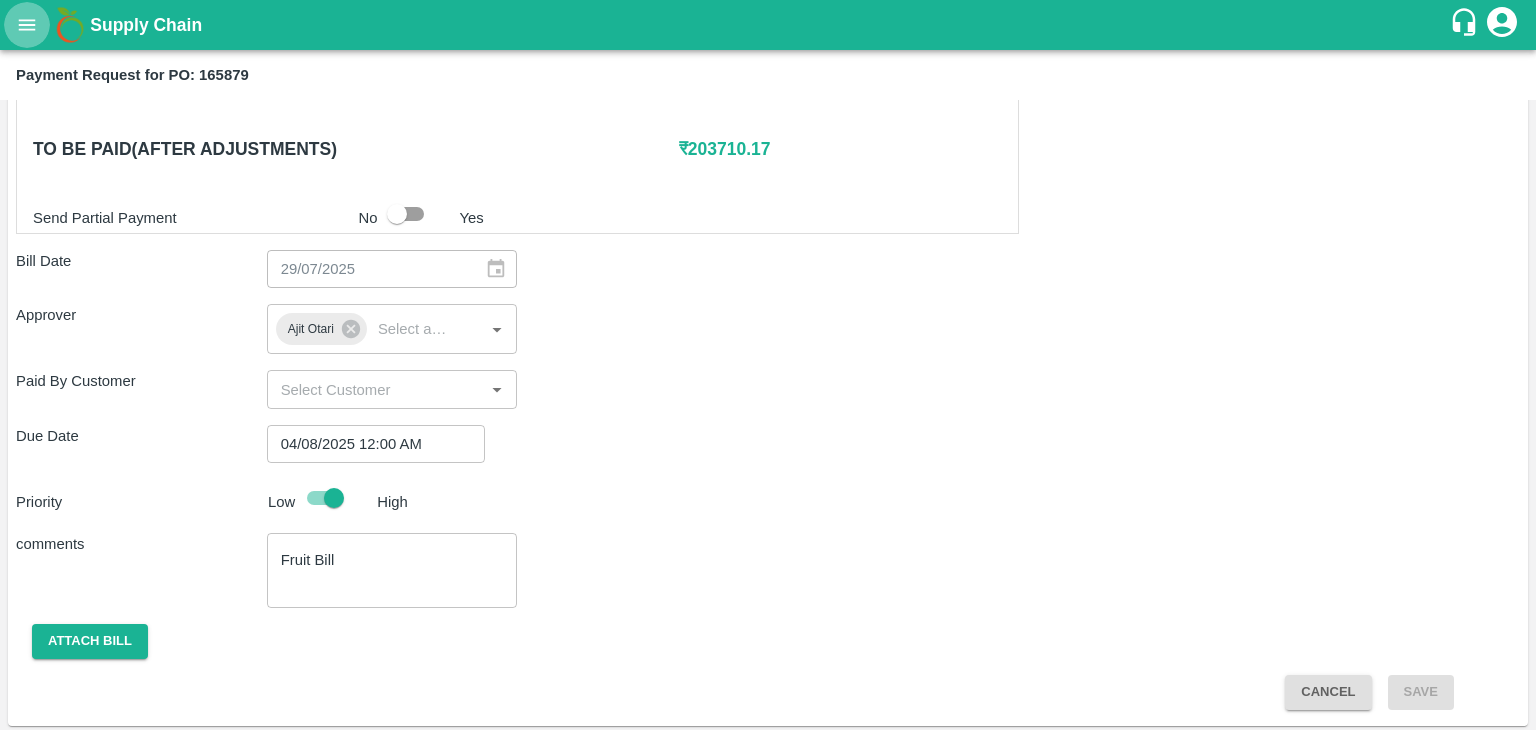 click at bounding box center [27, 25] 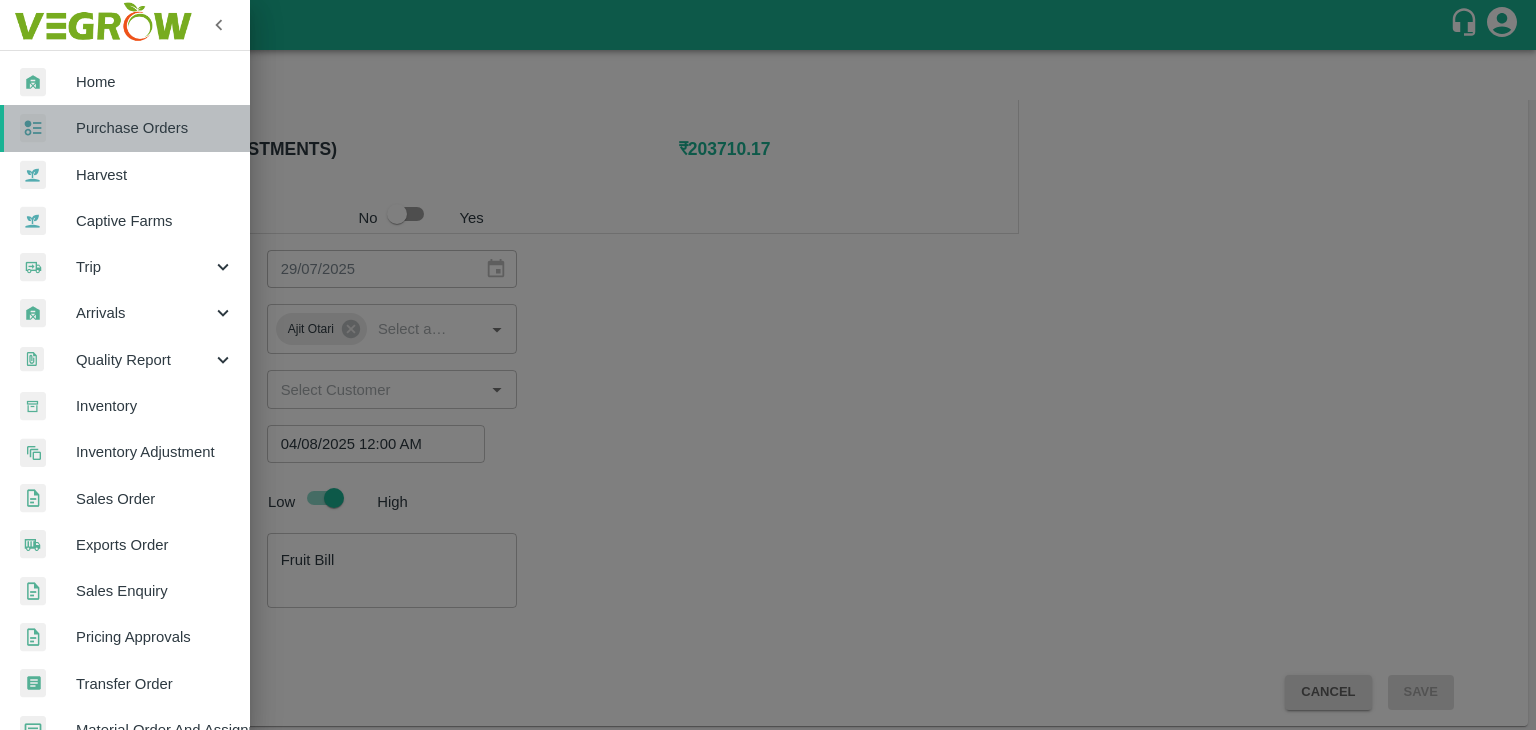 click on "Purchase Orders" at bounding box center [155, 128] 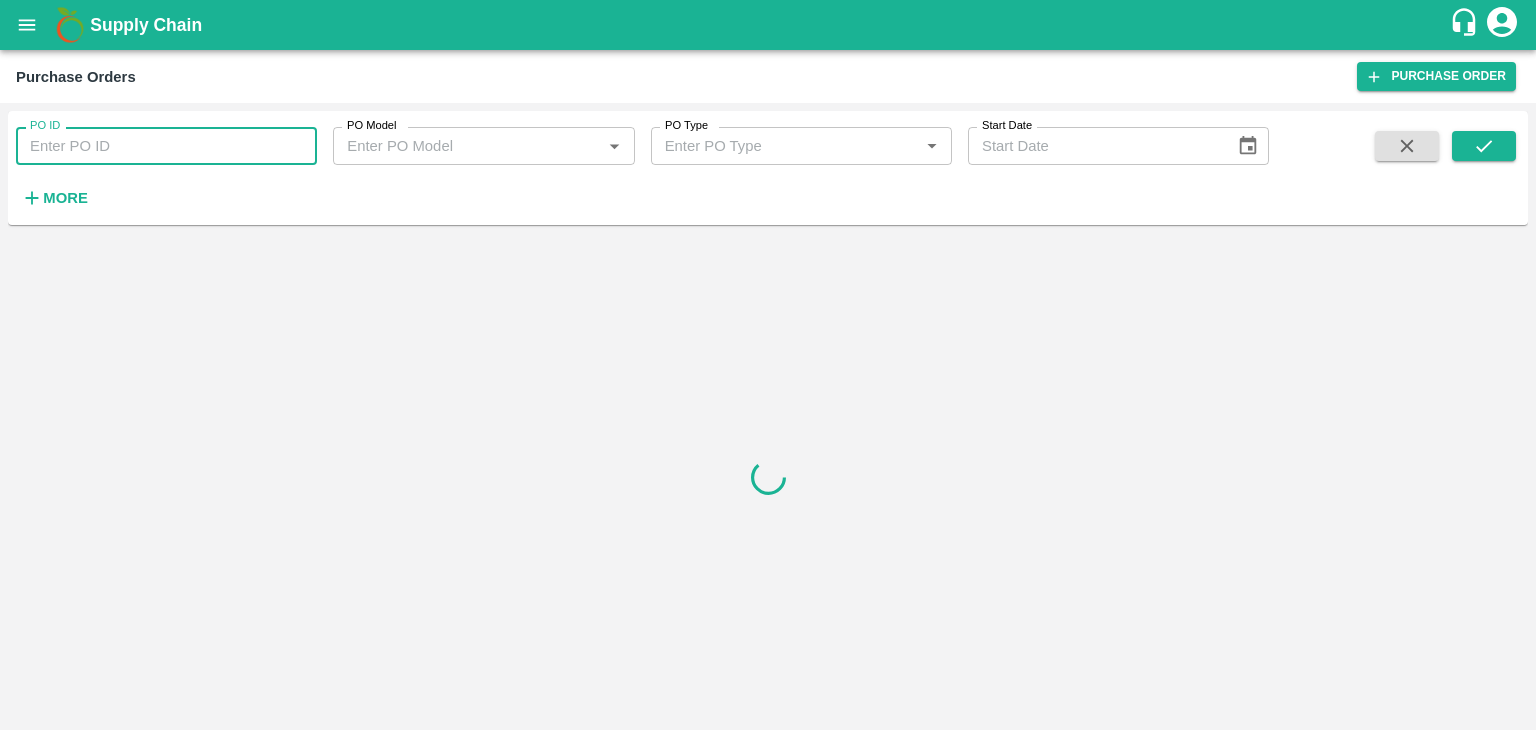 click on "PO ID" at bounding box center [166, 146] 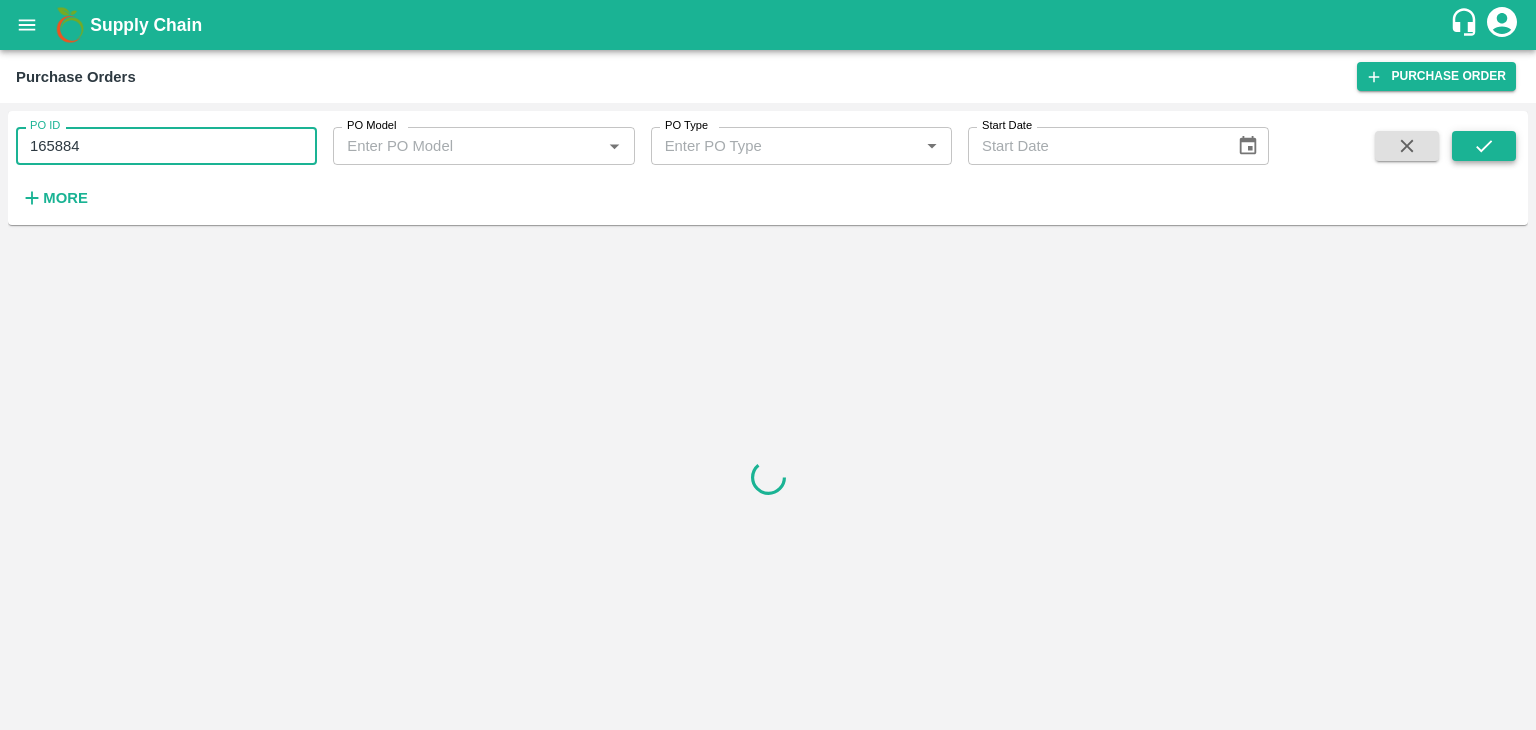 type on "165884" 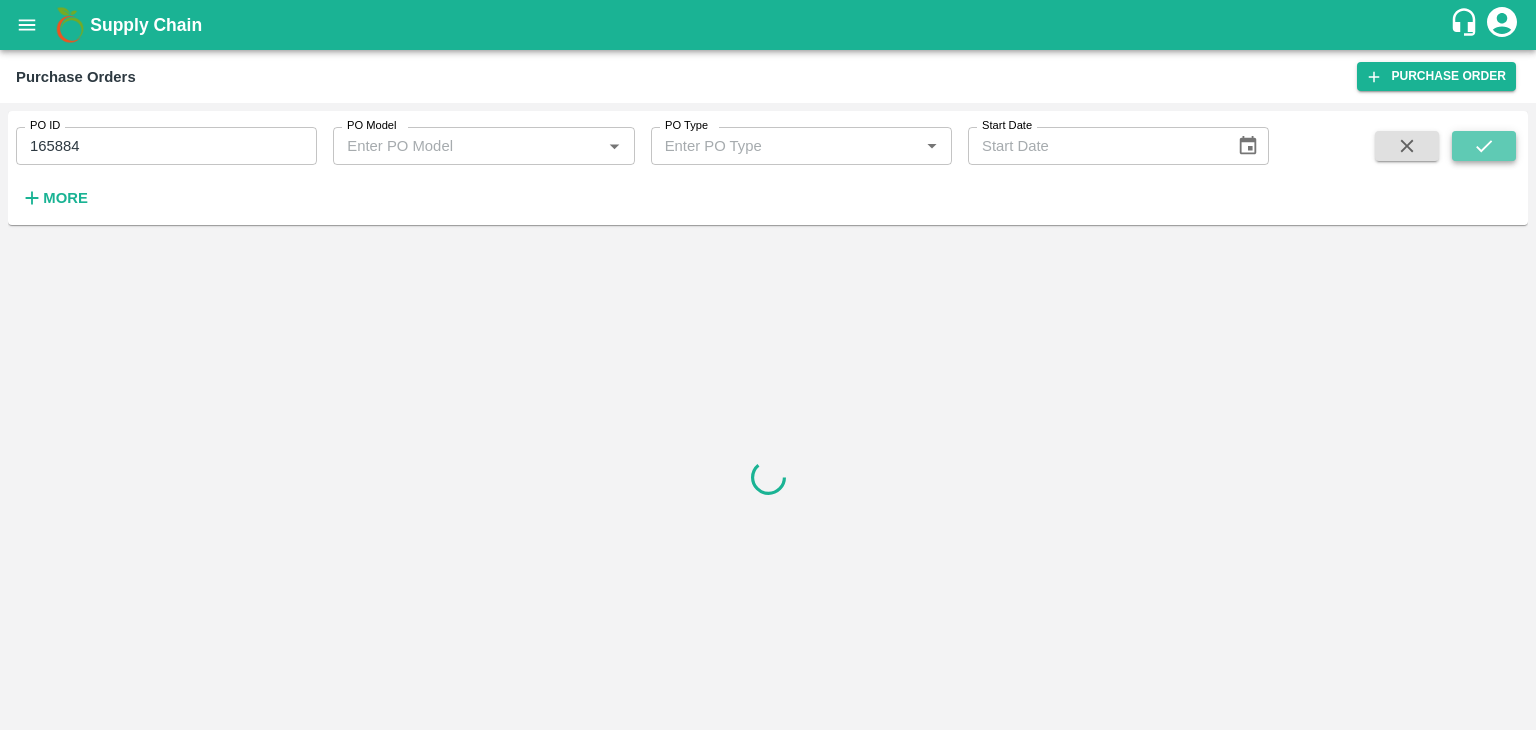 click 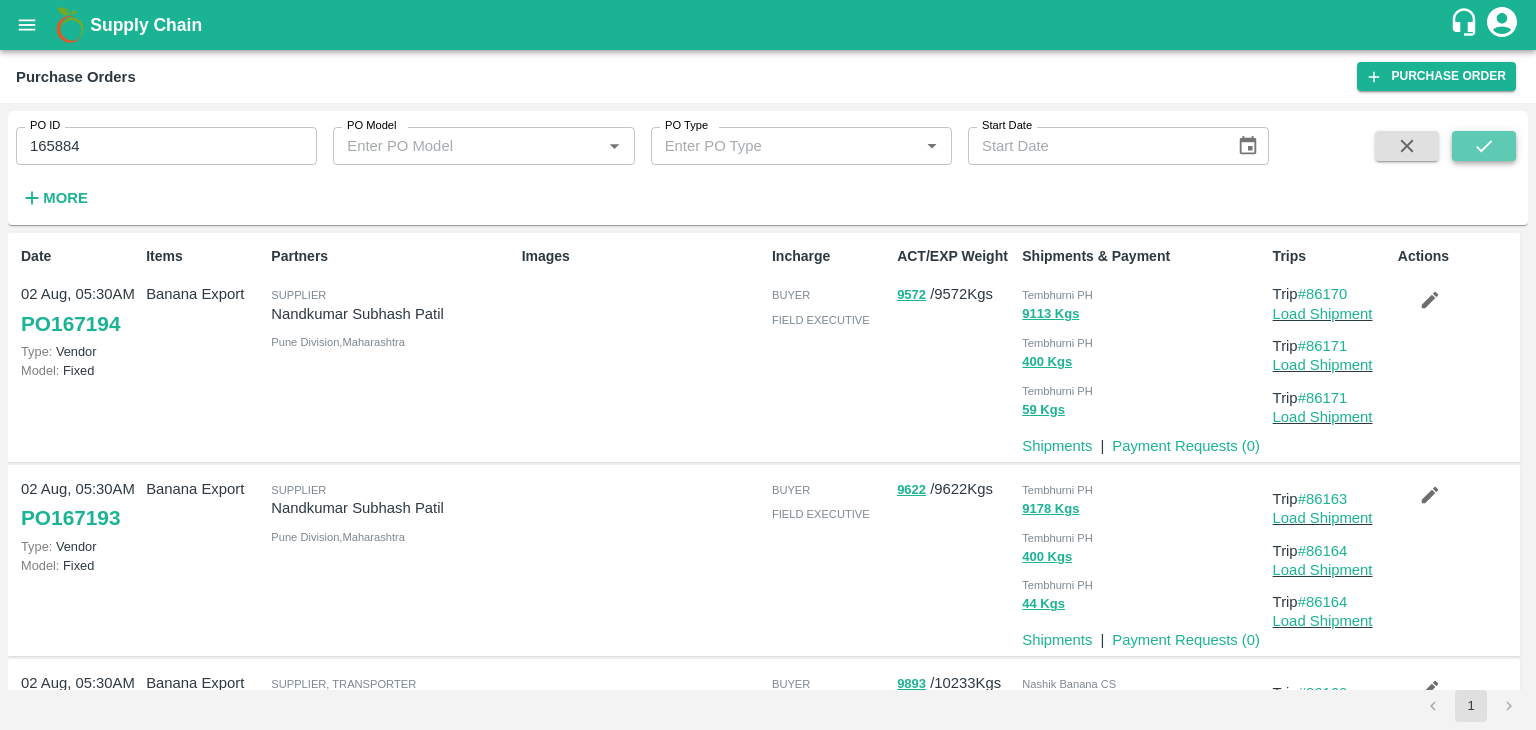 click 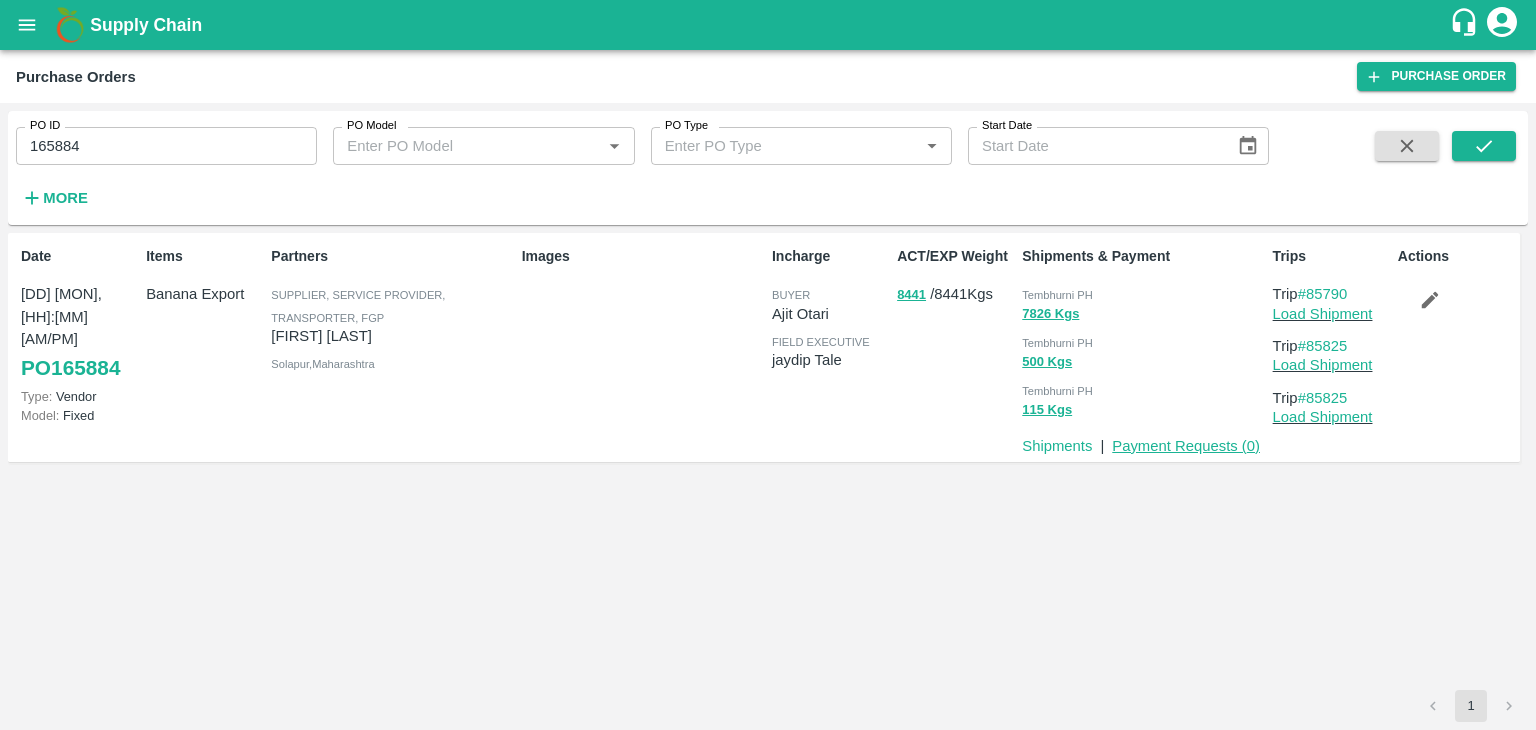 click on "Payment Requests ( 0 )" at bounding box center [1186, 446] 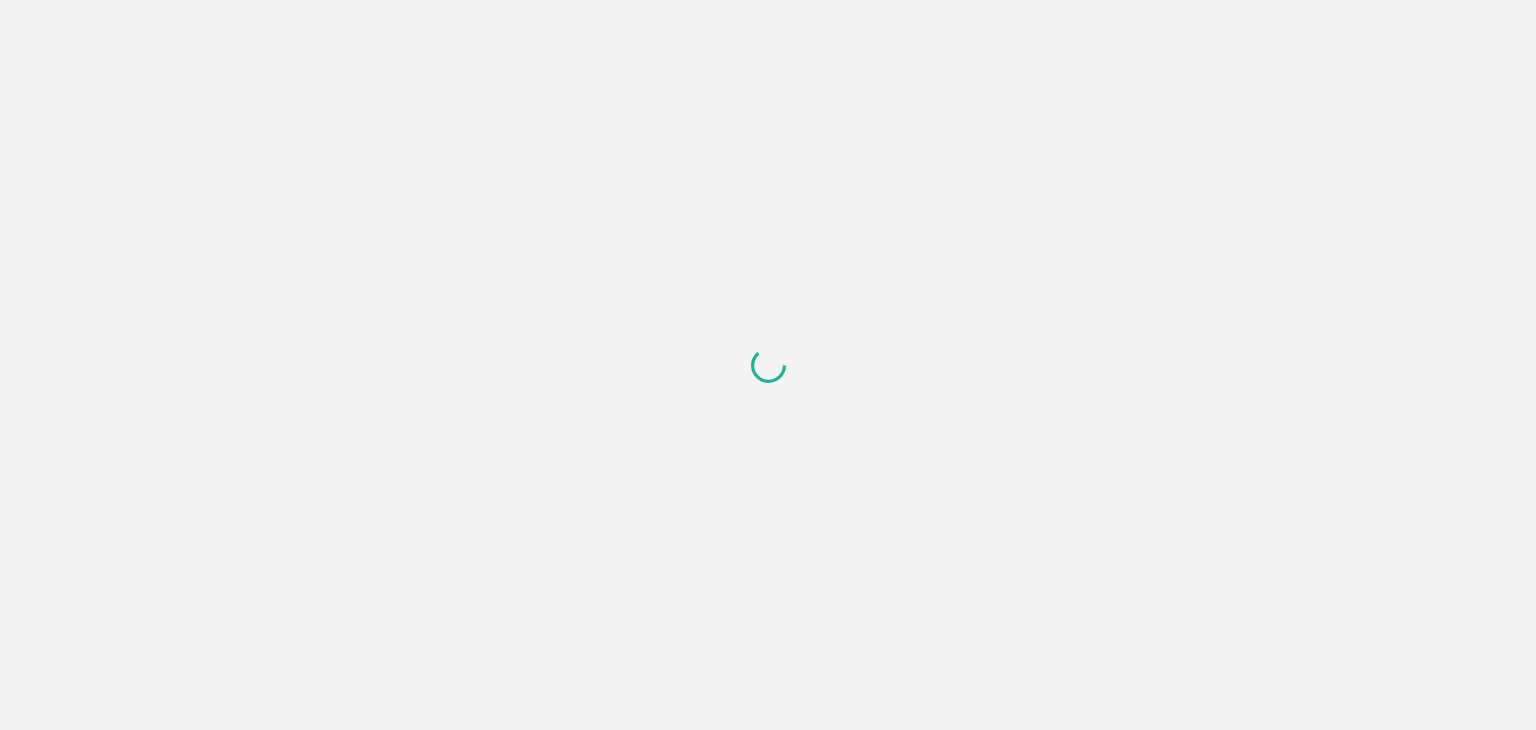 scroll, scrollTop: 0, scrollLeft: 0, axis: both 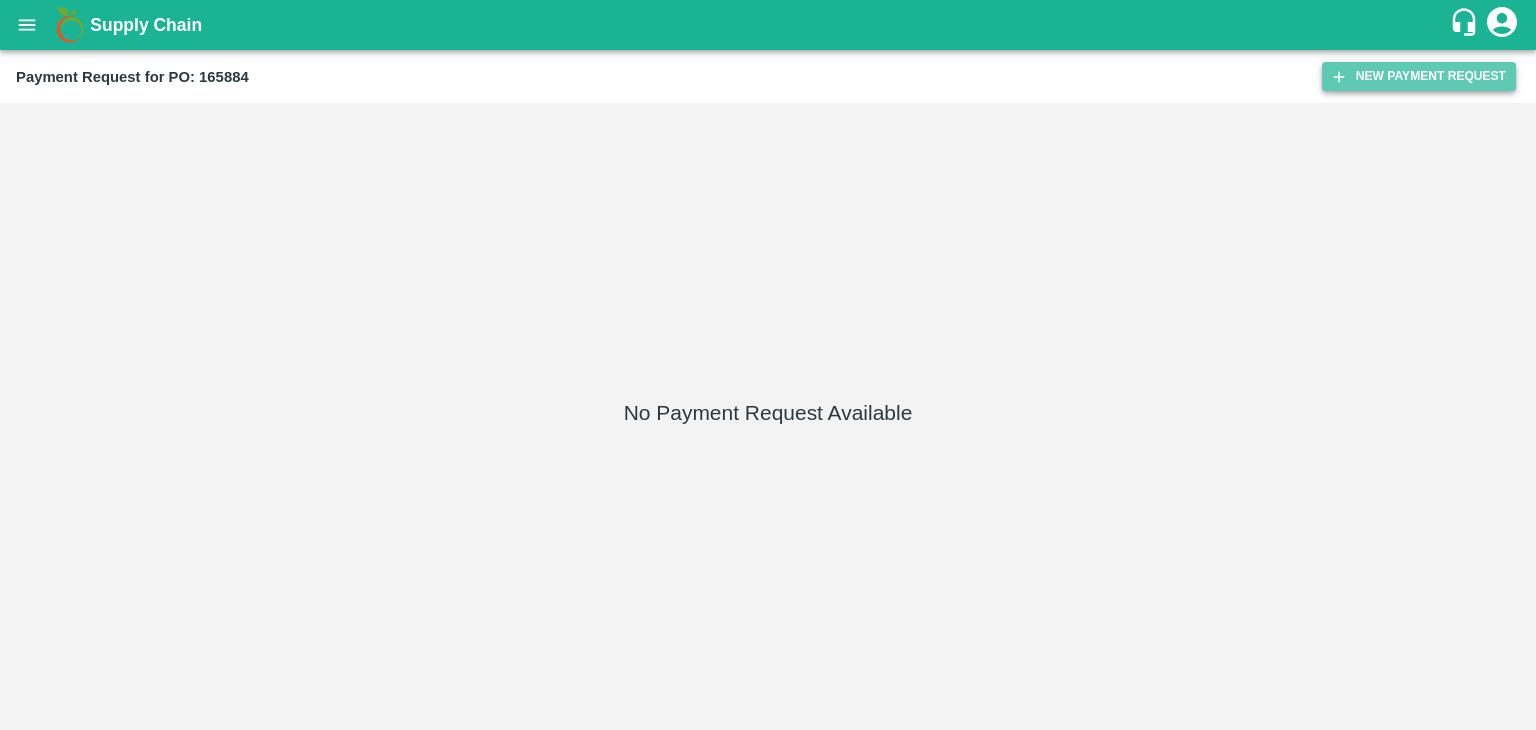 click on "New Payment Request" at bounding box center (1419, 76) 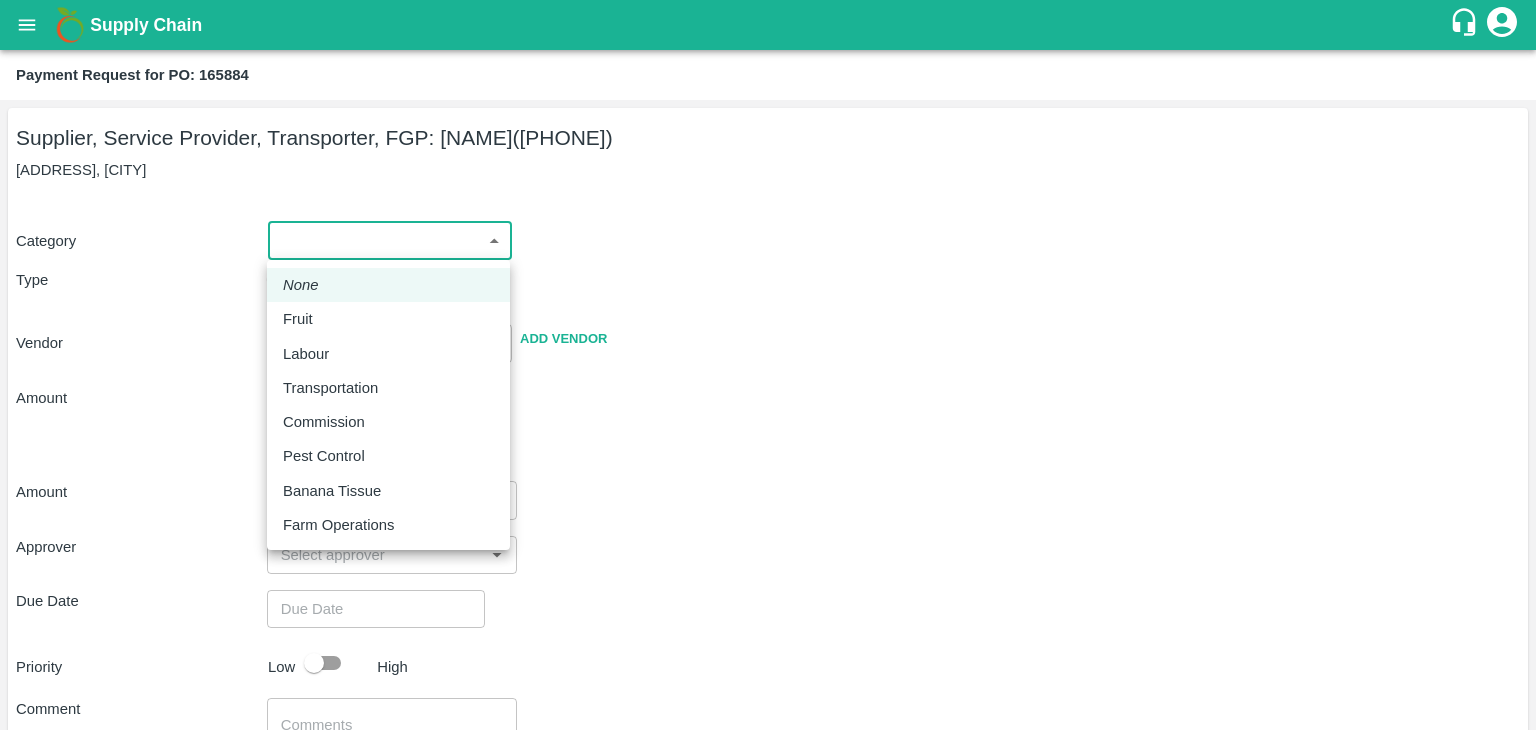 drag, startPoint x: 298, startPoint y: 257, endPoint x: 332, endPoint y: 321, distance: 72.47068 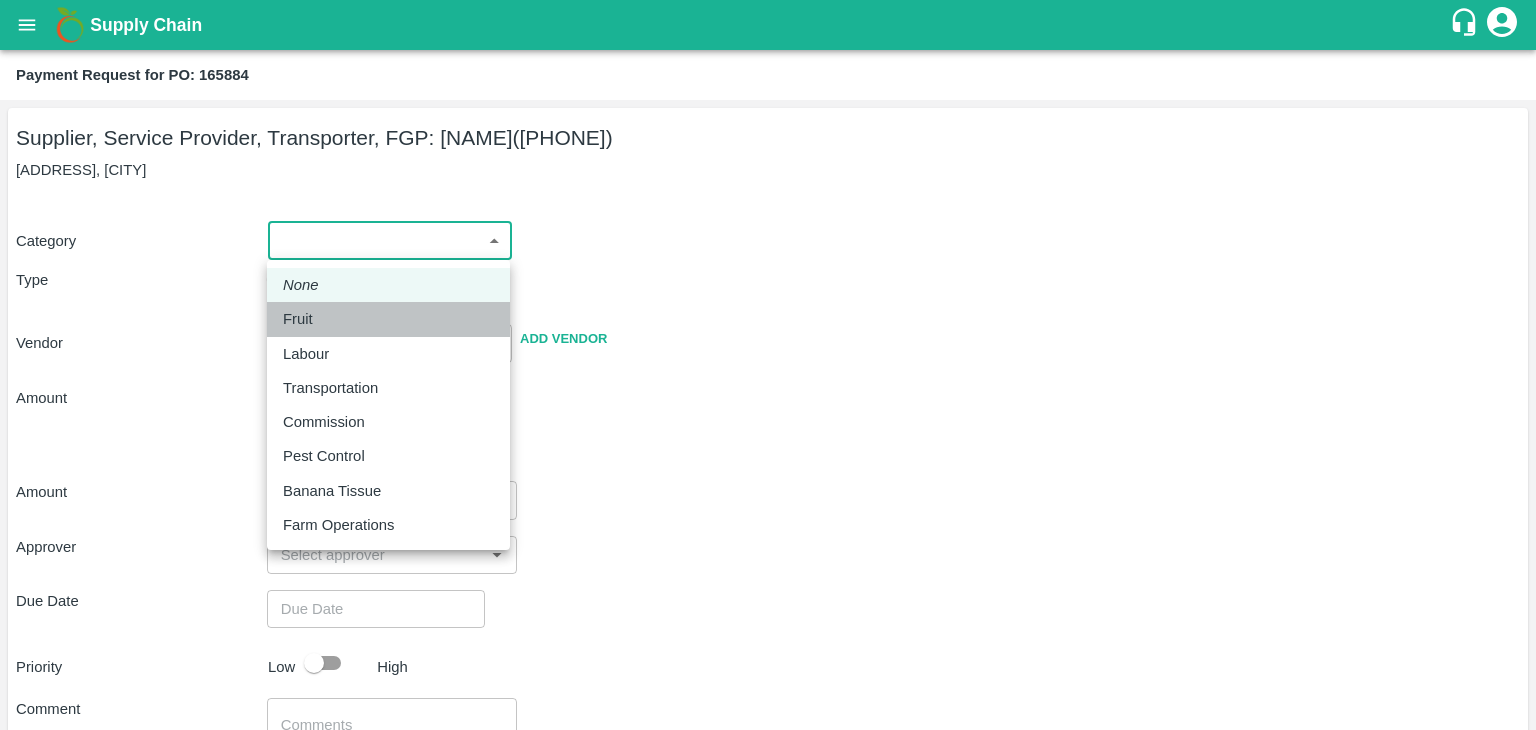 click on "Fruit" at bounding box center (388, 319) 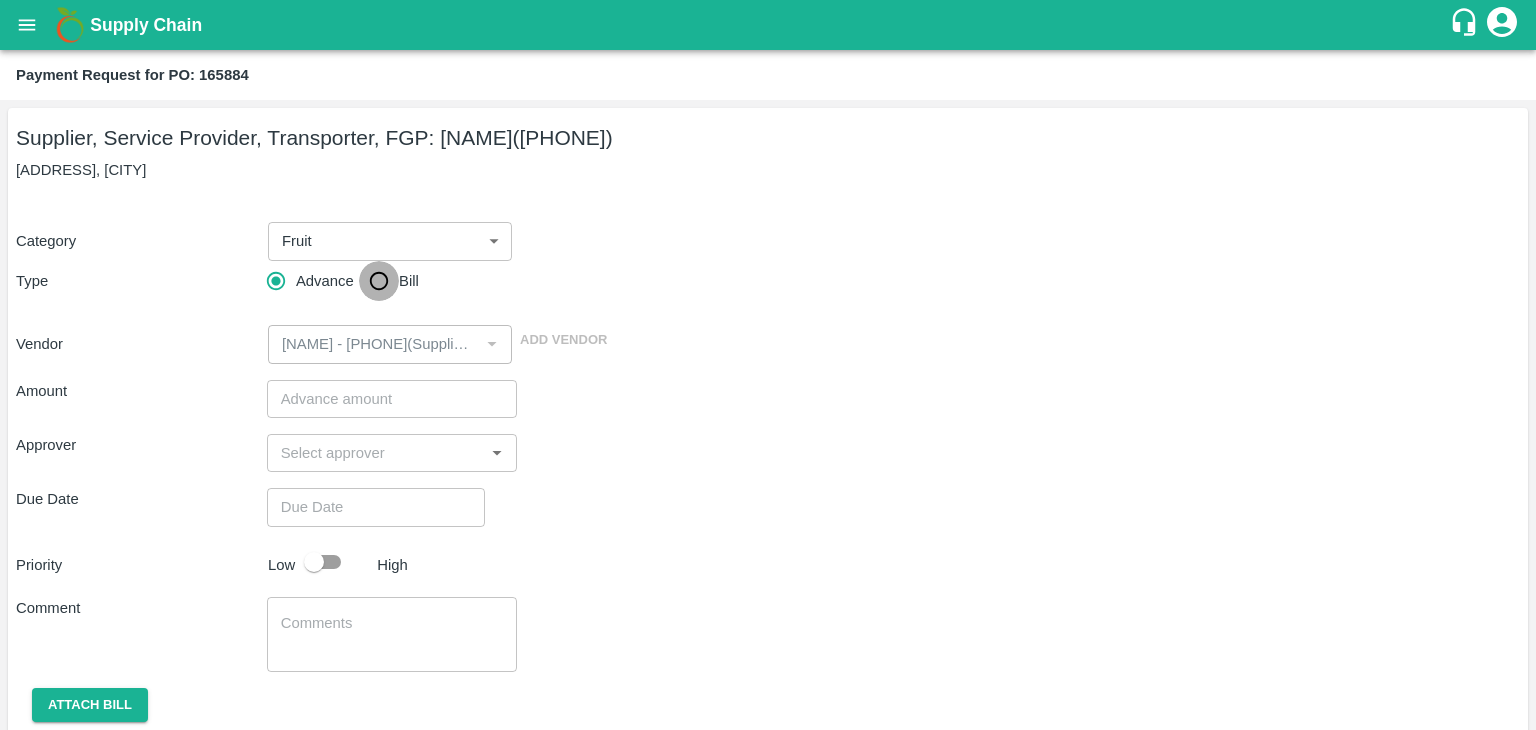 click on "Bill" at bounding box center (379, 281) 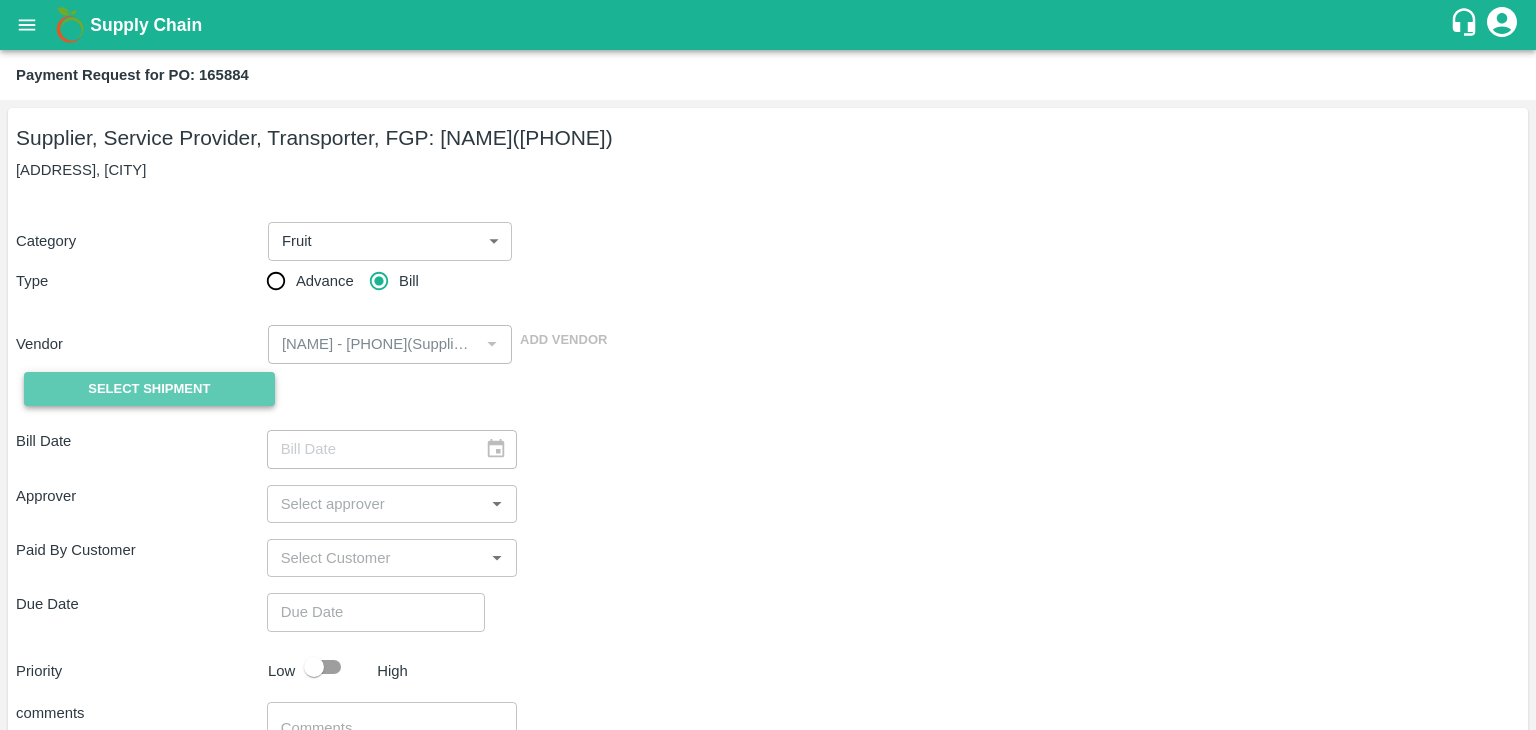 click on "Select Shipment" at bounding box center (149, 389) 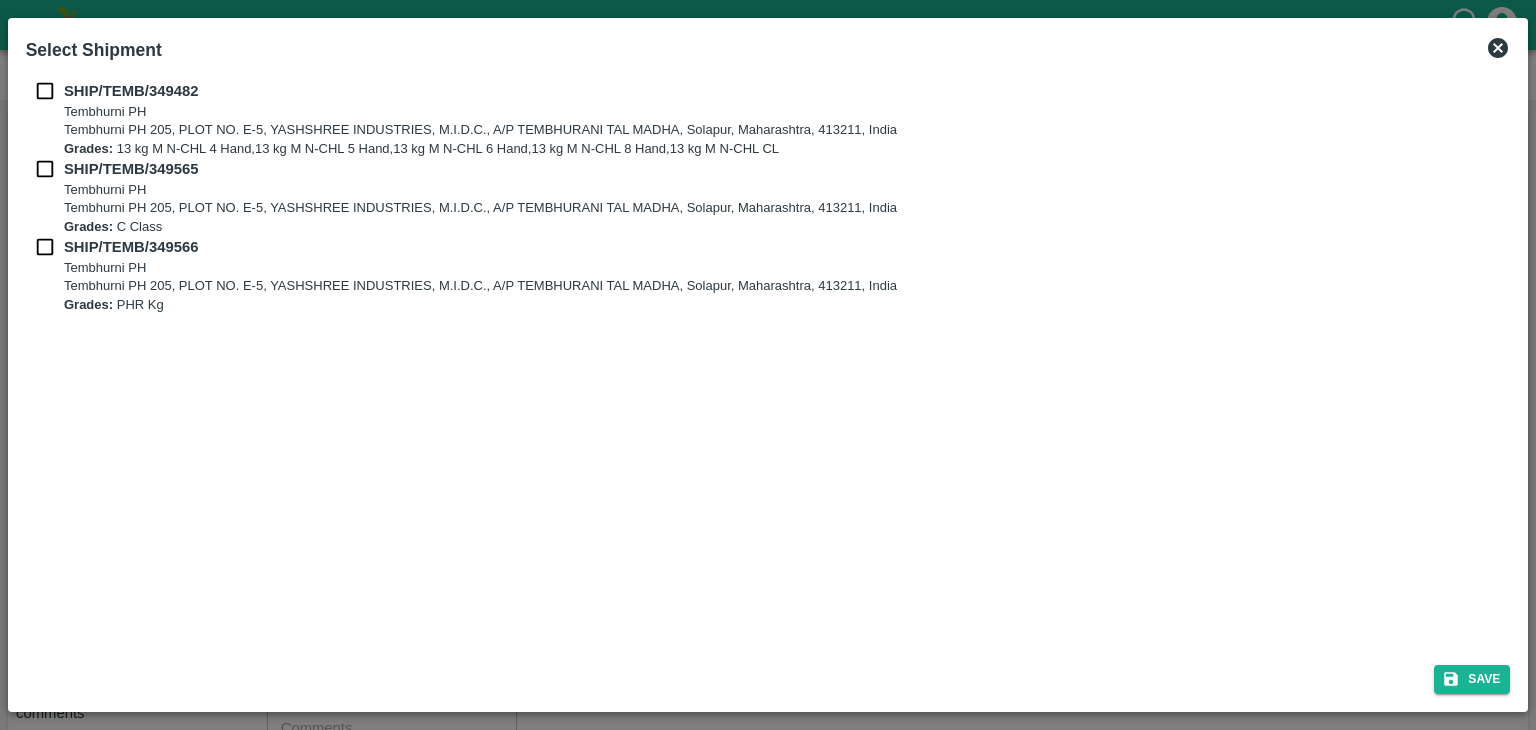 click at bounding box center (45, 91) 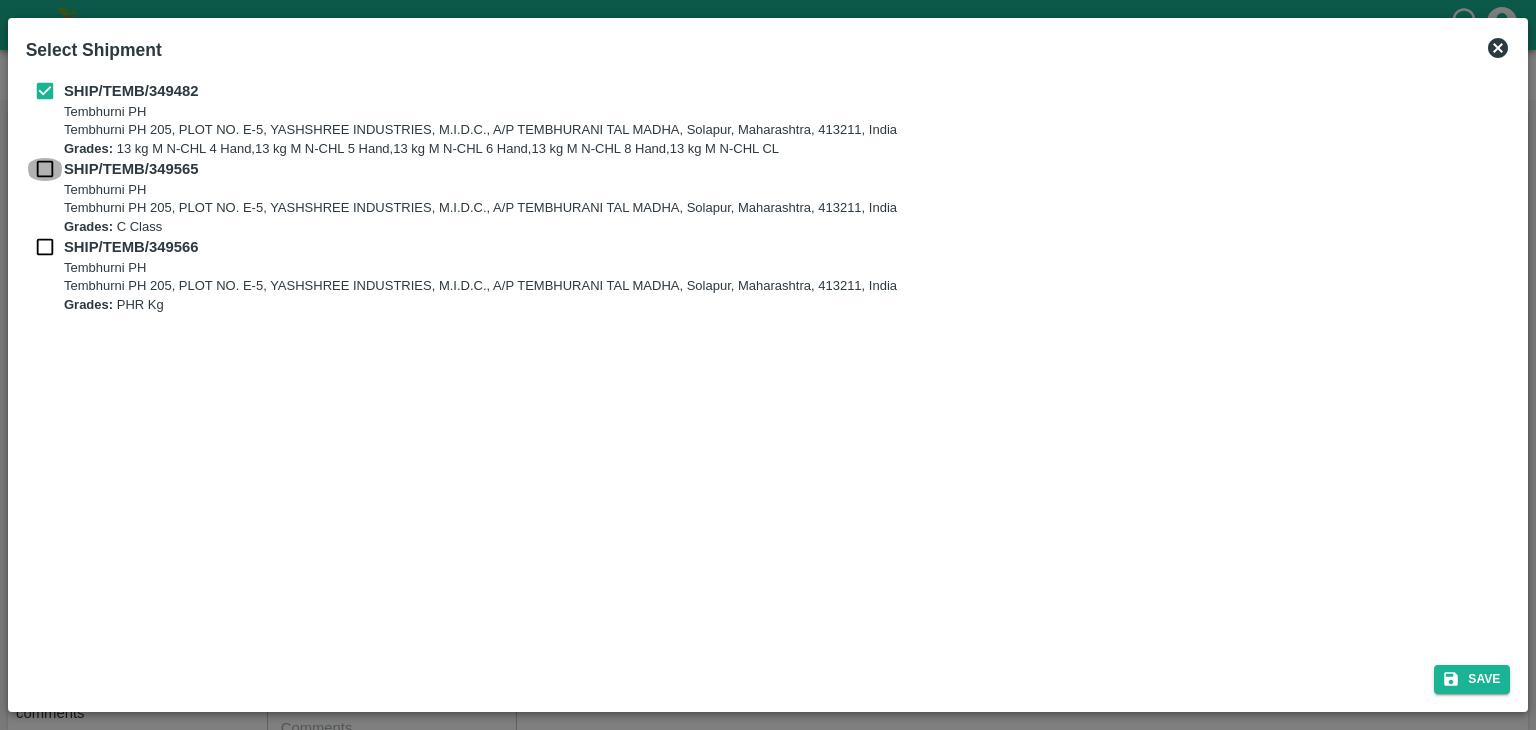 click at bounding box center [45, 169] 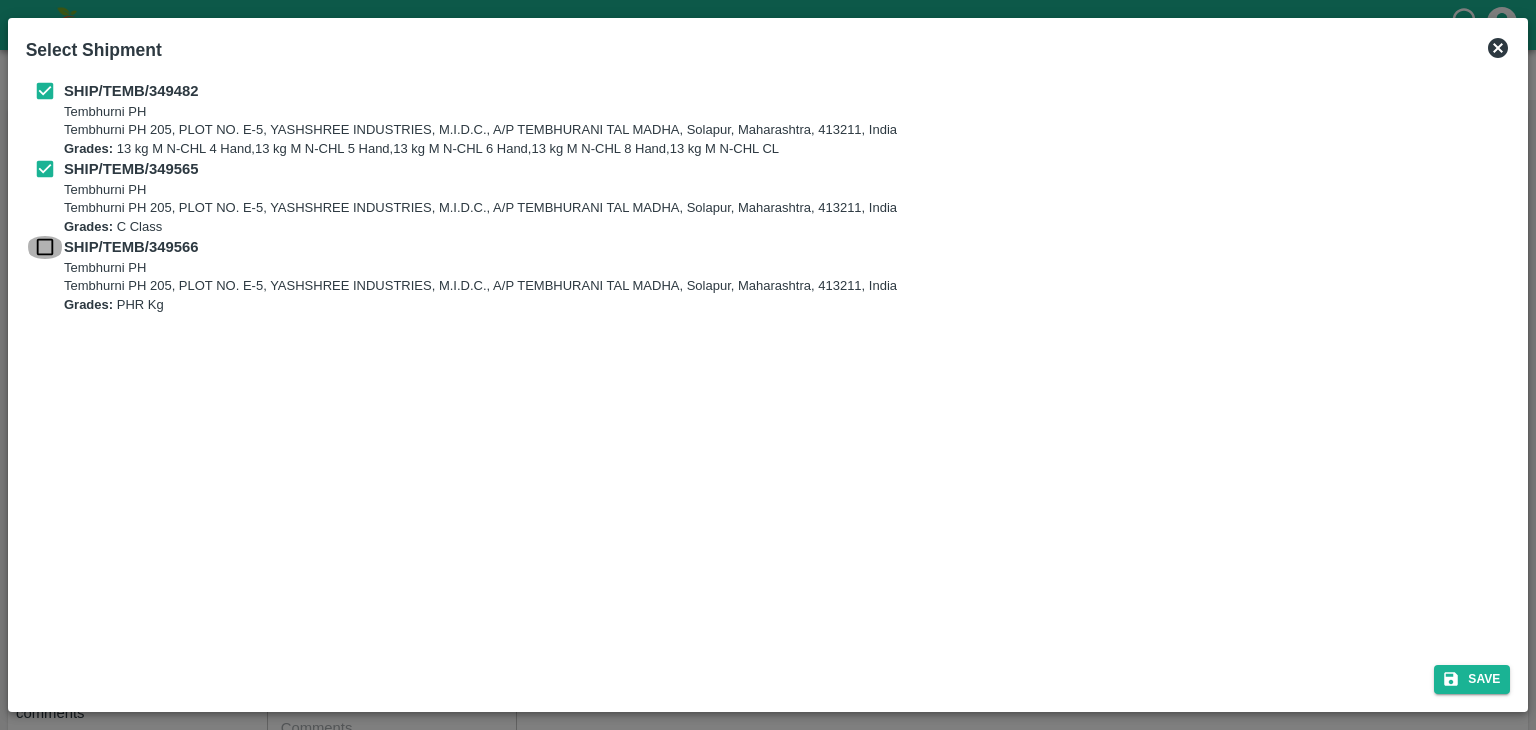 click at bounding box center [45, 247] 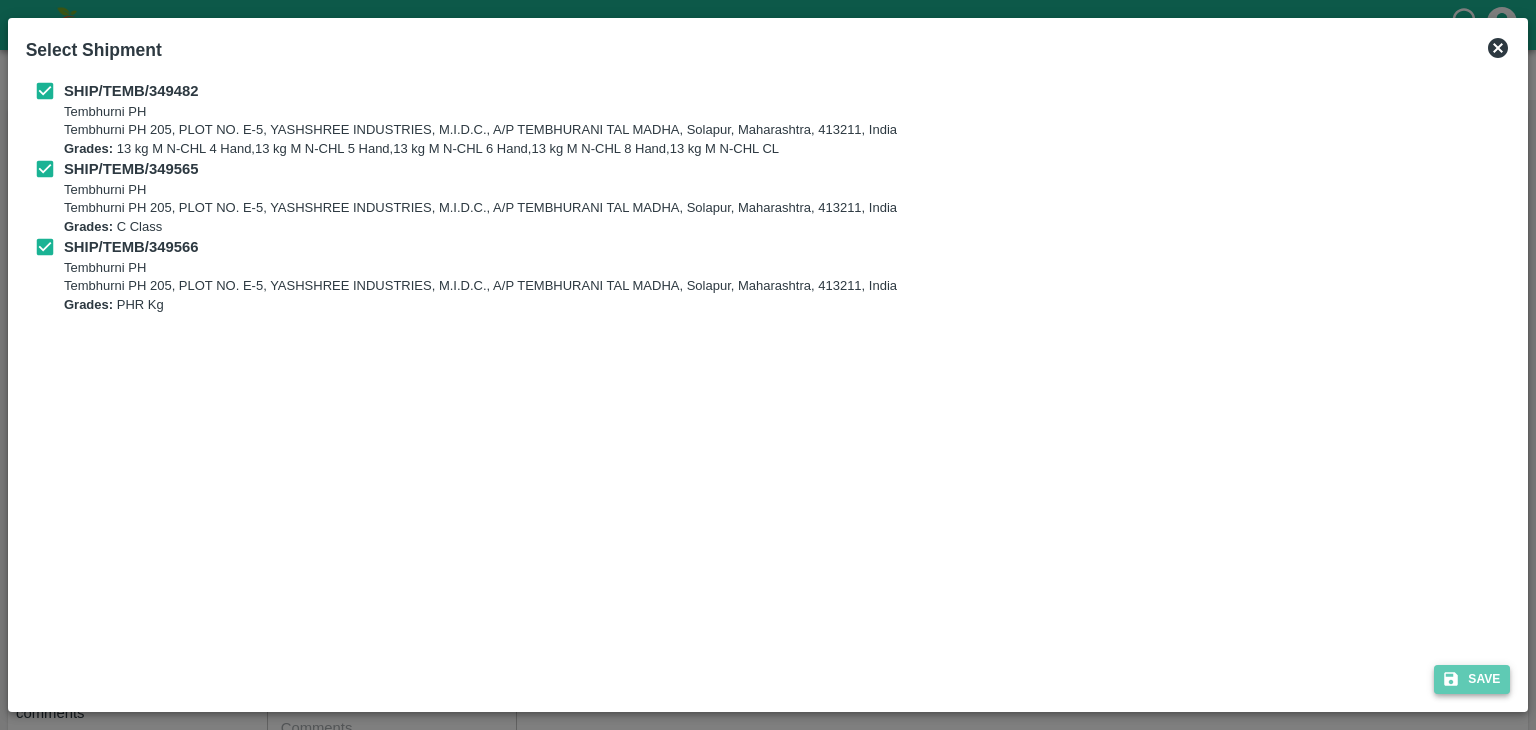 click on "Save" at bounding box center [1472, 679] 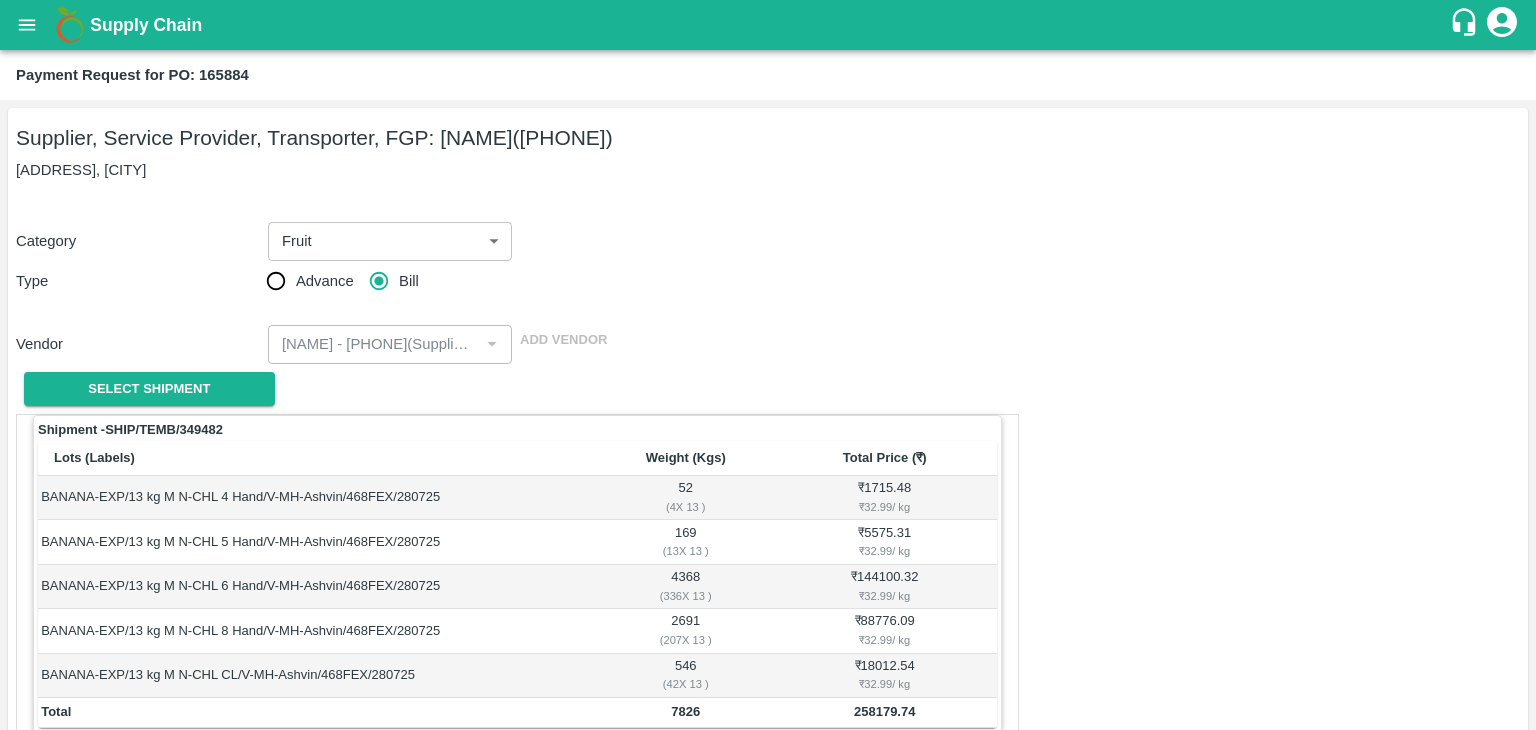 scroll, scrollTop: 980, scrollLeft: 0, axis: vertical 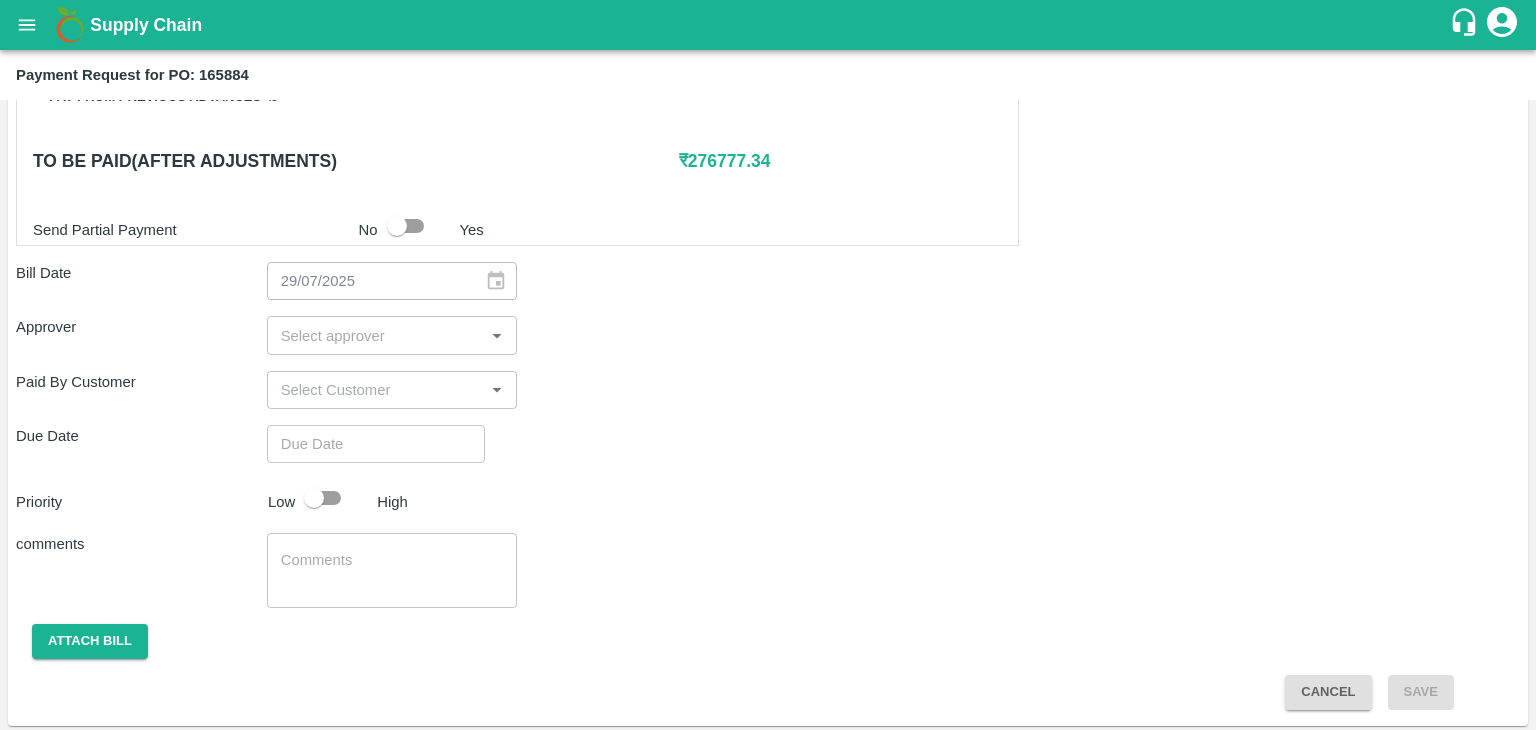 click at bounding box center [376, 335] 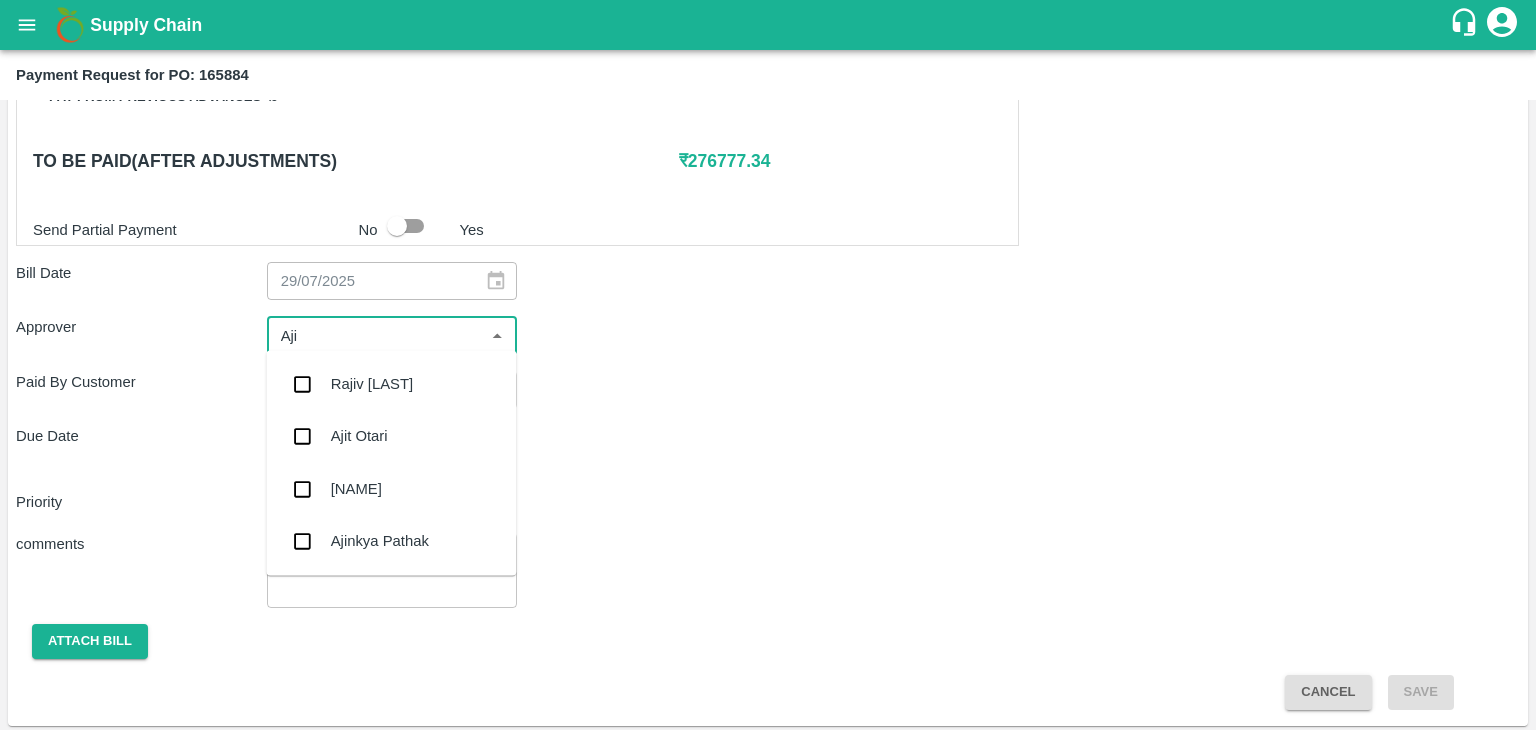 type on "[FIRST]" 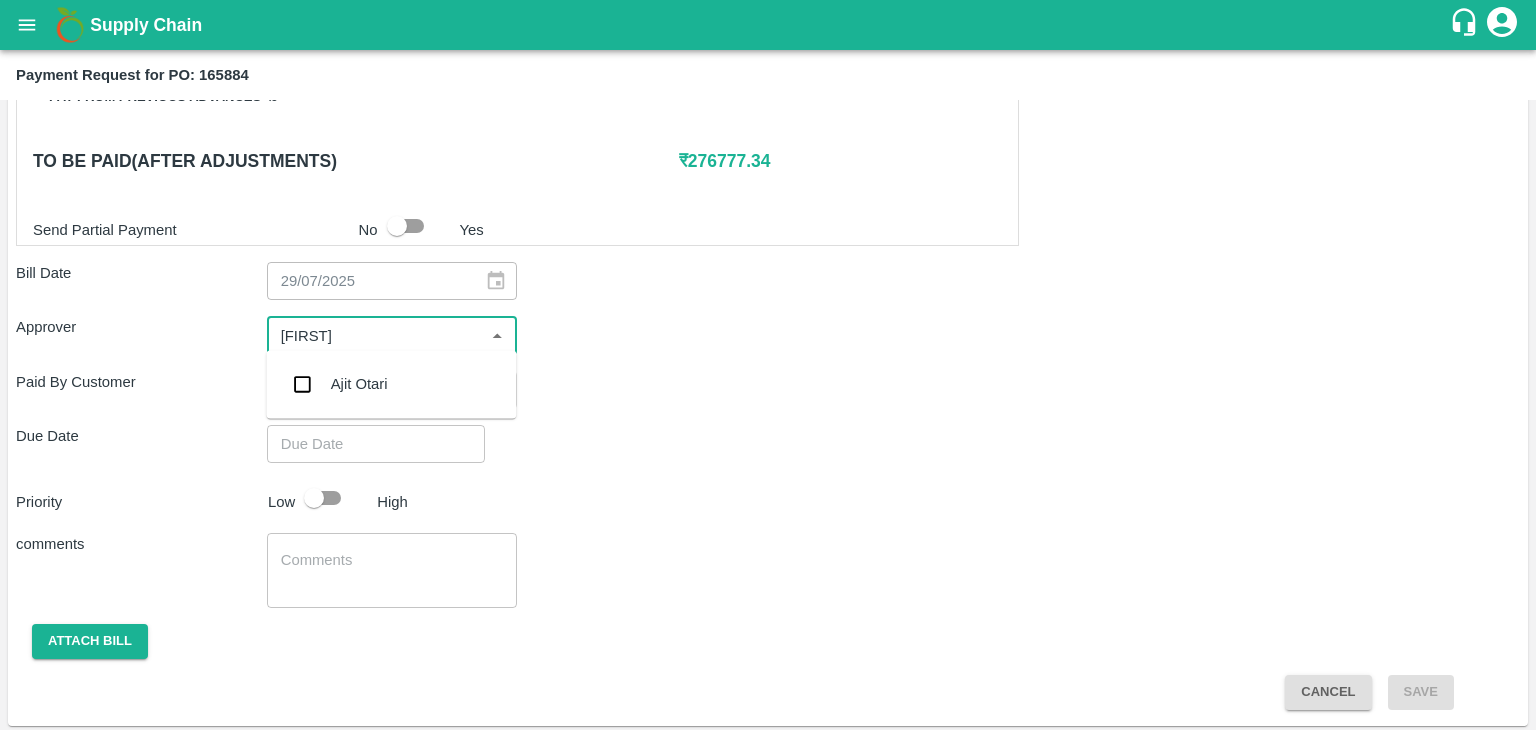 click on "Ajit Otari" at bounding box center [359, 384] 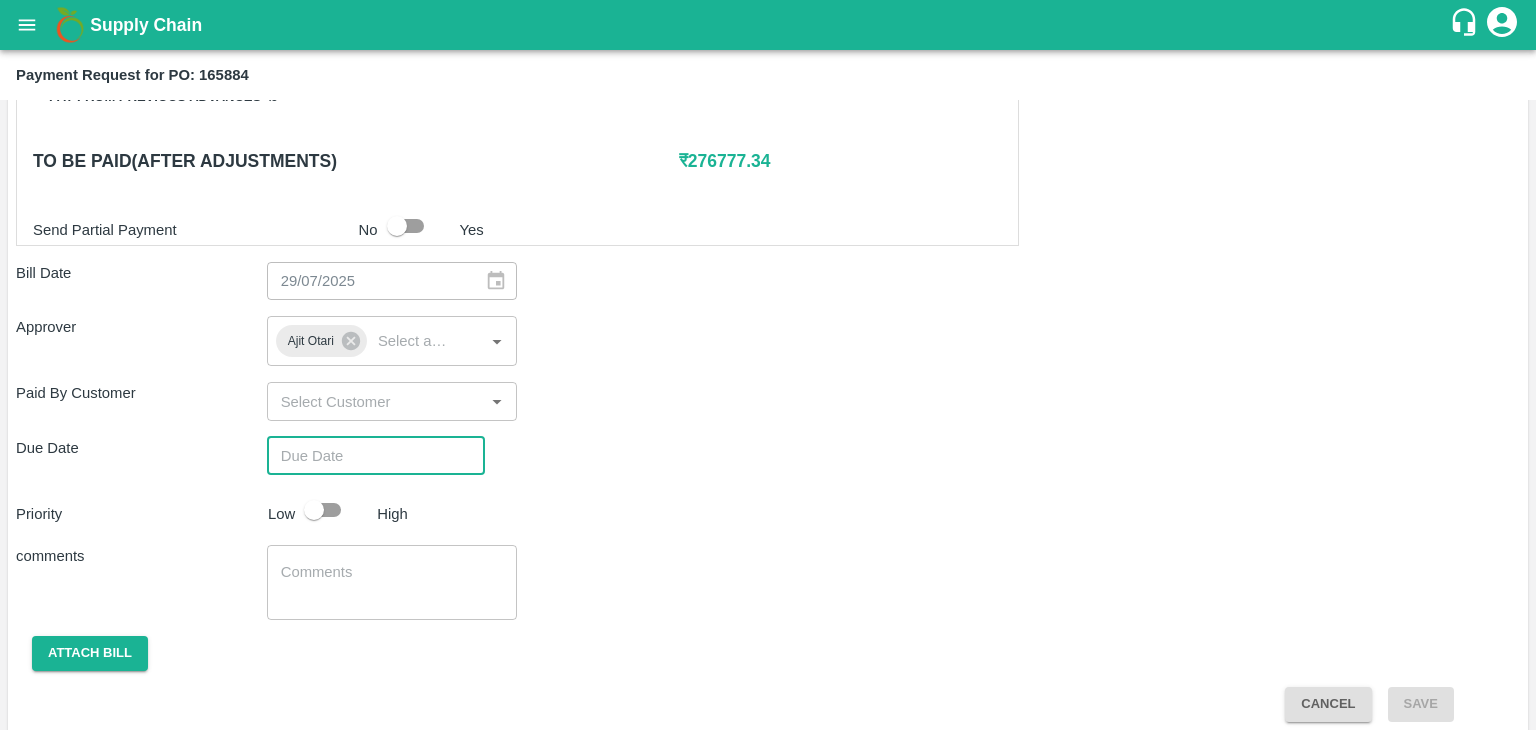 type on "DD/MM/YYYY hh:mm aa" 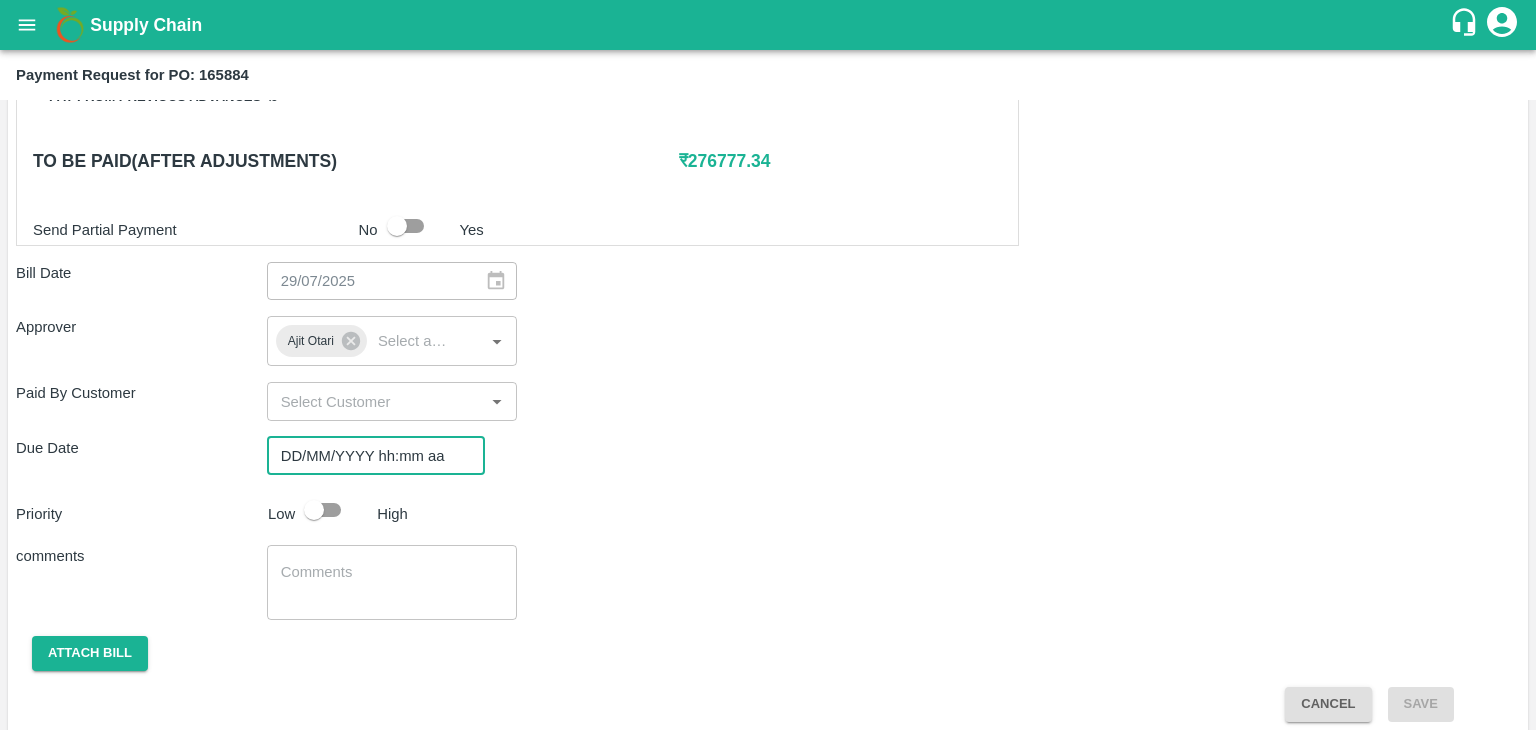 click on "DD/MM/YYYY hh:mm aa" at bounding box center [369, 456] 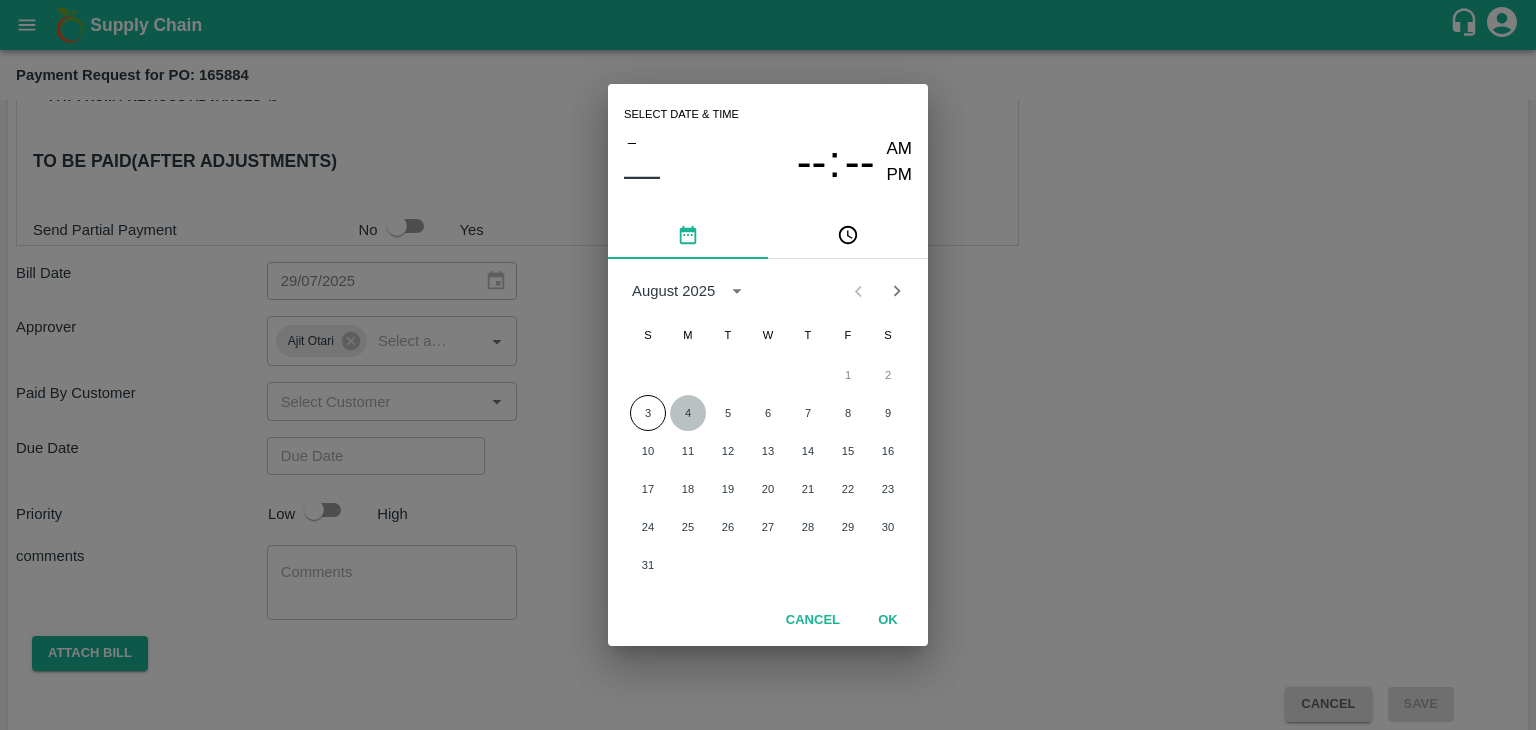 click on "4" at bounding box center (688, 413) 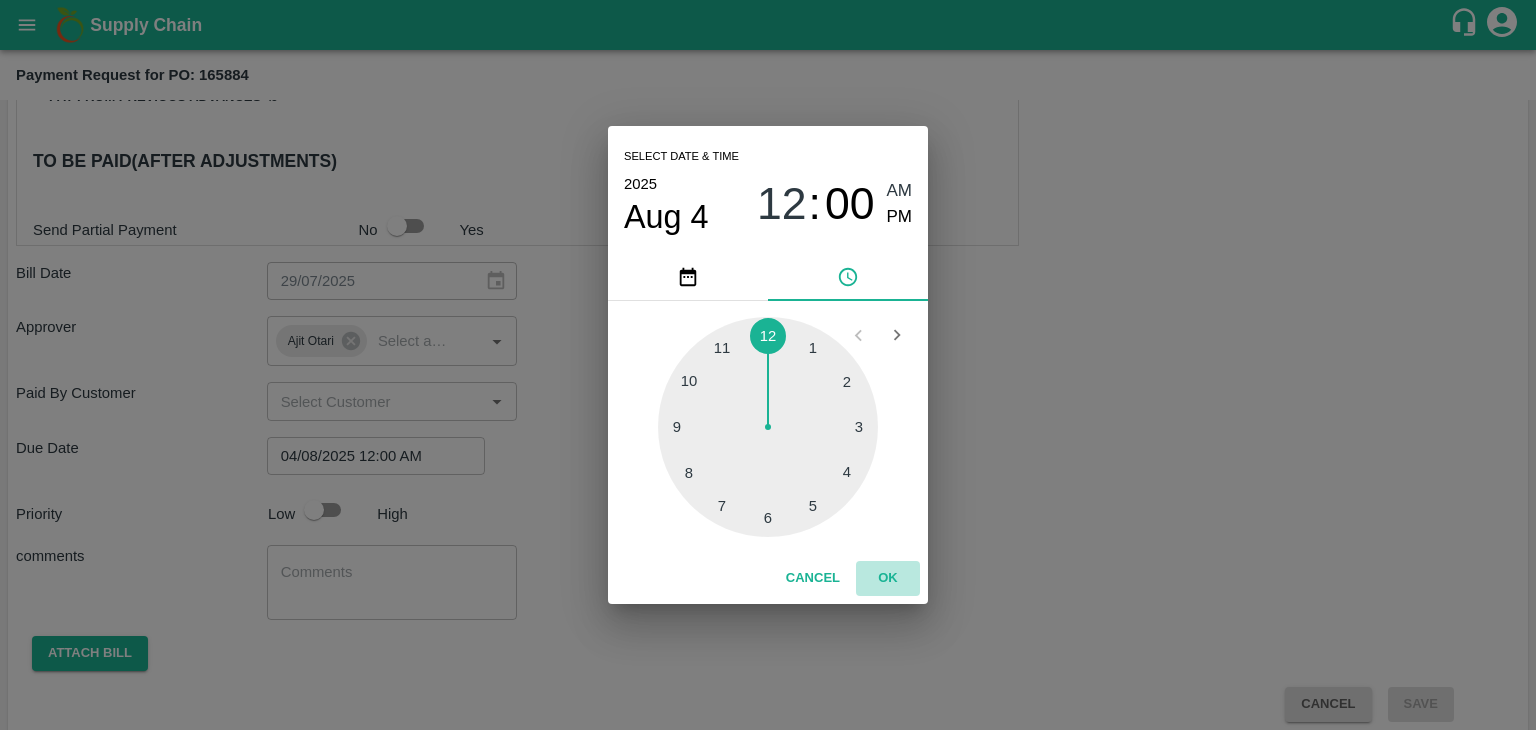 click on "OK" at bounding box center (888, 578) 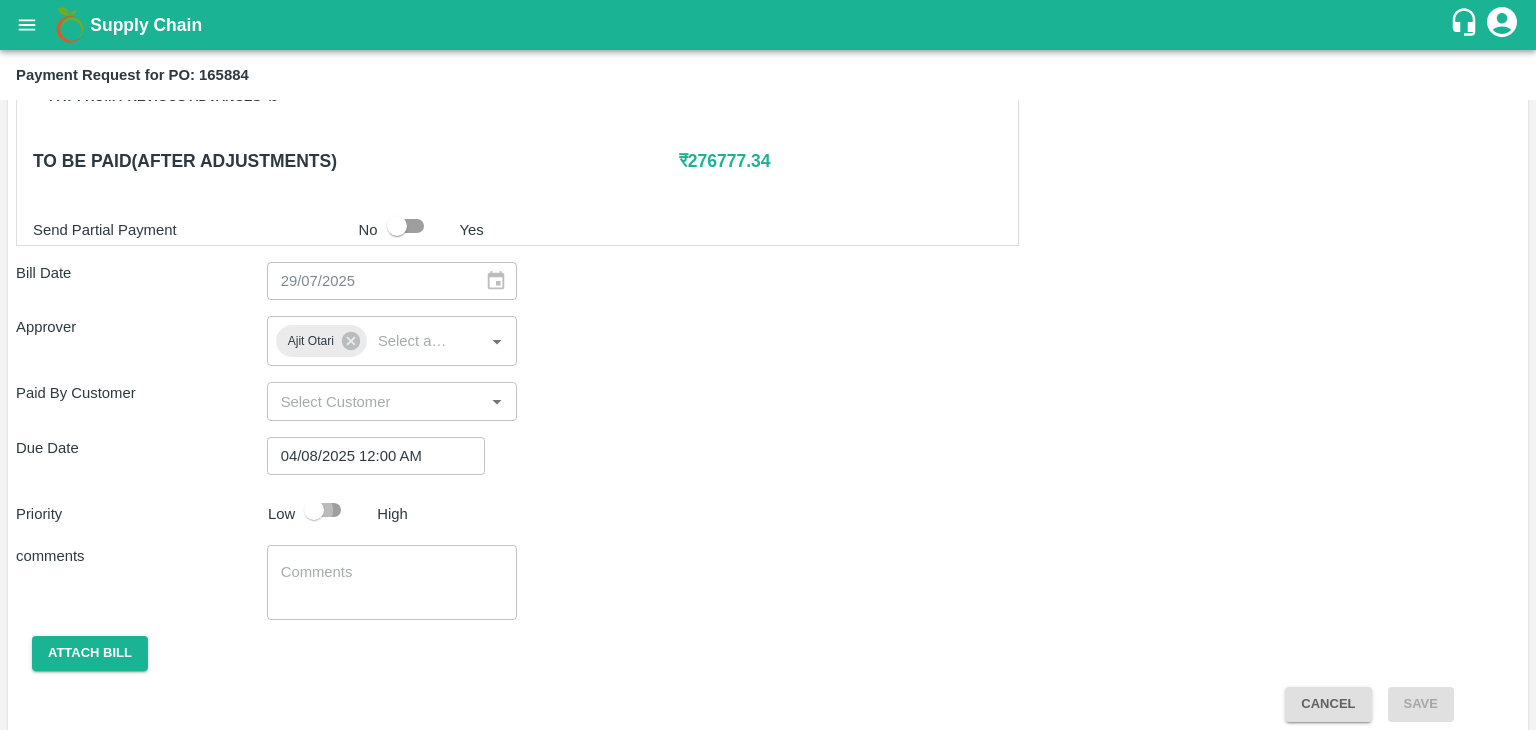 click at bounding box center (314, 510) 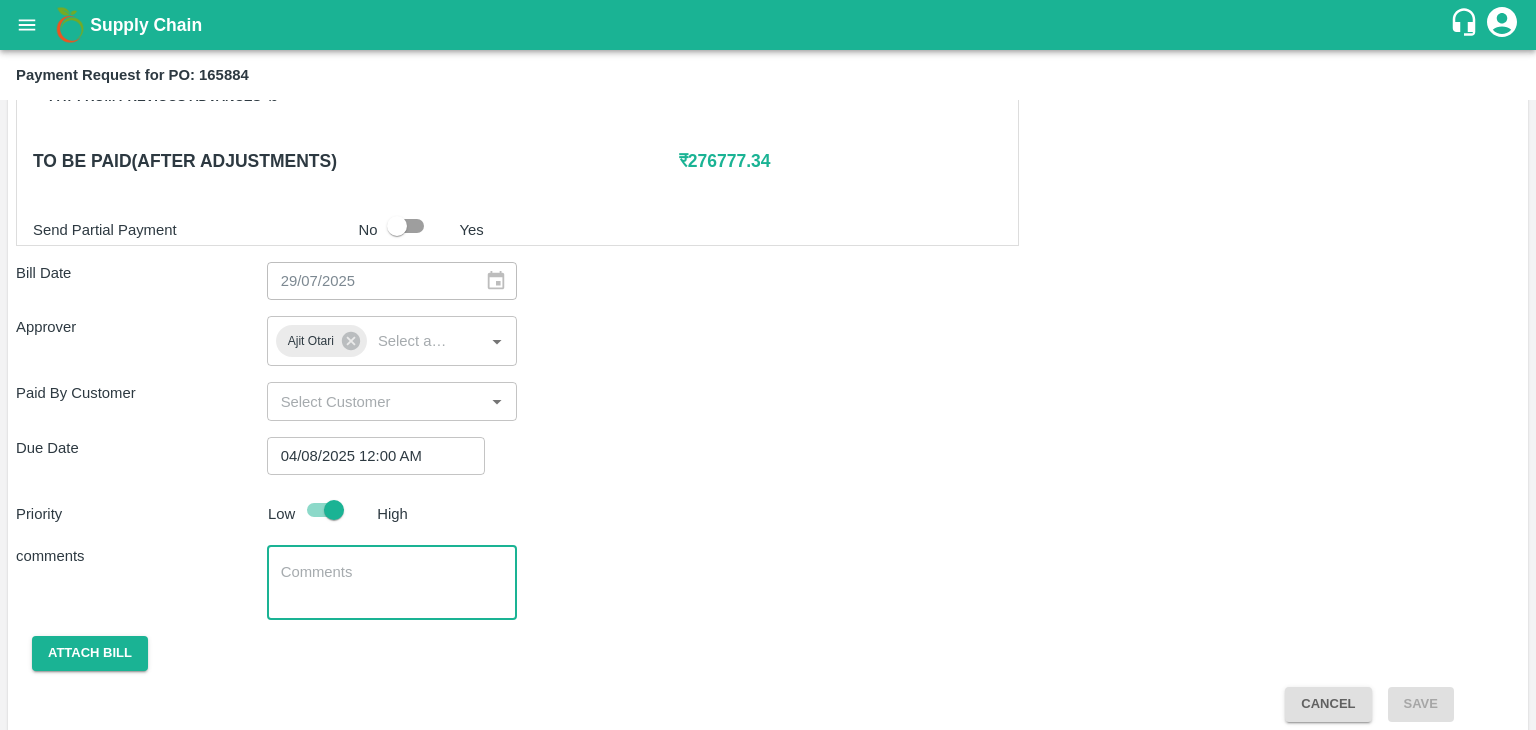 click at bounding box center [392, 583] 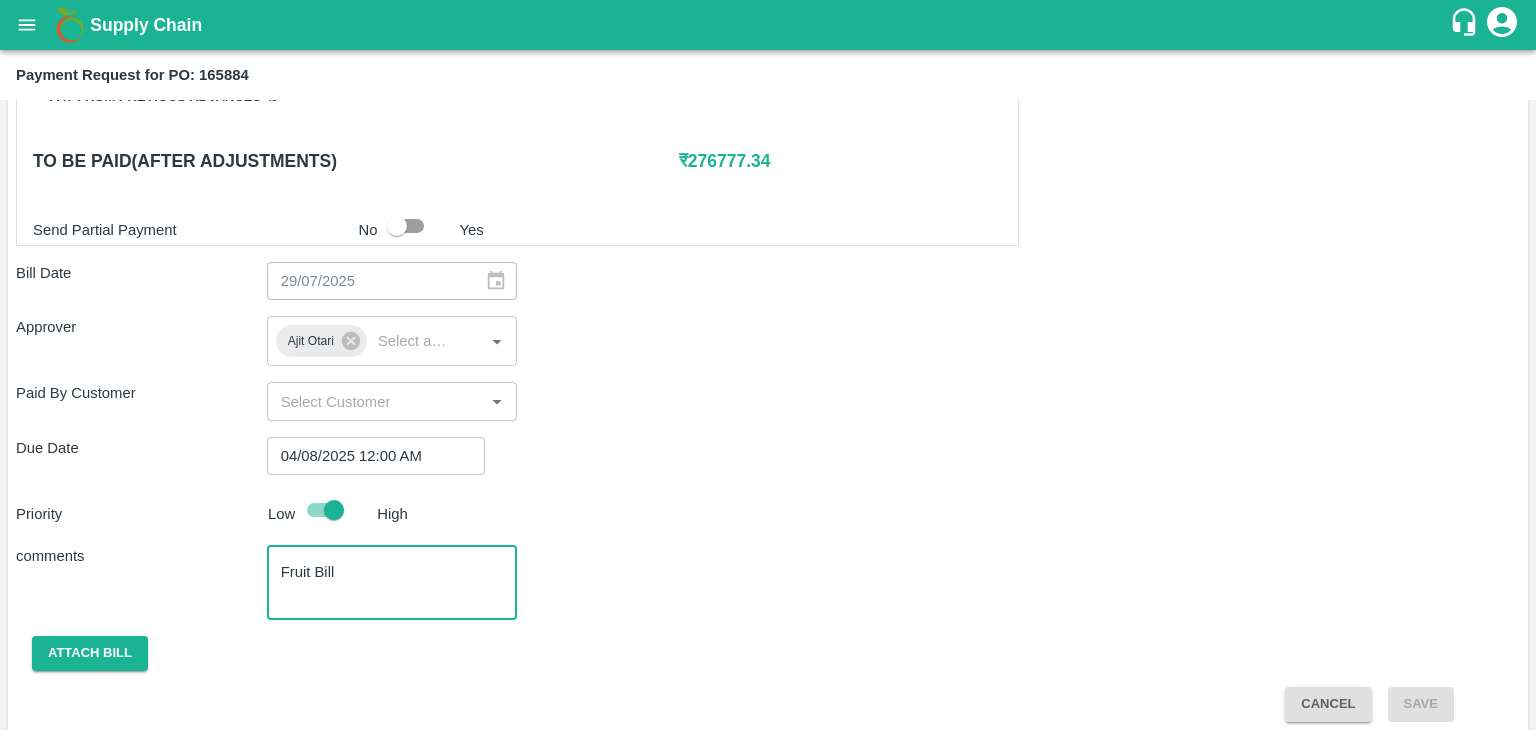 scroll, scrollTop: 992, scrollLeft: 0, axis: vertical 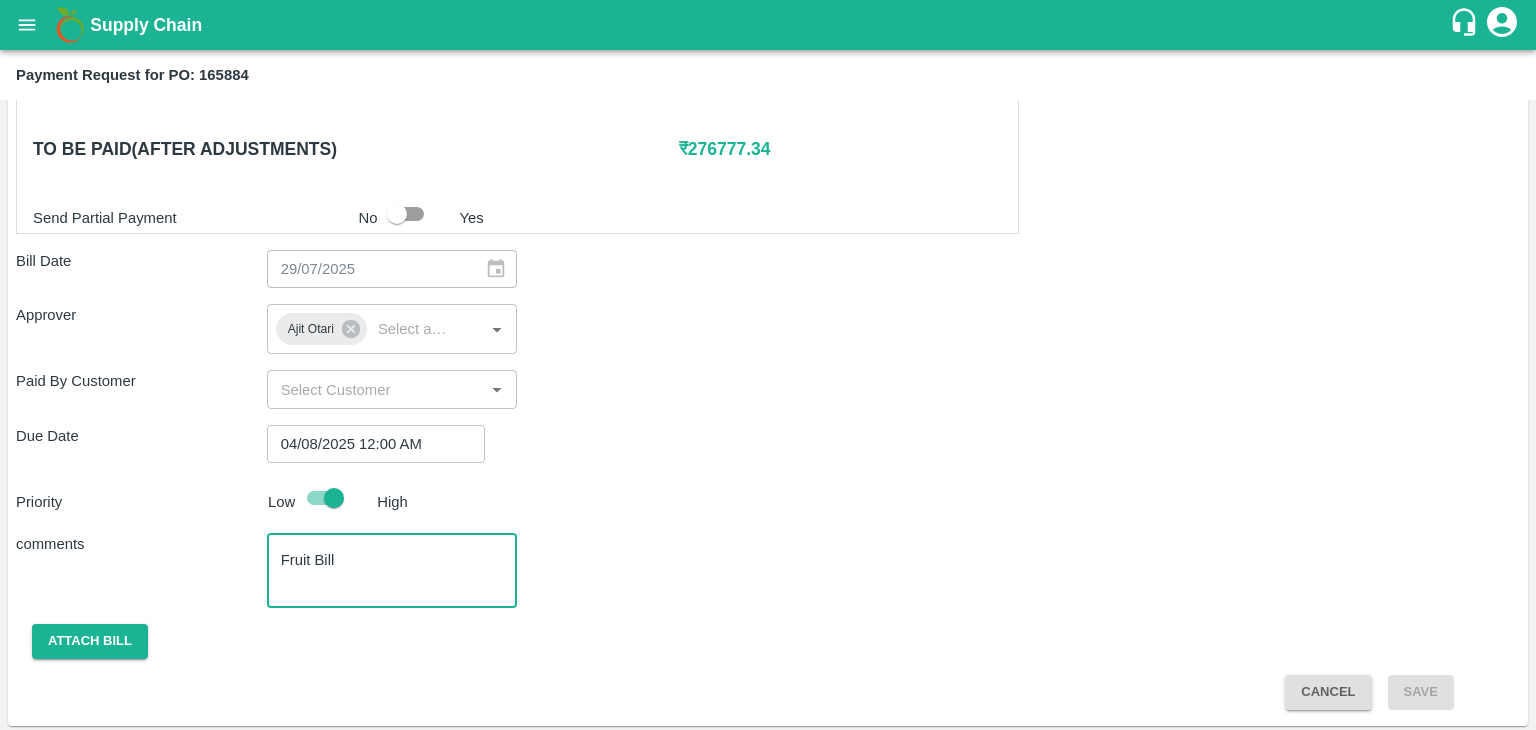 type on "Fruit Bill" 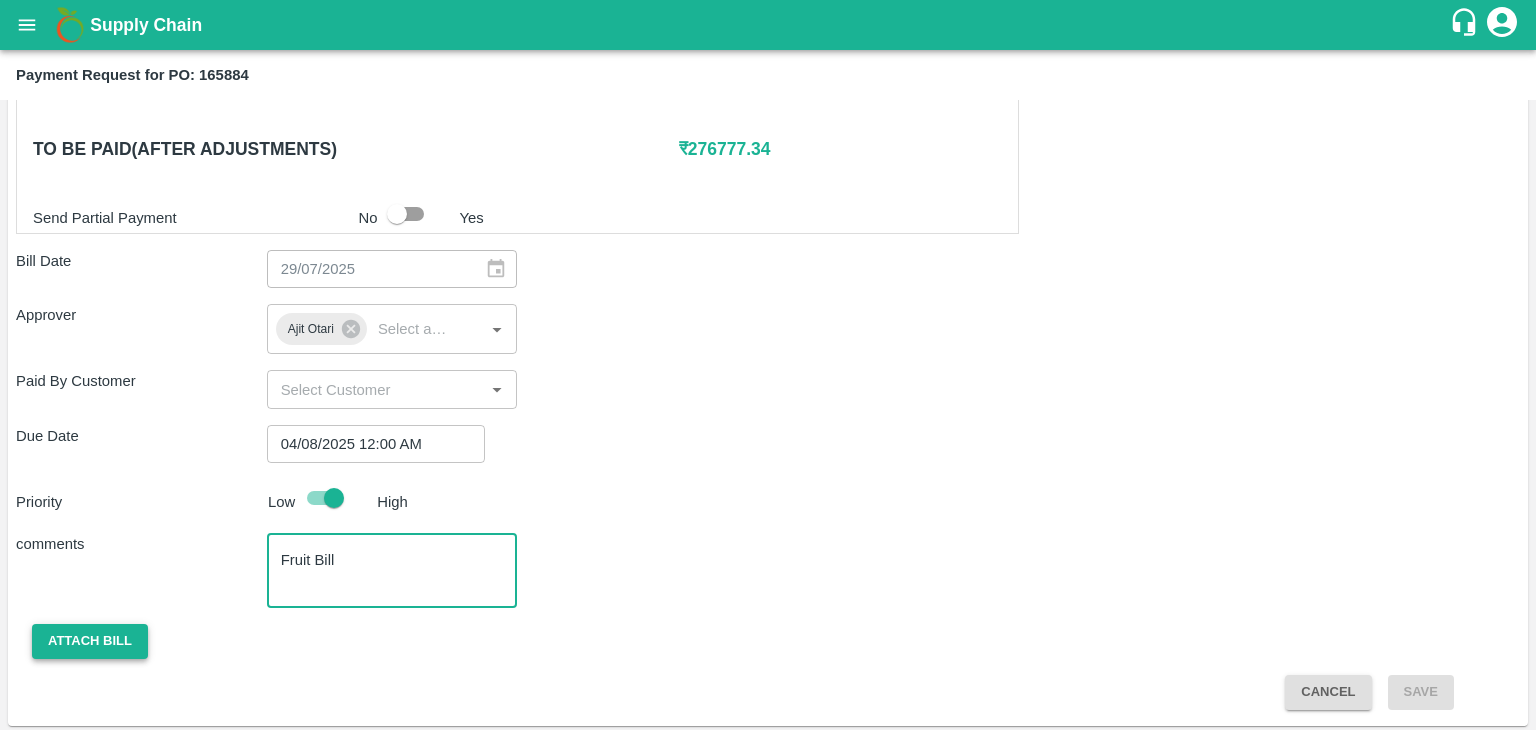click on "Attach bill" at bounding box center (90, 641) 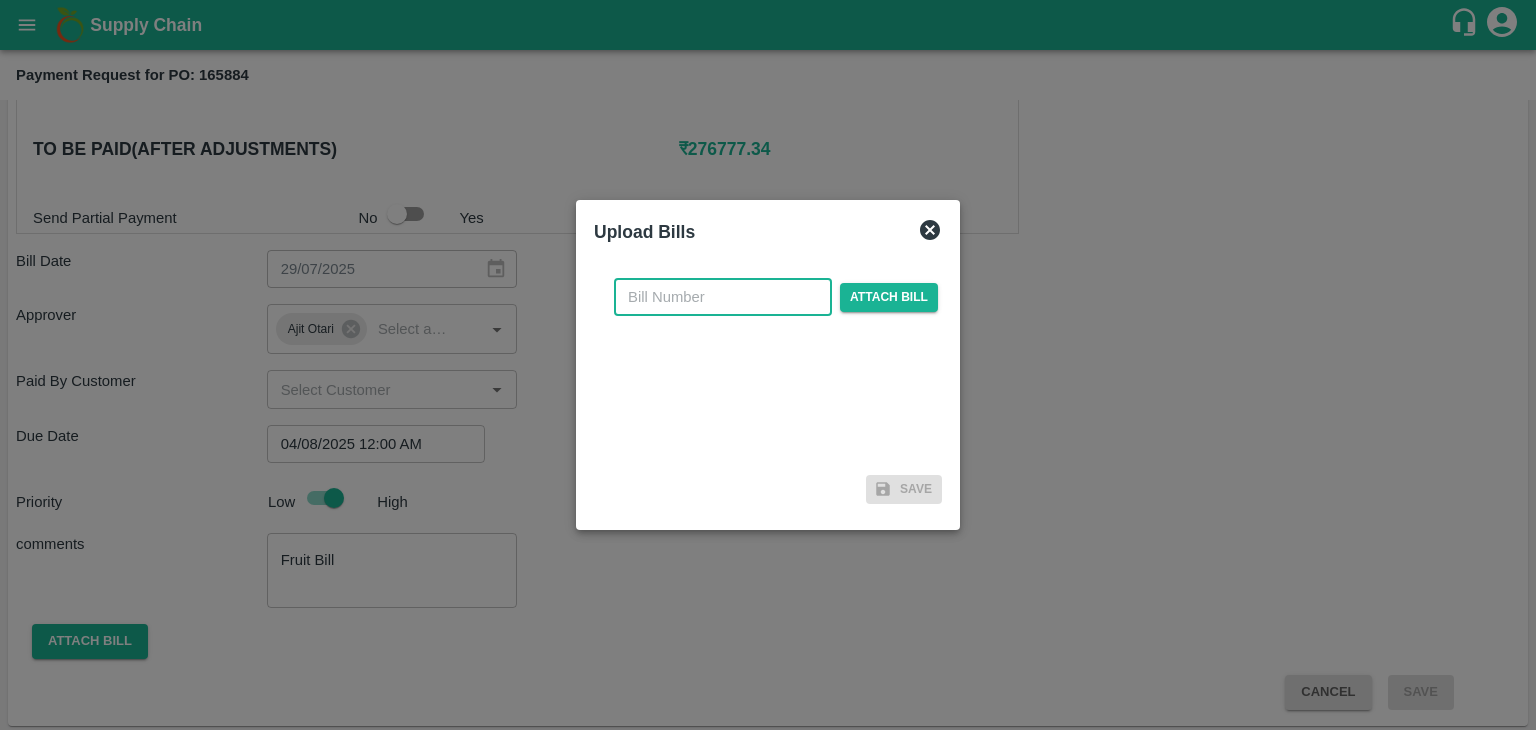 click at bounding box center [723, 297] 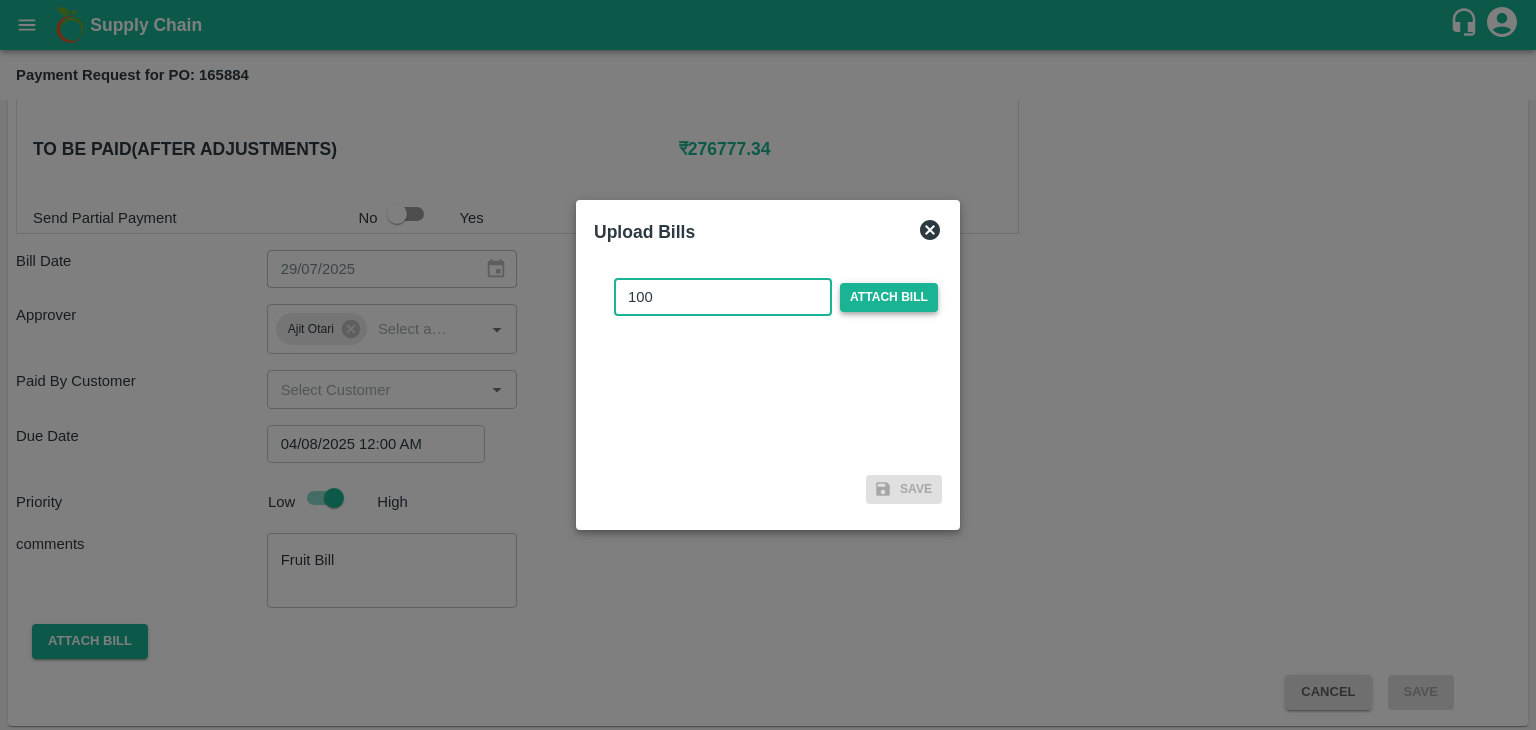 type on "100" 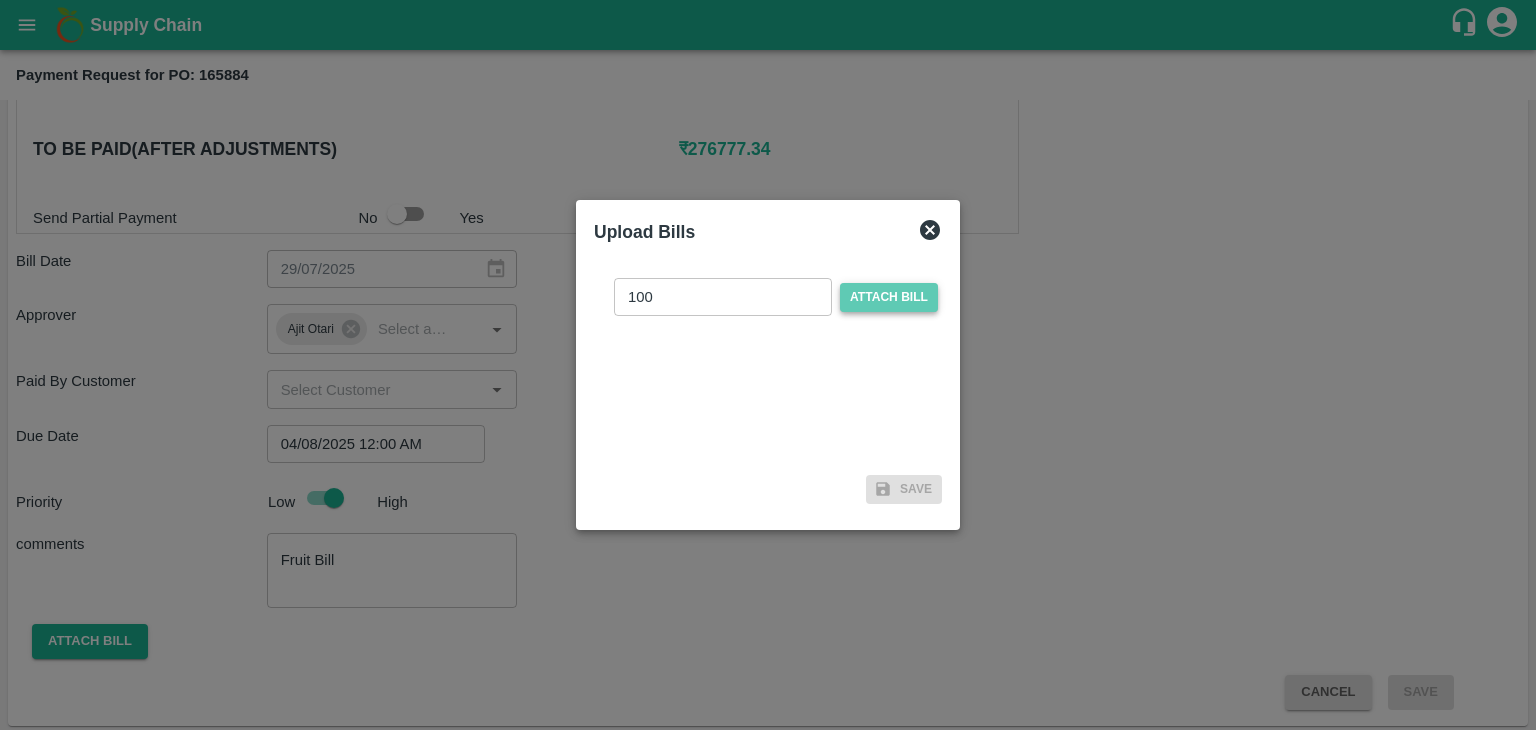 click on "Attach bill" at bounding box center [889, 297] 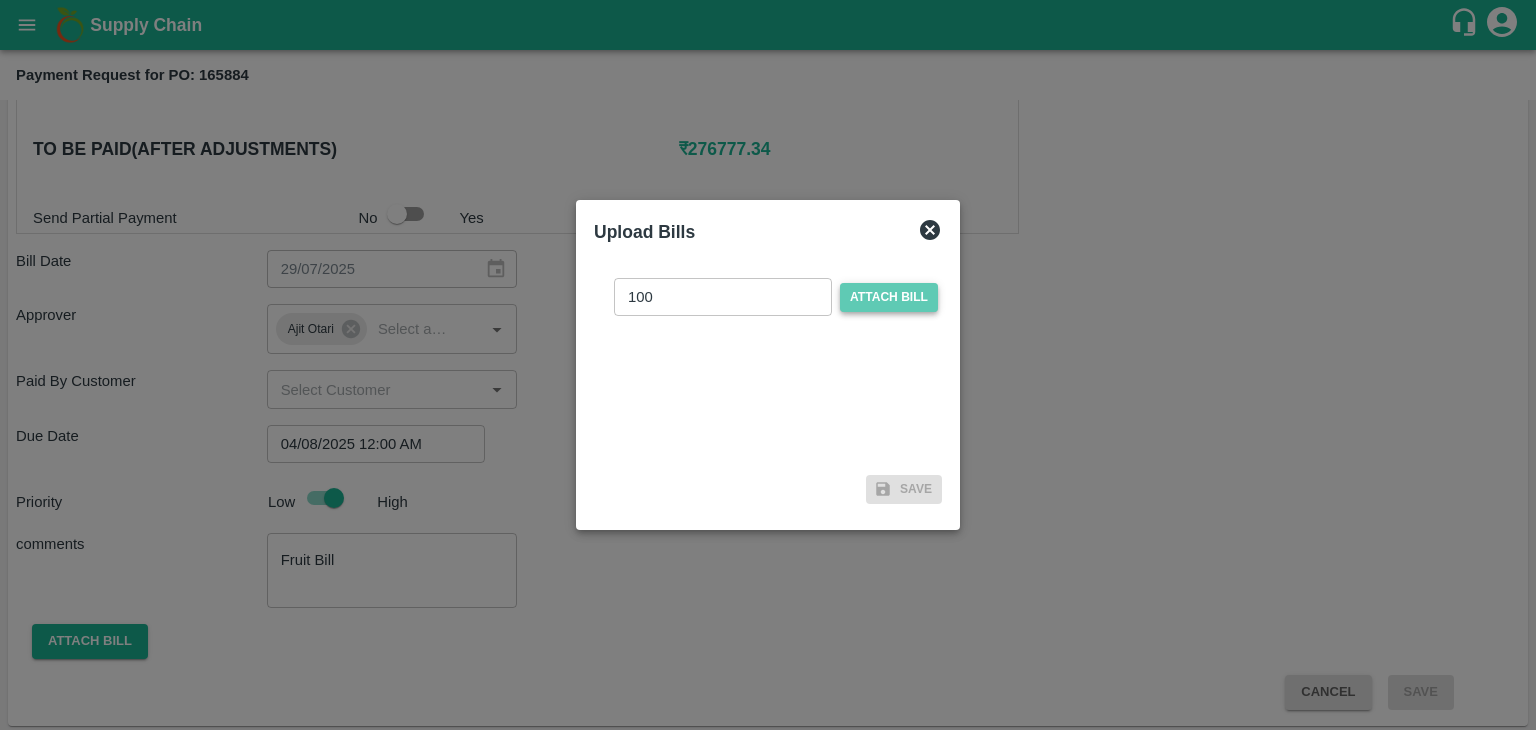 click on "Attach bill" at bounding box center [0, 0] 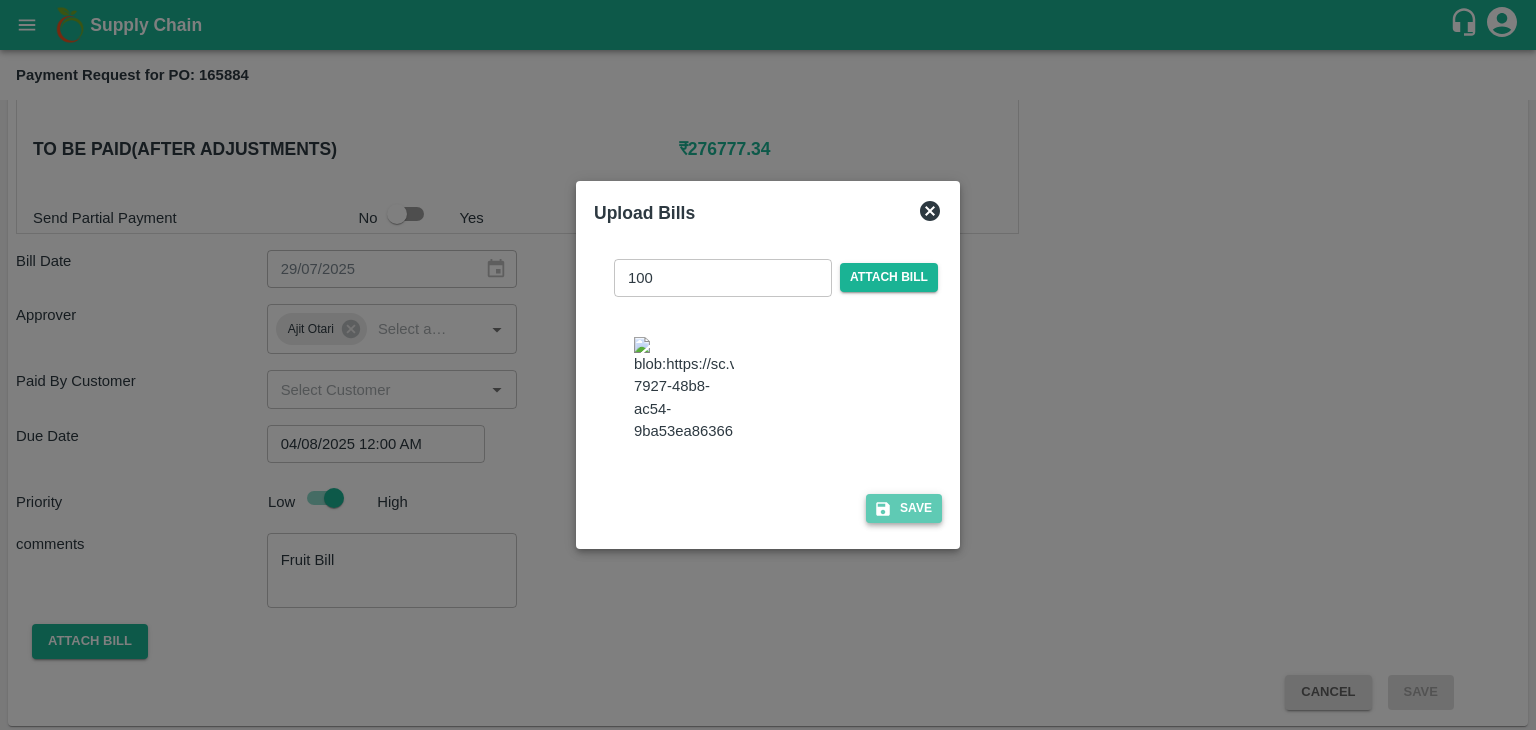 click on "Save" at bounding box center [904, 508] 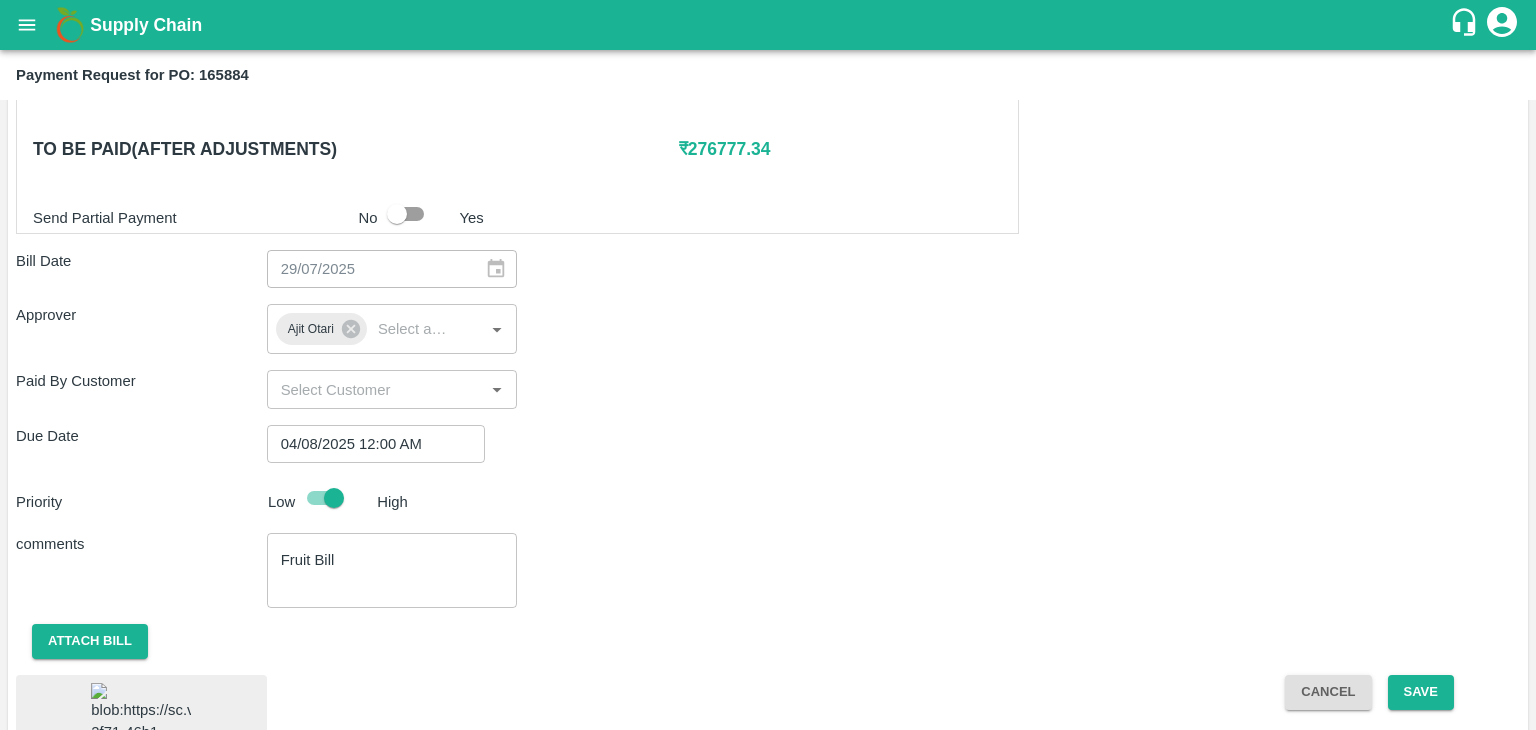scroll, scrollTop: 1122, scrollLeft: 0, axis: vertical 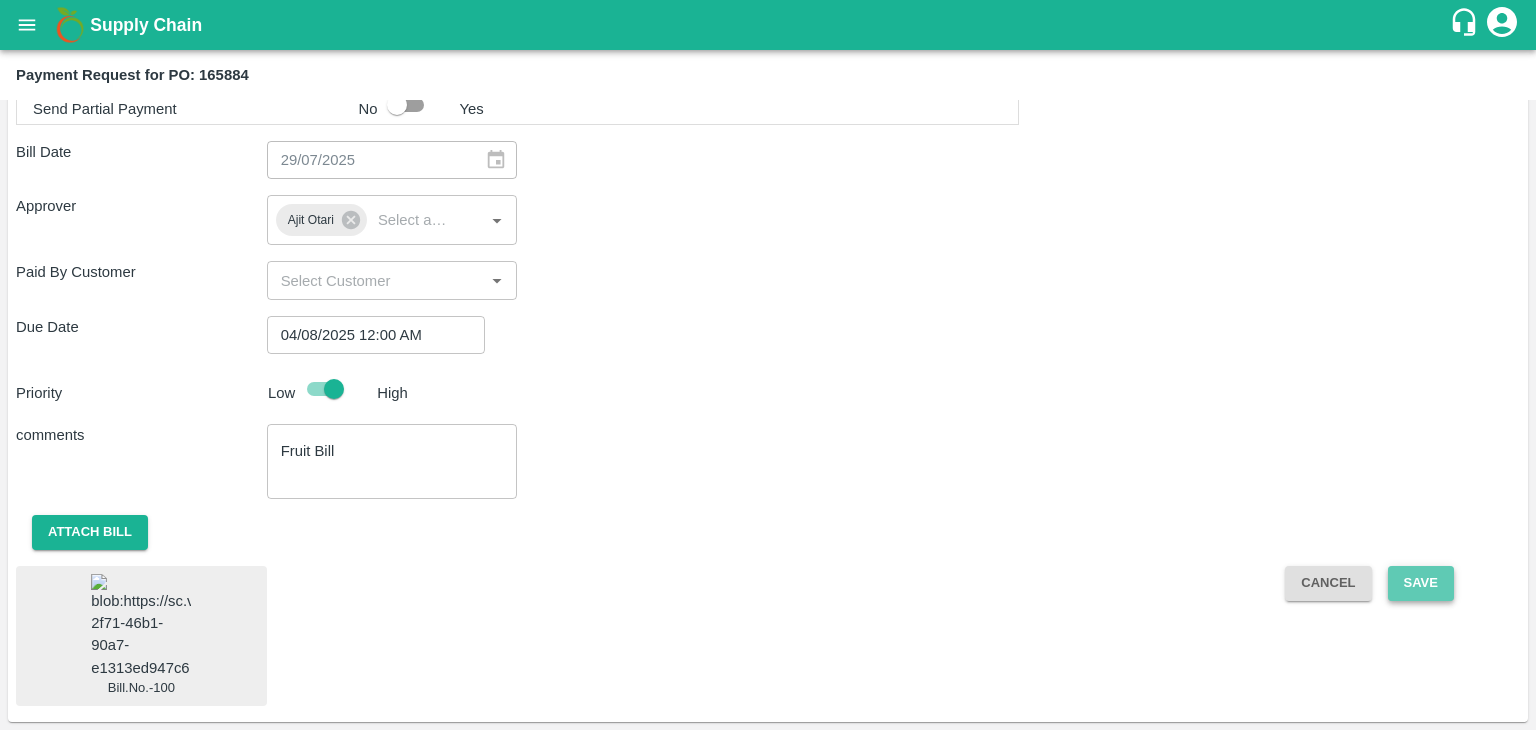click on "Save" at bounding box center (1421, 583) 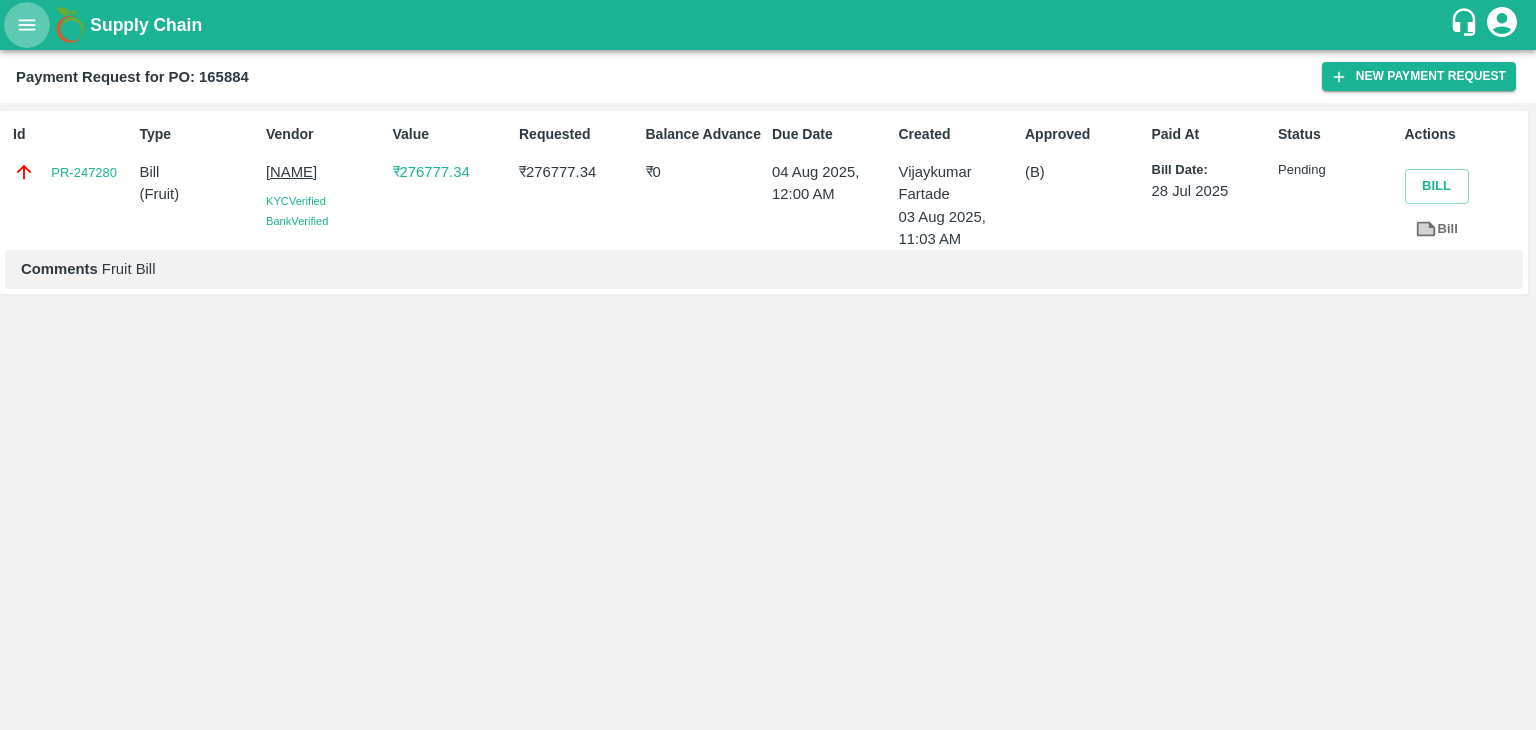 click 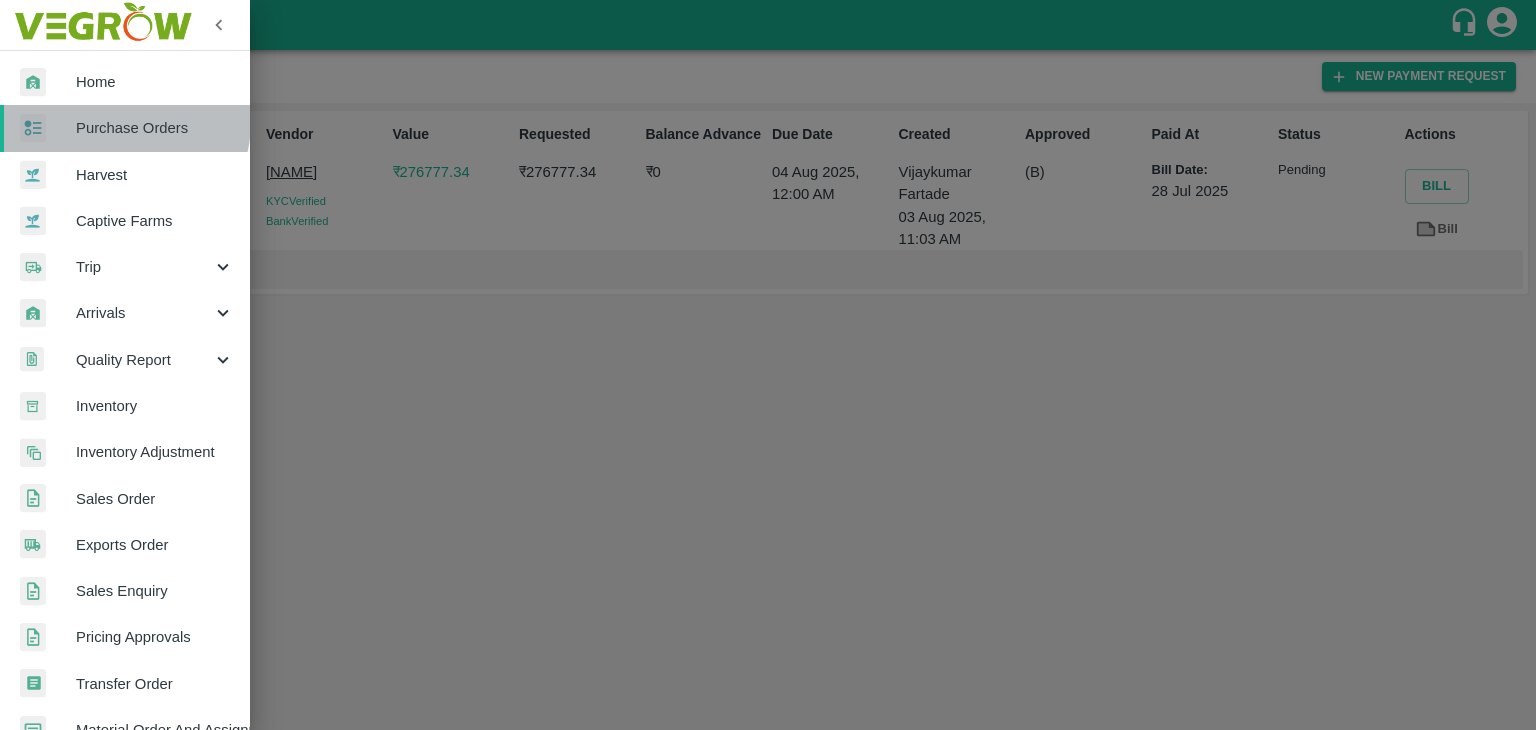 click on "Purchase Orders" at bounding box center (155, 128) 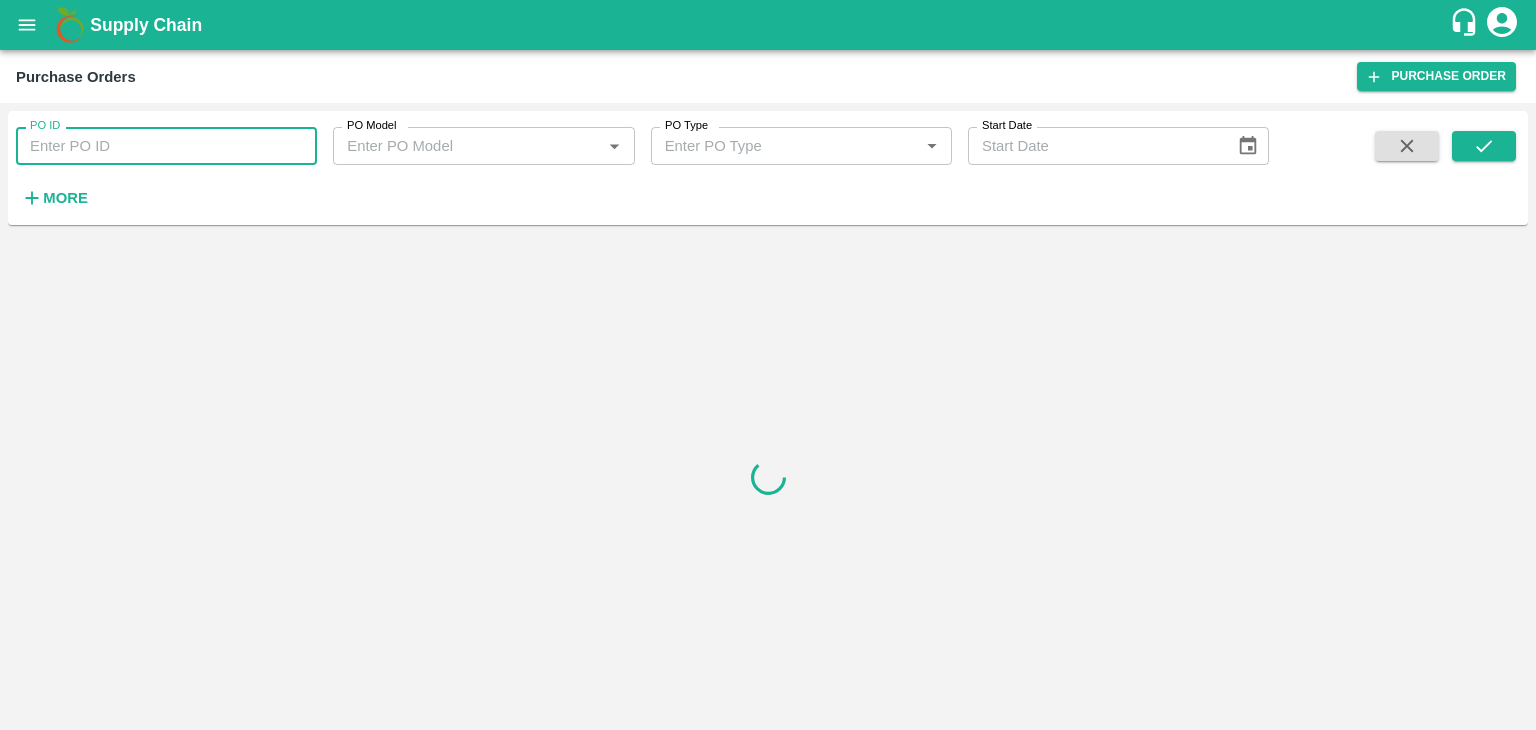click on "PO ID" at bounding box center (166, 146) 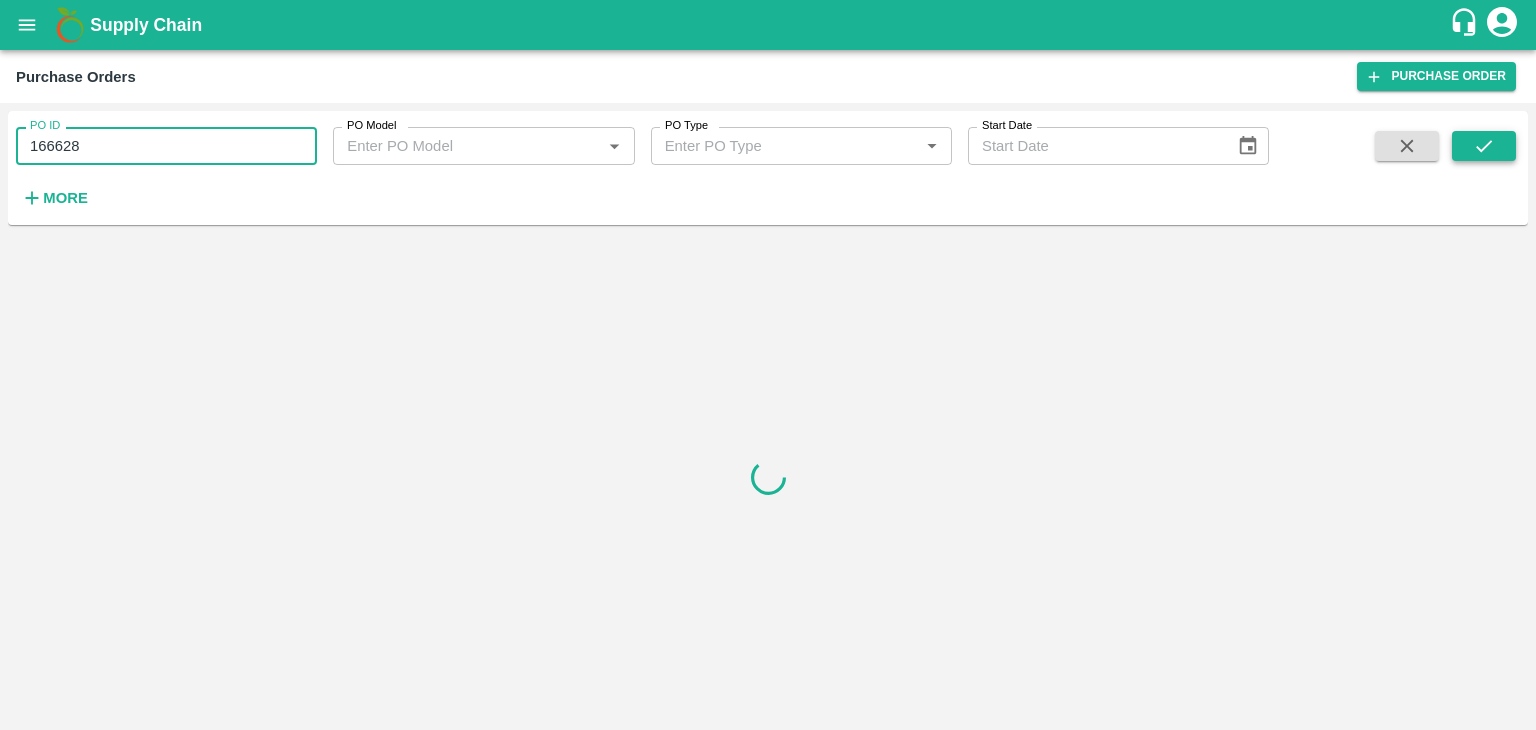 type on "166628" 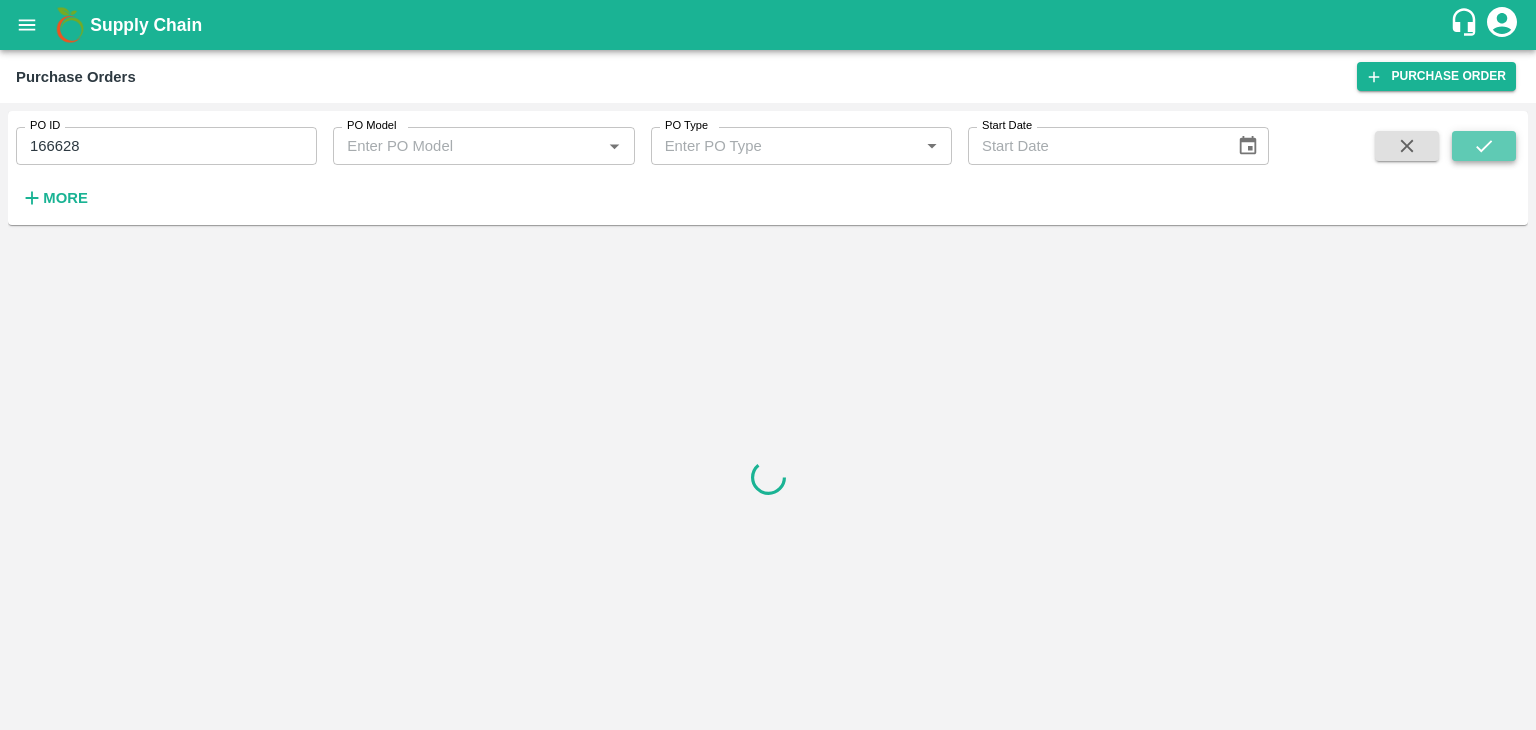click 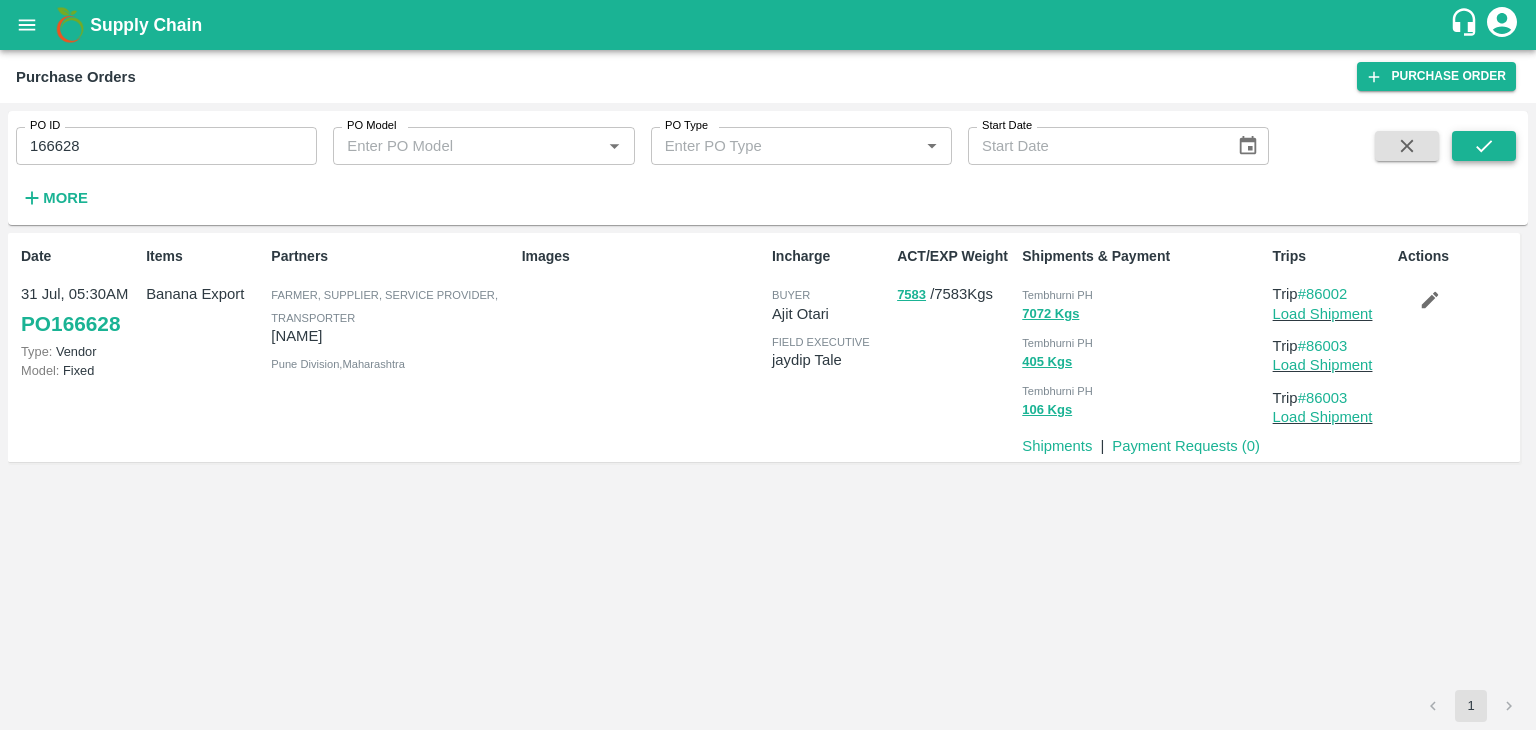 click 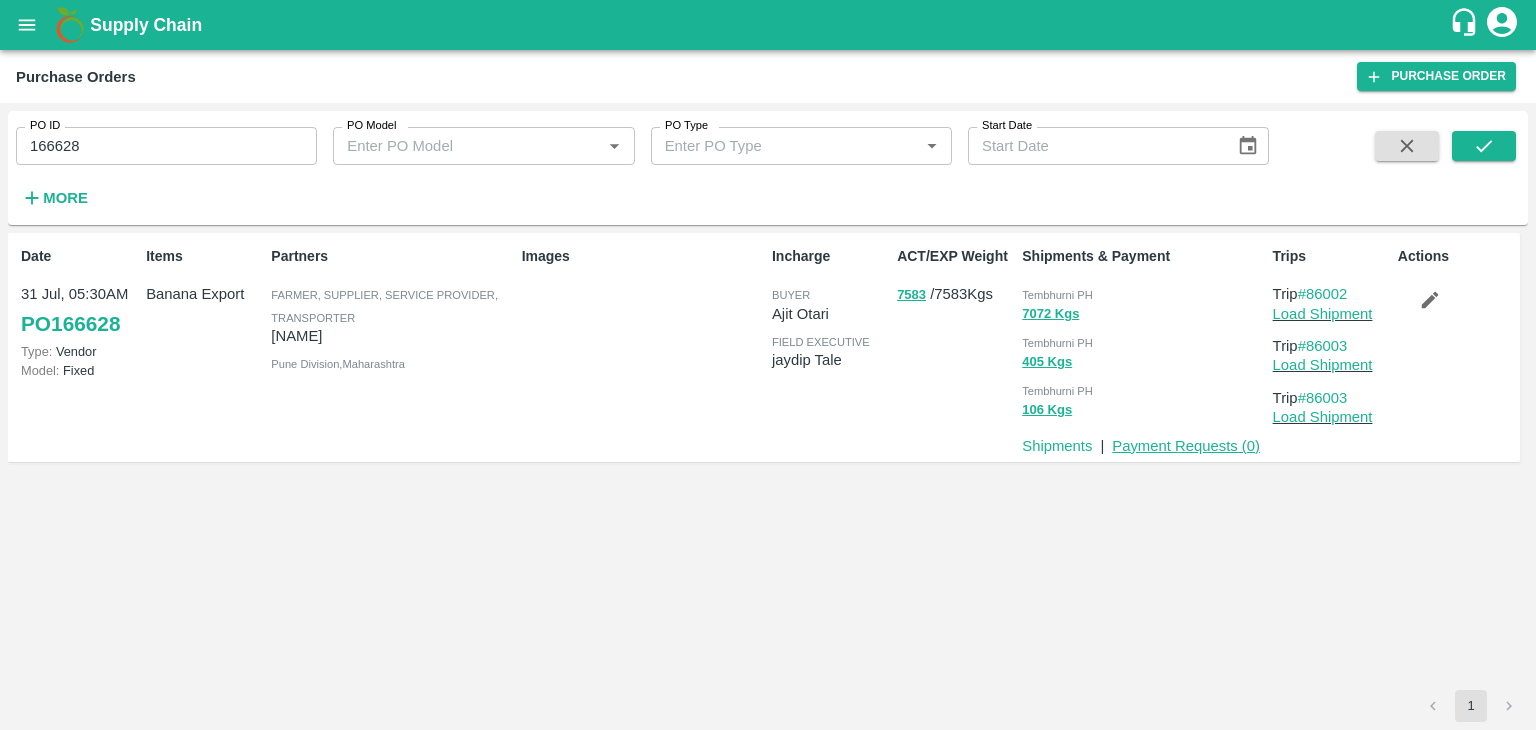 click on "Payment Requests ( 0 )" at bounding box center [1186, 446] 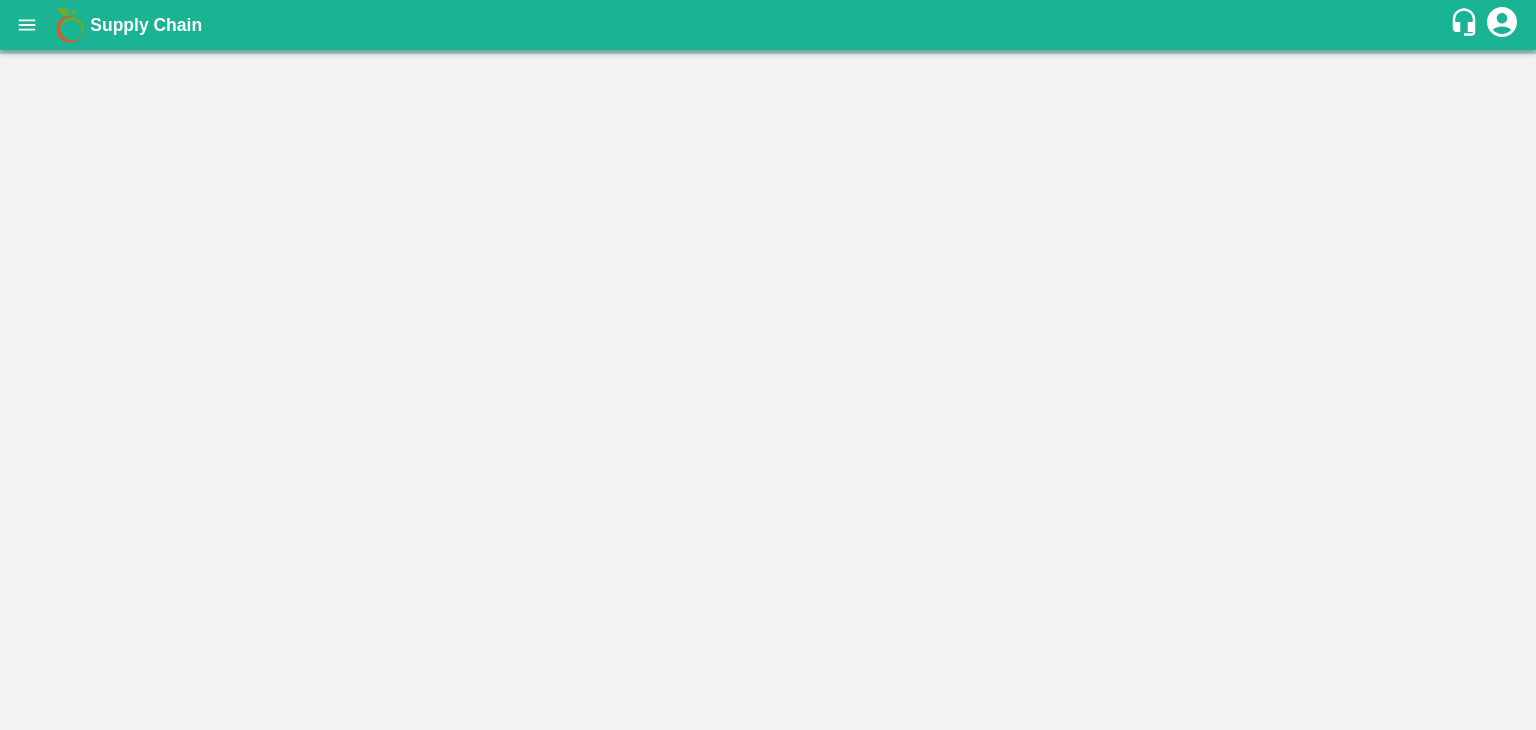 scroll, scrollTop: 0, scrollLeft: 0, axis: both 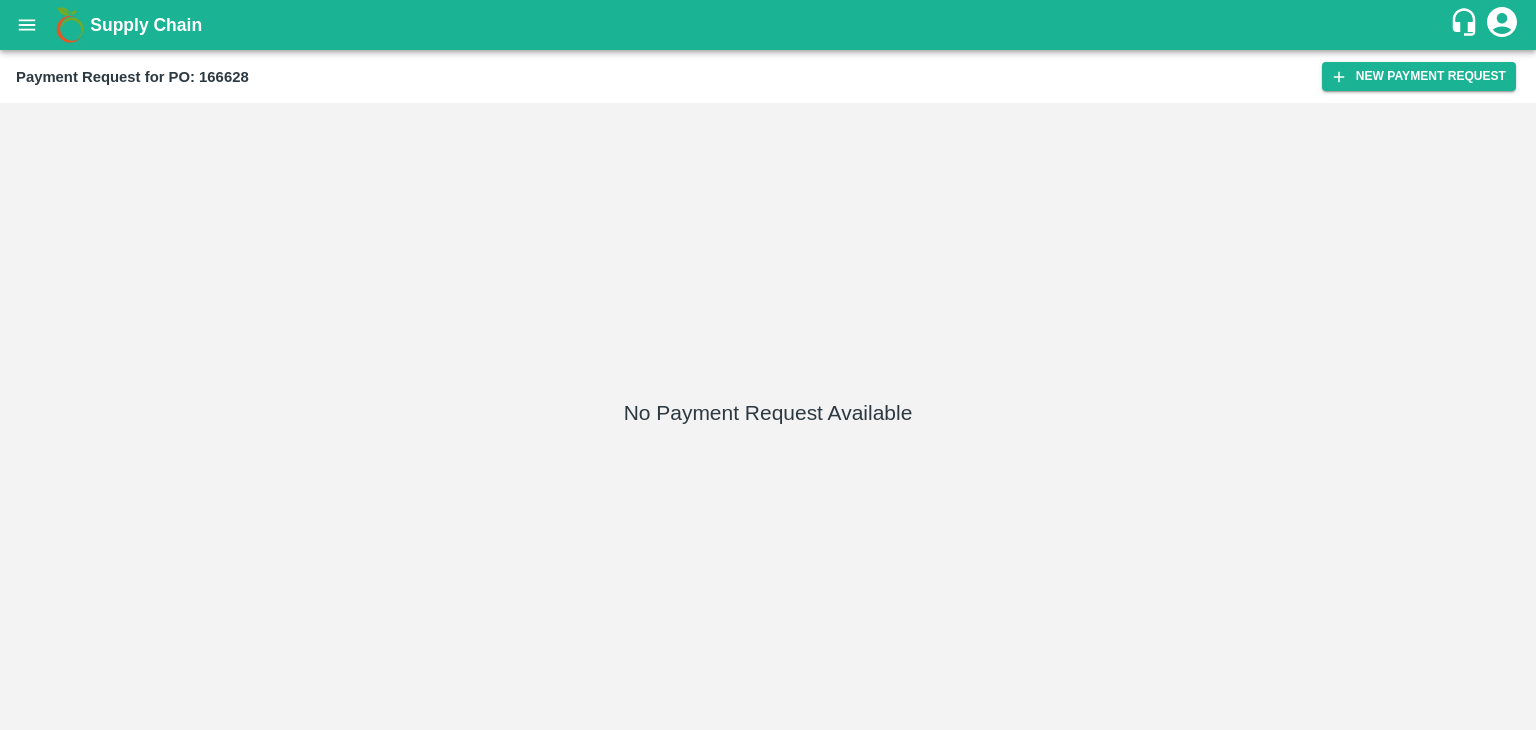 click on "Payment Request for PO: 166628 New Payment Request" at bounding box center [768, 76] 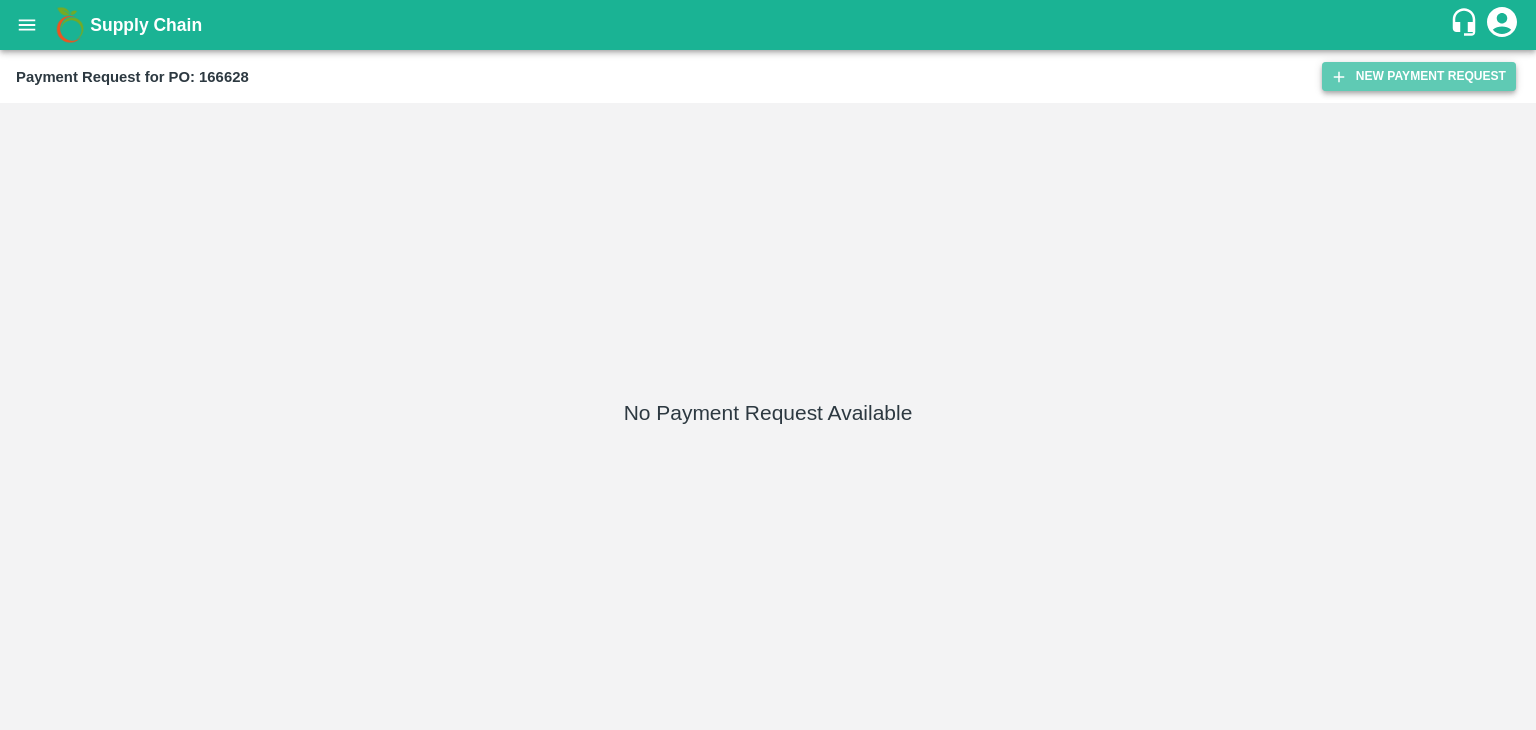 click on "New Payment Request" at bounding box center [1419, 76] 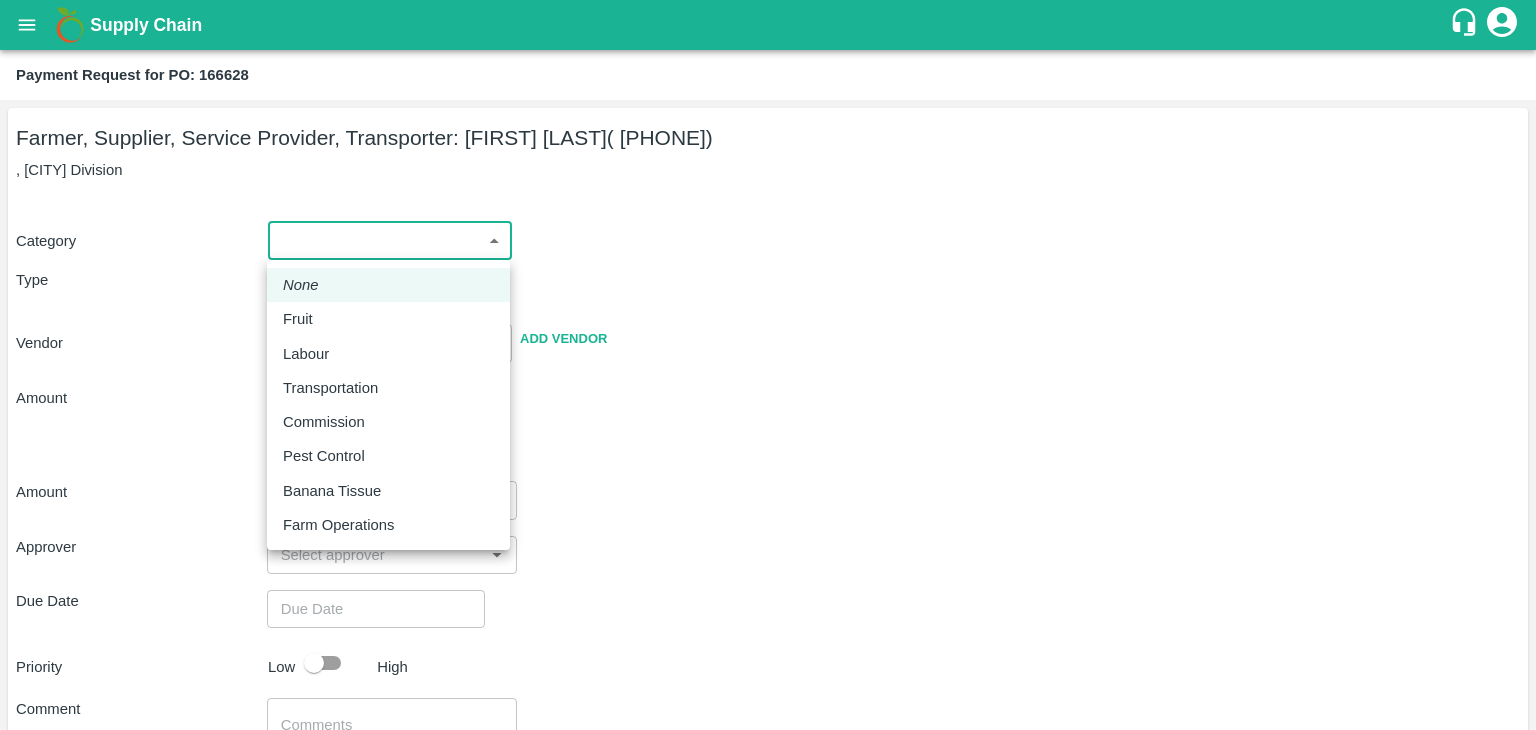 drag, startPoint x: 333, startPoint y: 229, endPoint x: 344, endPoint y: 317, distance: 88.68484 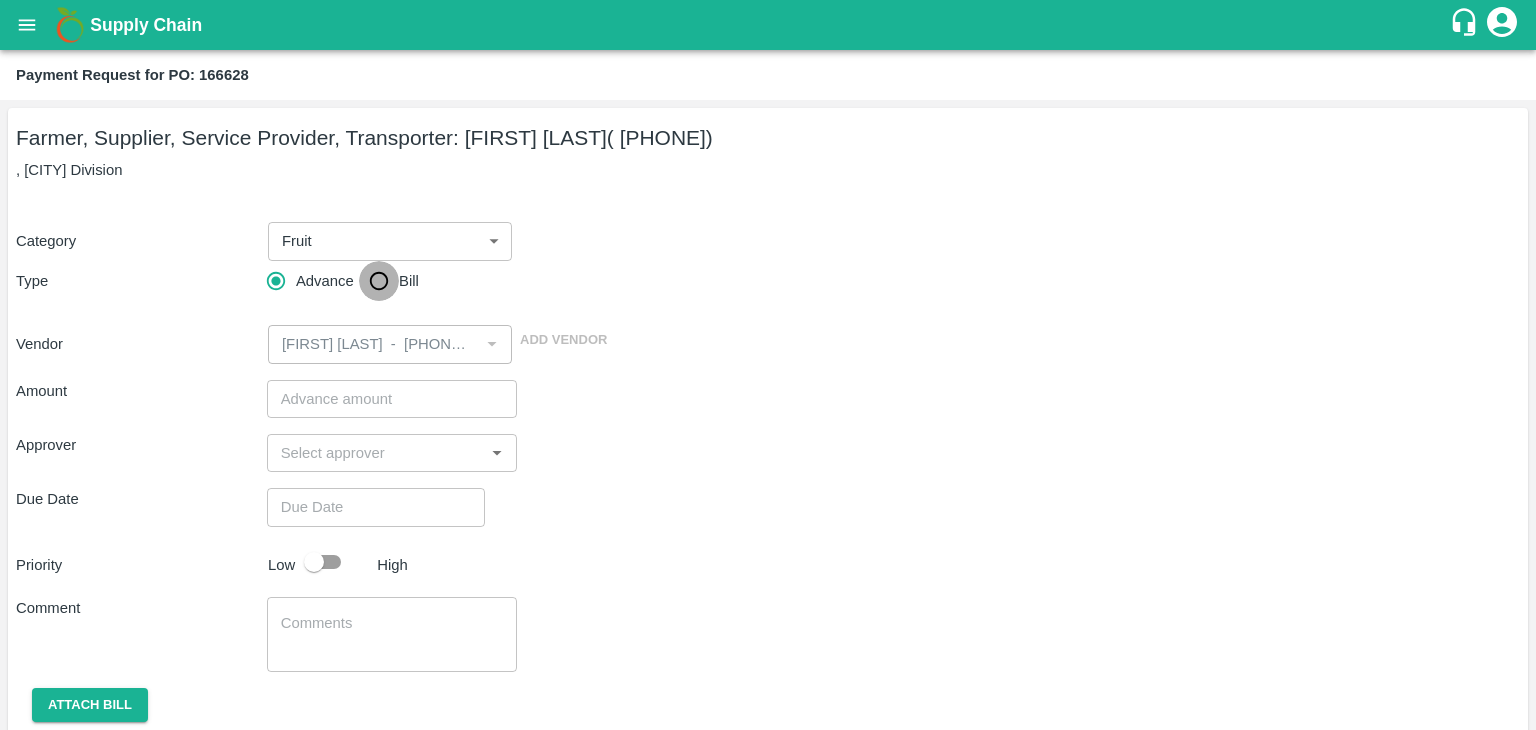 click on "Bill" at bounding box center [379, 281] 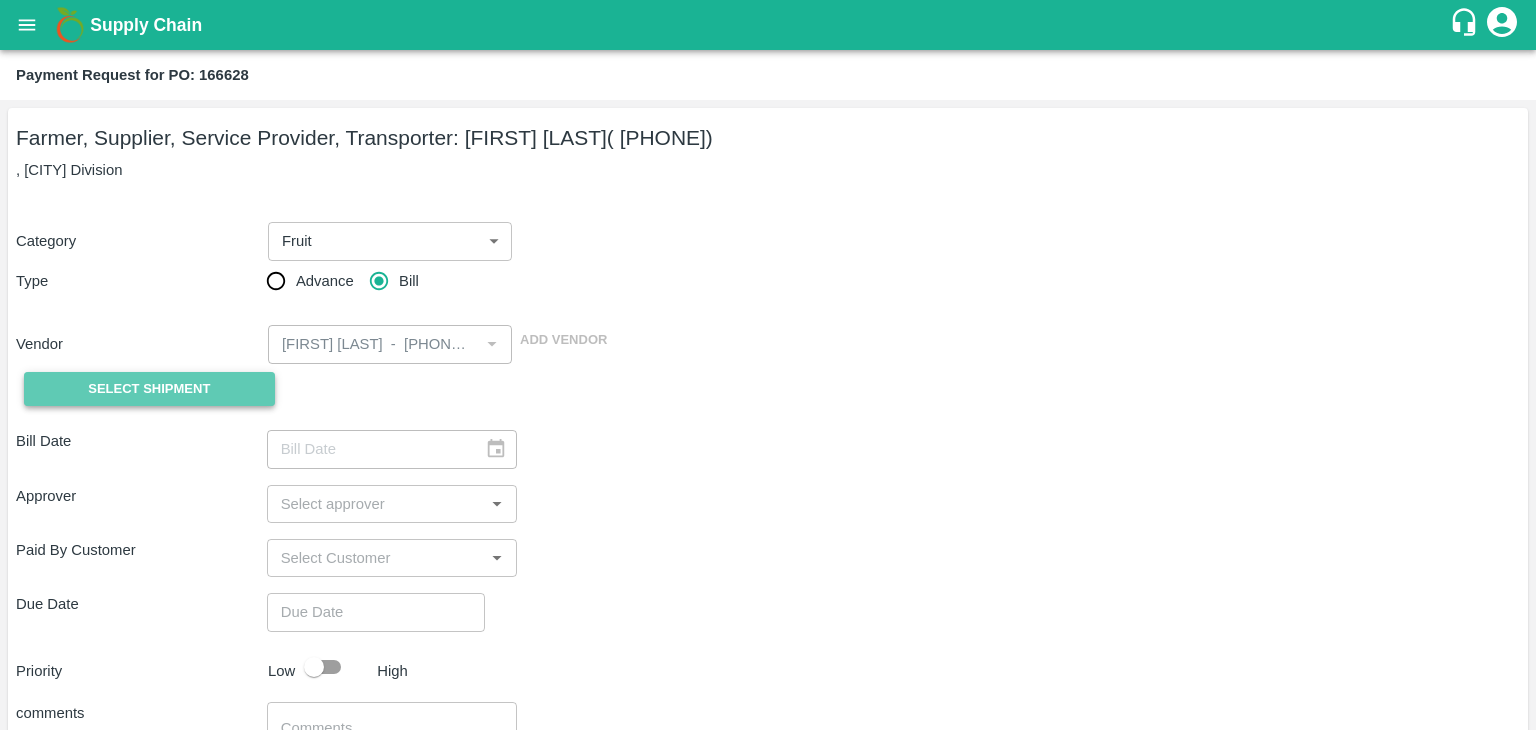 click on "Select Shipment" at bounding box center (149, 389) 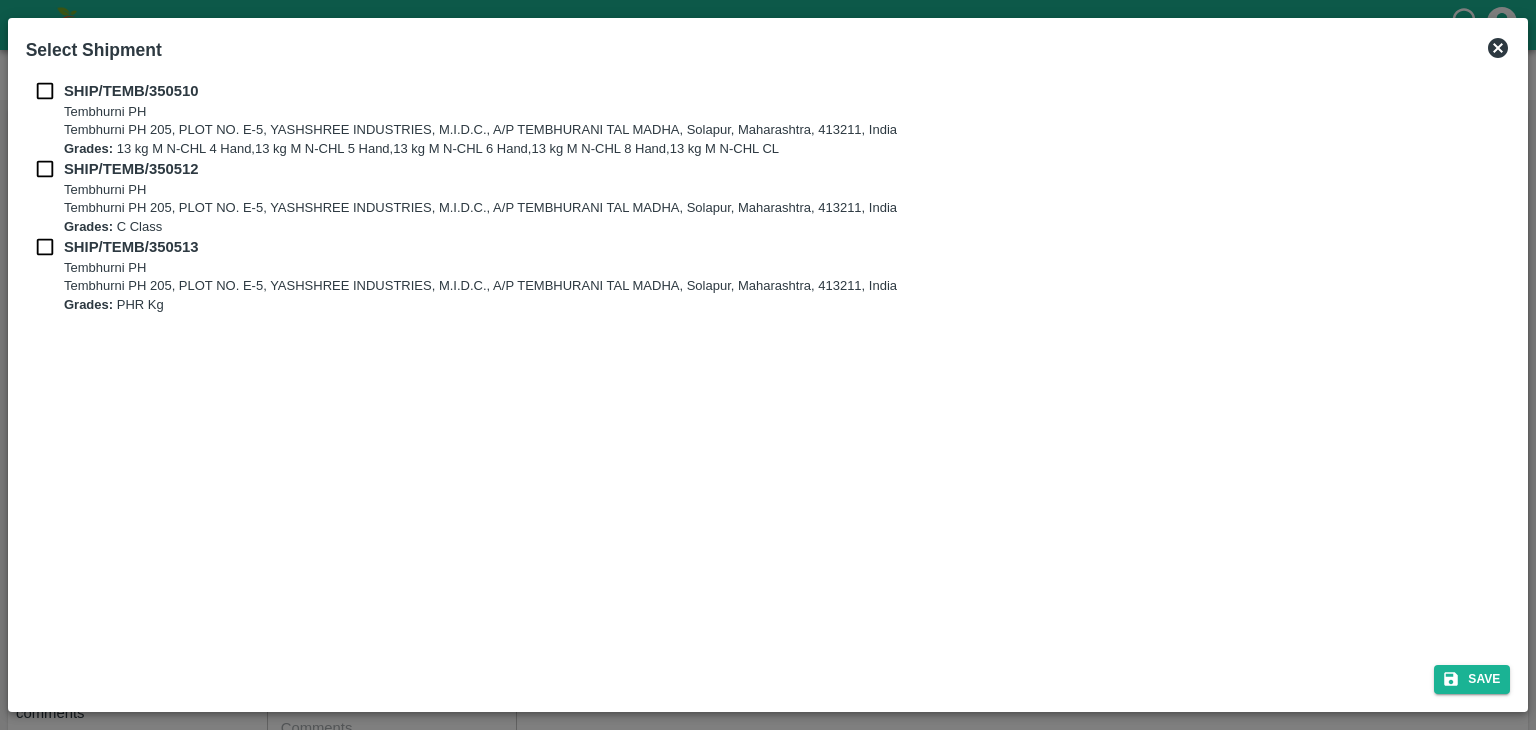drag, startPoint x: 44, startPoint y: 77, endPoint x: 44, endPoint y: 91, distance: 14 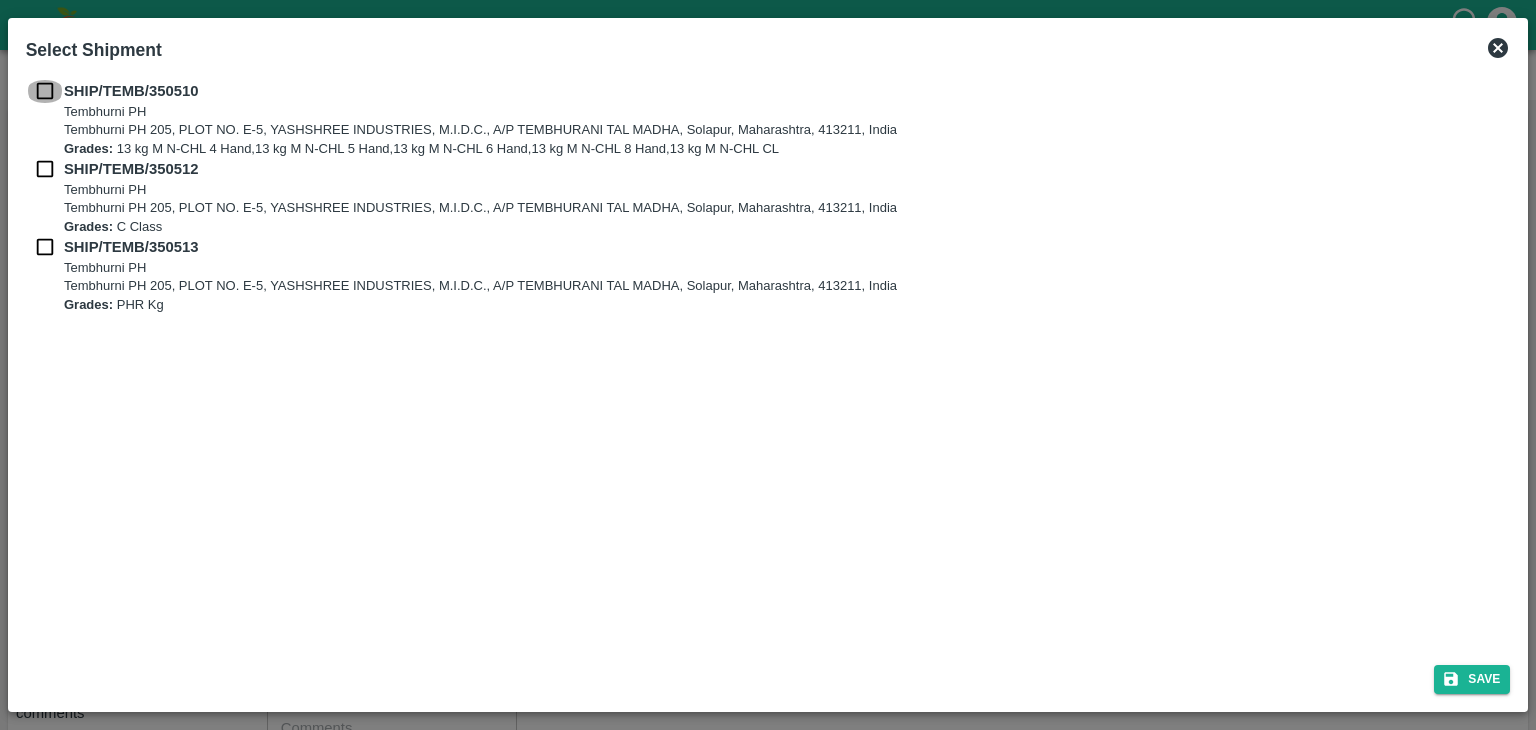 click at bounding box center (45, 91) 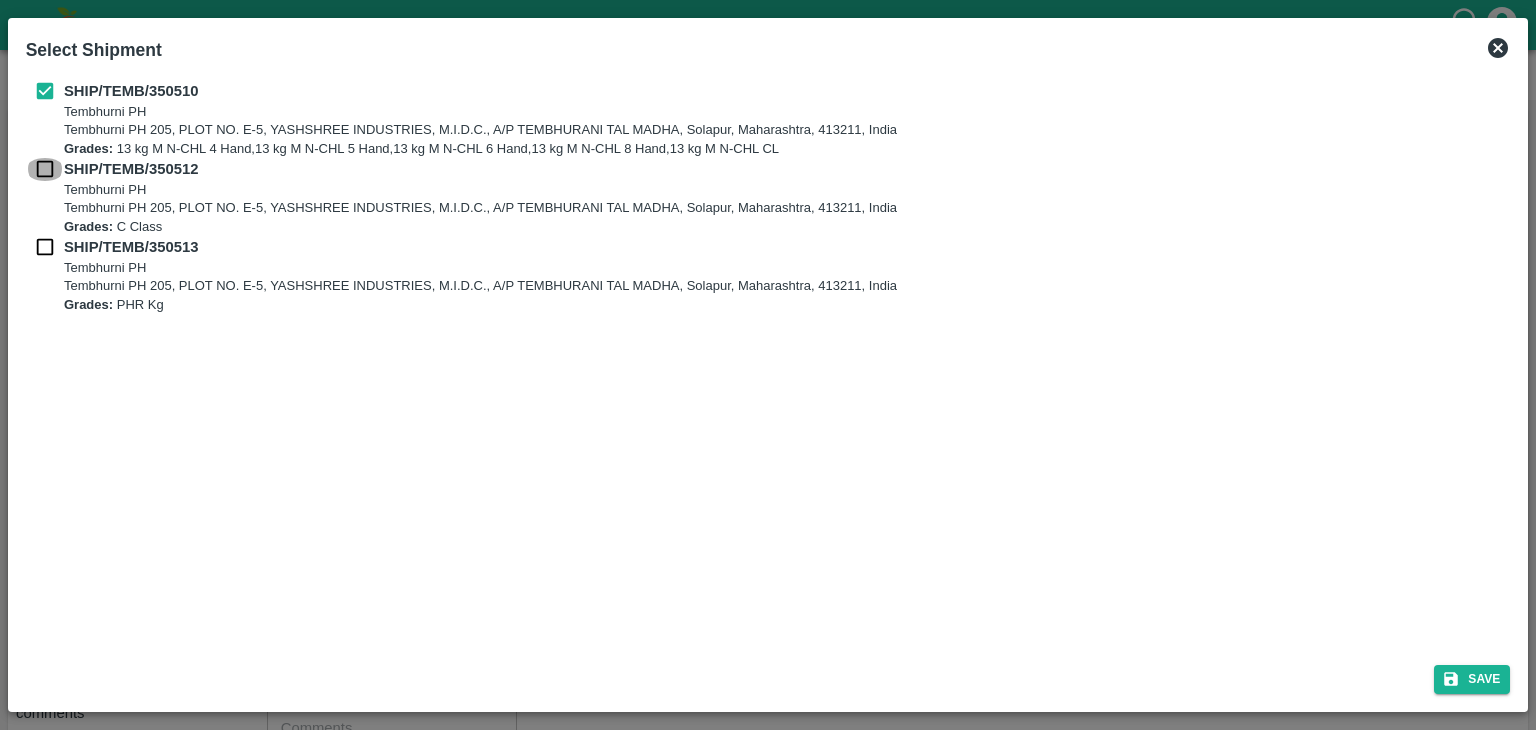 click at bounding box center (45, 169) 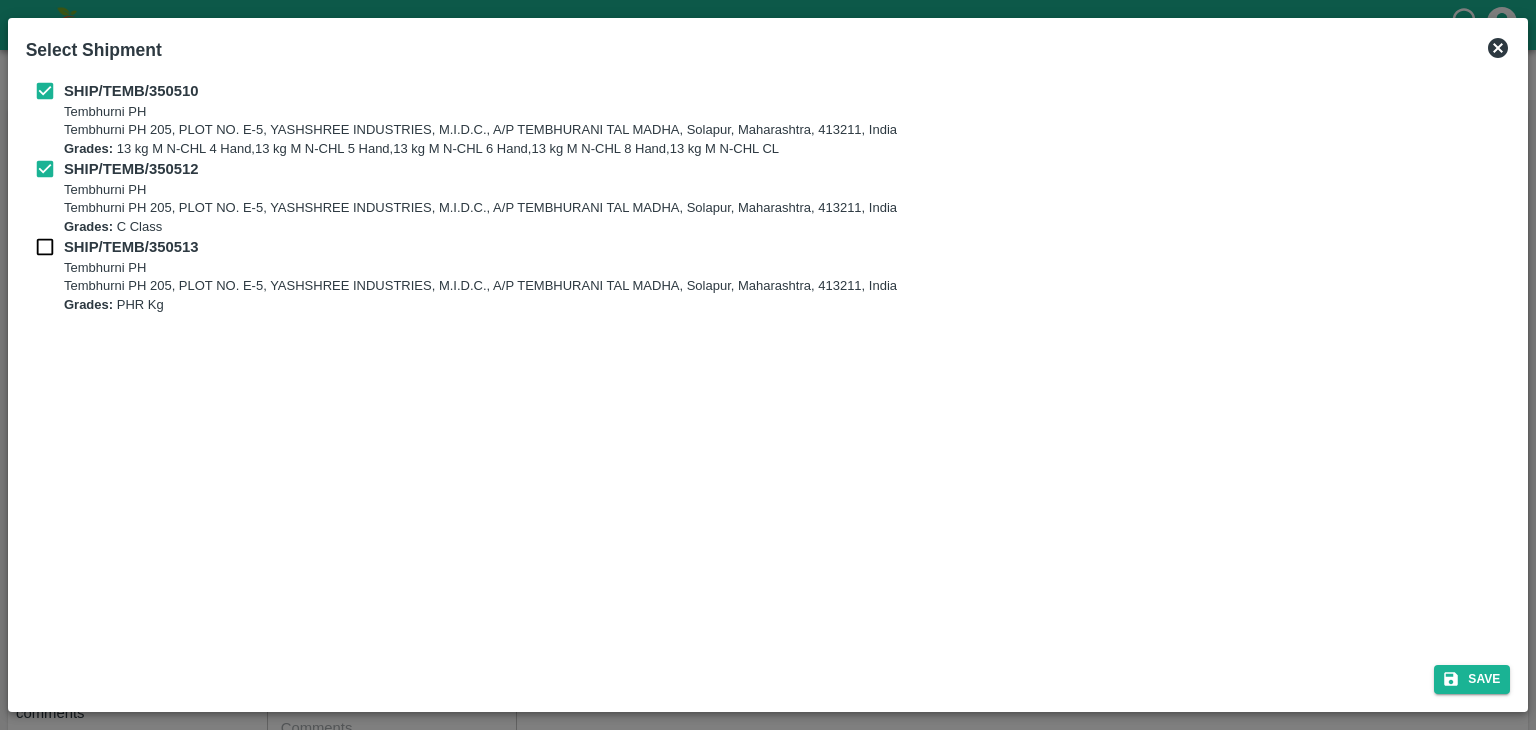 click on "SHIP/TEMB/350513 Tembhurni PH Tembhurni PH 205, PLOT NO. E-5, YASHSHREE INDUSTRIES, M.I.D.C., A/P TEMBHURANI TAL MADHA, [CITY], [STATE], [POSTAL_CODE], India Grades:   PHR Kg" at bounding box center [768, 275] 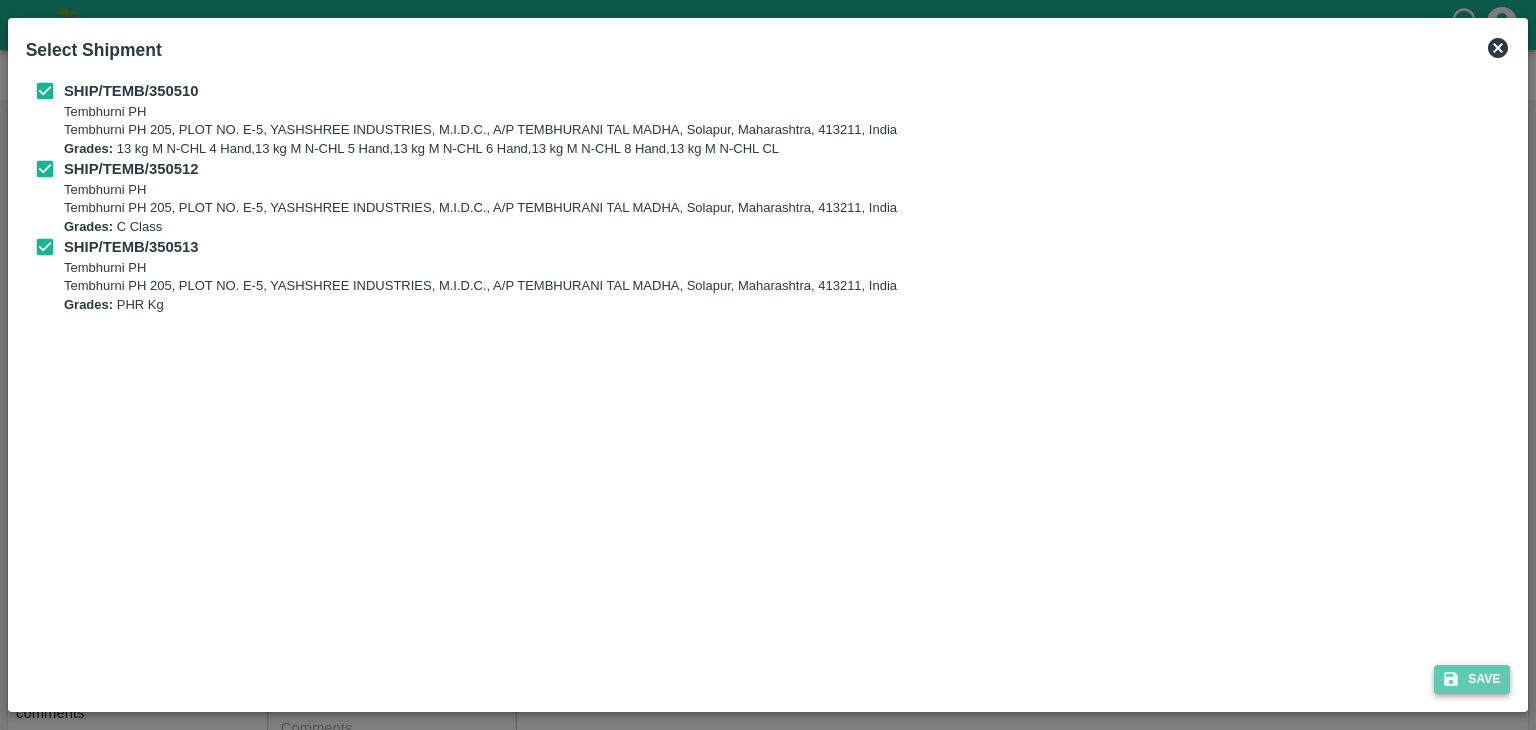 click on "Save" at bounding box center [1472, 679] 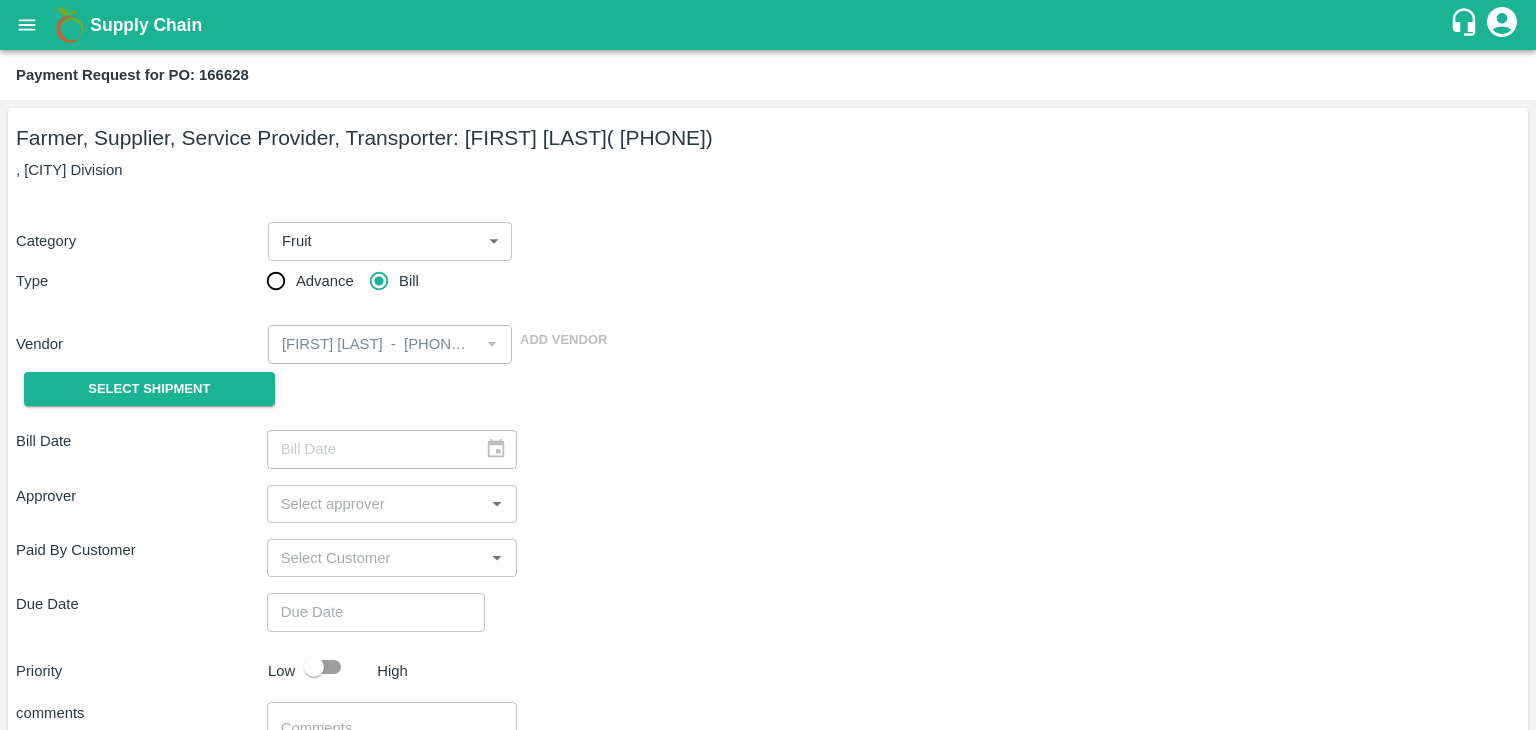 type on "31/07/2025" 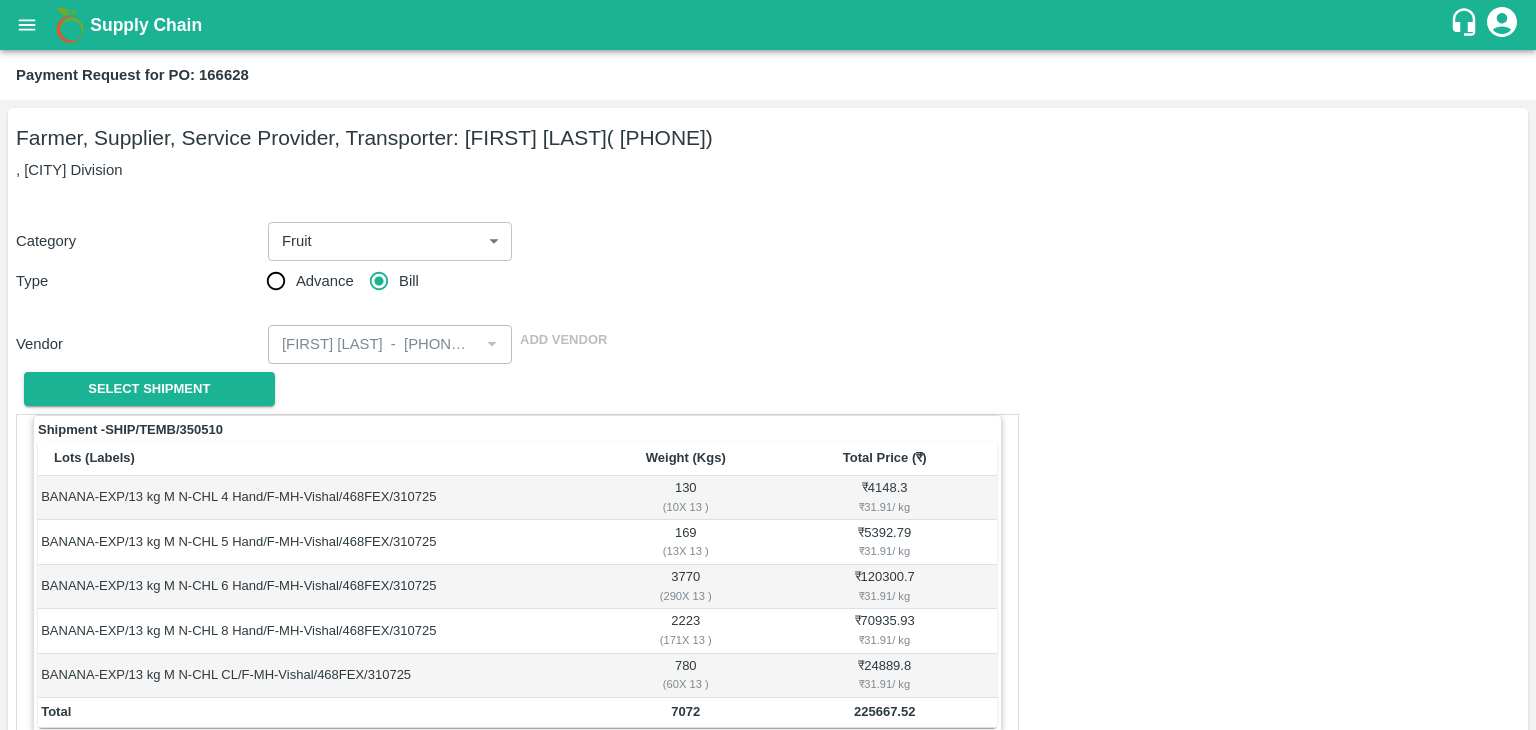scroll, scrollTop: 980, scrollLeft: 0, axis: vertical 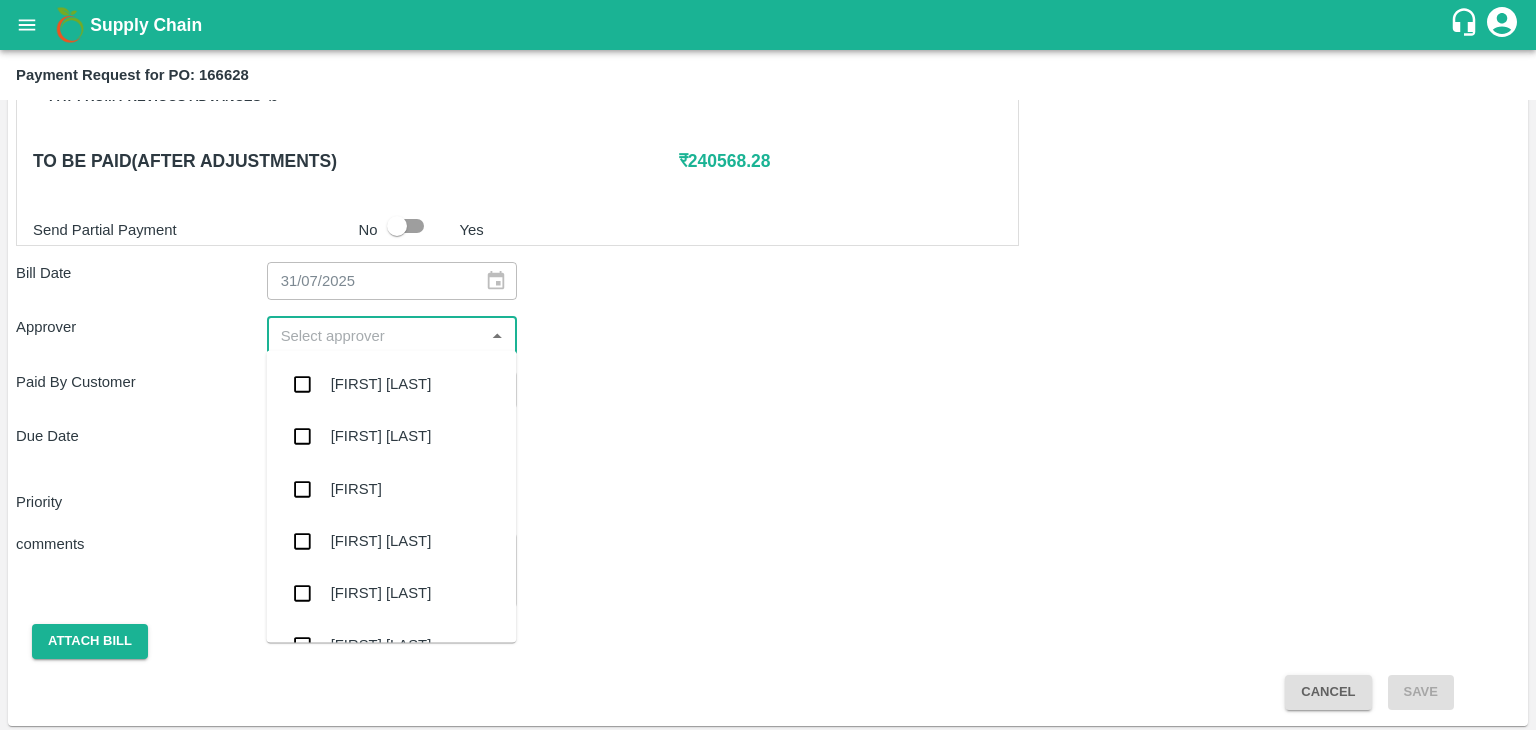 click at bounding box center [376, 335] 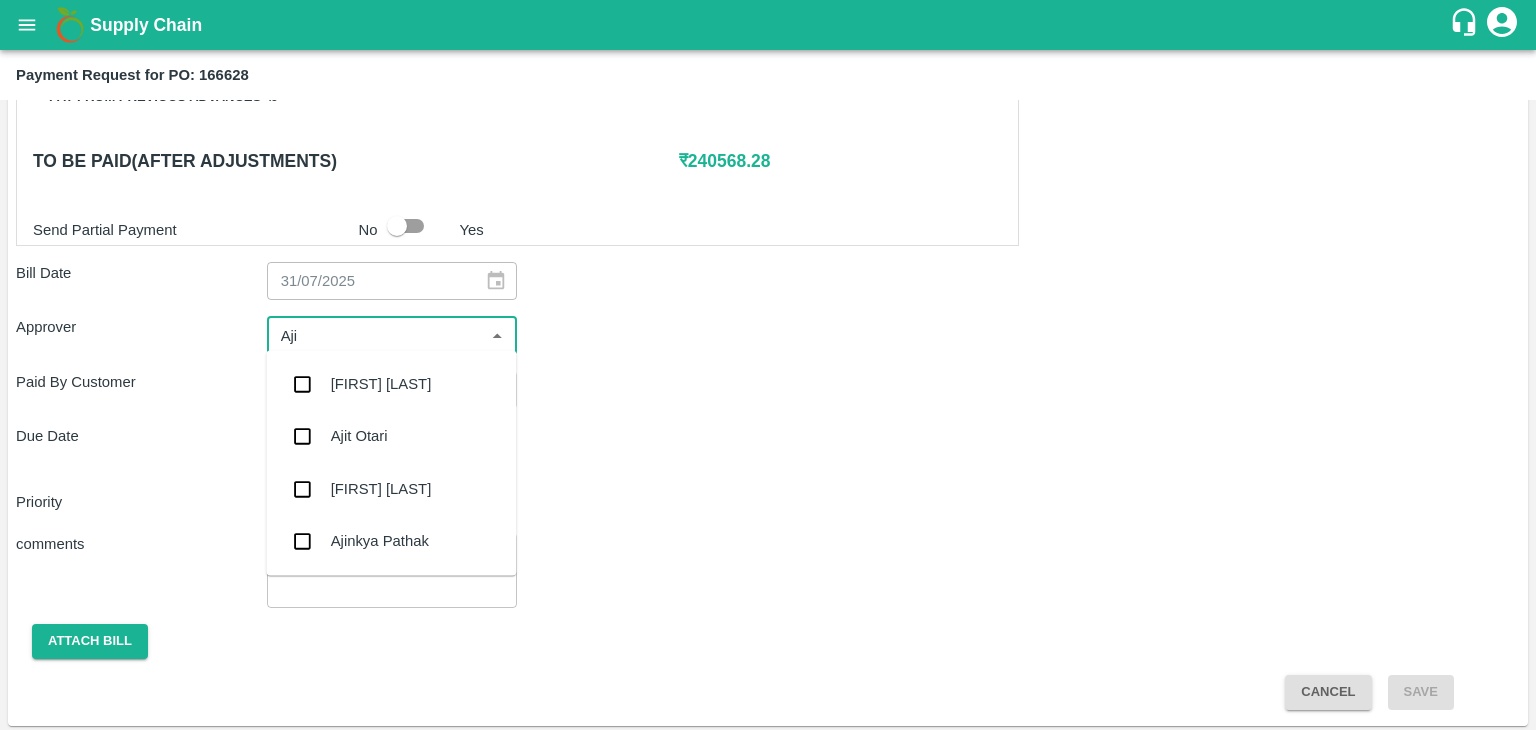 type on "[FIRST]" 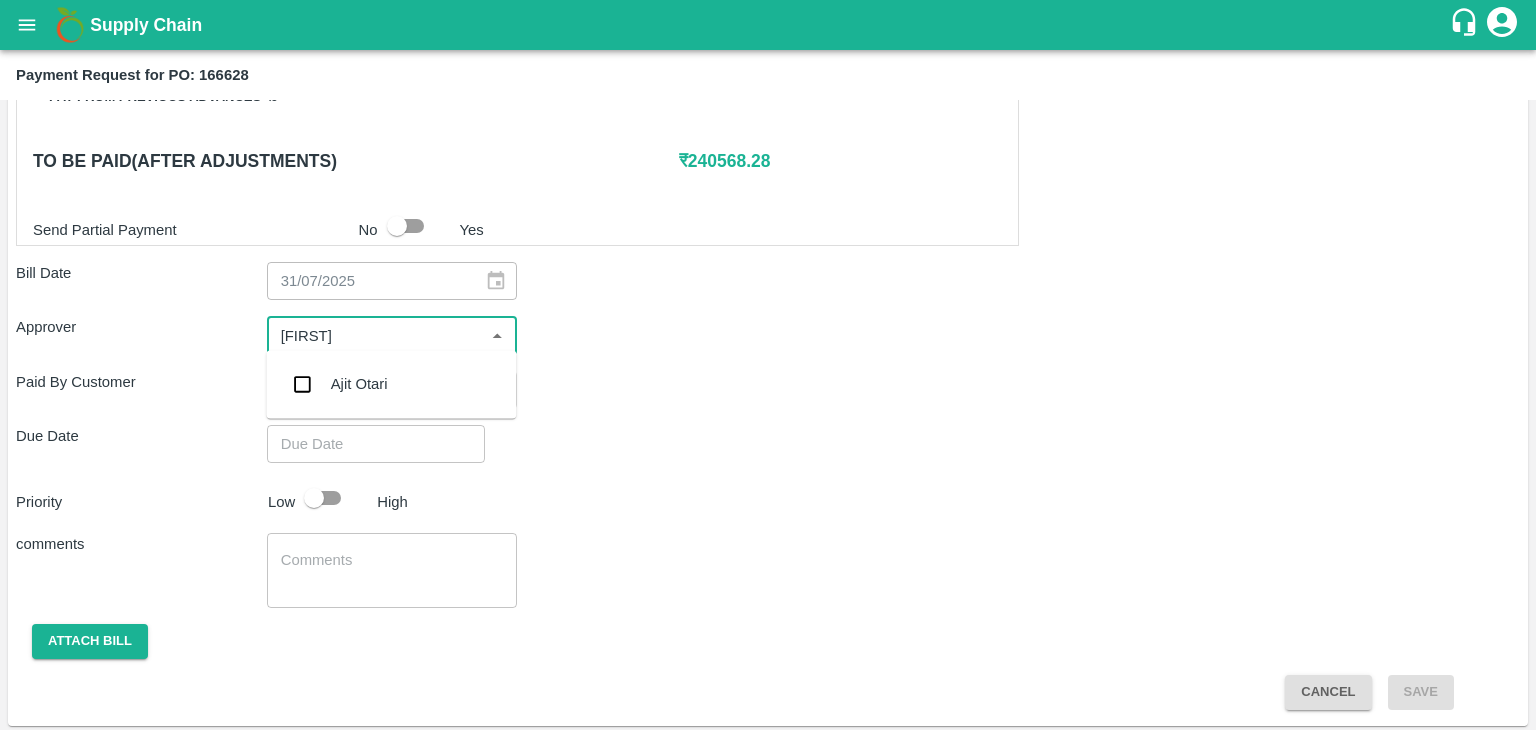 click on "Ajit Otari" at bounding box center [359, 384] 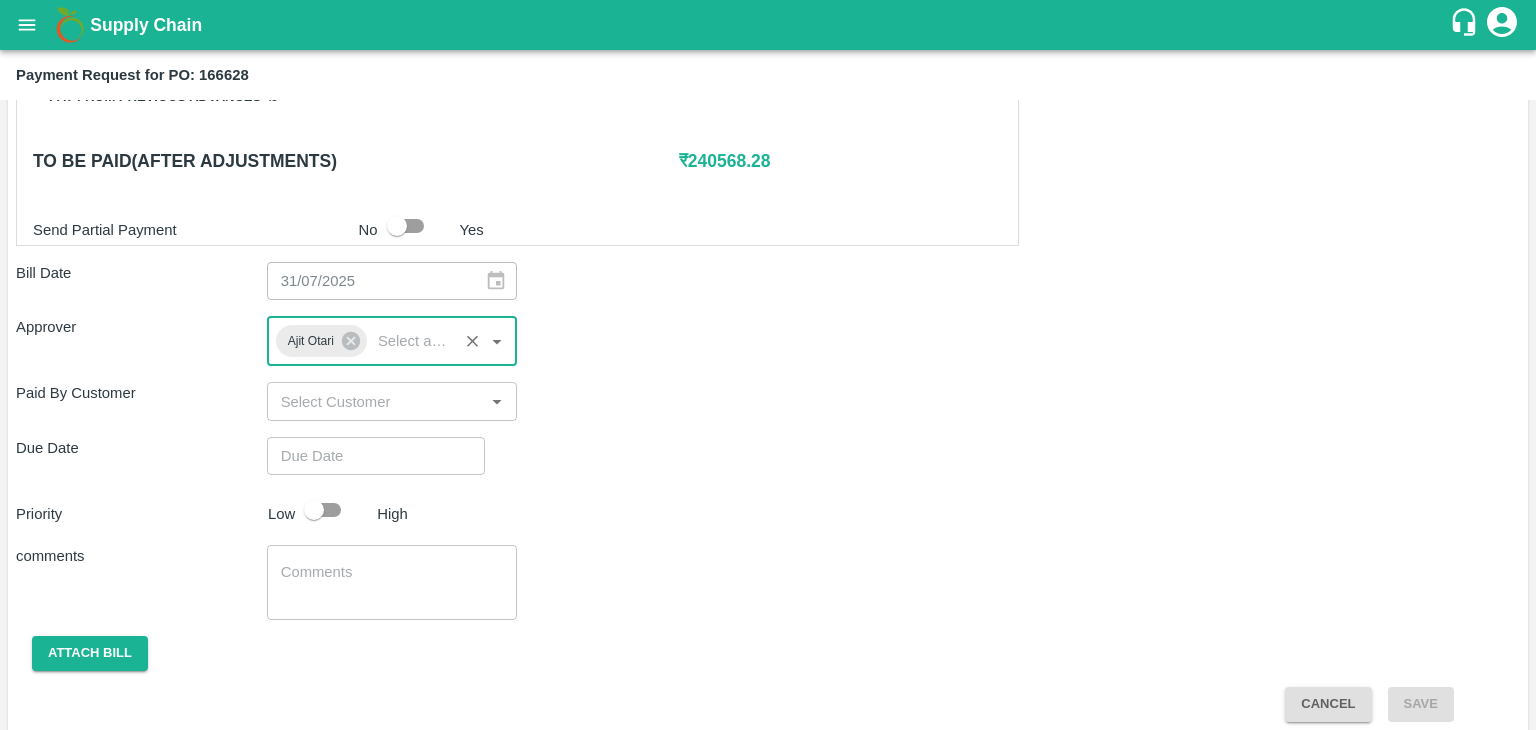 type on "DD/MM/YYYY hh:mm aa" 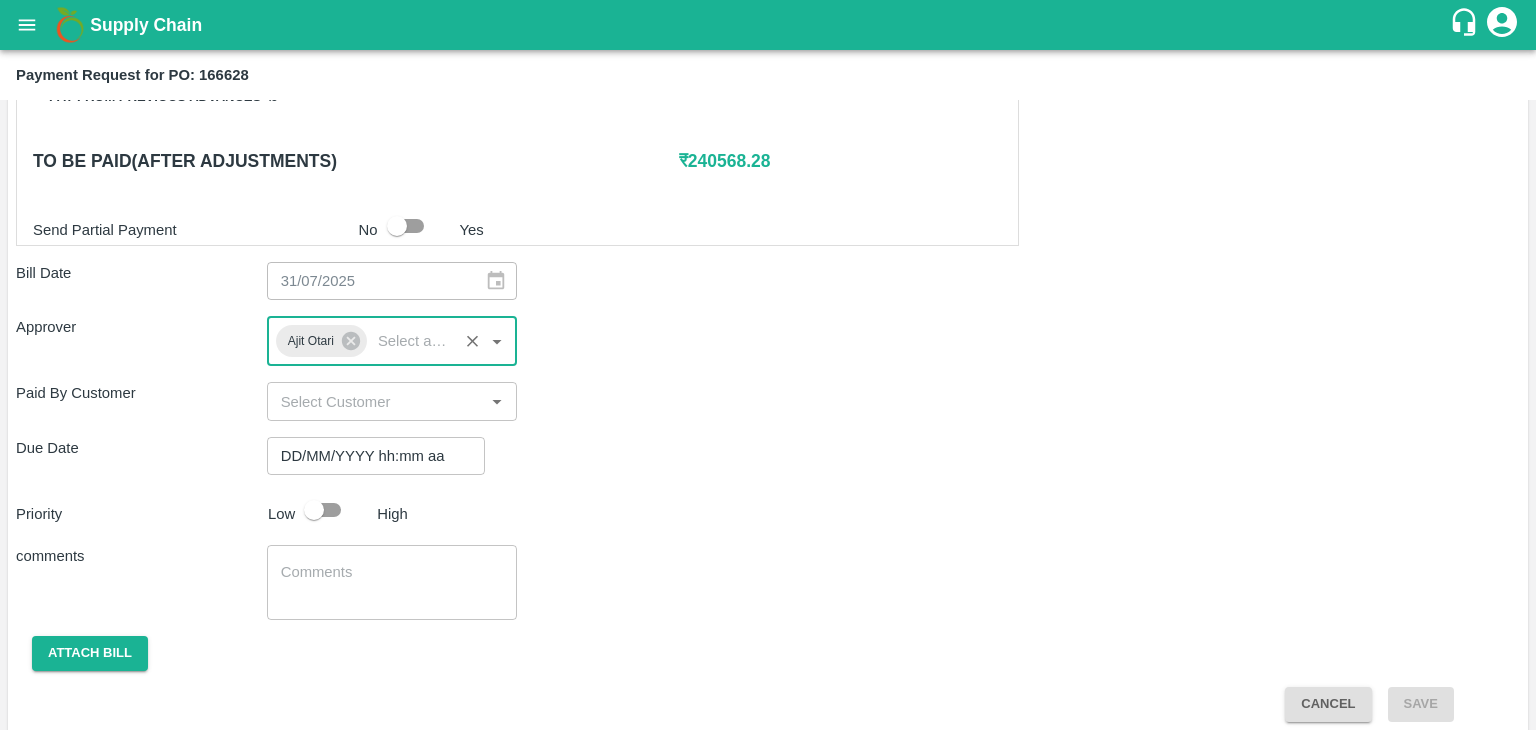 click on "DD/MM/YYYY hh:mm aa" at bounding box center [369, 456] 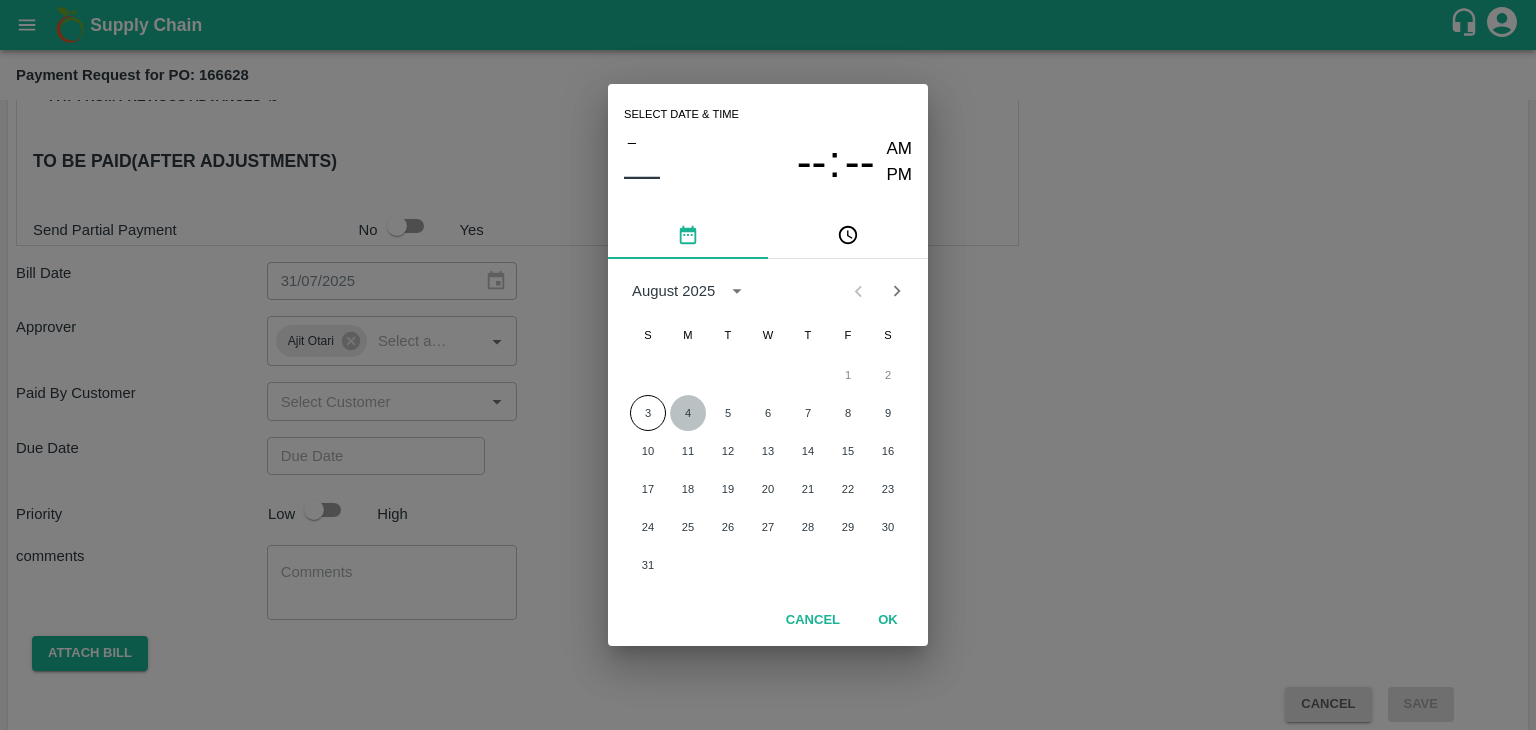click on "4" at bounding box center [688, 413] 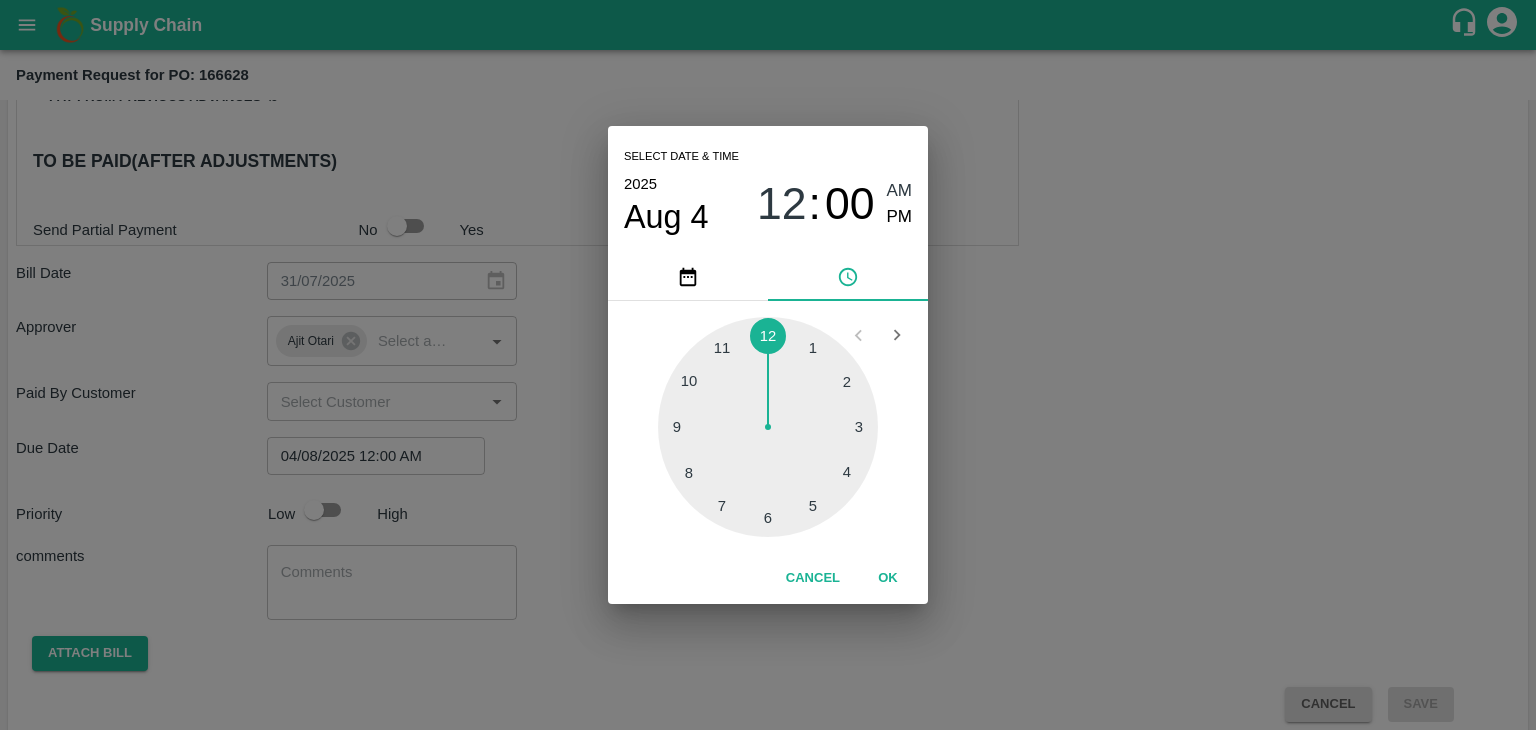 drag, startPoint x: 885, startPoint y: 596, endPoint x: 889, endPoint y: 567, distance: 29.274563 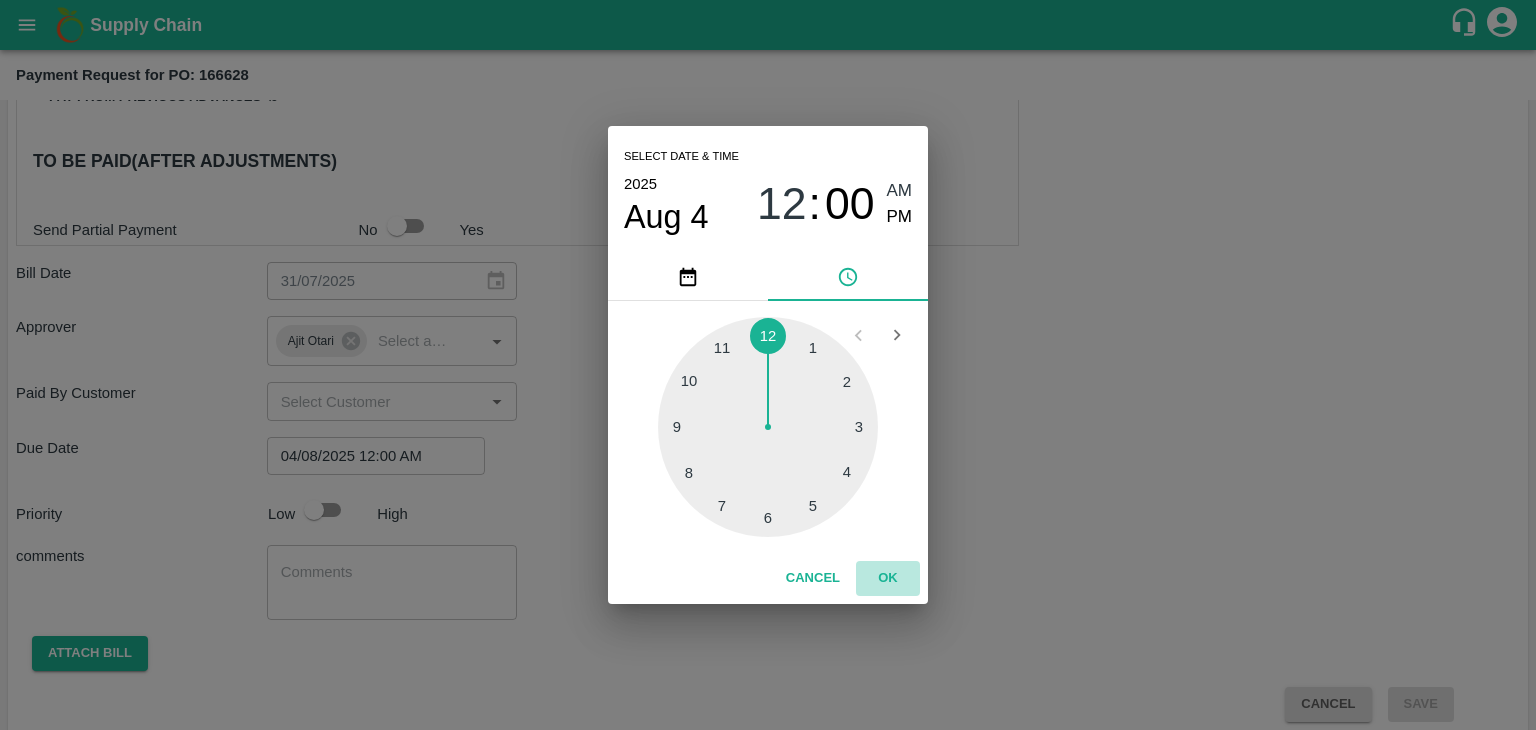 click on "OK" at bounding box center (888, 578) 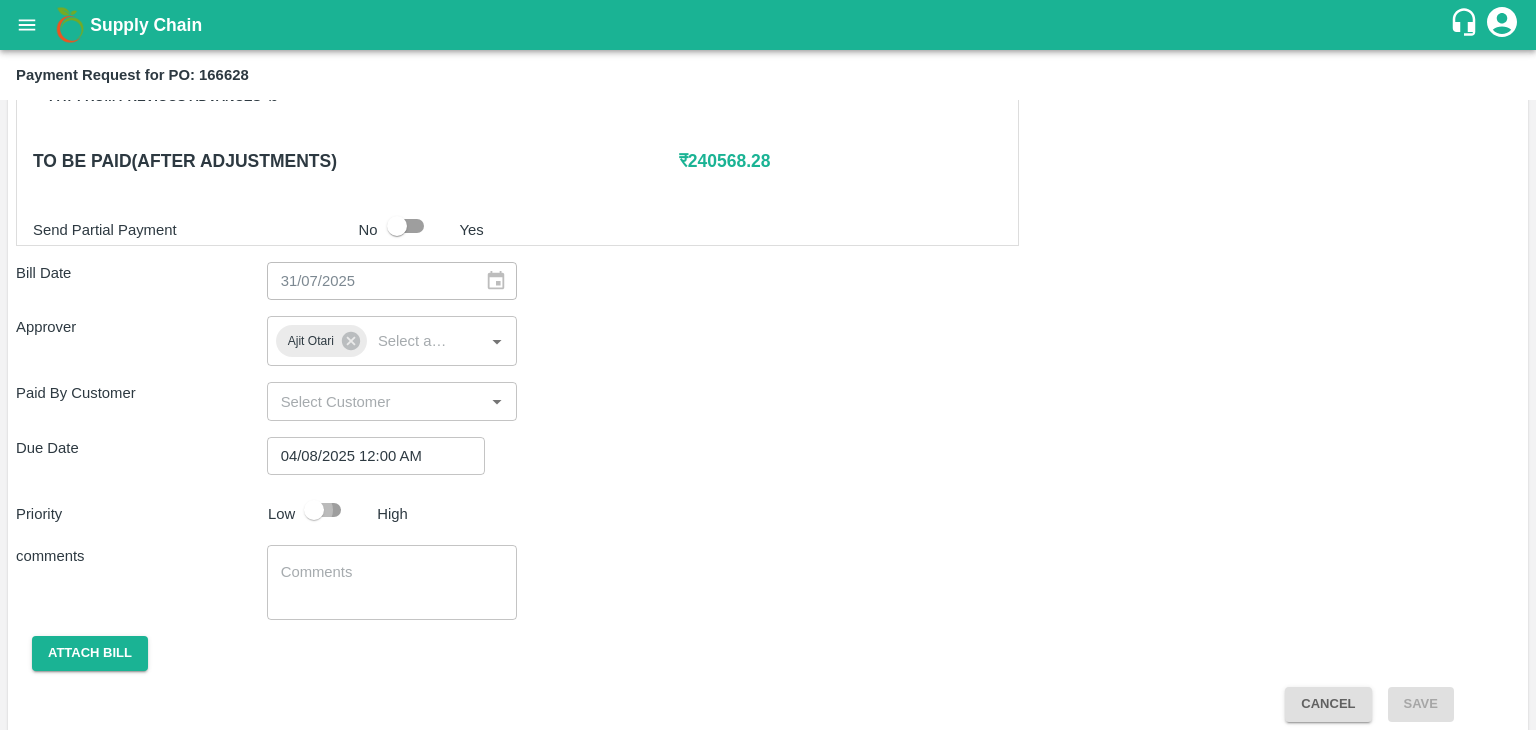 click at bounding box center (314, 510) 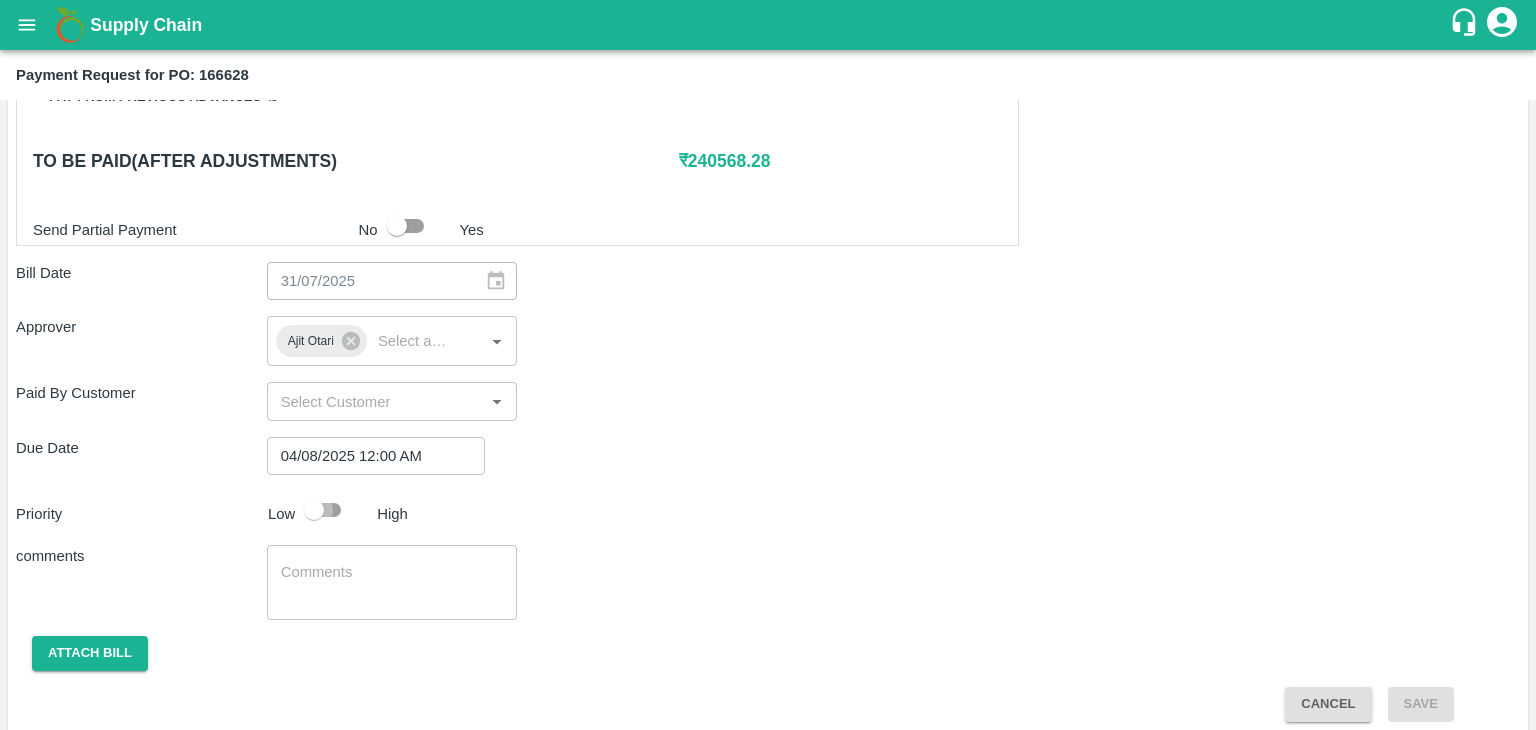 checkbox on "true" 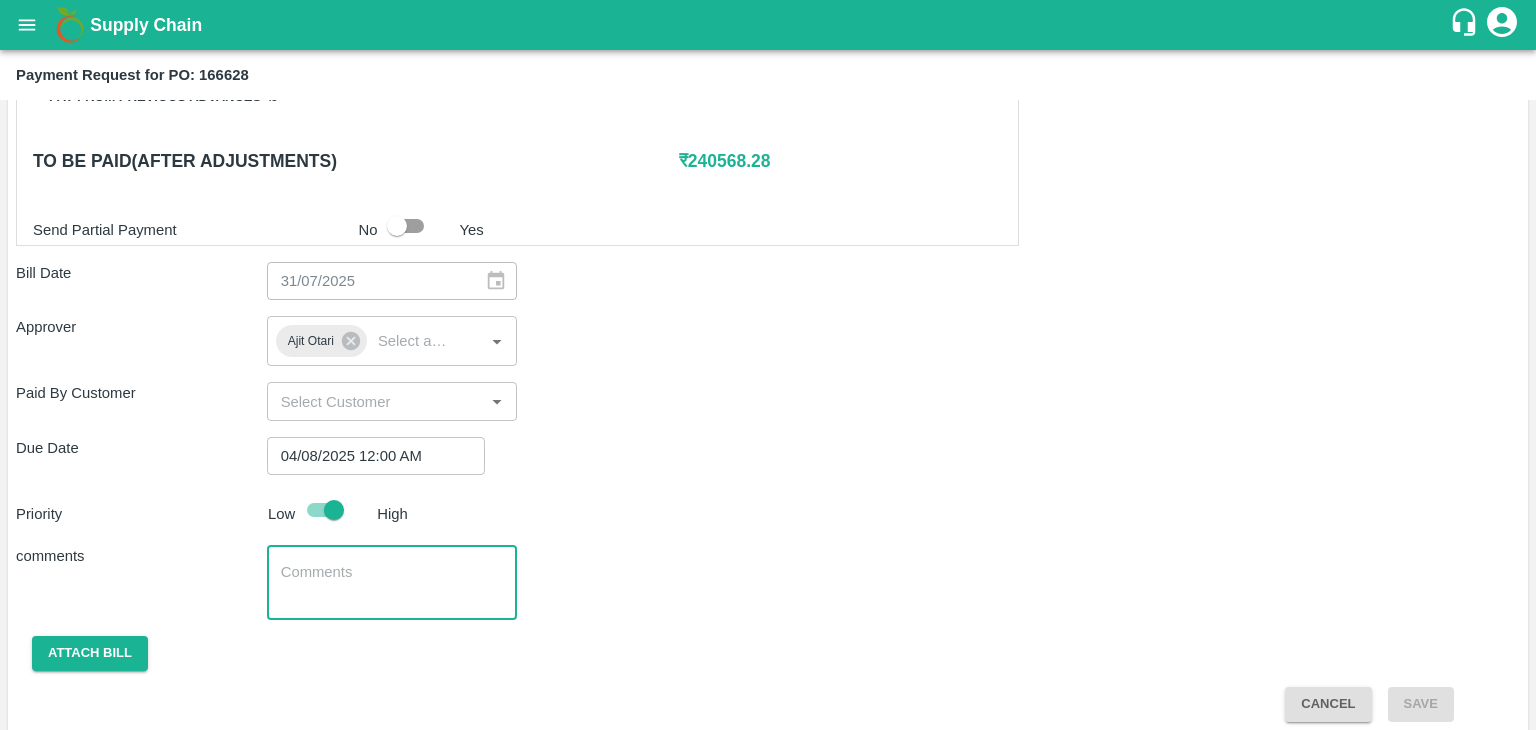 click at bounding box center [392, 583] 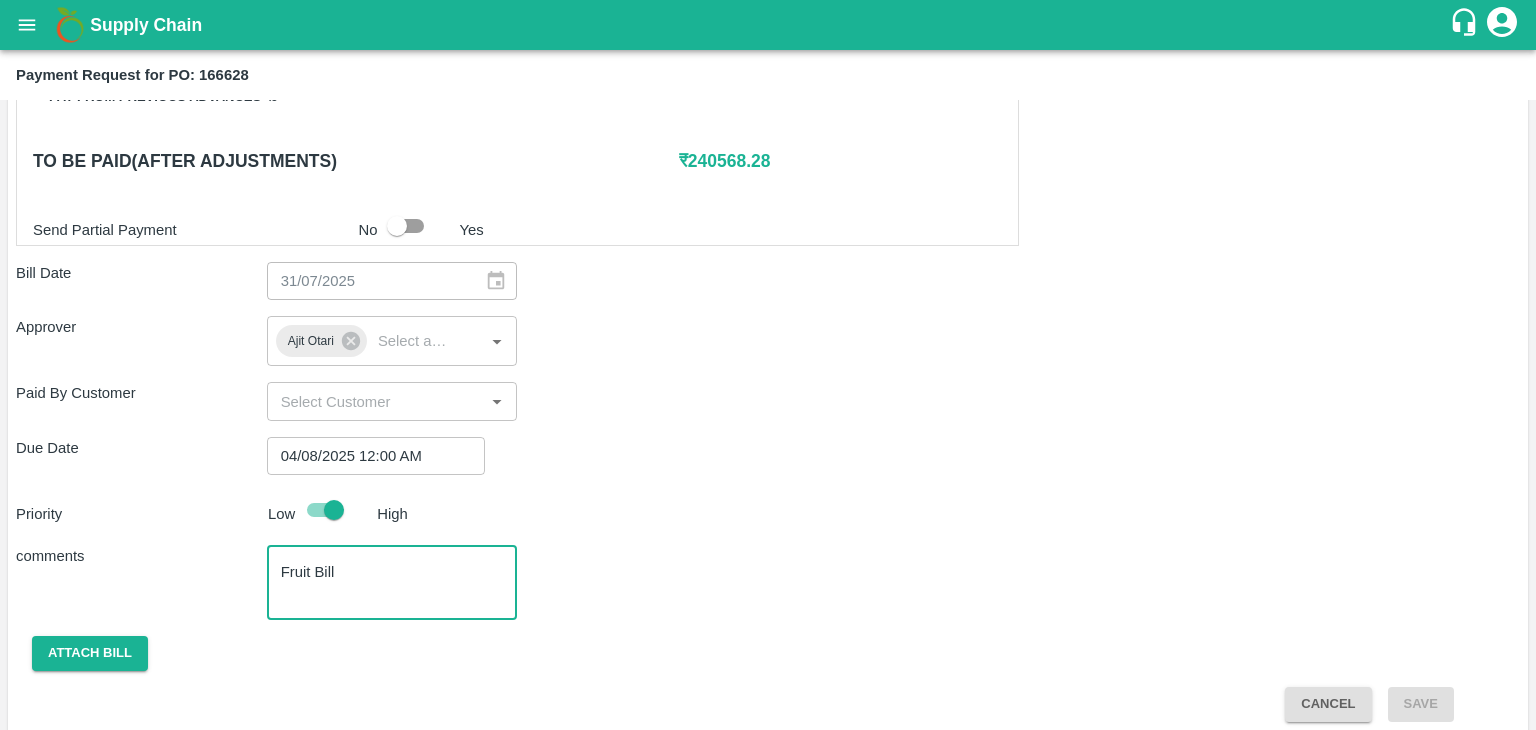 scroll, scrollTop: 992, scrollLeft: 0, axis: vertical 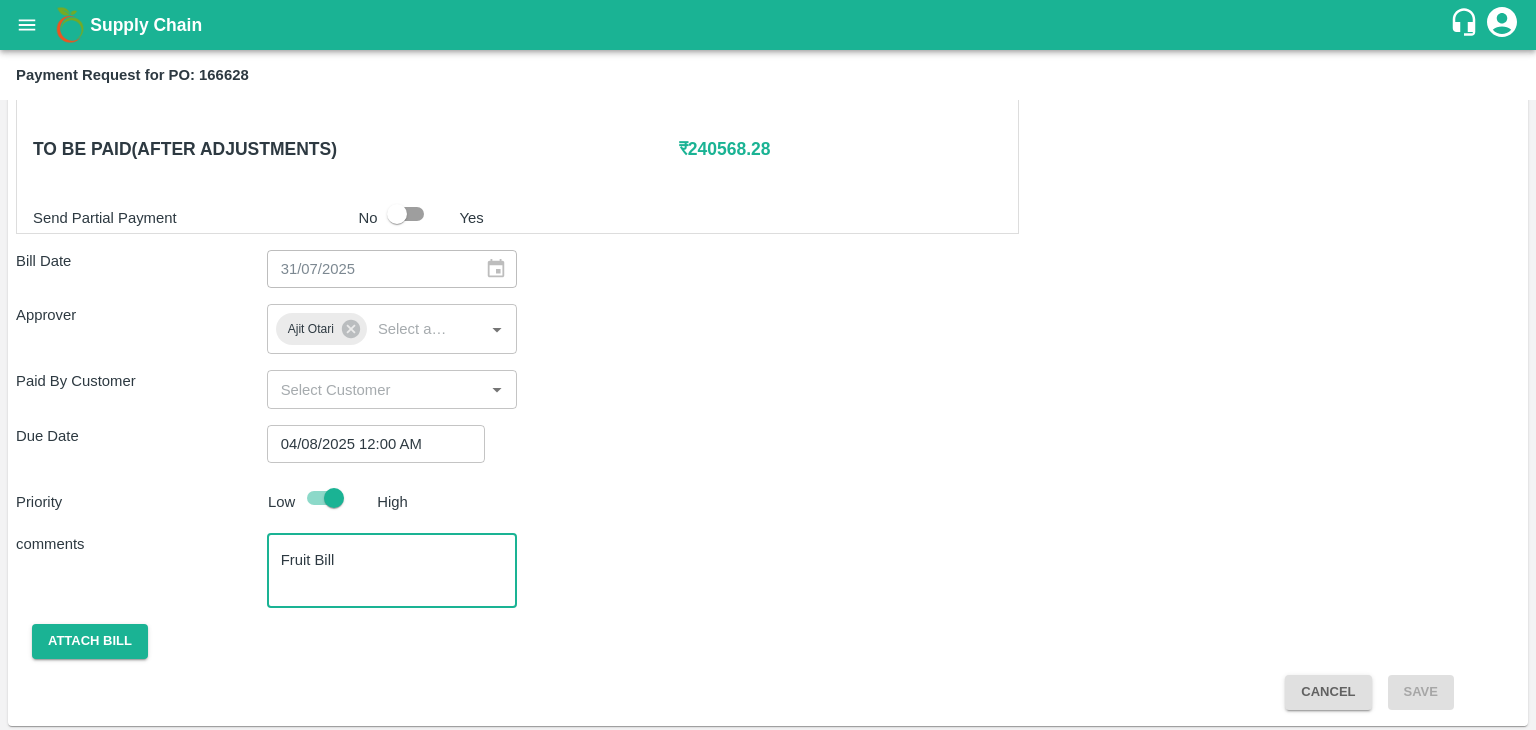 type on "Fruit Bill" 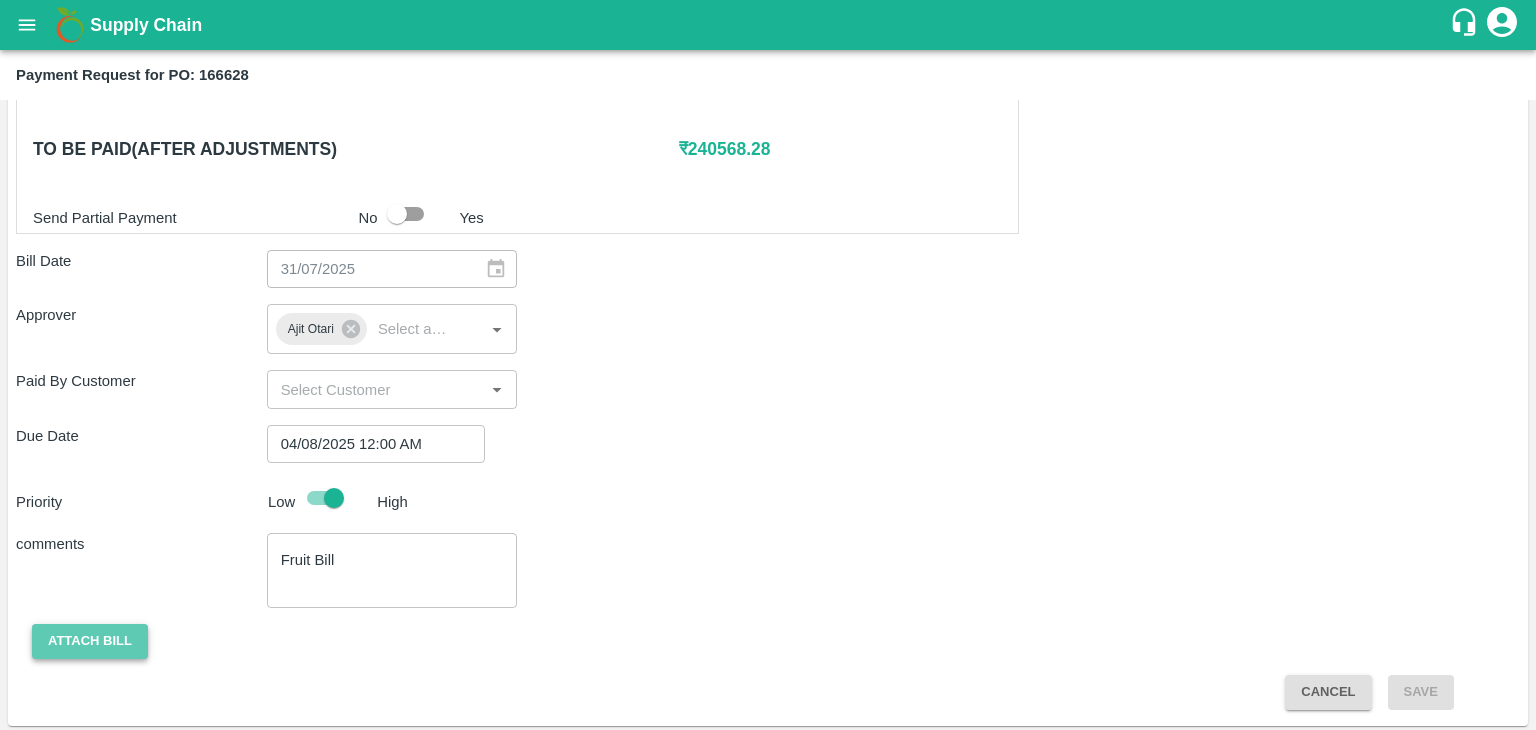 click on "Attach bill" at bounding box center [90, 641] 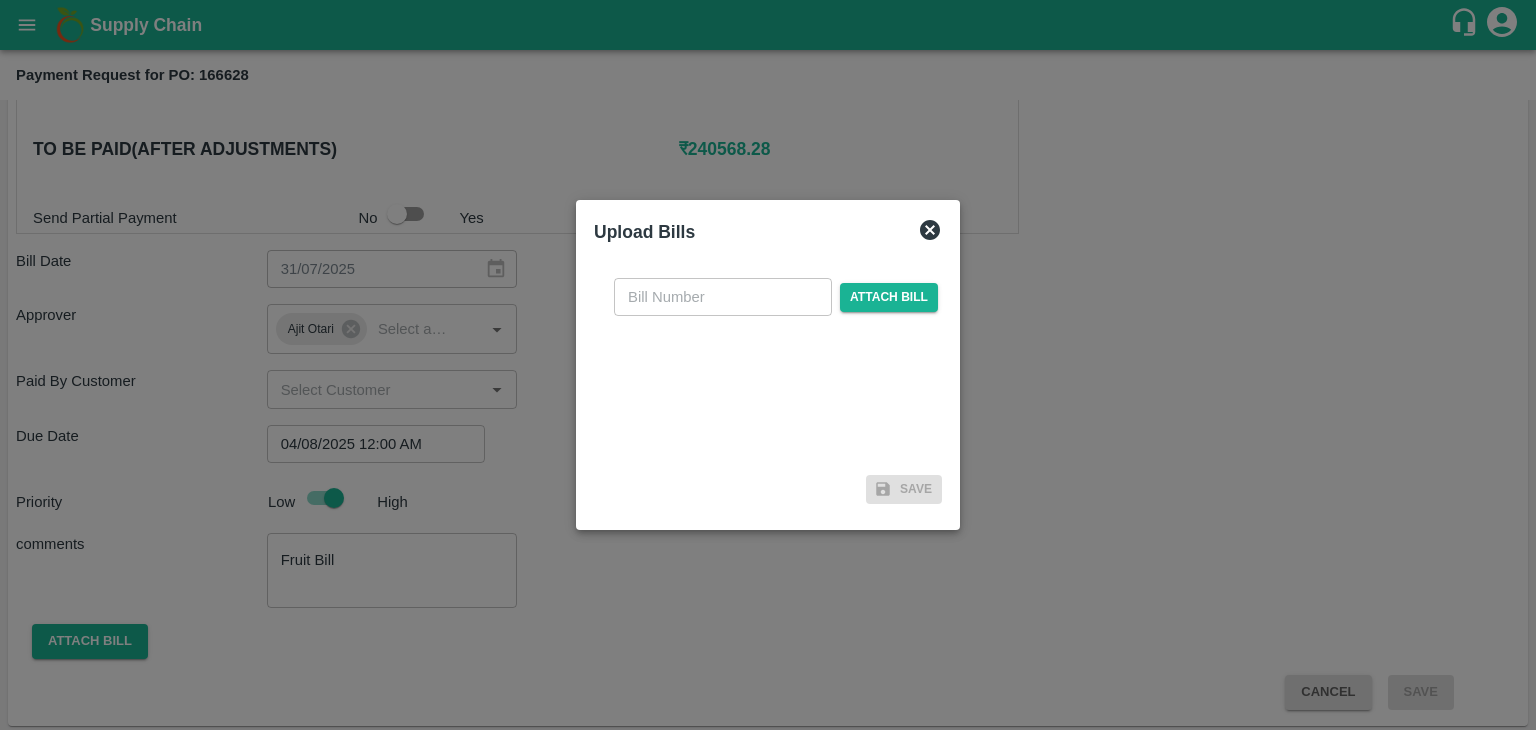 click at bounding box center [723, 297] 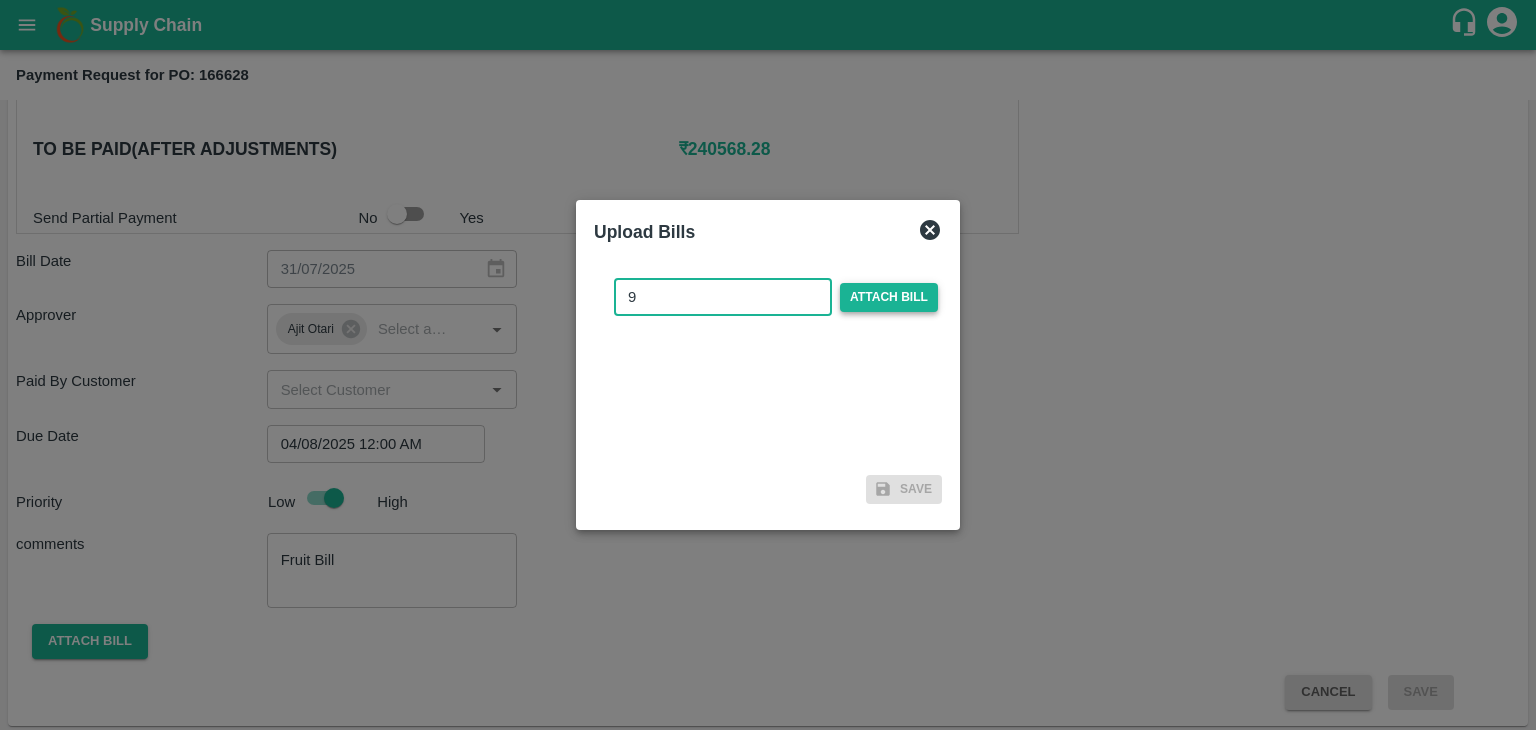 type on "9" 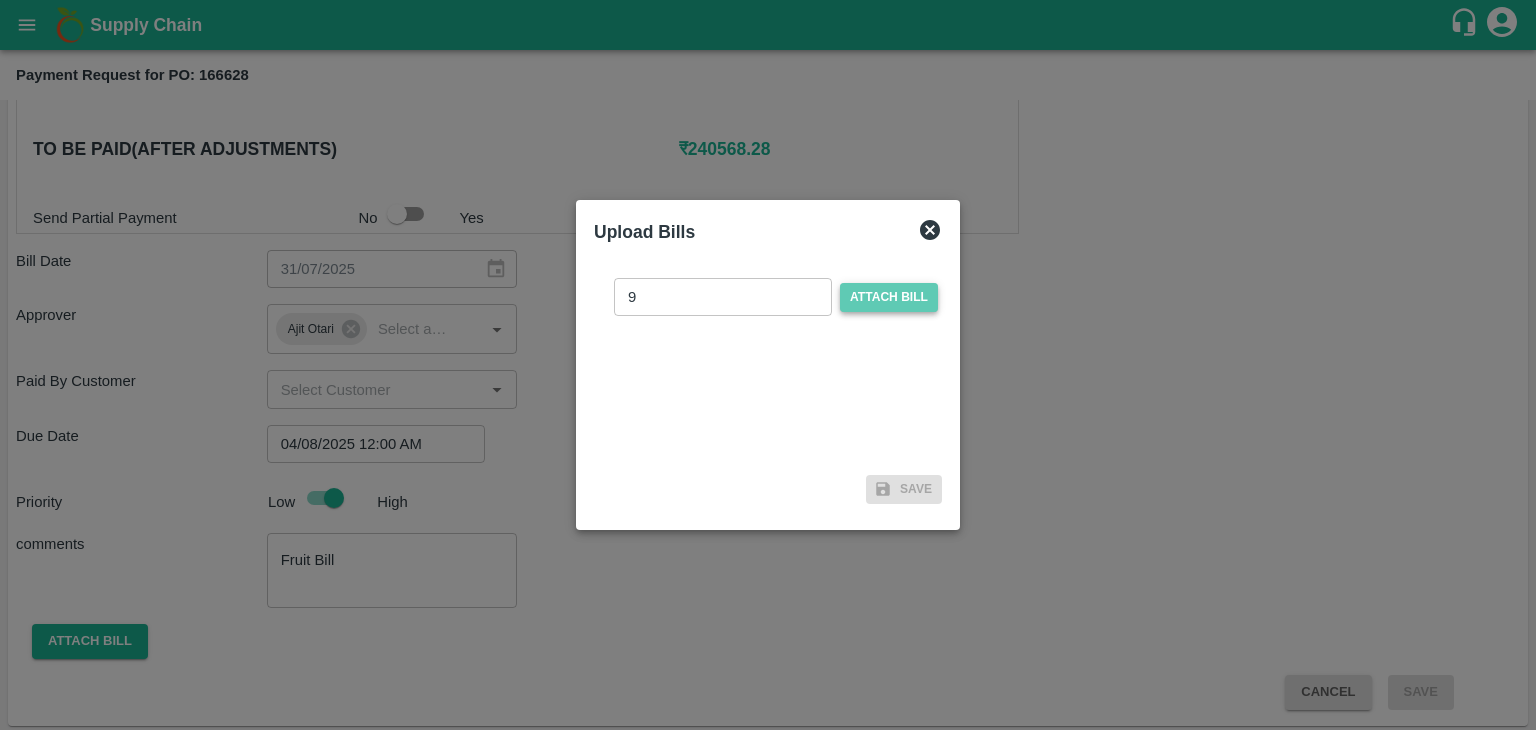 click on "Attach bill" at bounding box center [889, 297] 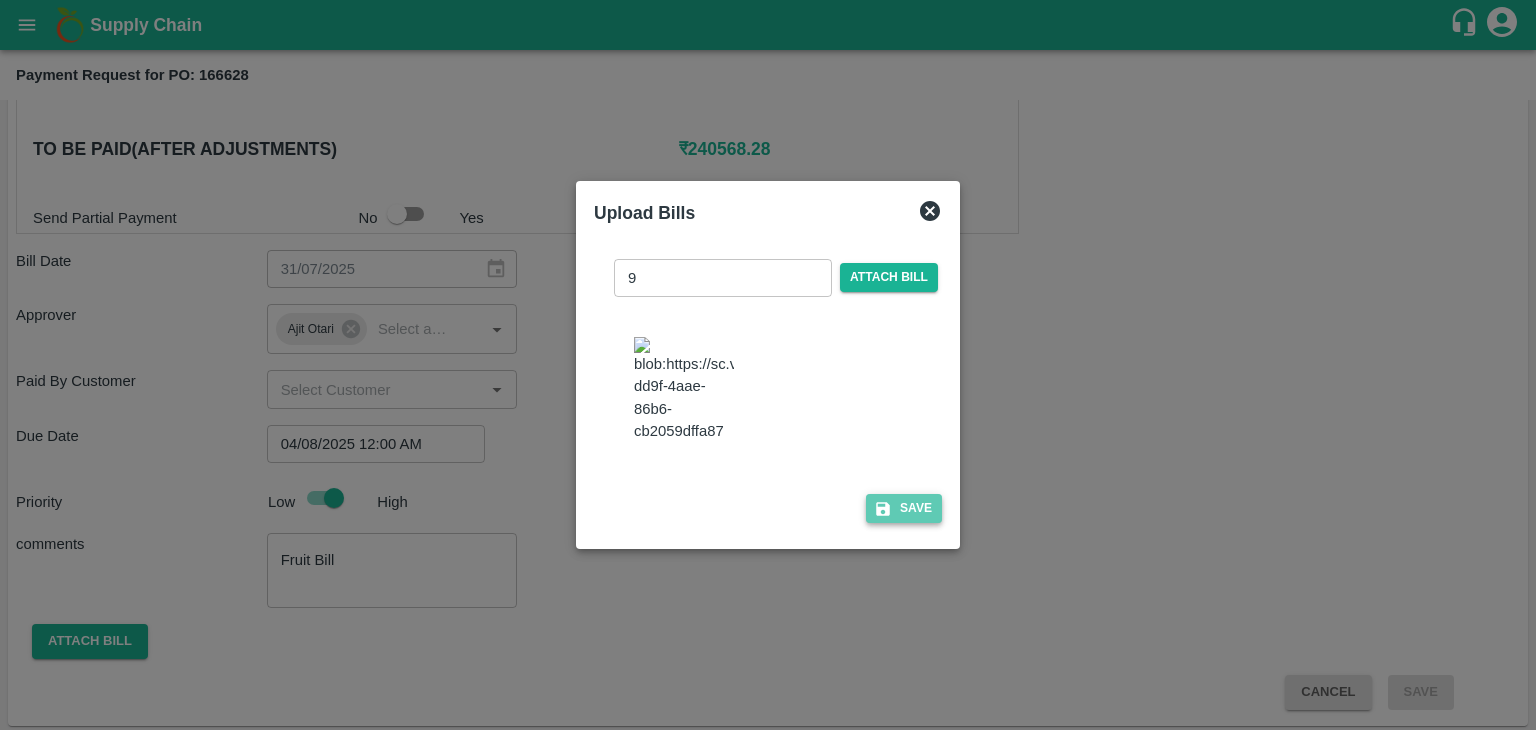 click on "Save" at bounding box center (904, 508) 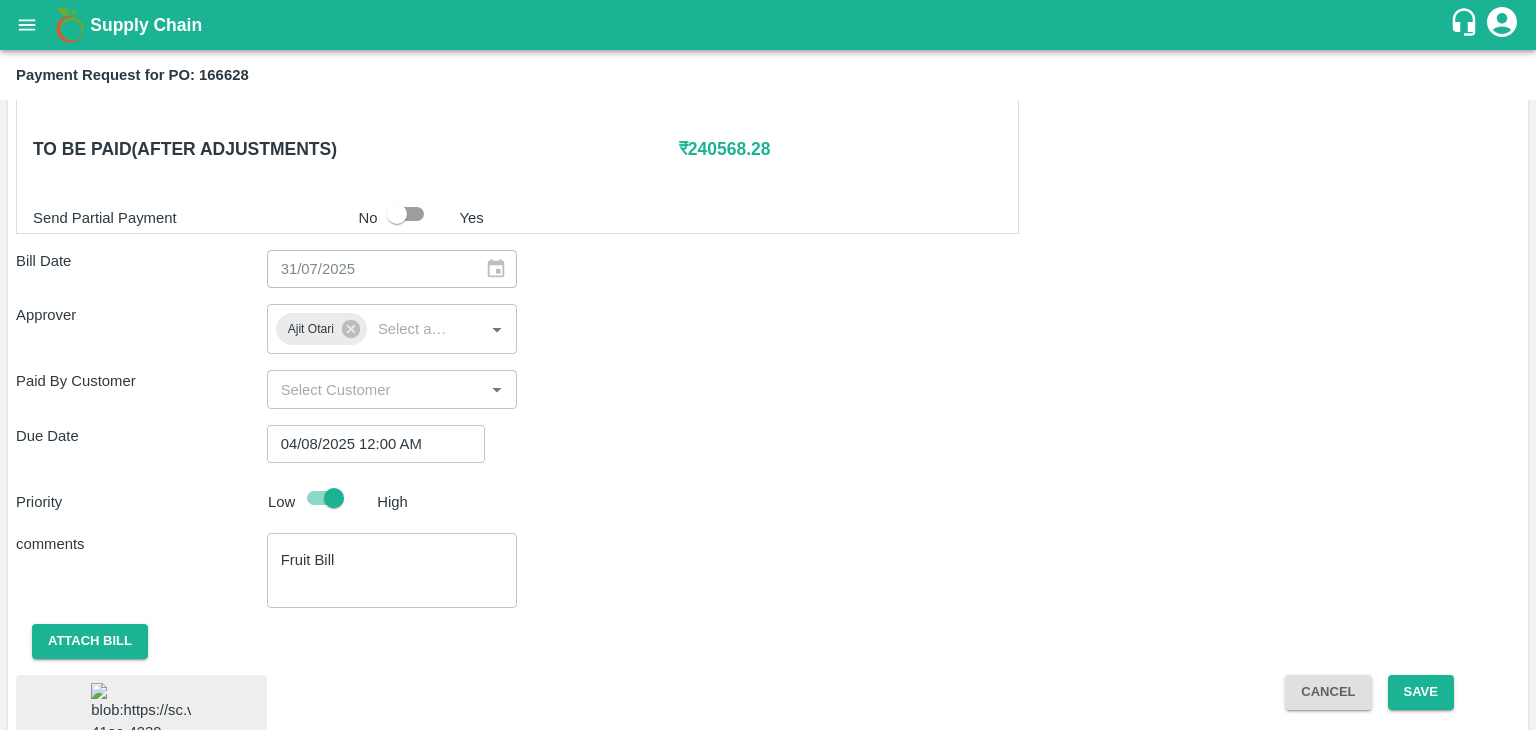 scroll, scrollTop: 1139, scrollLeft: 0, axis: vertical 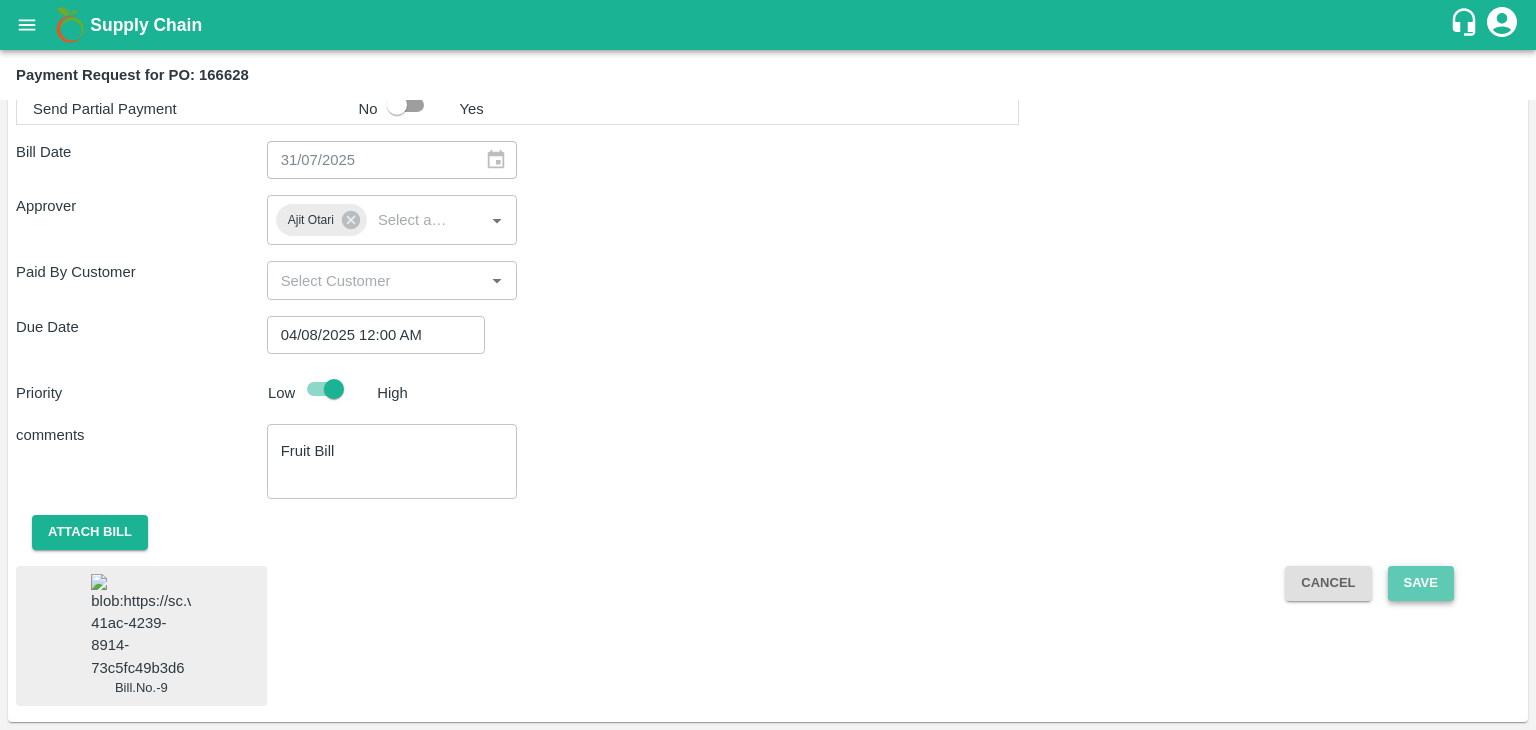 click on "Save" at bounding box center (1421, 583) 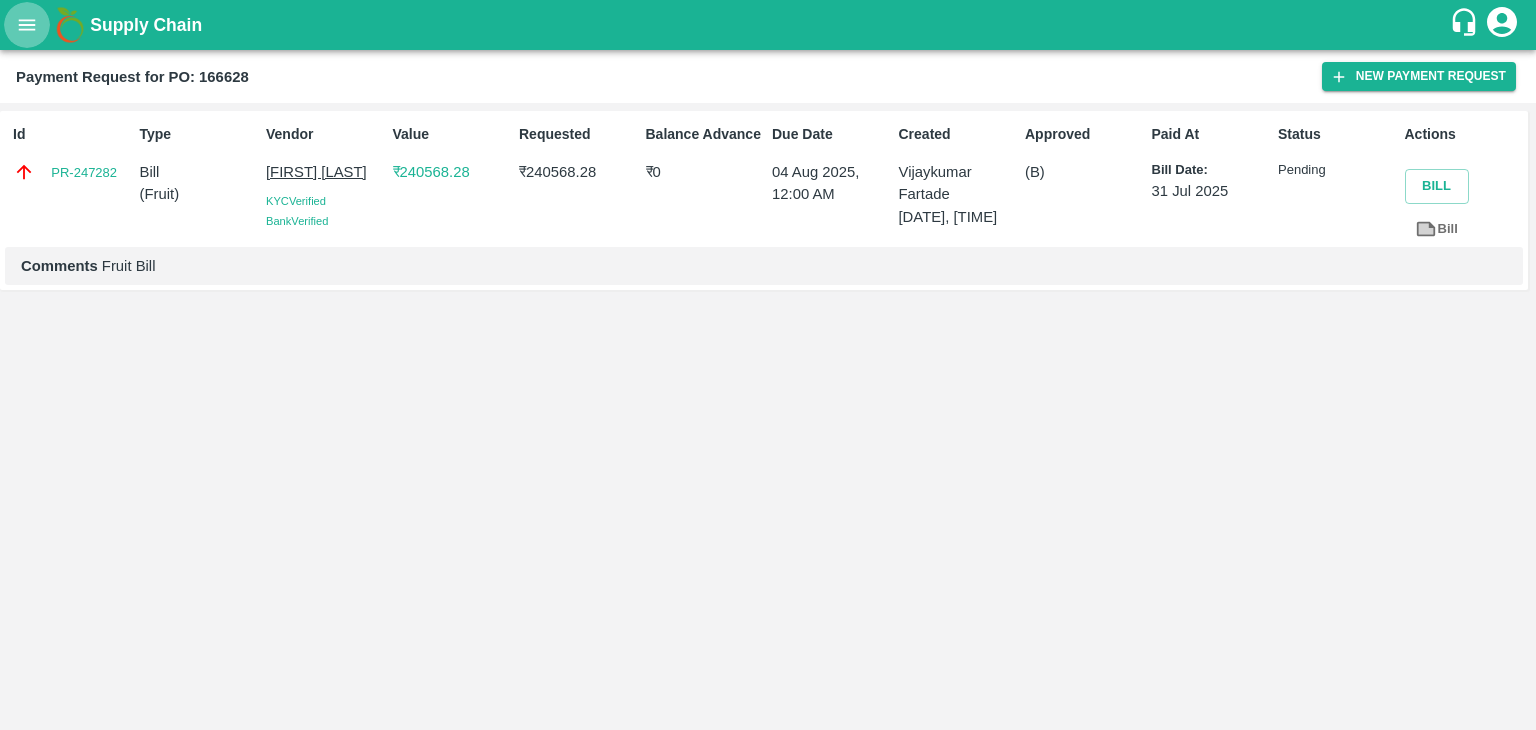 click at bounding box center (27, 25) 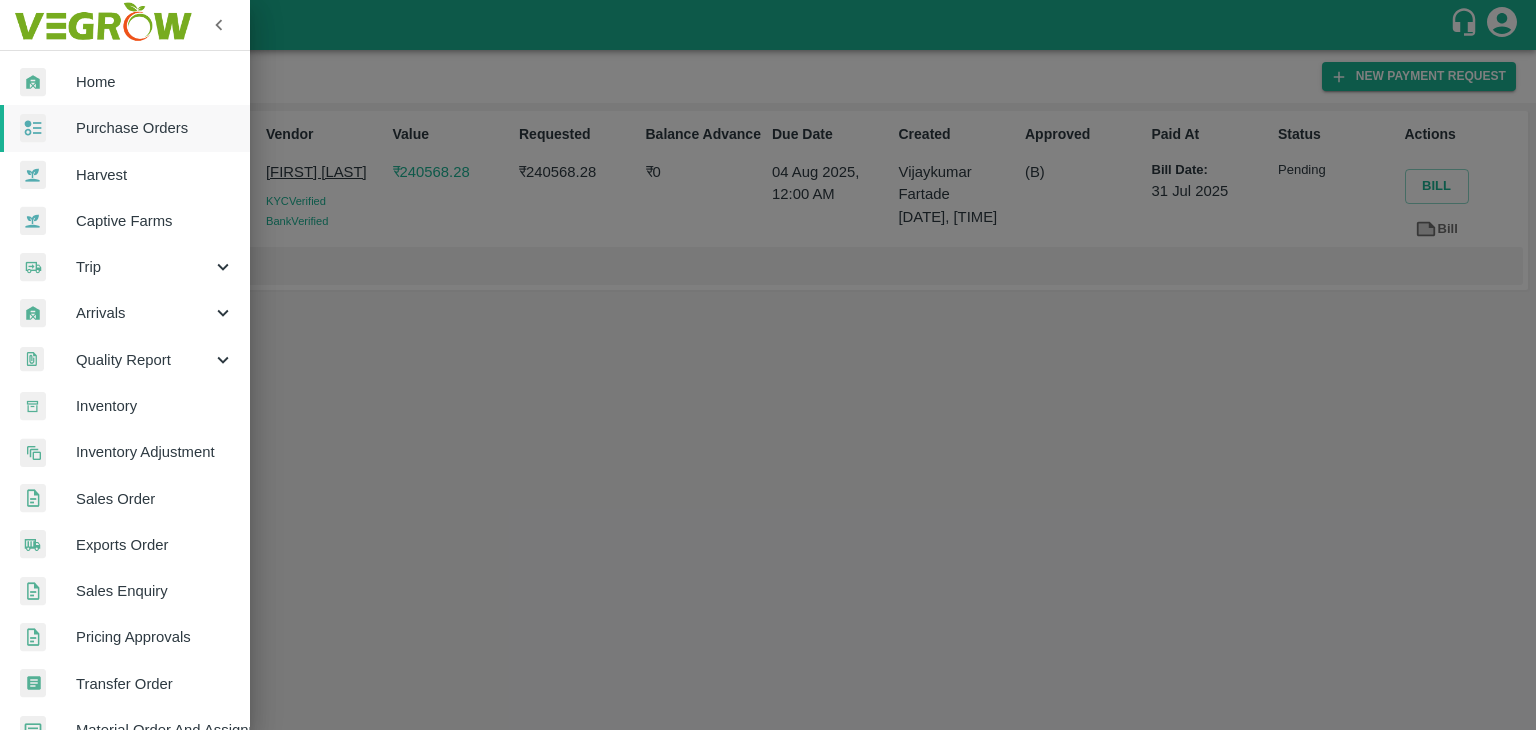 click on "Purchase Orders" at bounding box center [155, 128] 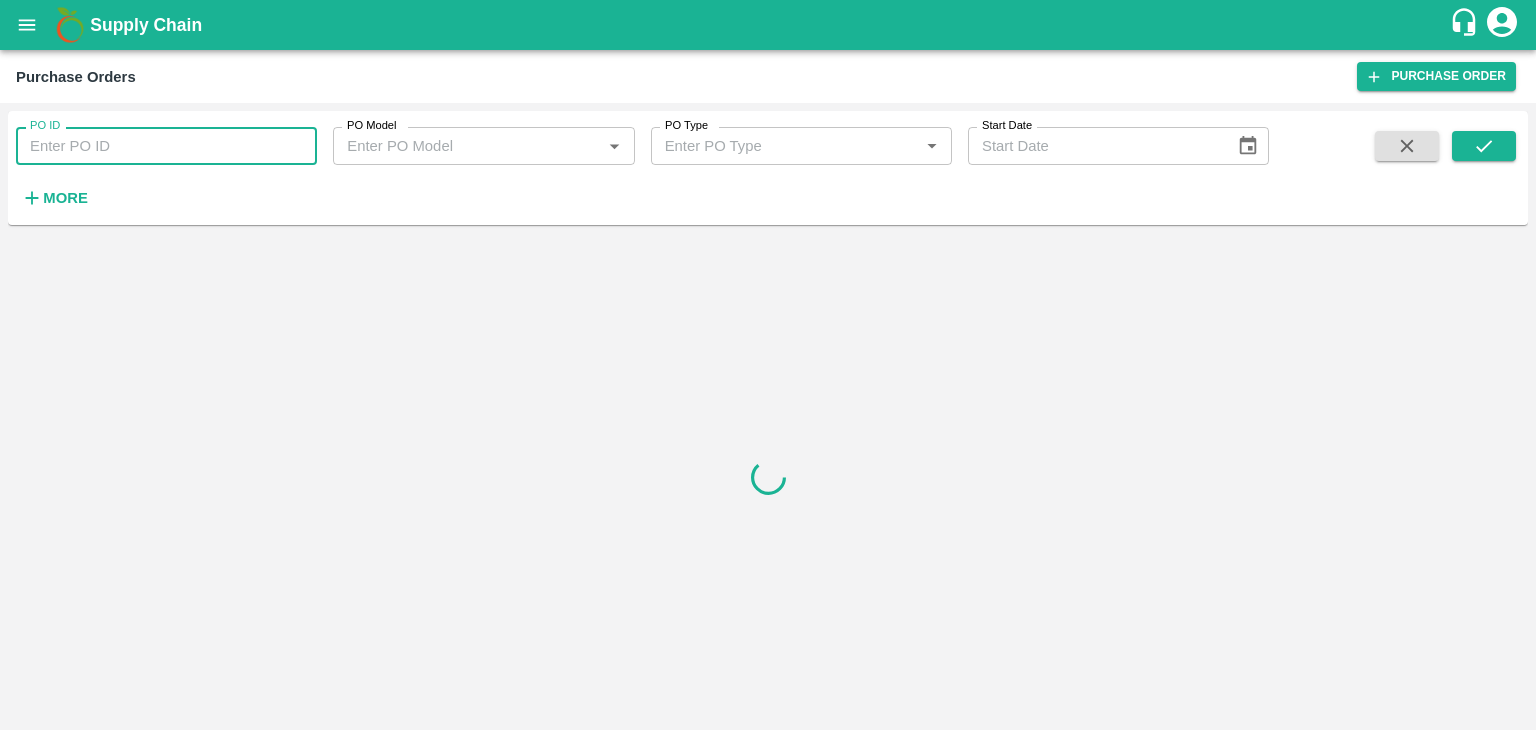 click on "PO ID" at bounding box center [166, 146] 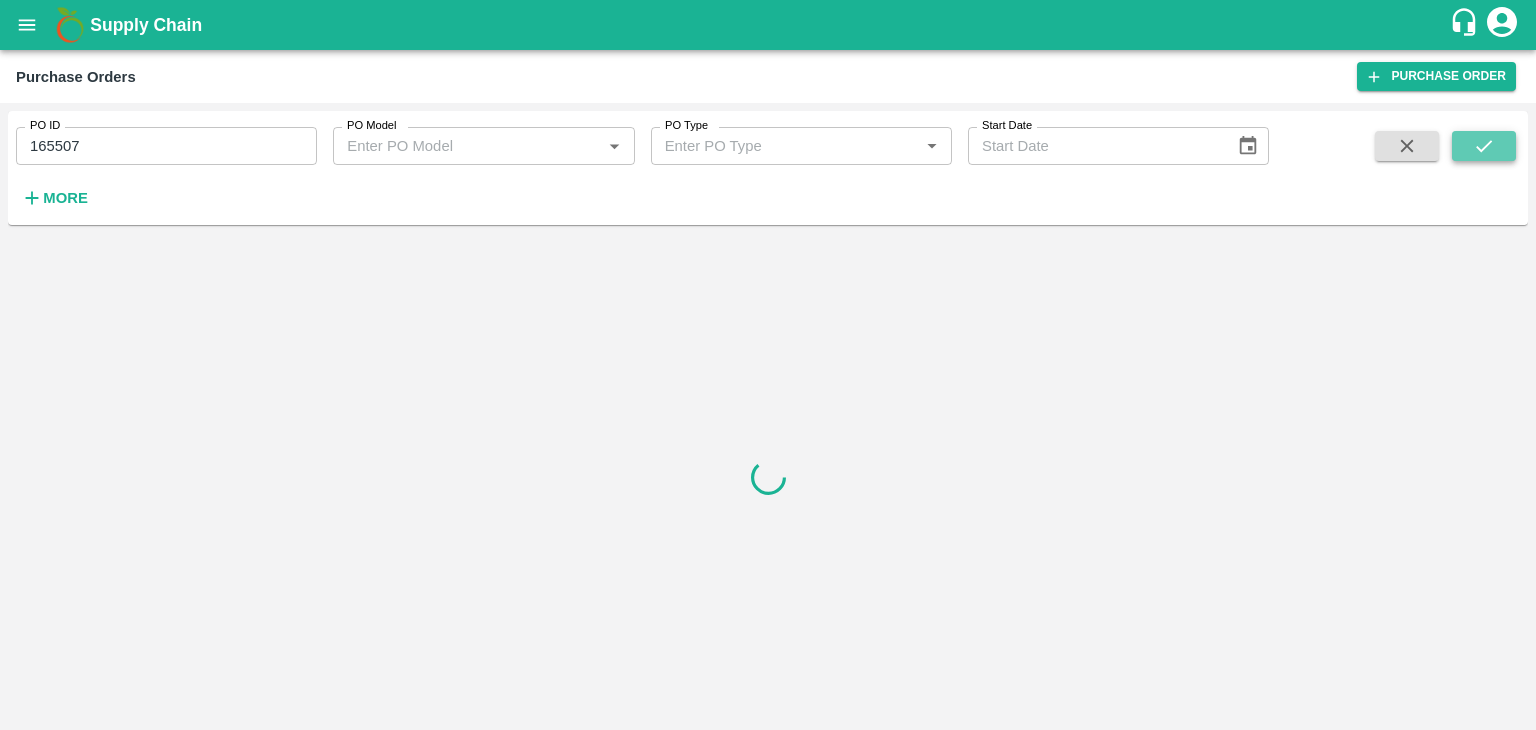 click 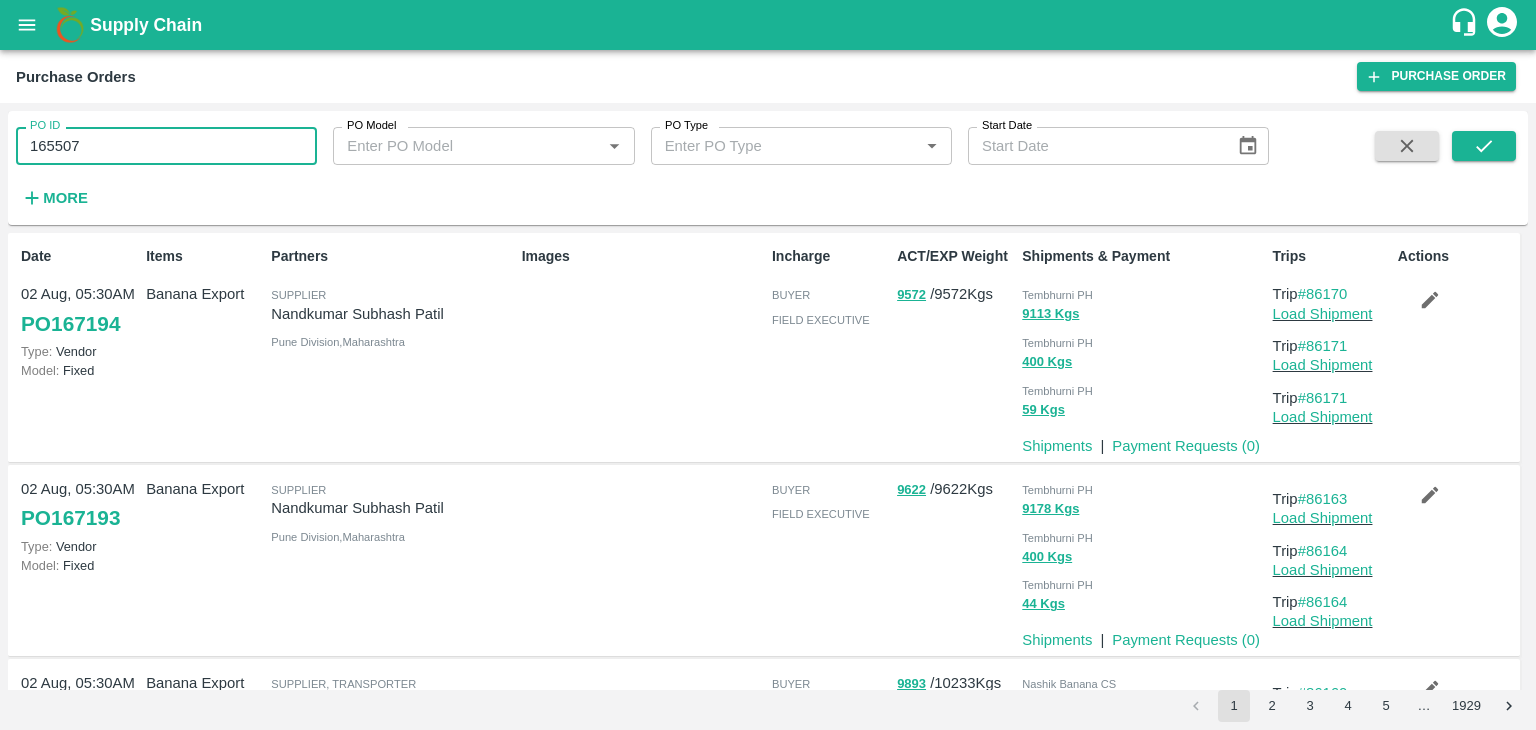 click on "165507" at bounding box center (166, 146) 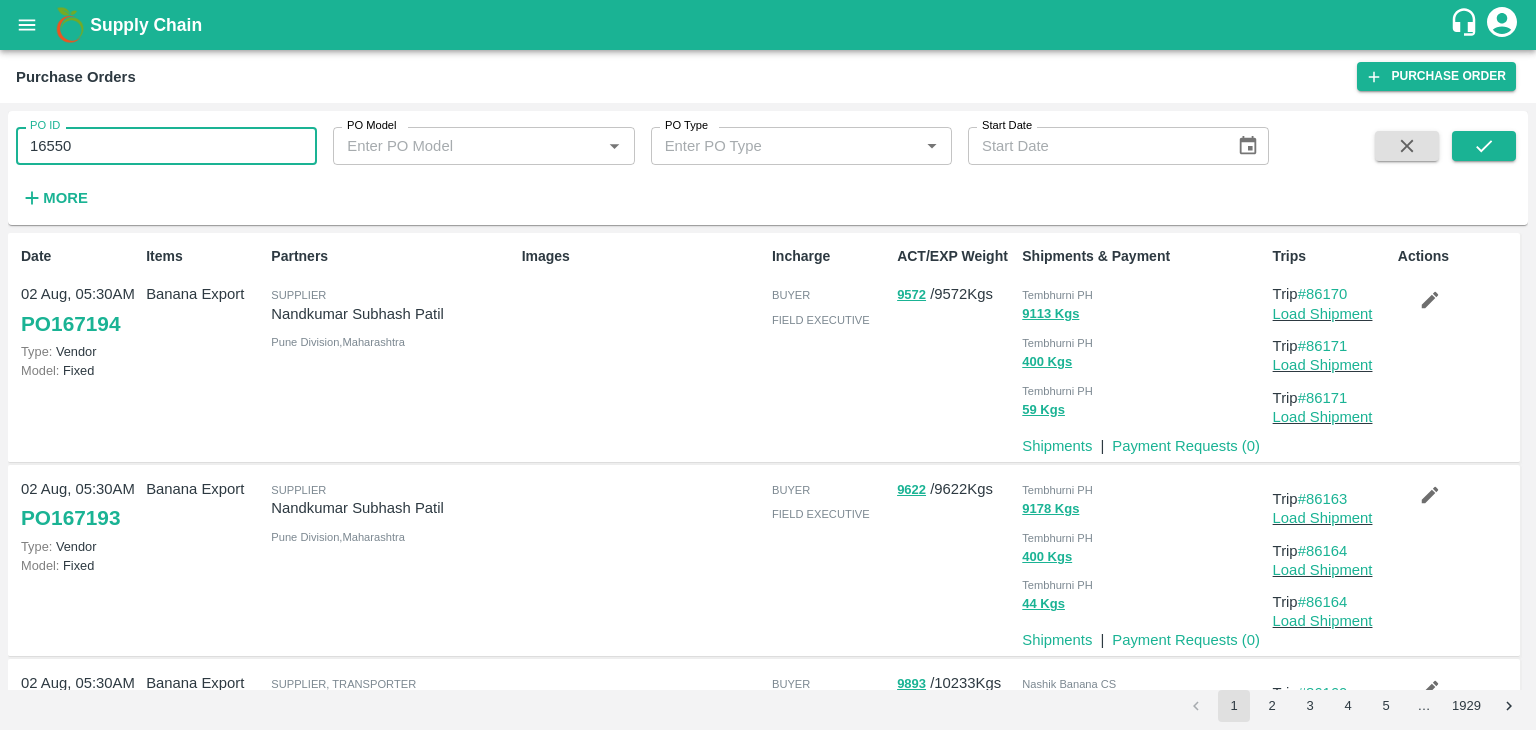 type on "165507" 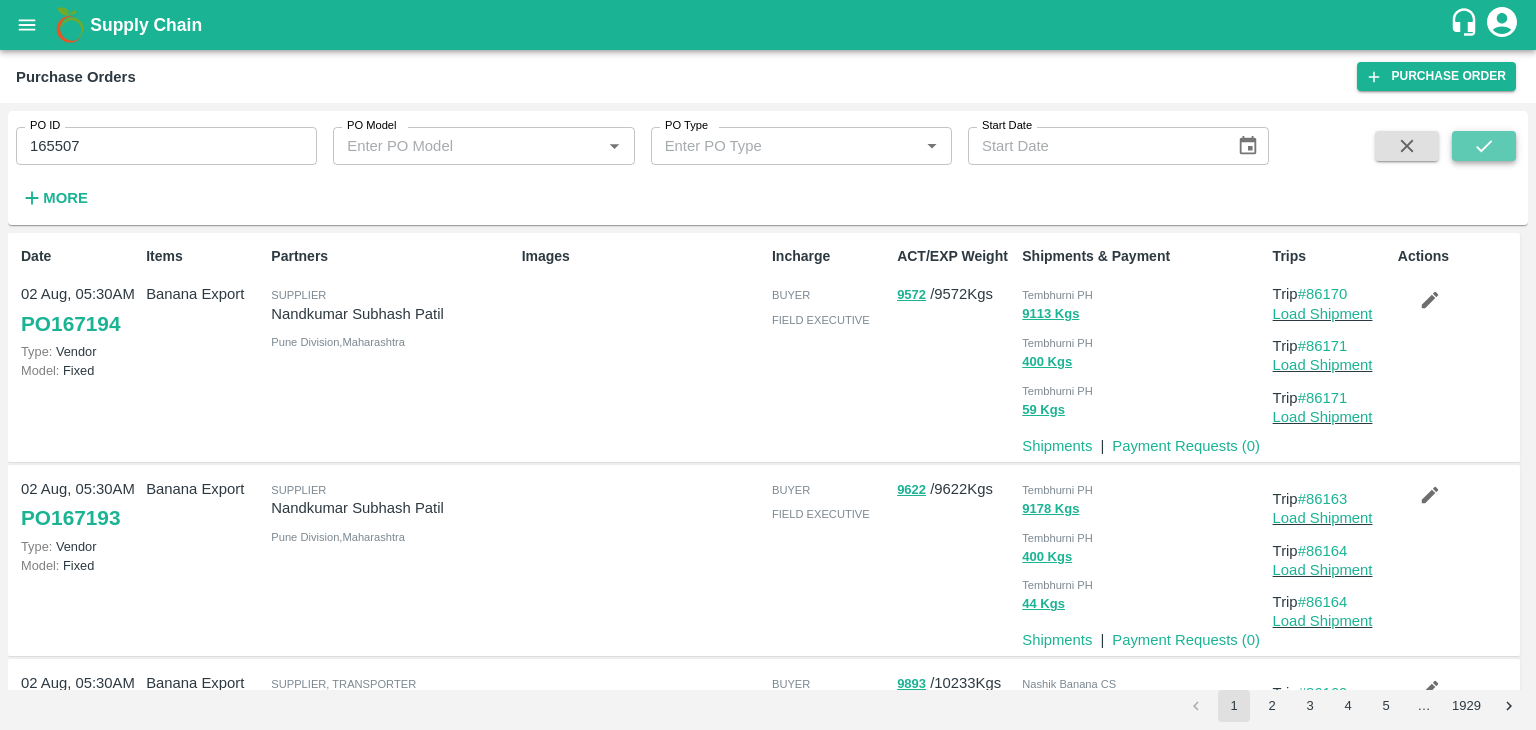 click 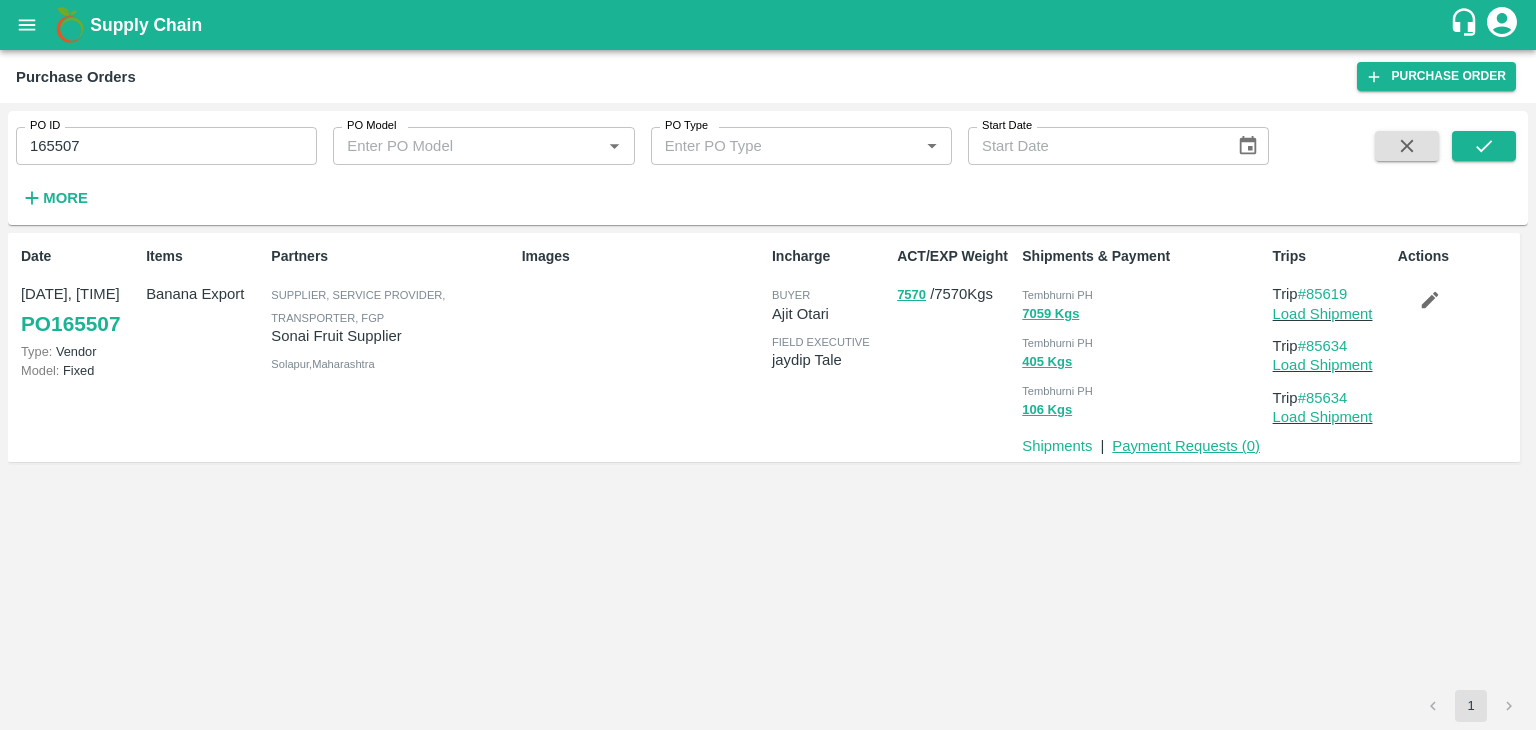 click on "Payment Requests ( 0 )" at bounding box center [1186, 446] 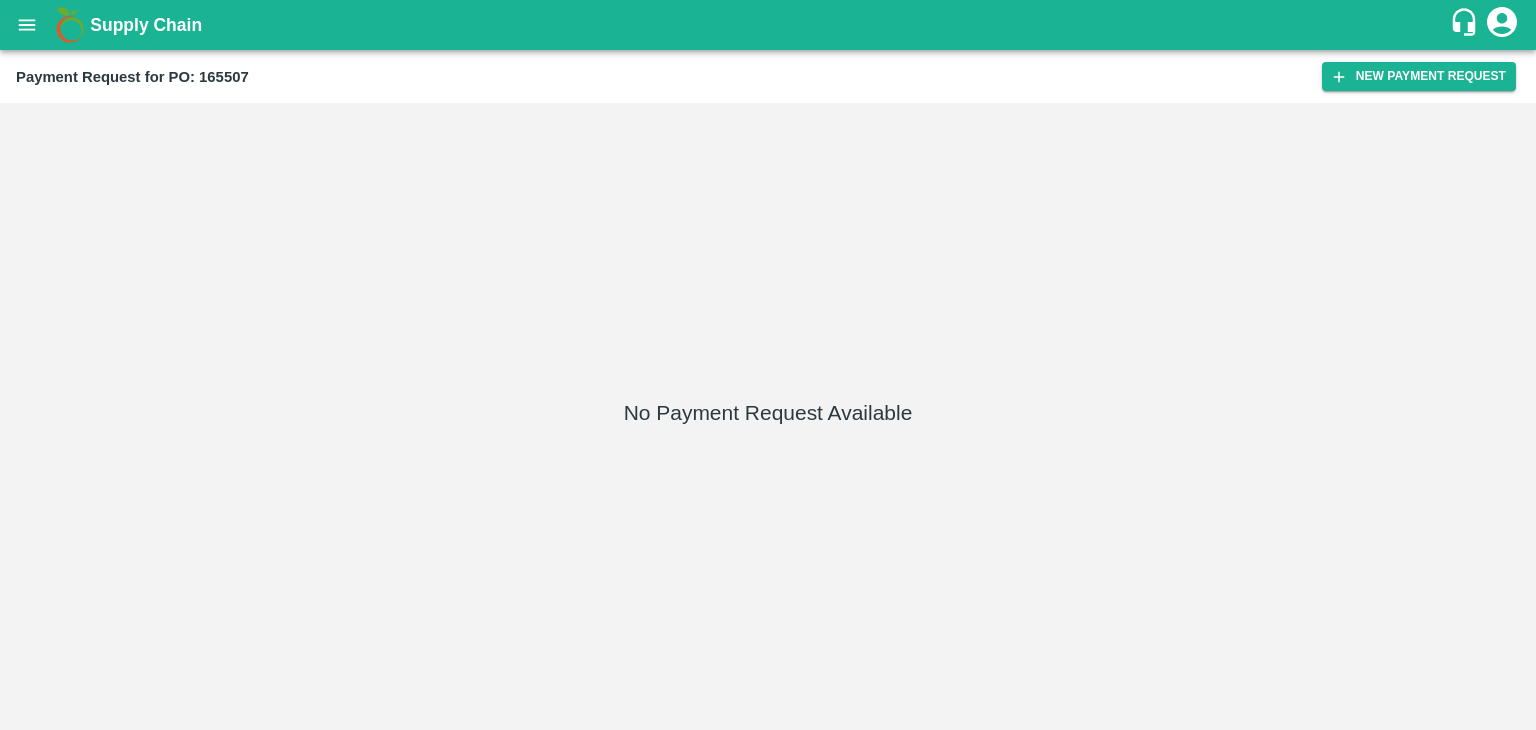 scroll, scrollTop: 0, scrollLeft: 0, axis: both 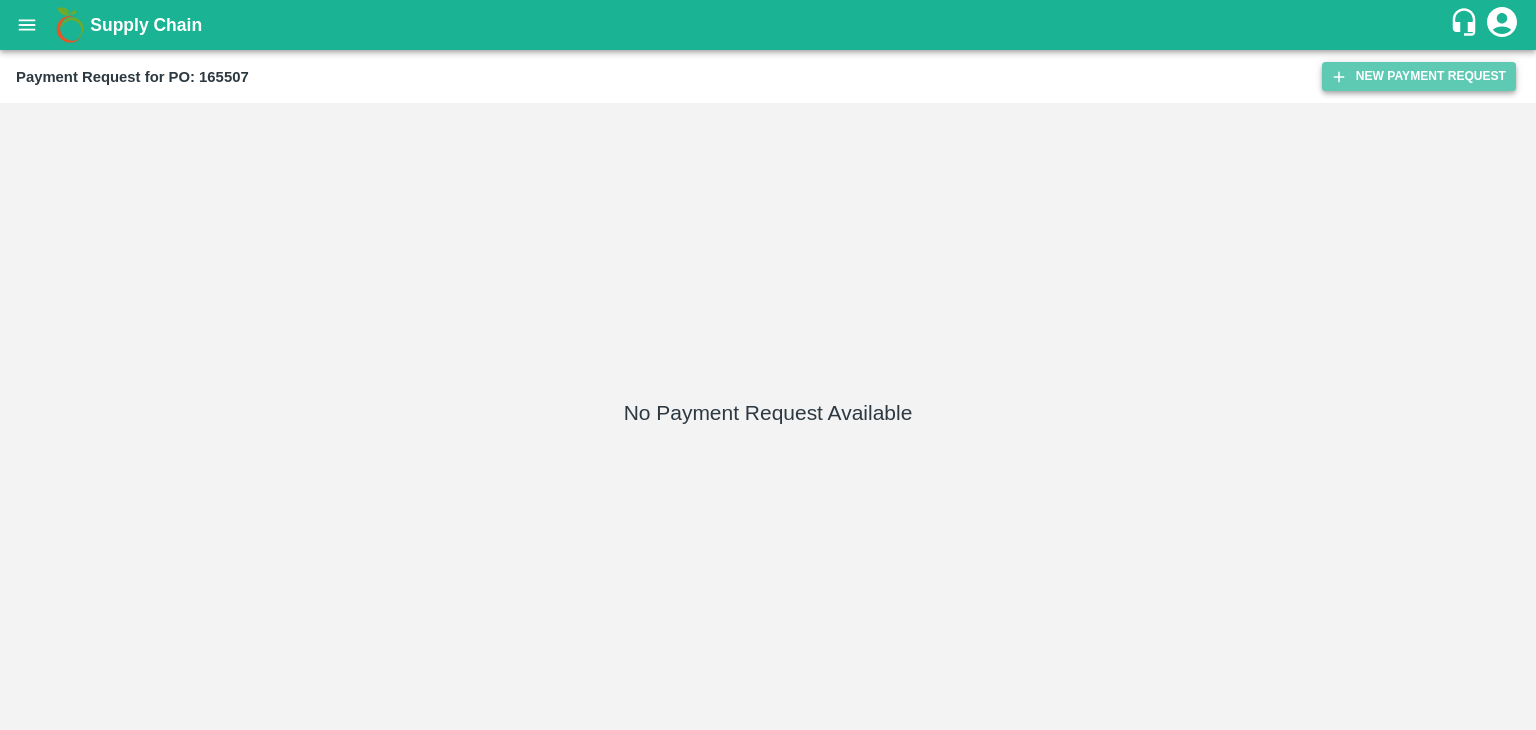 click on "New Payment Request" at bounding box center [1419, 76] 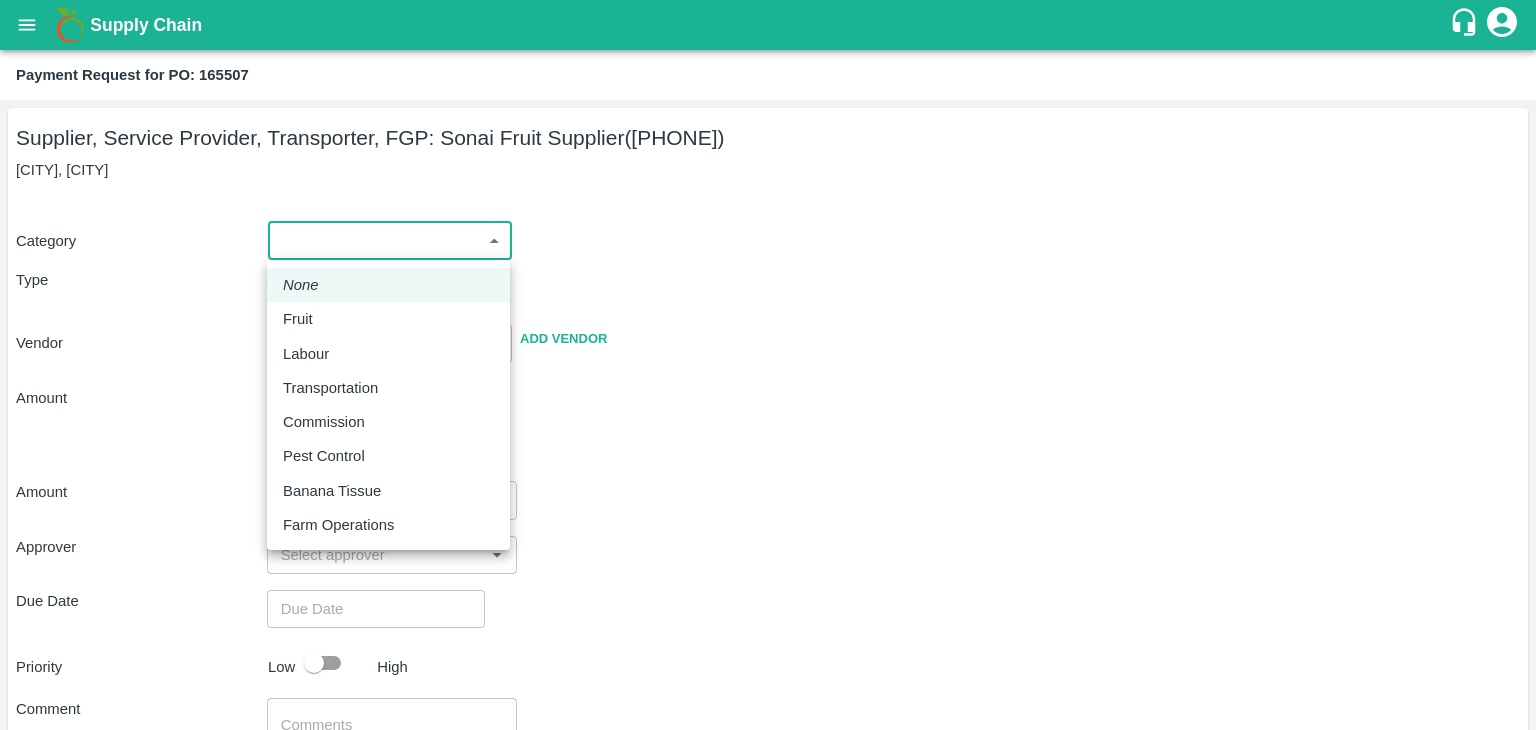 click on "Supply Chain Payment Request for PO: 165507 Supplier, Service Provider, Transporter, FGP:    [SUPPLIER_NAME] ([PHONE]) [CITY], [CITY] Category ​ ​ Type Advance Bill Vendor ​ Add Vendor Amount Total value Per Kg ​ Amount ​ Approver ​ Due Date ​  Priority  Low  High Comment x ​ Attach bill Cancel Save Tembhurni PH Nashik CC Shahada Banana Export PH Savda Banana Export PH Nashik Banana CS [FIRST] [LAST] Logout None Fruit Labour Transportation Commission Pest Control Banana Tissue Farm Operations" at bounding box center (768, 365) 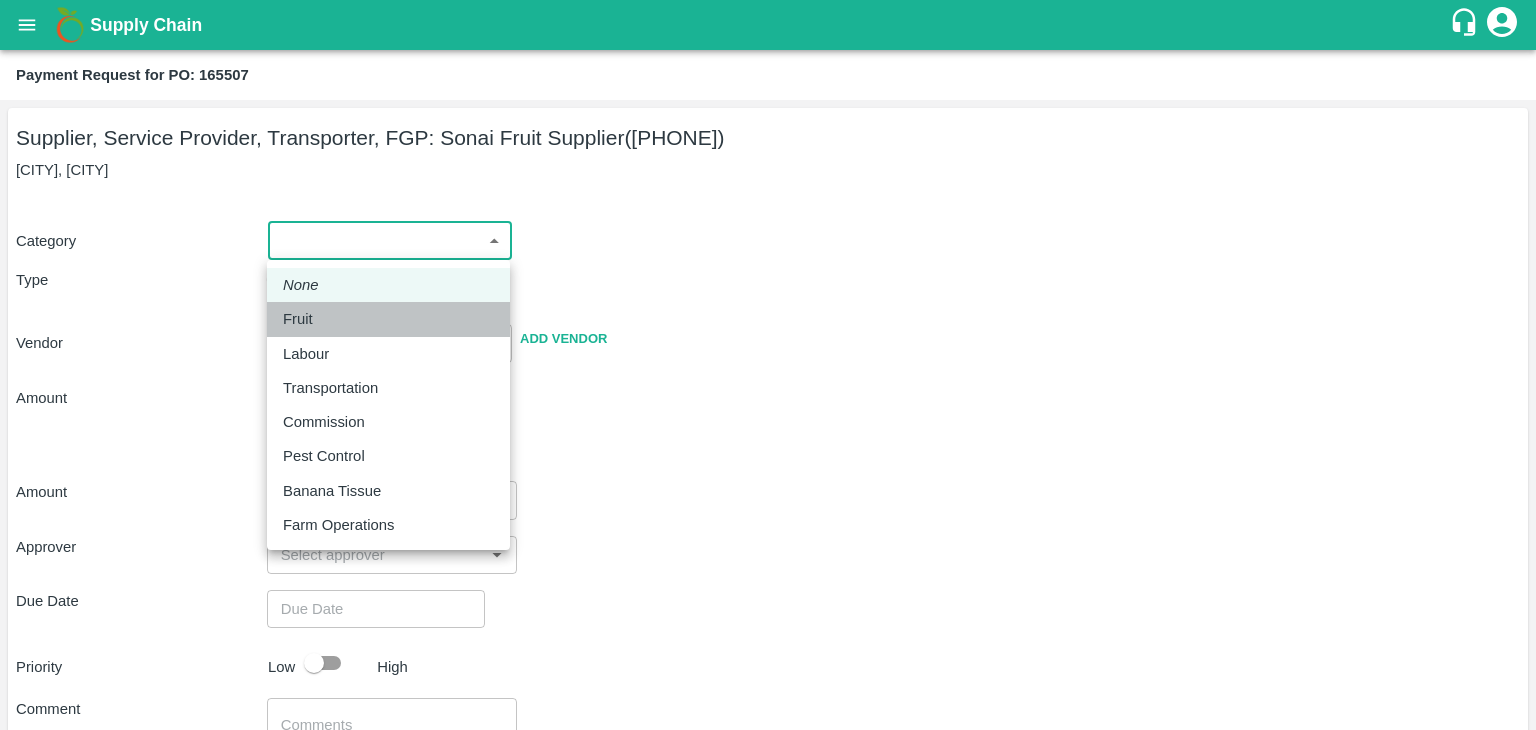 click on "Fruit" at bounding box center [388, 319] 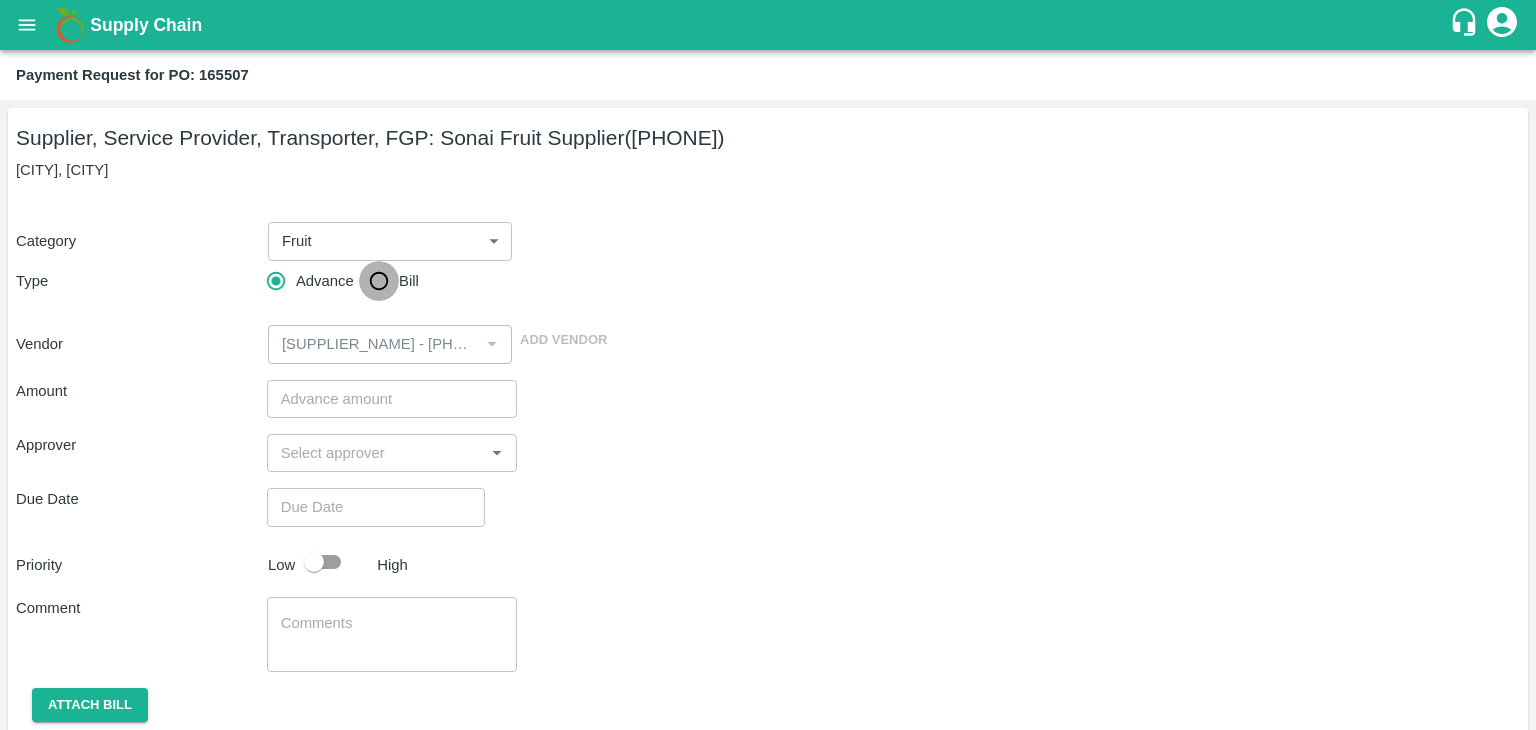 click on "Bill" at bounding box center [379, 281] 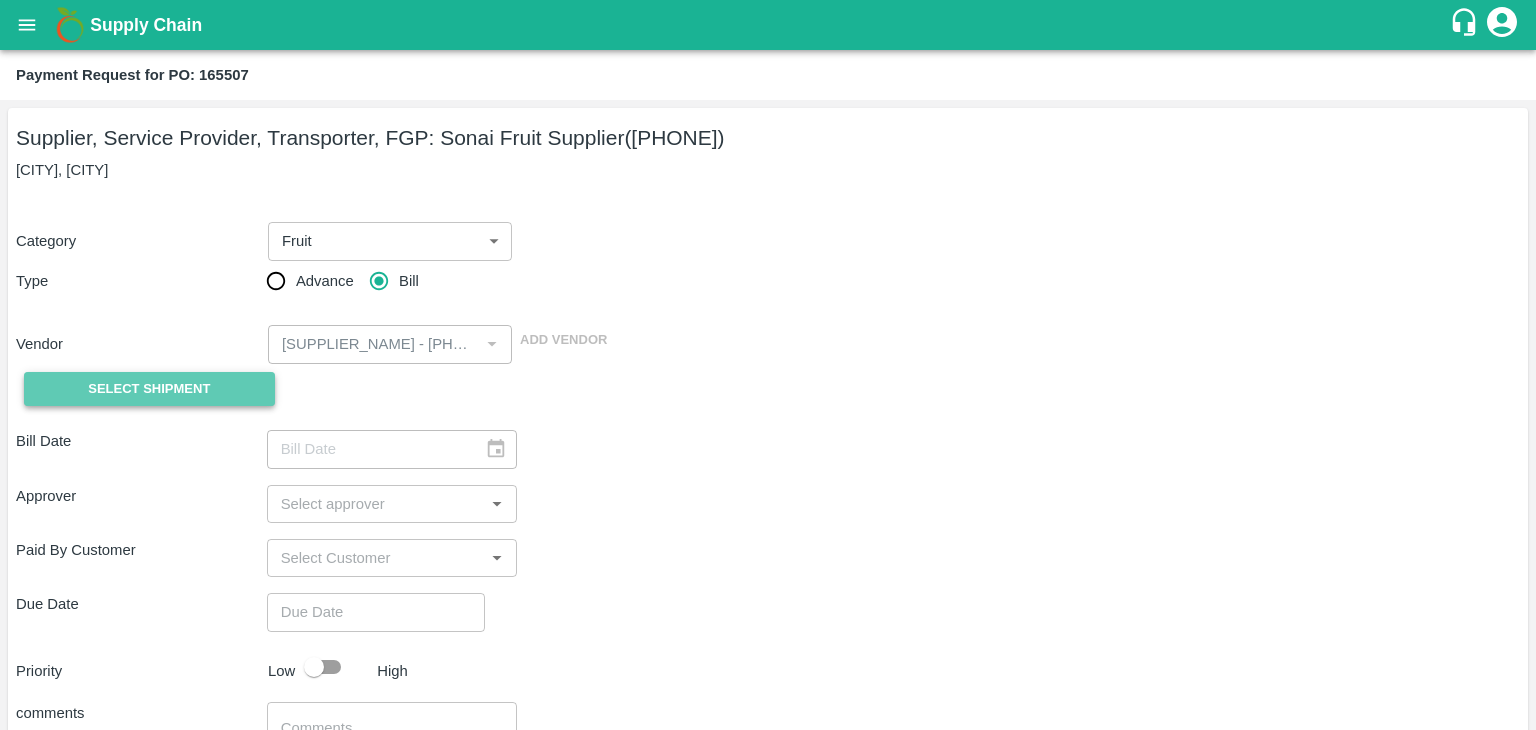 click on "Select Shipment" at bounding box center (149, 389) 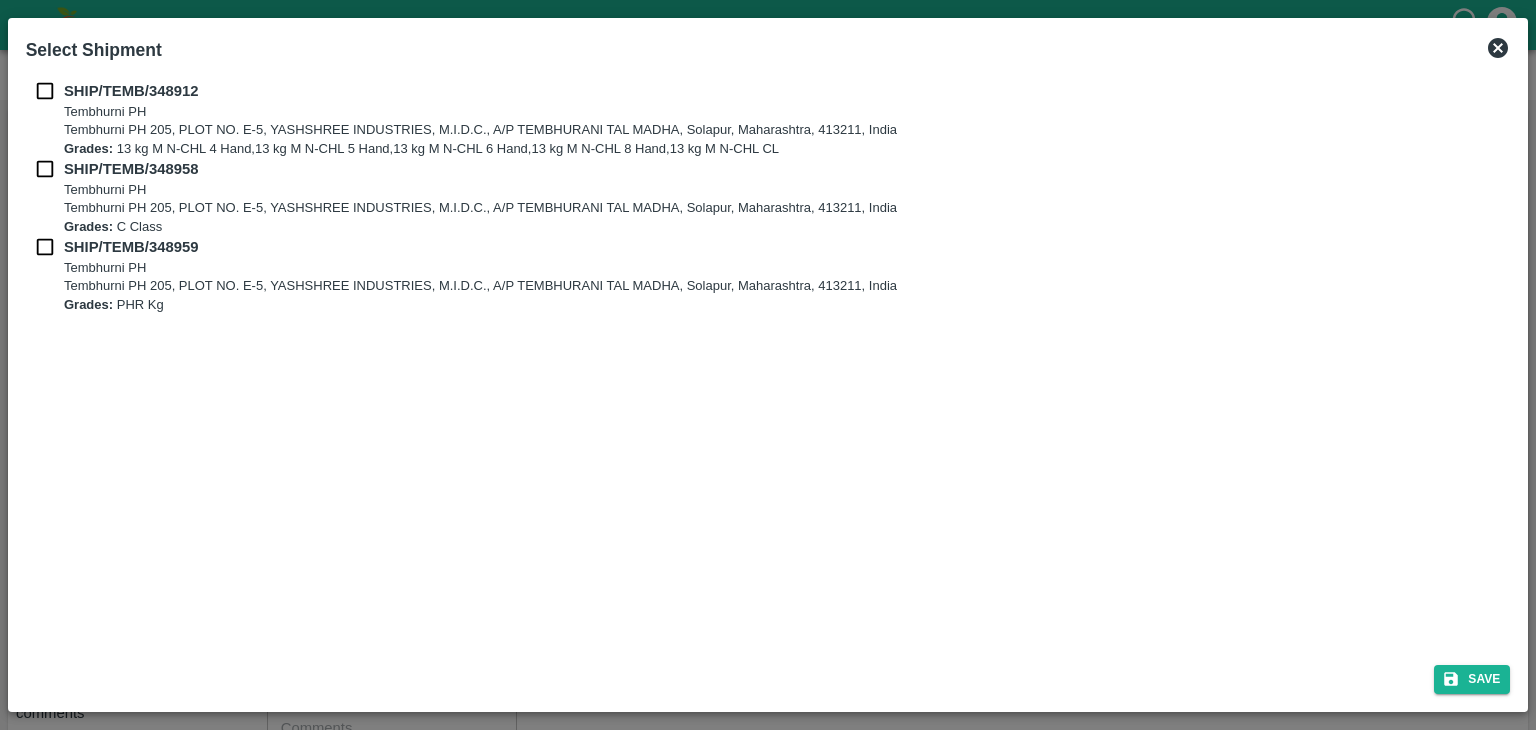 drag, startPoint x: 32, startPoint y: 70, endPoint x: 41, endPoint y: 93, distance: 24.698177 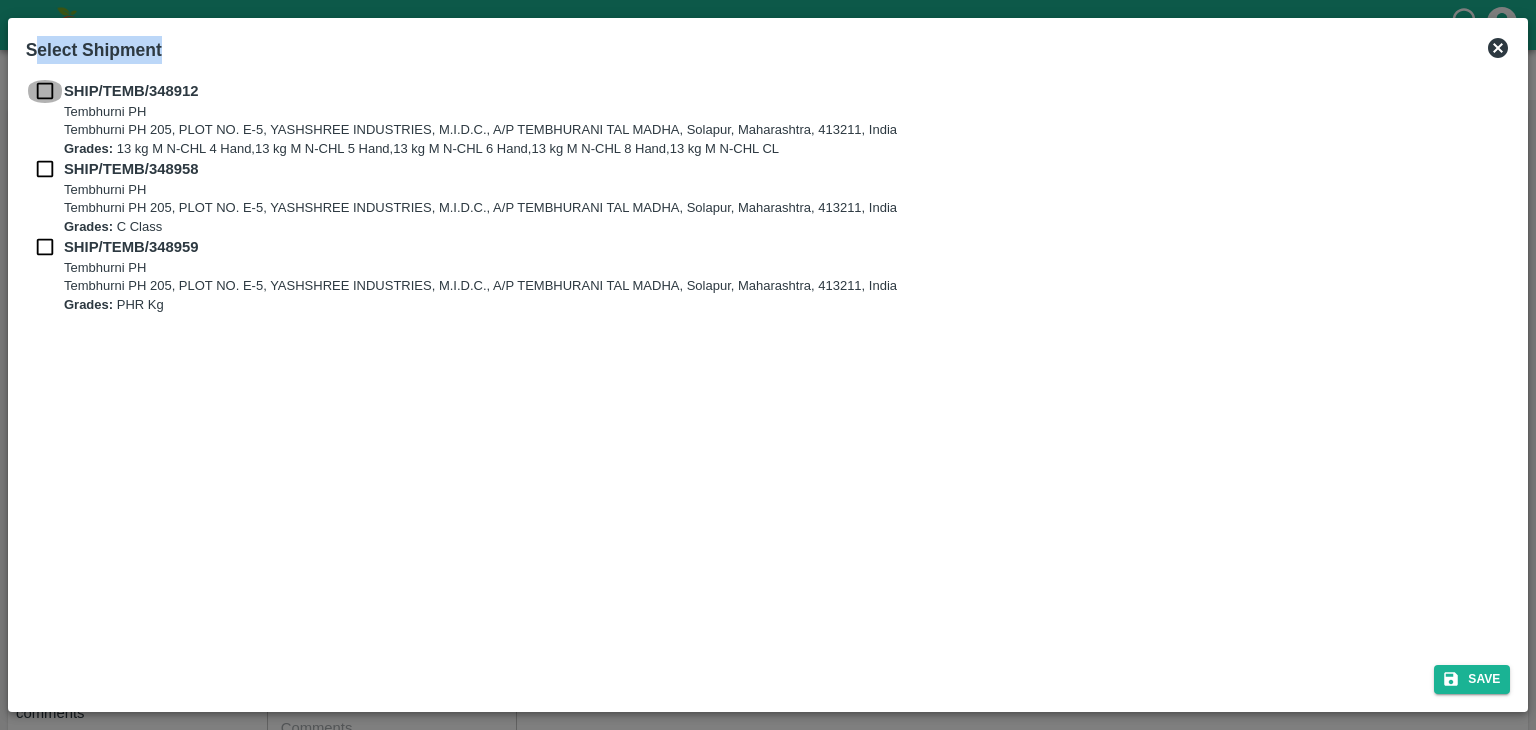 click at bounding box center (45, 91) 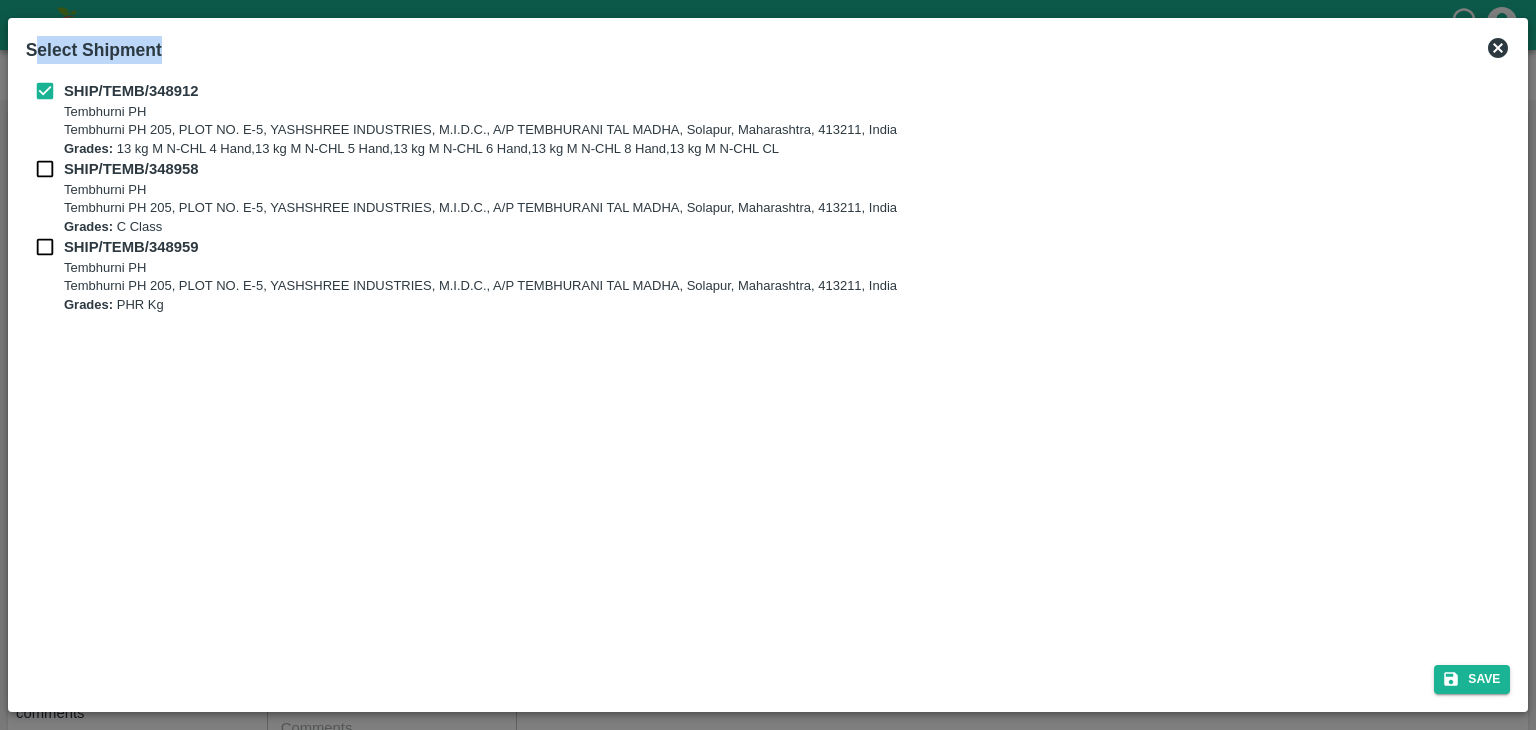 click at bounding box center [45, 169] 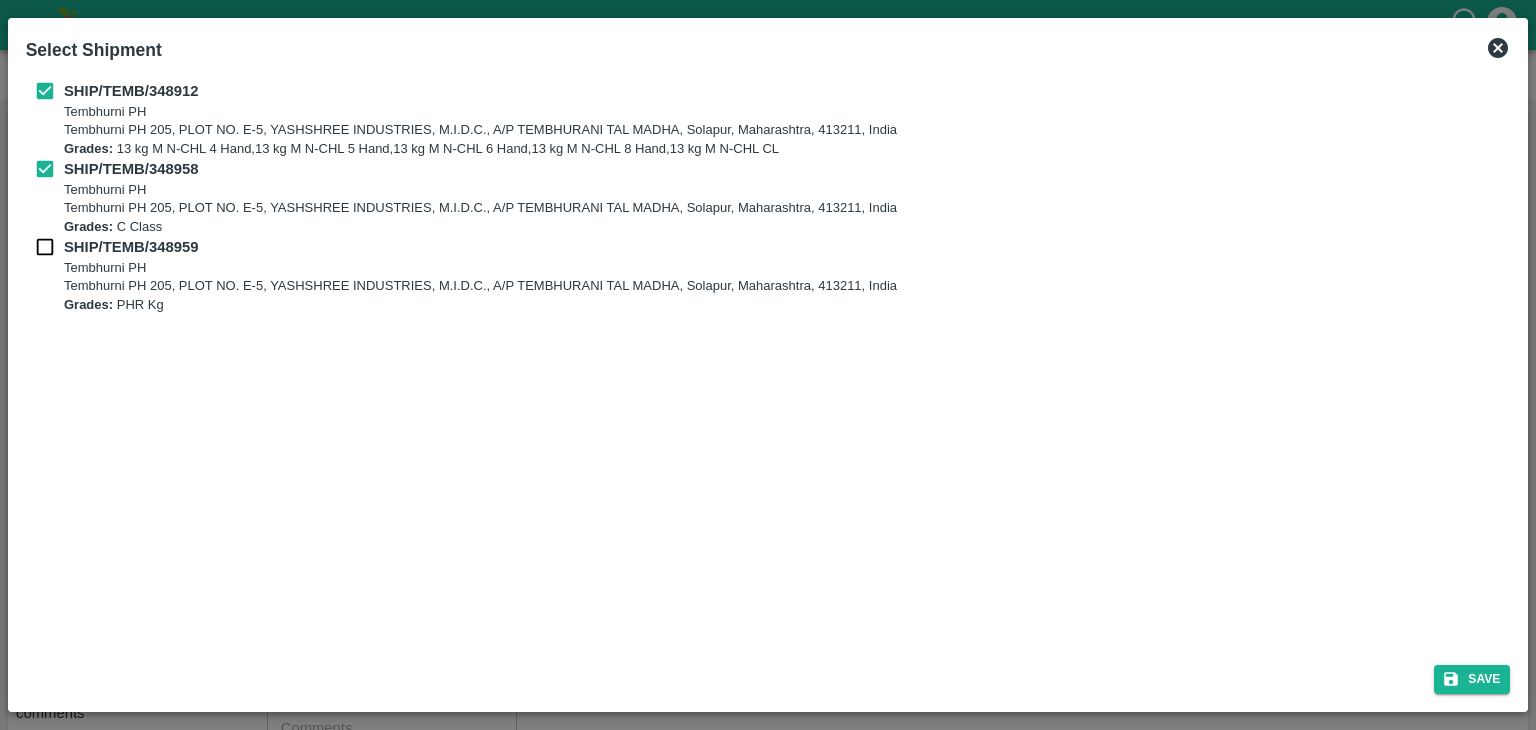 click on "SHIP/TEMB/348959 Tembhurni PH Tembhurni PH 205, PLOT NO. E-5, YASHSHREE INDUSTRIES, M.I.D.C., A/P TEMBHURANI TAL MADHA, [CITY], [STATE], [POSTAL_CODE], India Grades:   PHR Kg" at bounding box center [768, 275] 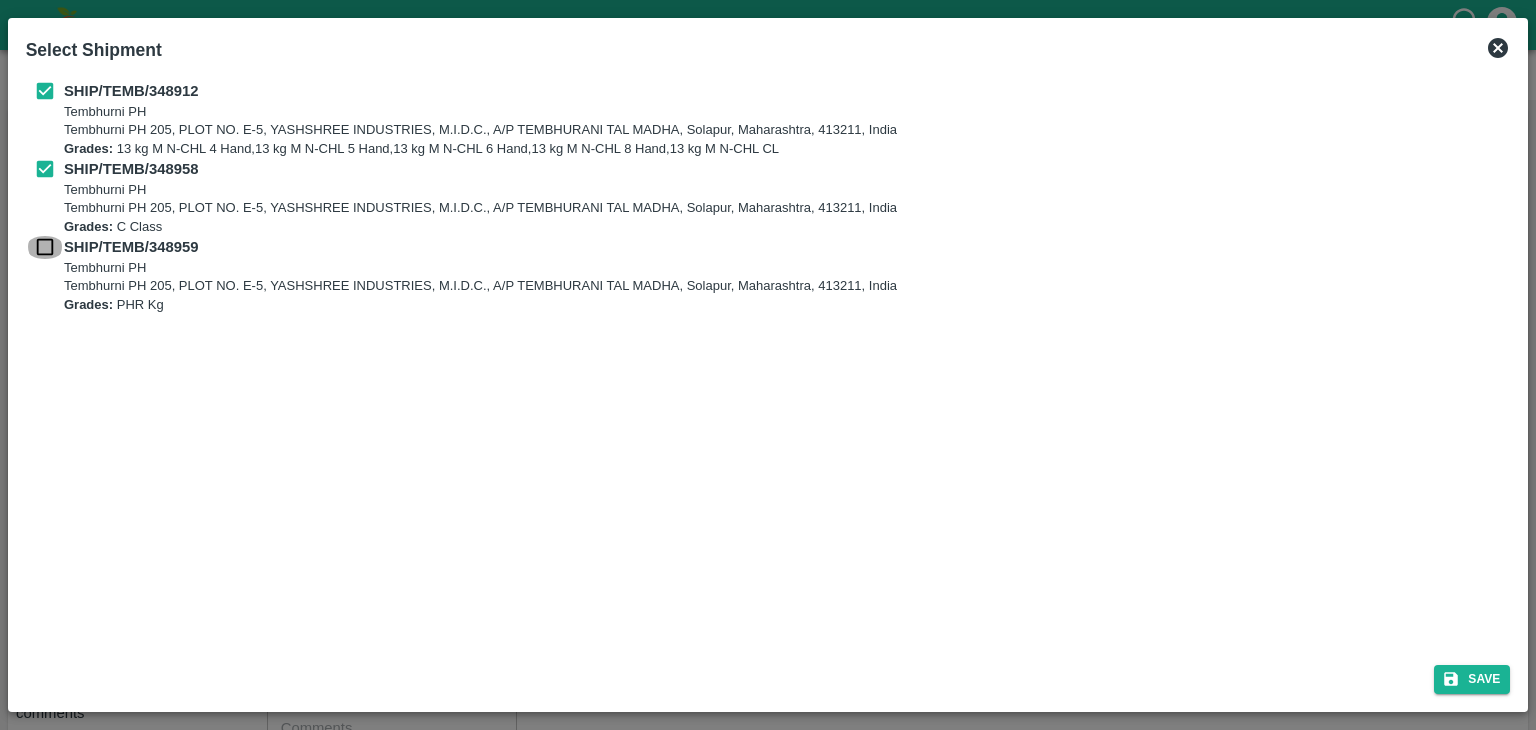 click at bounding box center (45, 247) 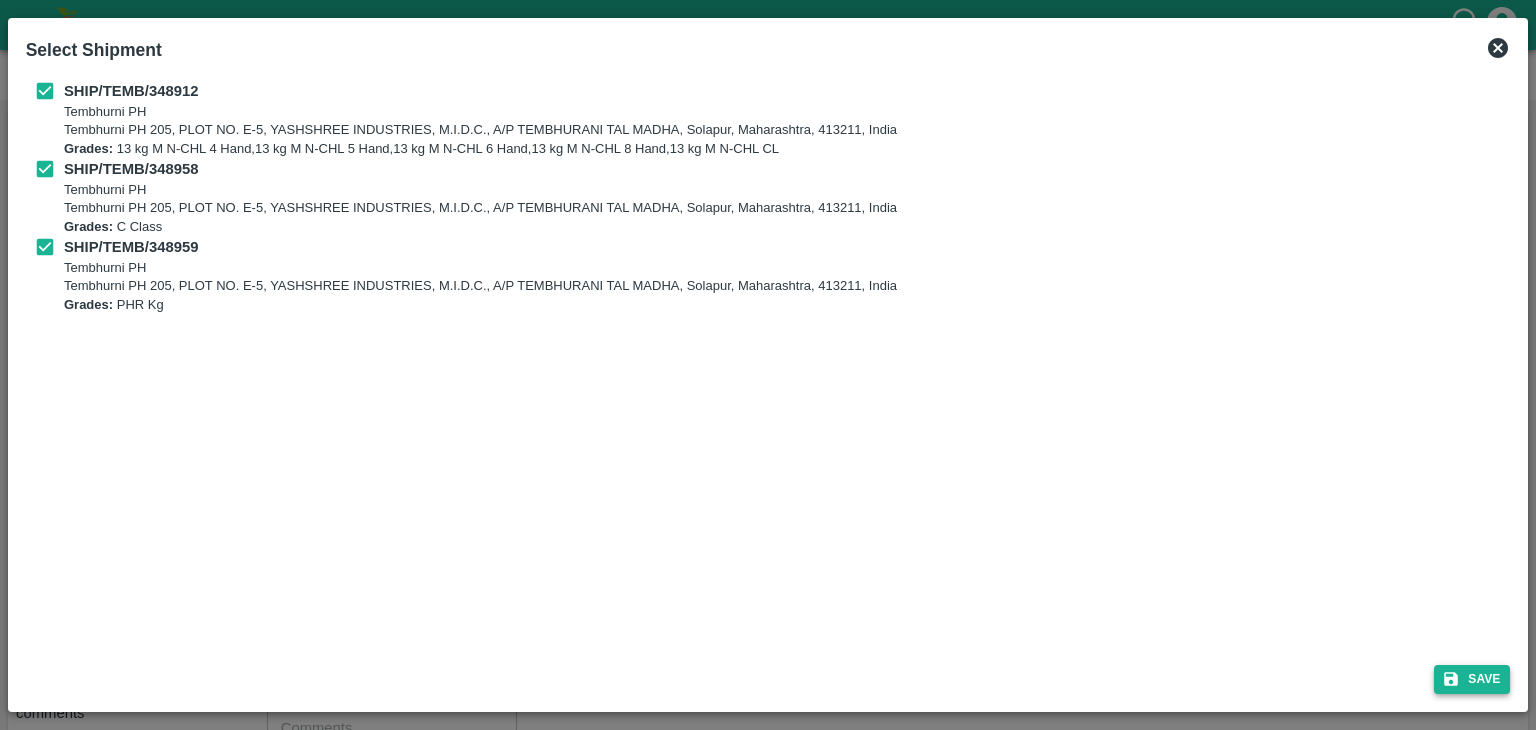 drag, startPoint x: 1444, startPoint y: 660, endPoint x: 1472, endPoint y: 676, distance: 32.24903 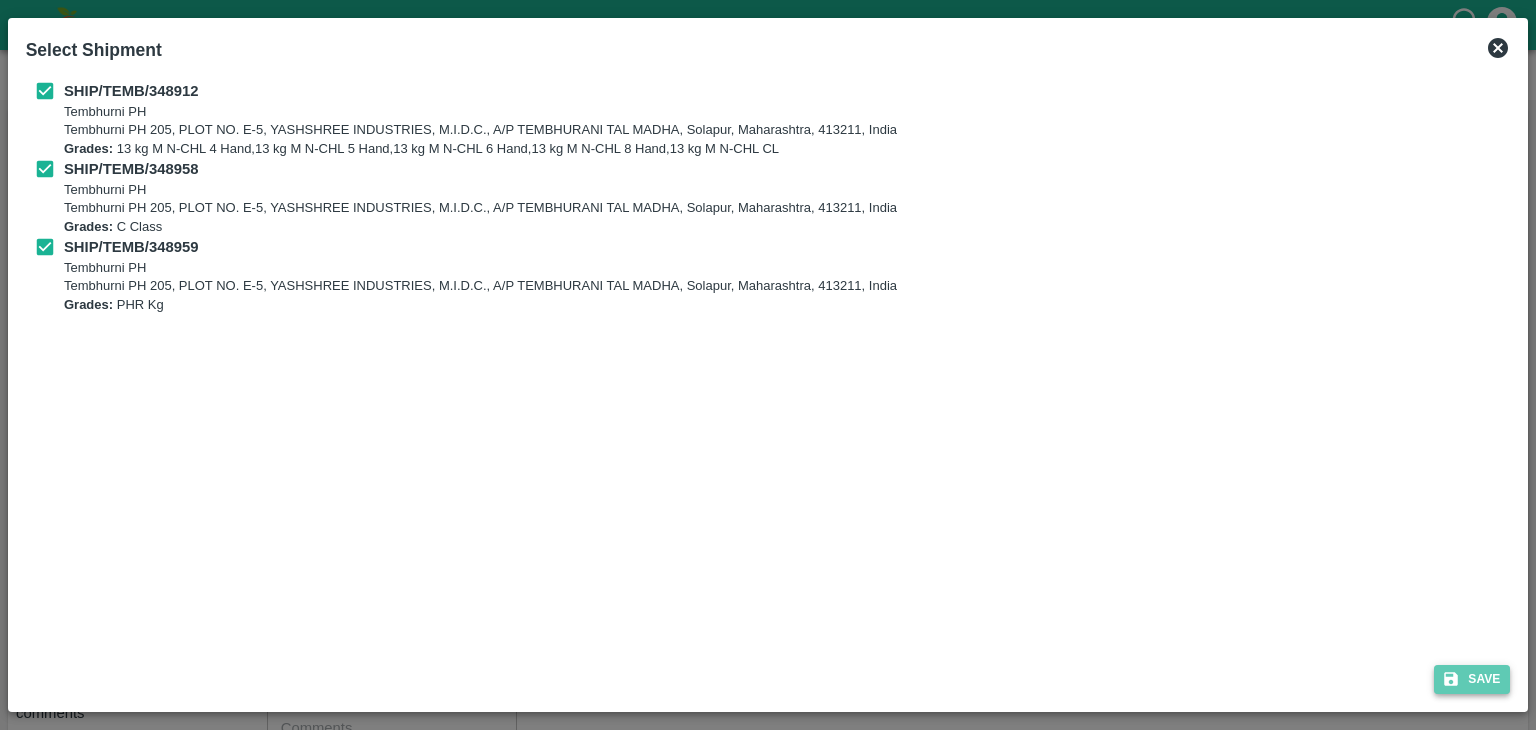 click on "Save" at bounding box center (1472, 679) 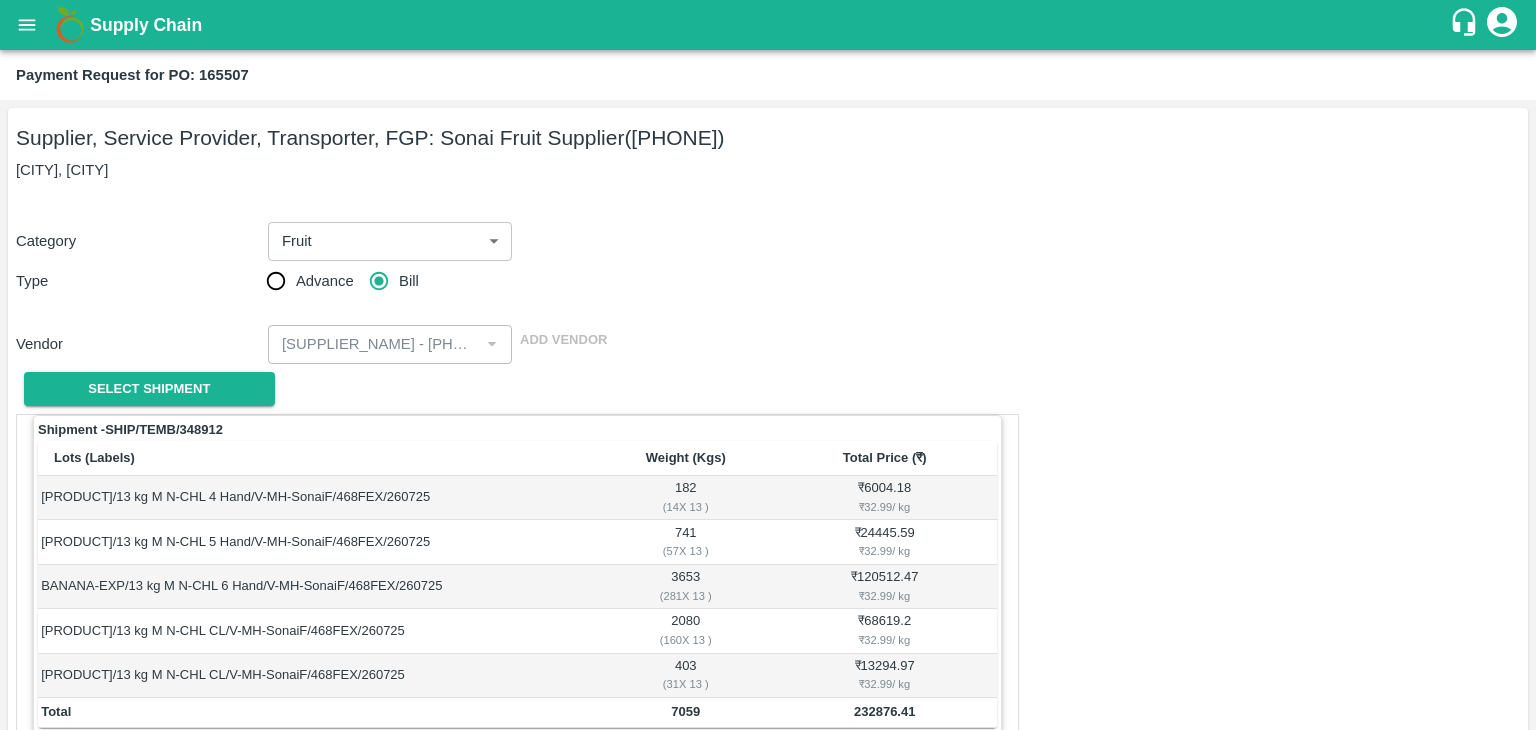 scroll, scrollTop: 980, scrollLeft: 0, axis: vertical 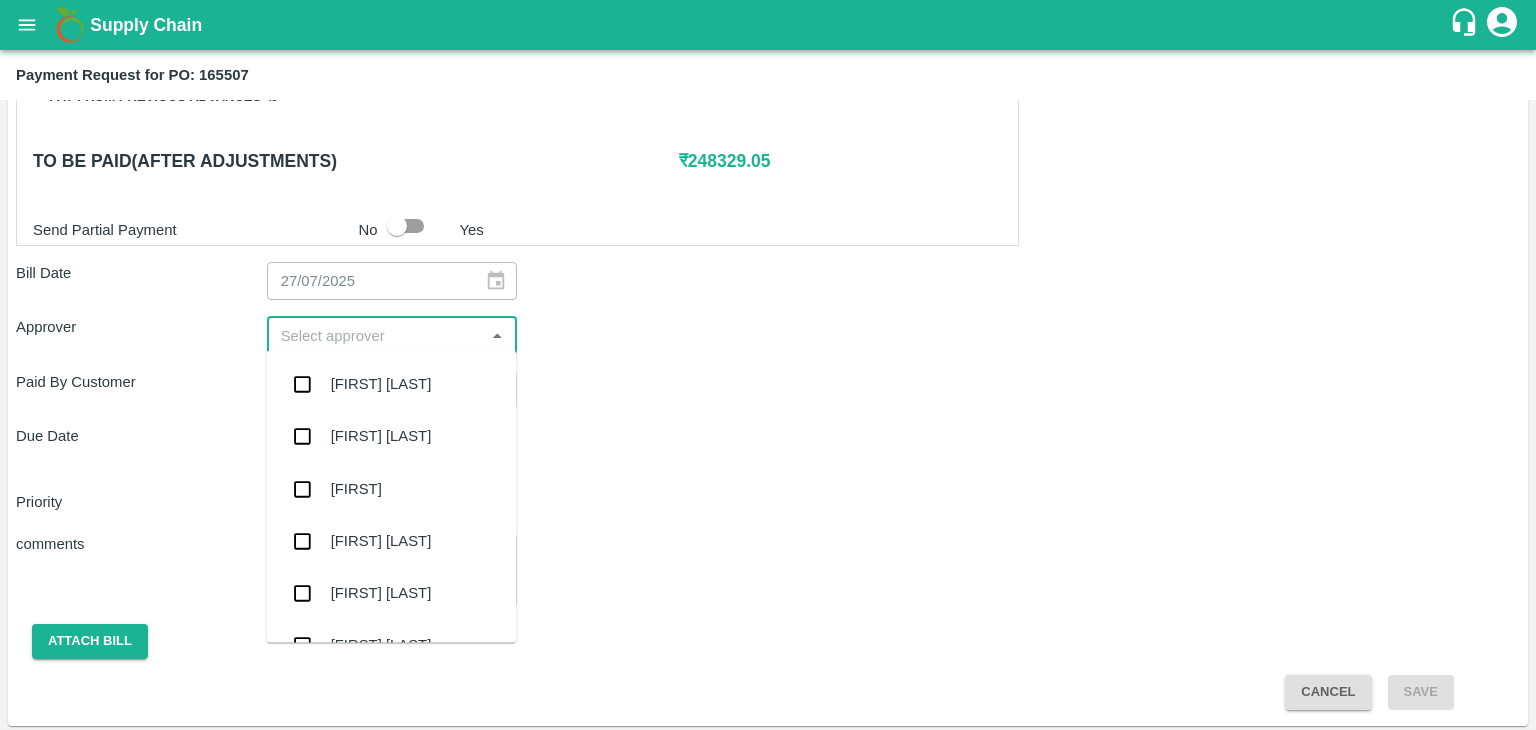 click at bounding box center (376, 335) 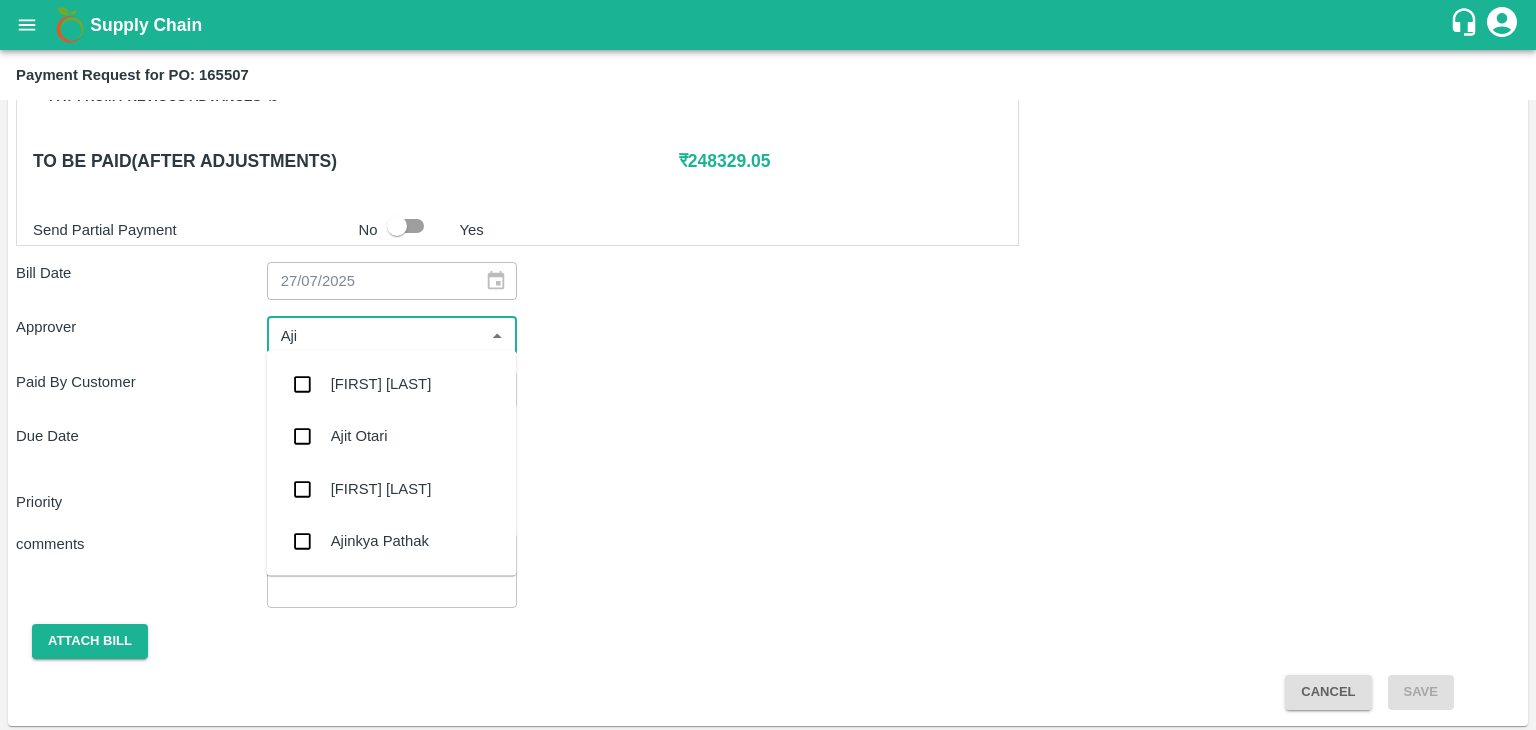 type on "[FIRST]" 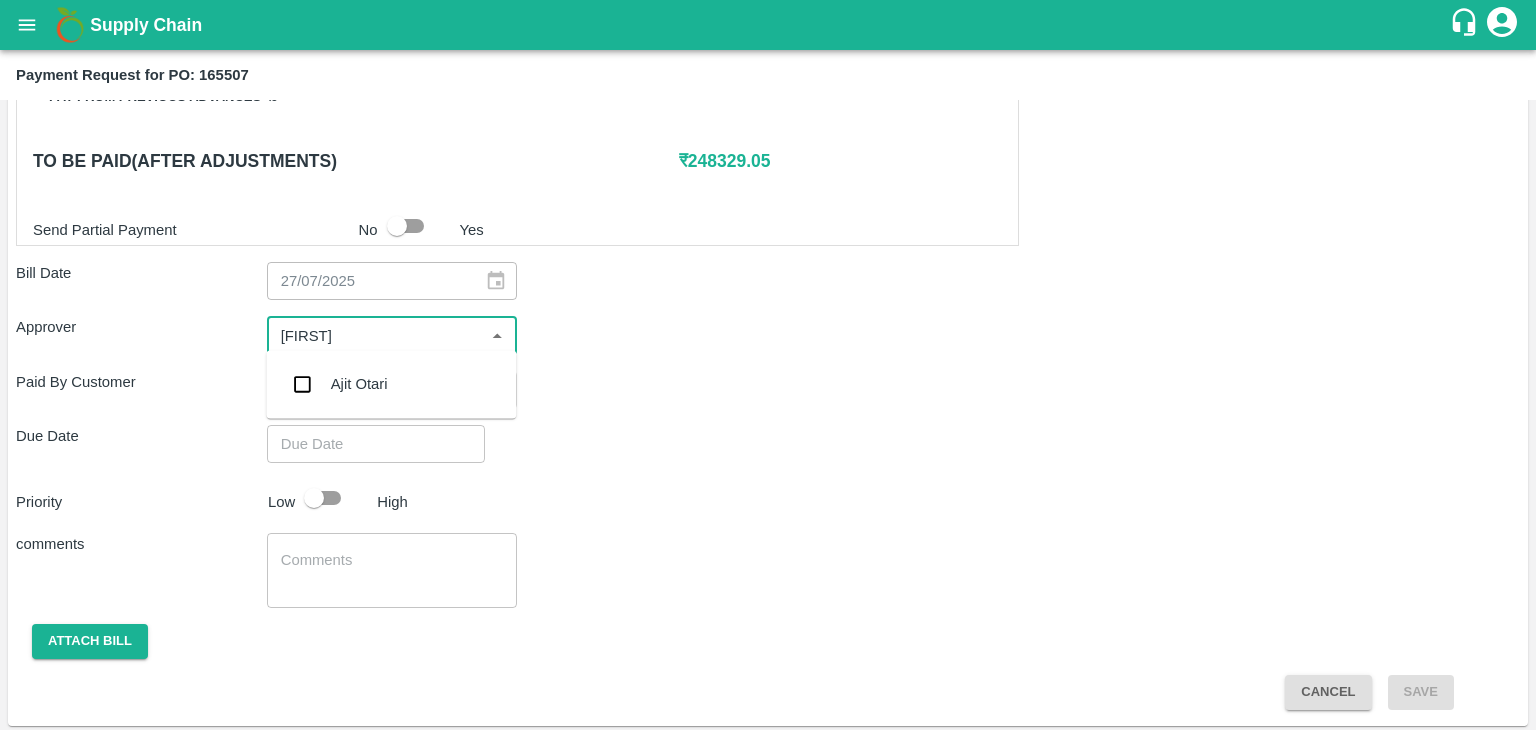 click on "Ajit Otari" at bounding box center (391, 384) 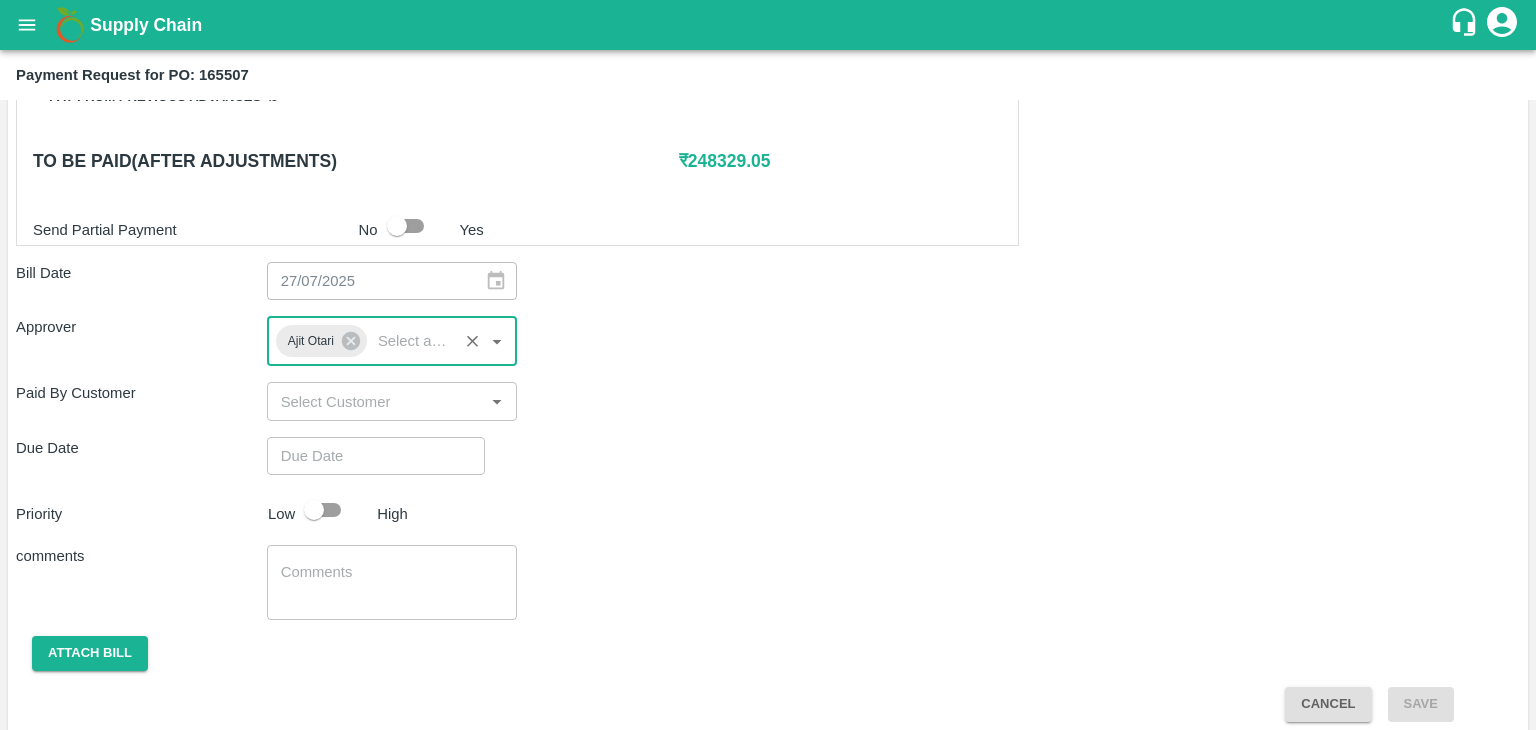 type on "DD/MM/YYYY hh:mm aa" 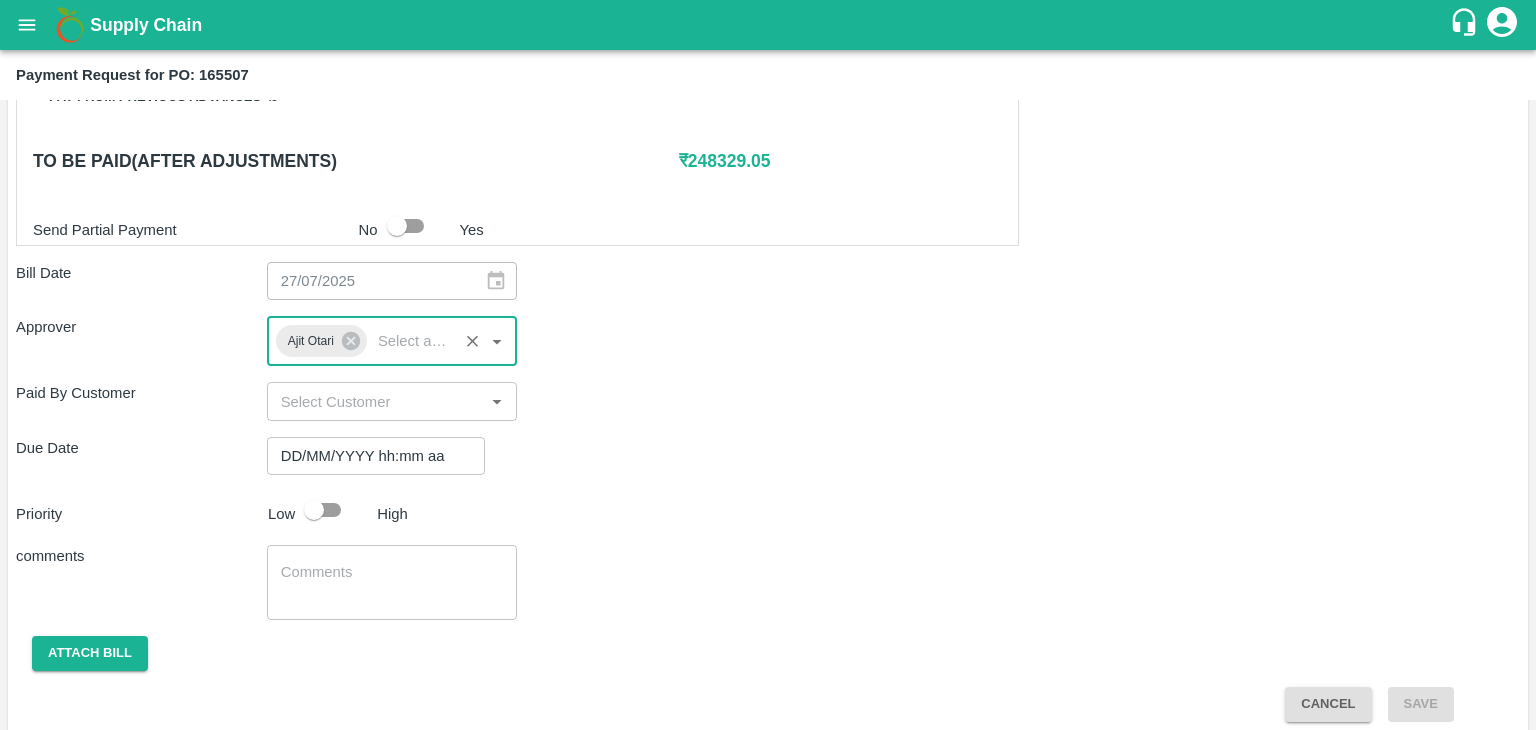 click on "DD/MM/YYYY hh:mm aa" at bounding box center [369, 456] 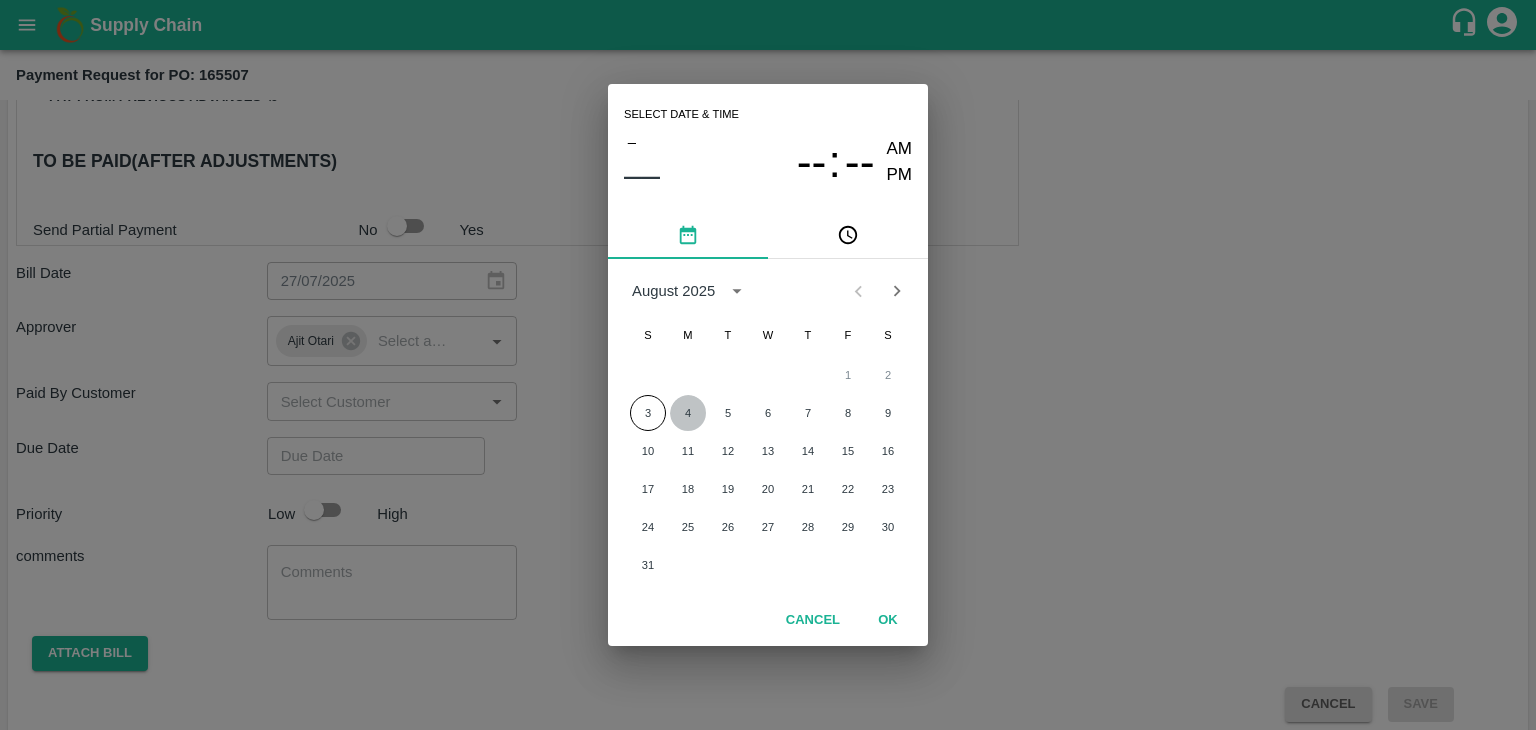 click on "4" at bounding box center (688, 413) 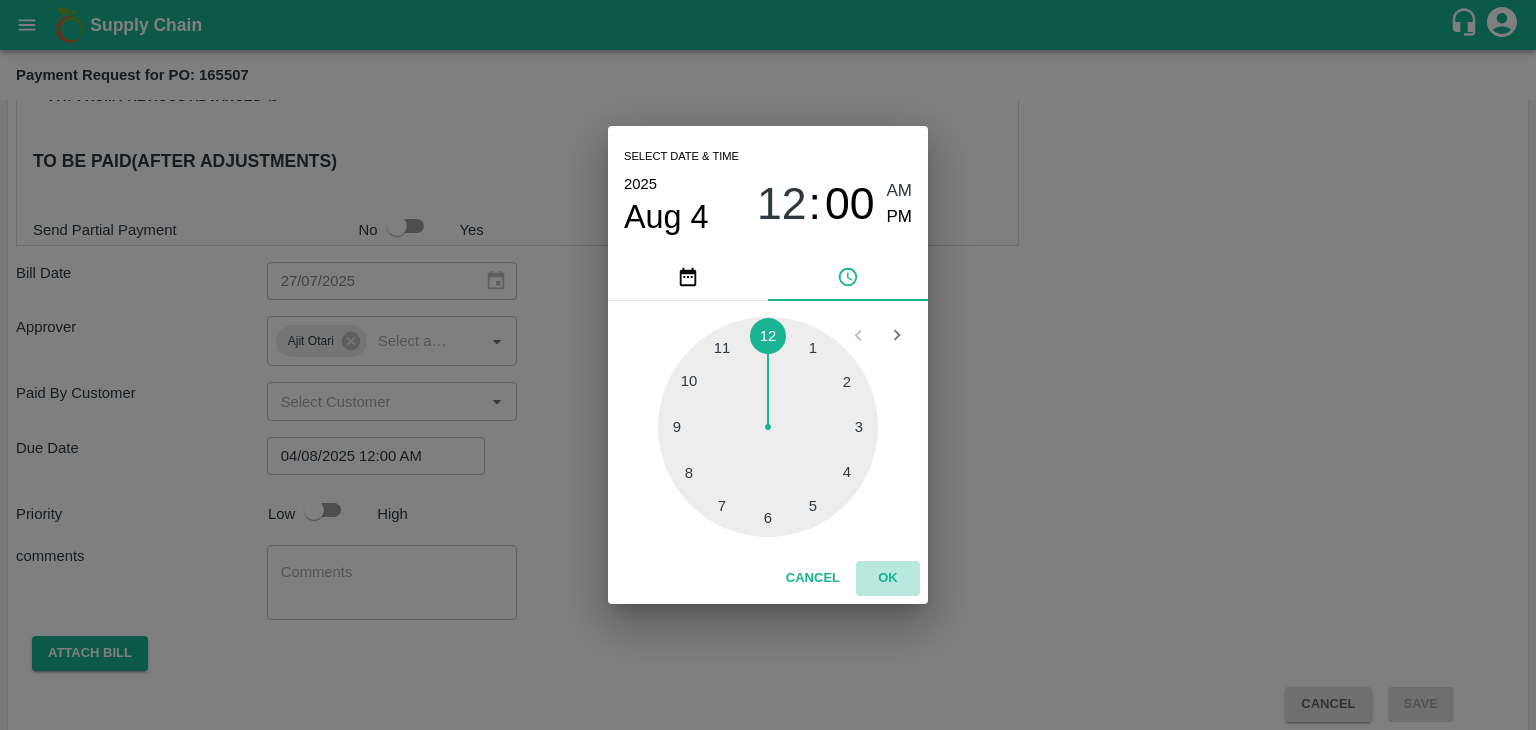 click on "OK" at bounding box center [888, 578] 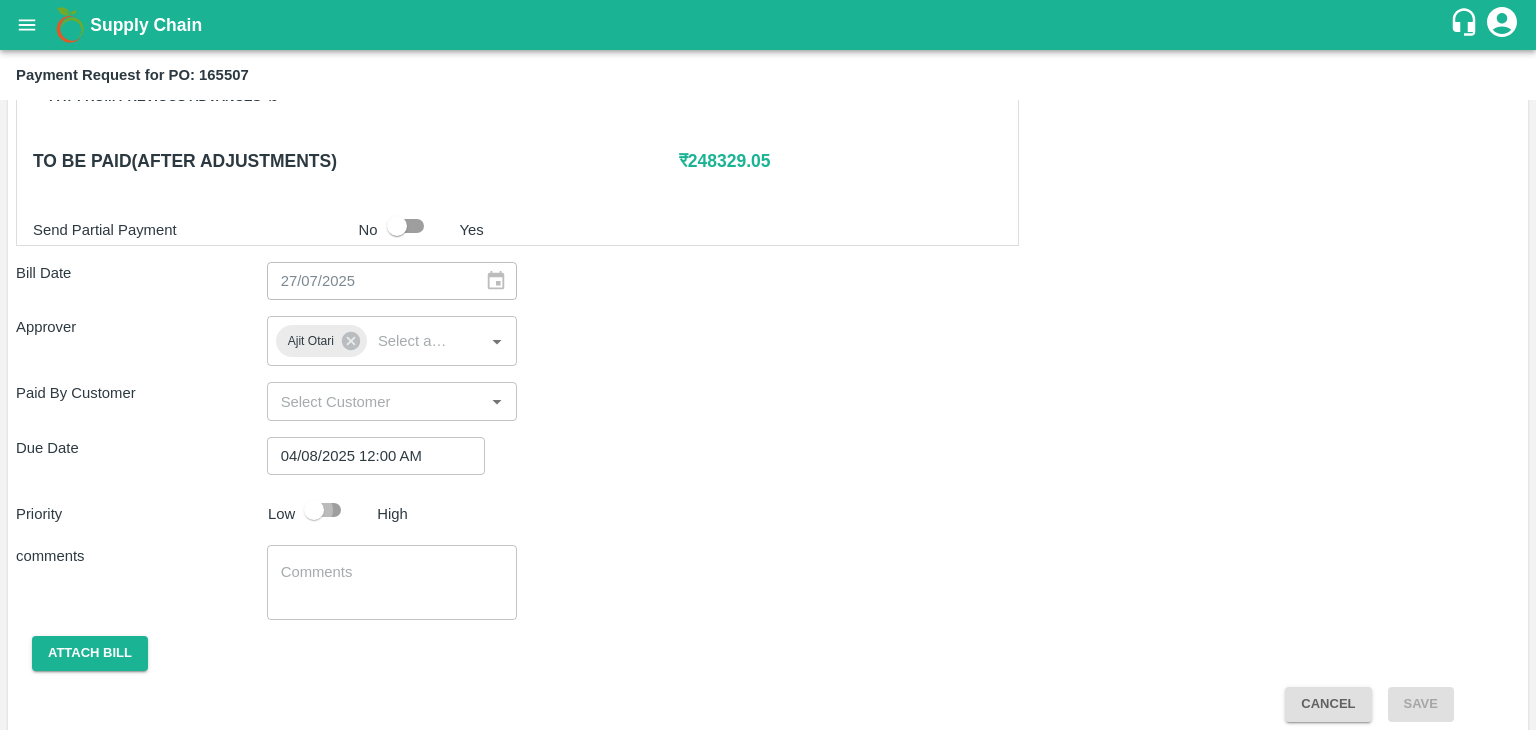 click at bounding box center (314, 510) 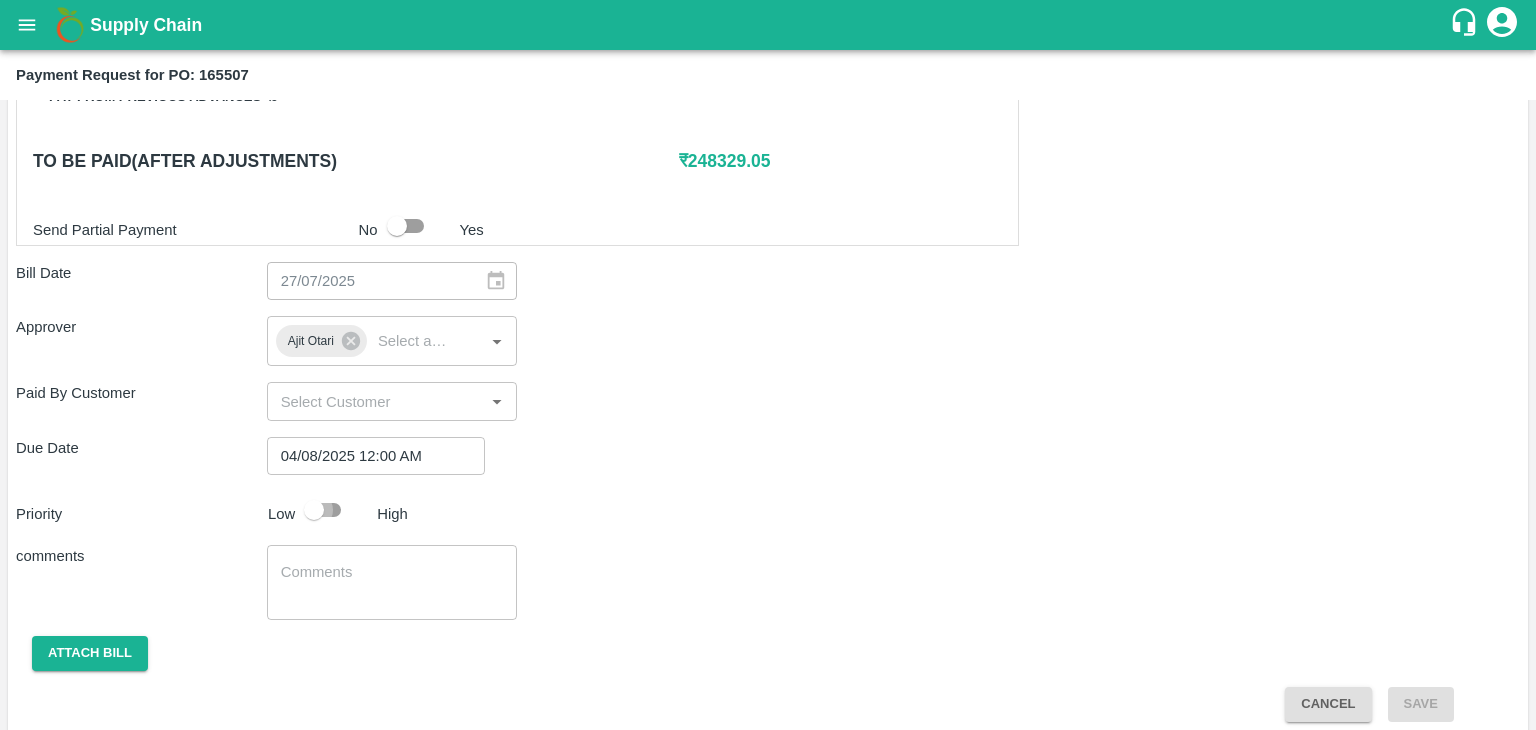 checkbox on "true" 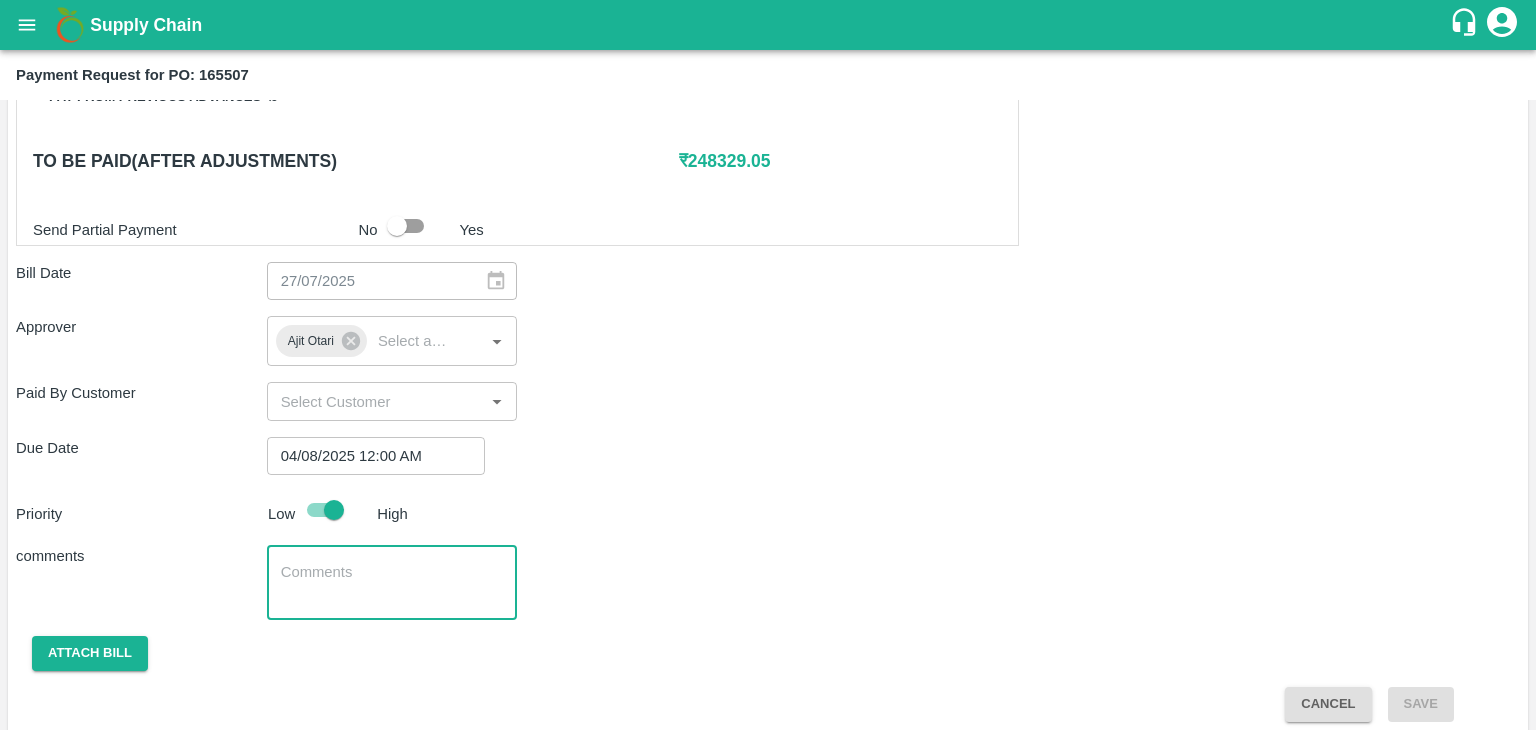 click at bounding box center [392, 583] 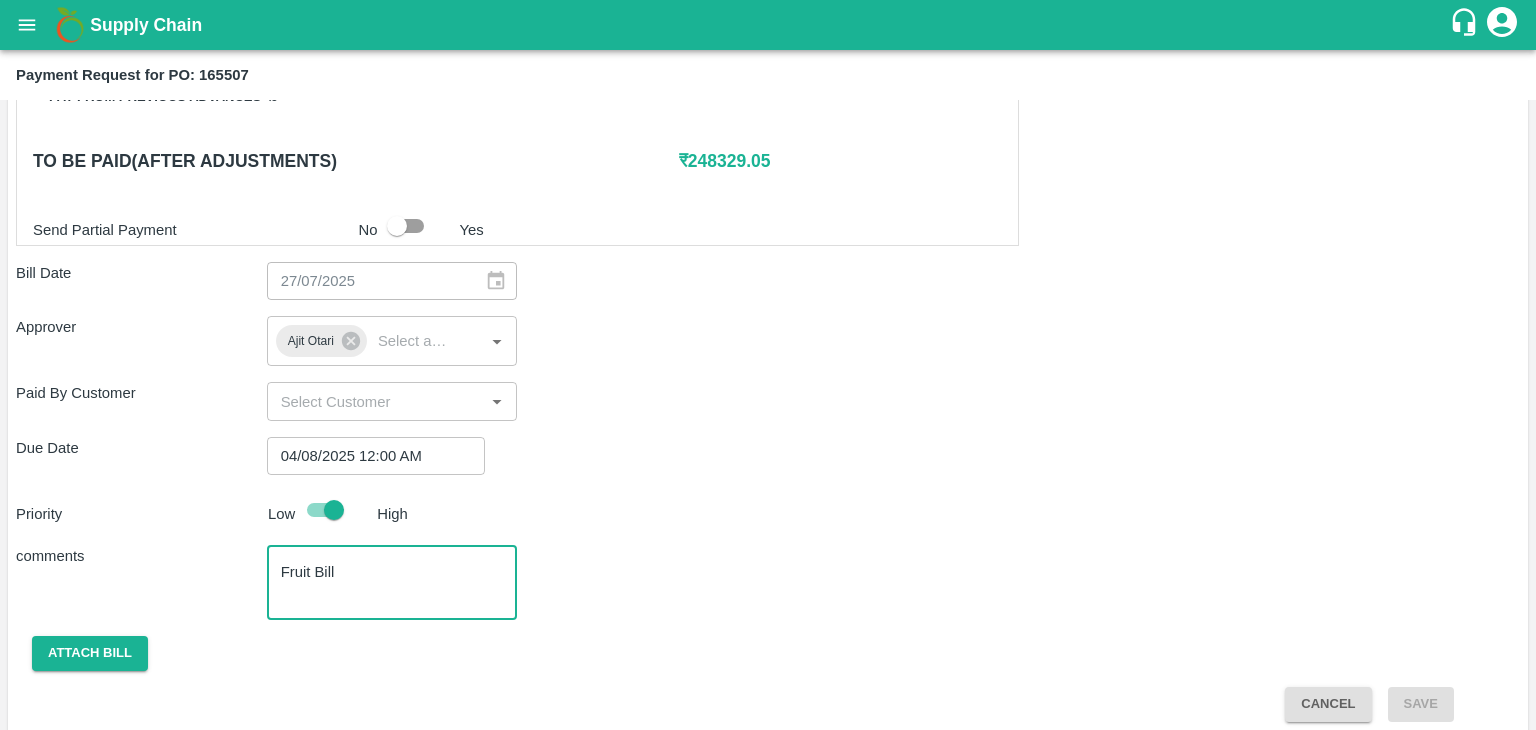 scroll, scrollTop: 992, scrollLeft: 0, axis: vertical 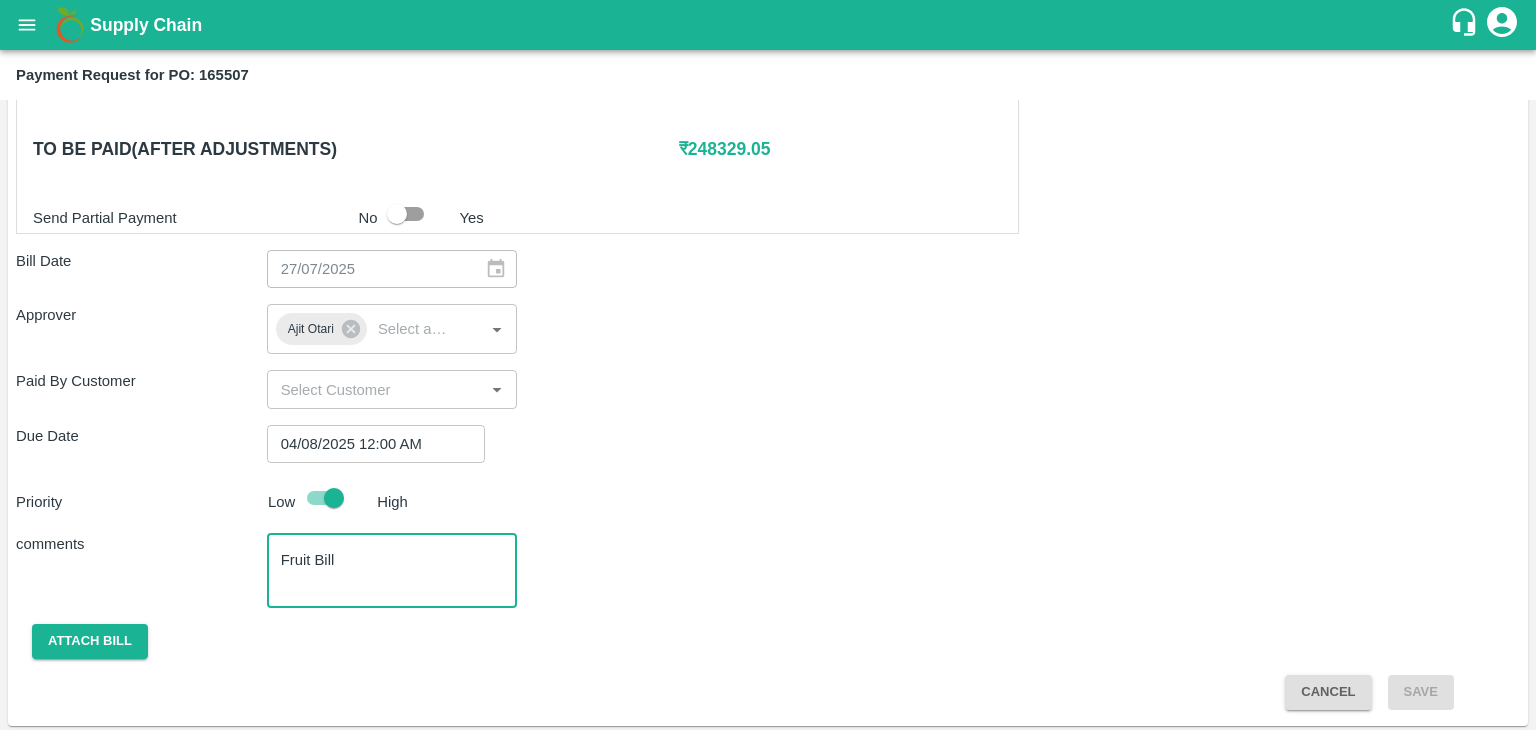 type on "Fruit Bill" 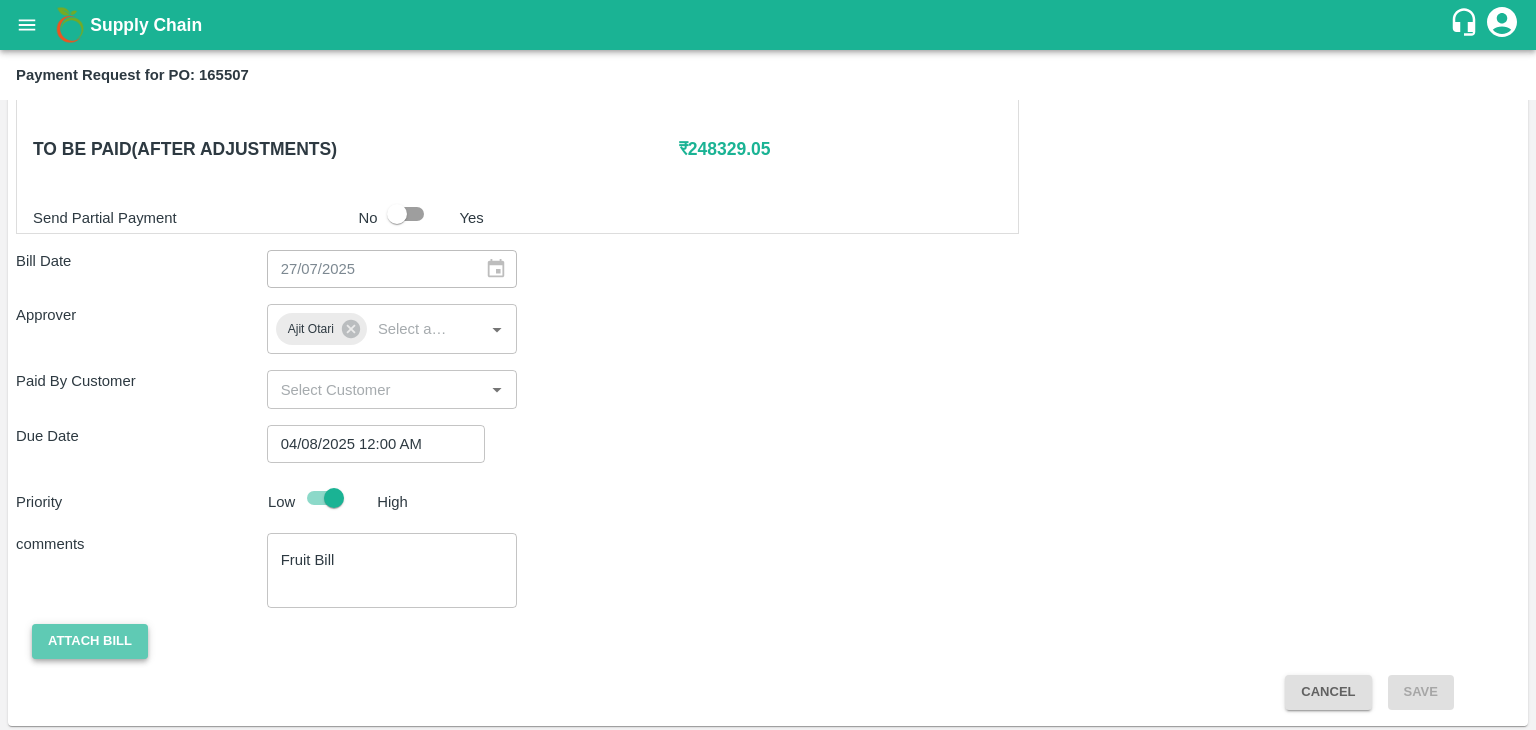 click on "Attach bill" at bounding box center (90, 641) 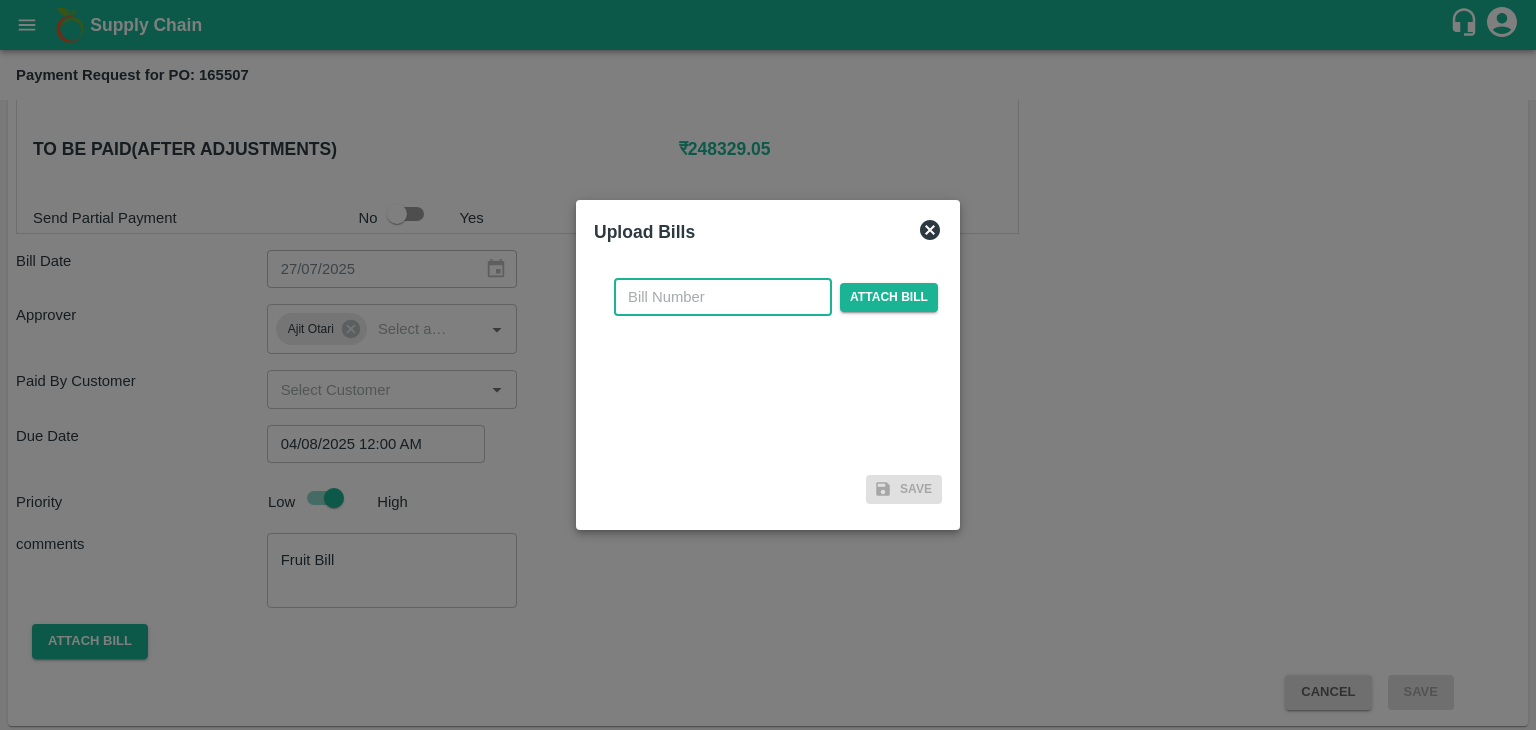 click at bounding box center (723, 297) 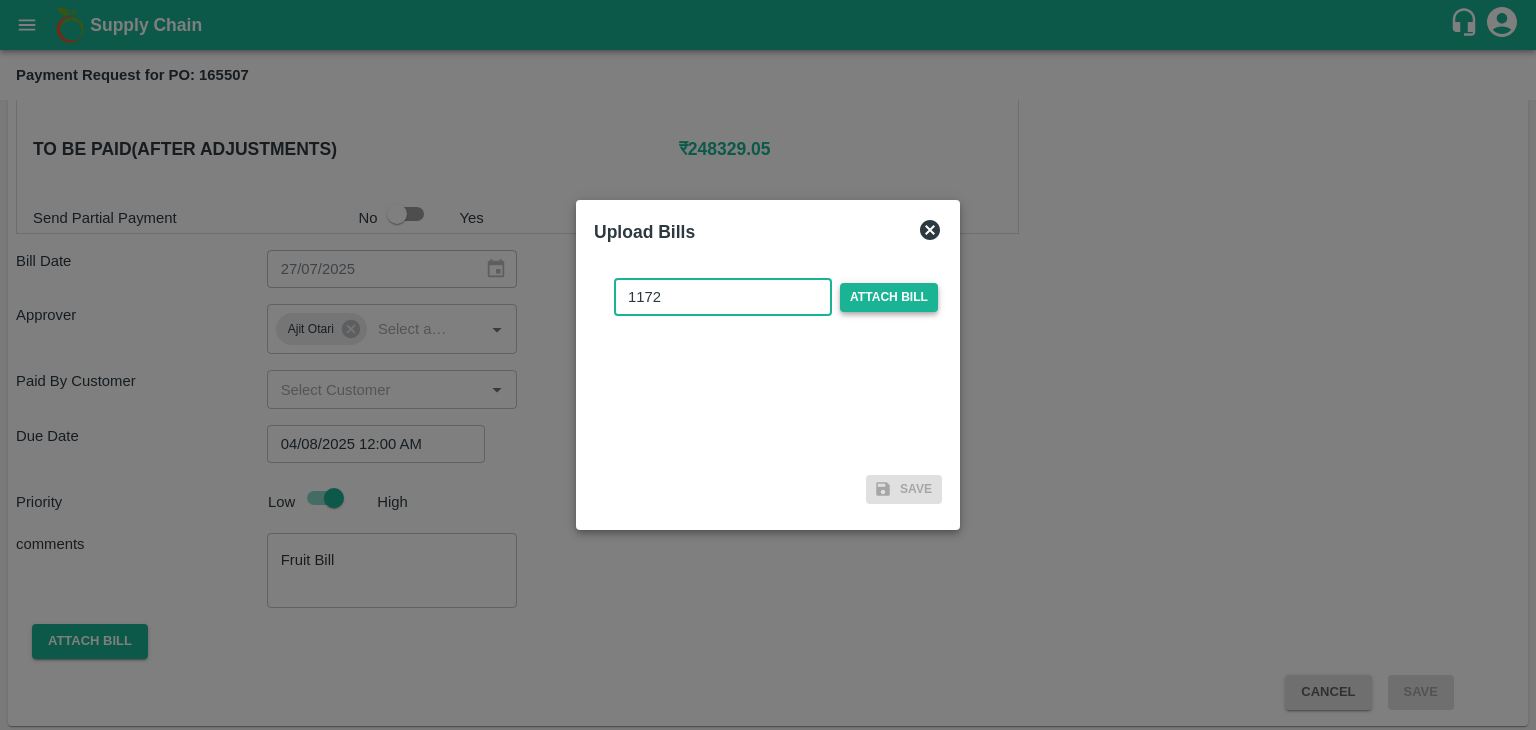 type on "1172" 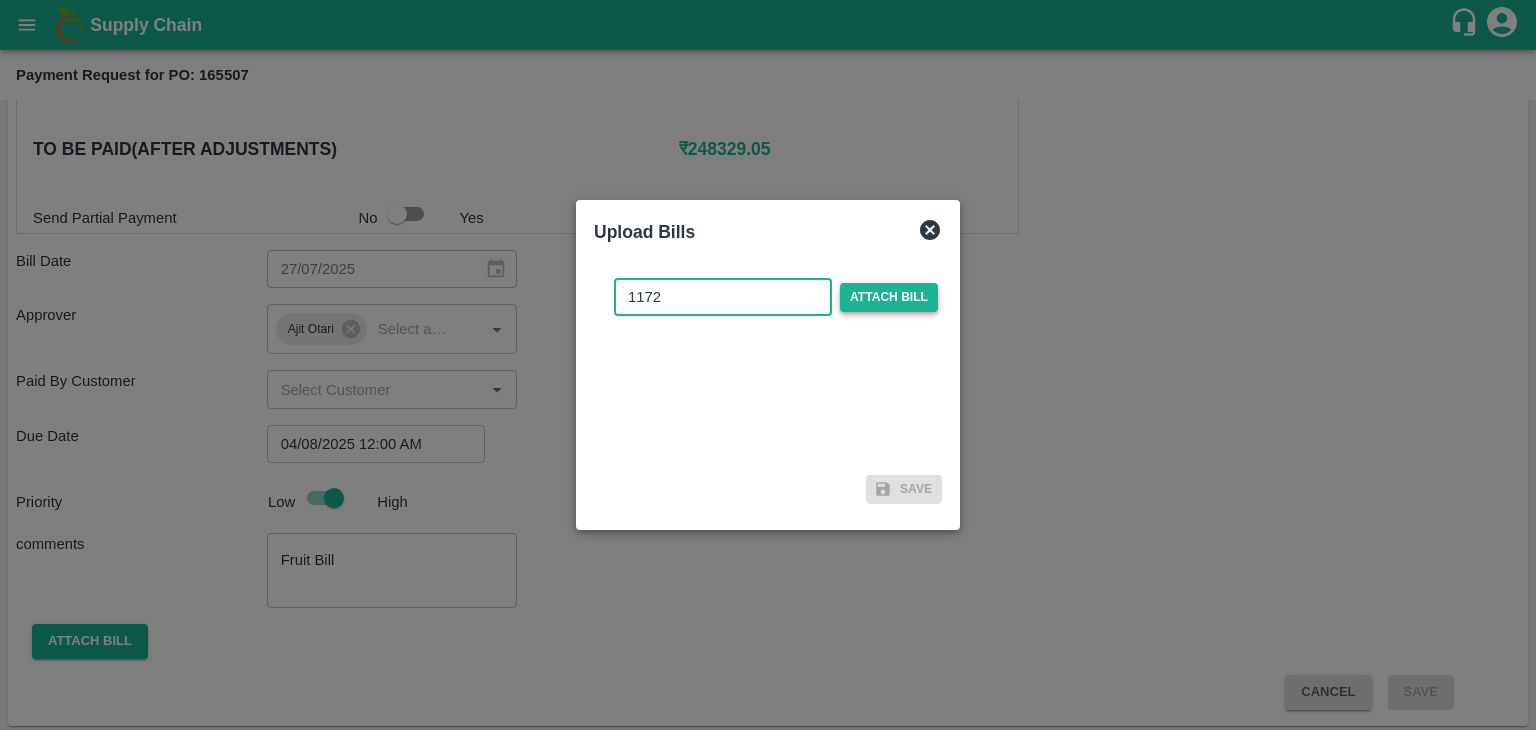 click on "Attach bill" at bounding box center (889, 297) 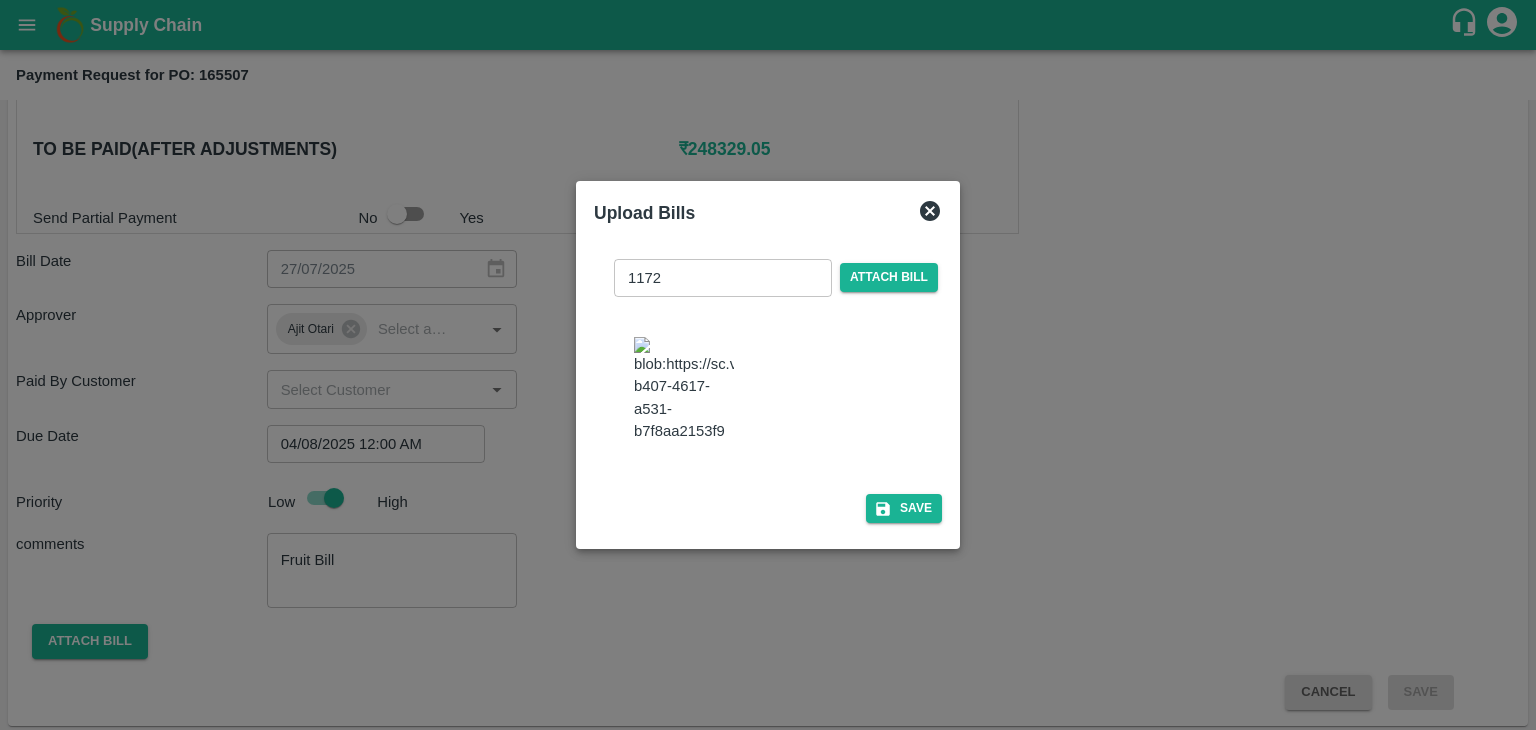 click on "1172 ​ Attach bill Save" at bounding box center [768, 387] 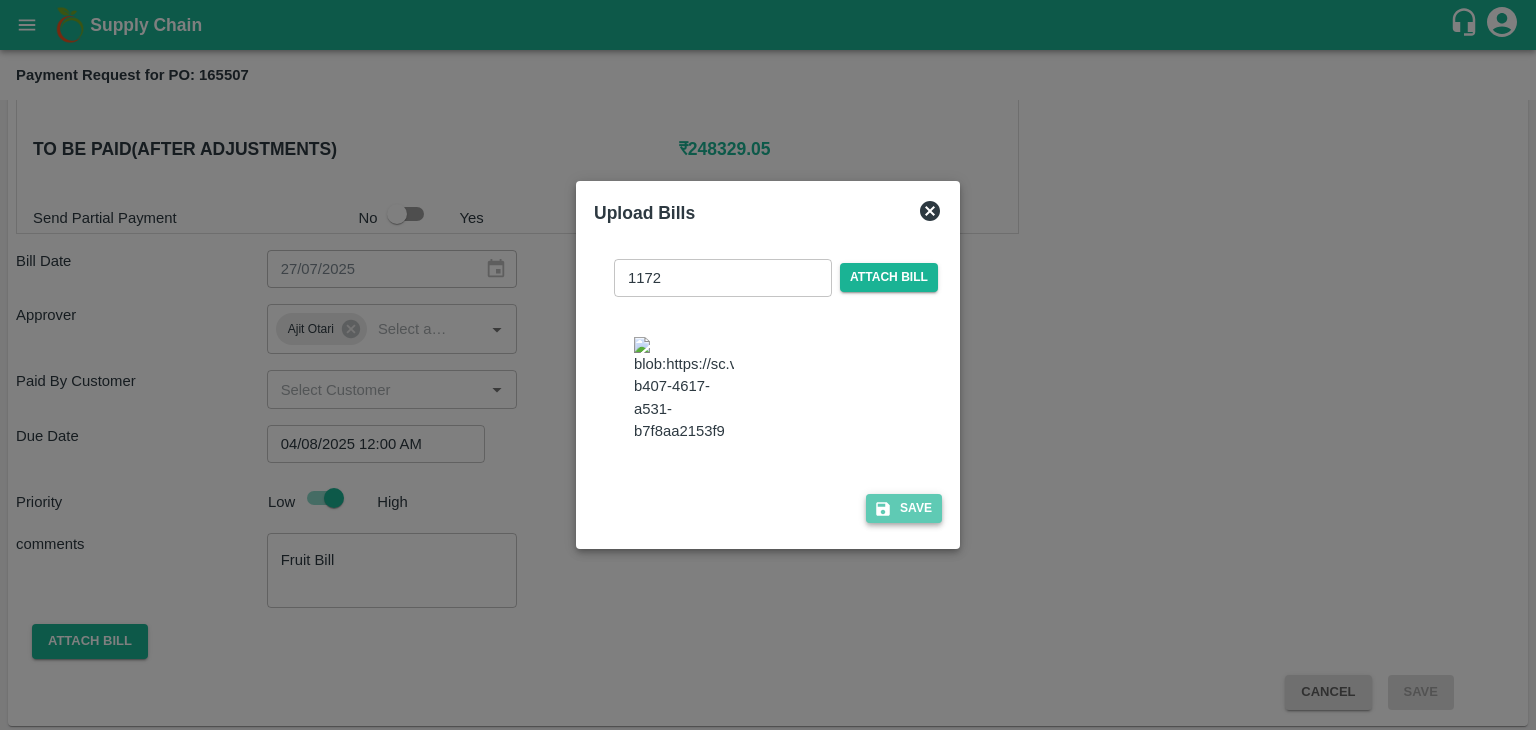 click on "Save" at bounding box center (904, 508) 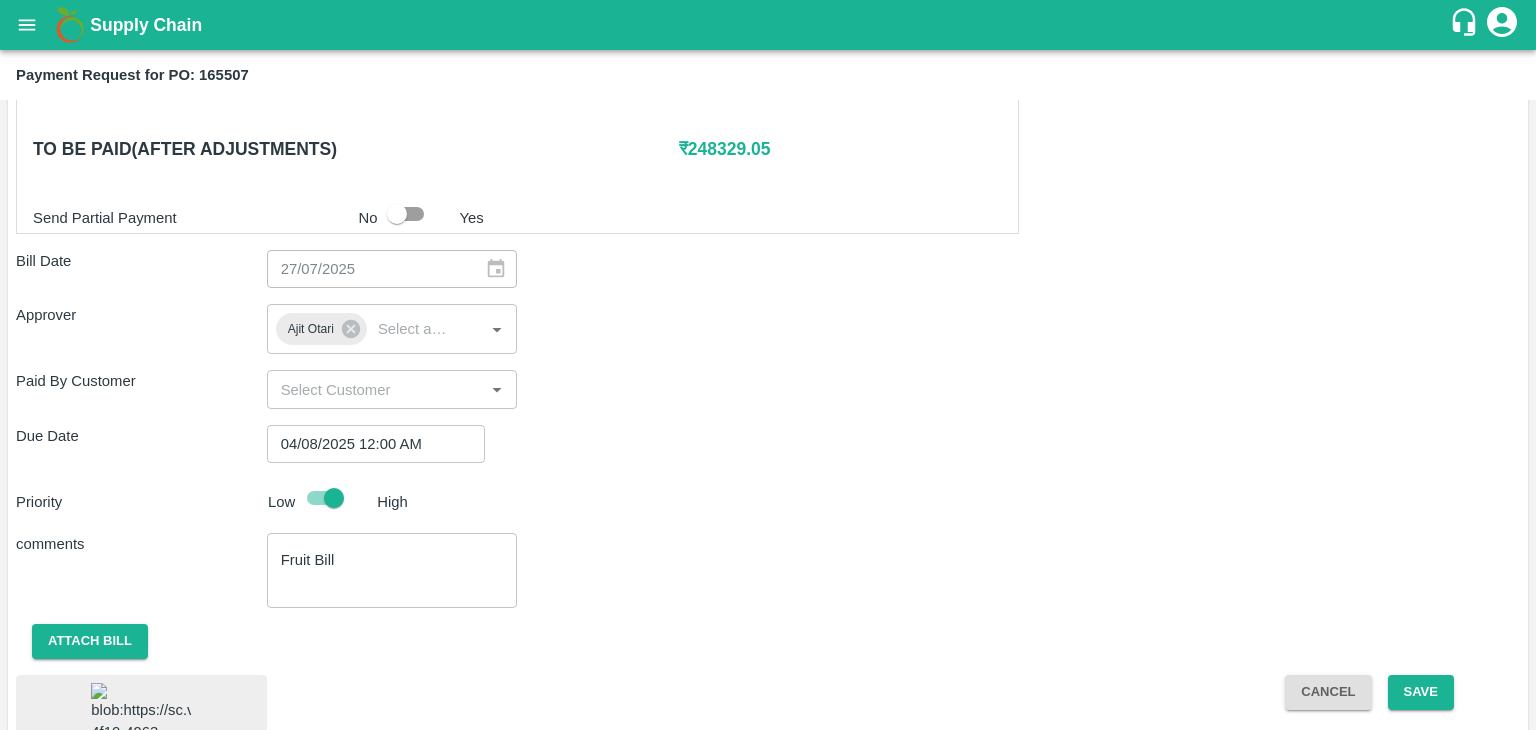 scroll, scrollTop: 1125, scrollLeft: 0, axis: vertical 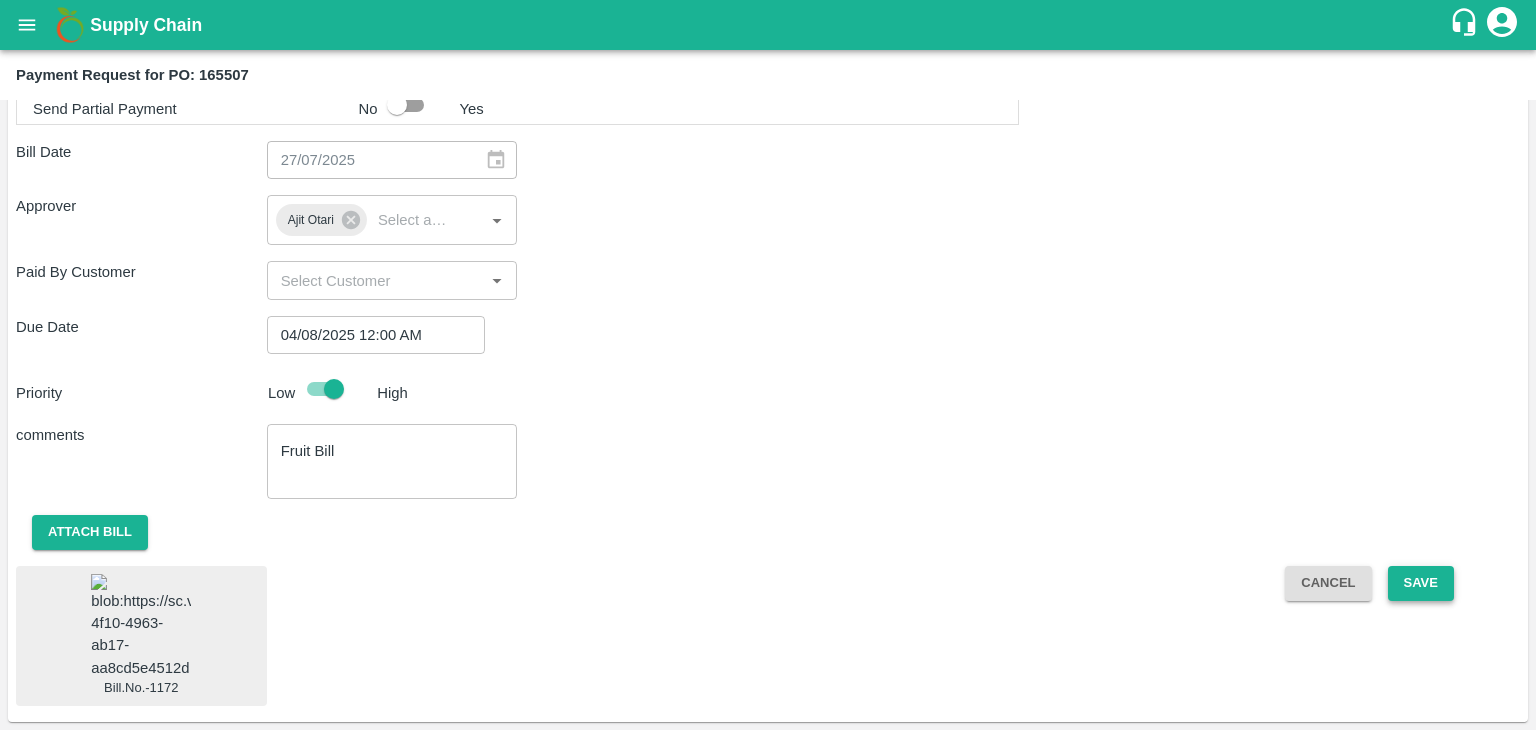click on "Save" at bounding box center [1421, 583] 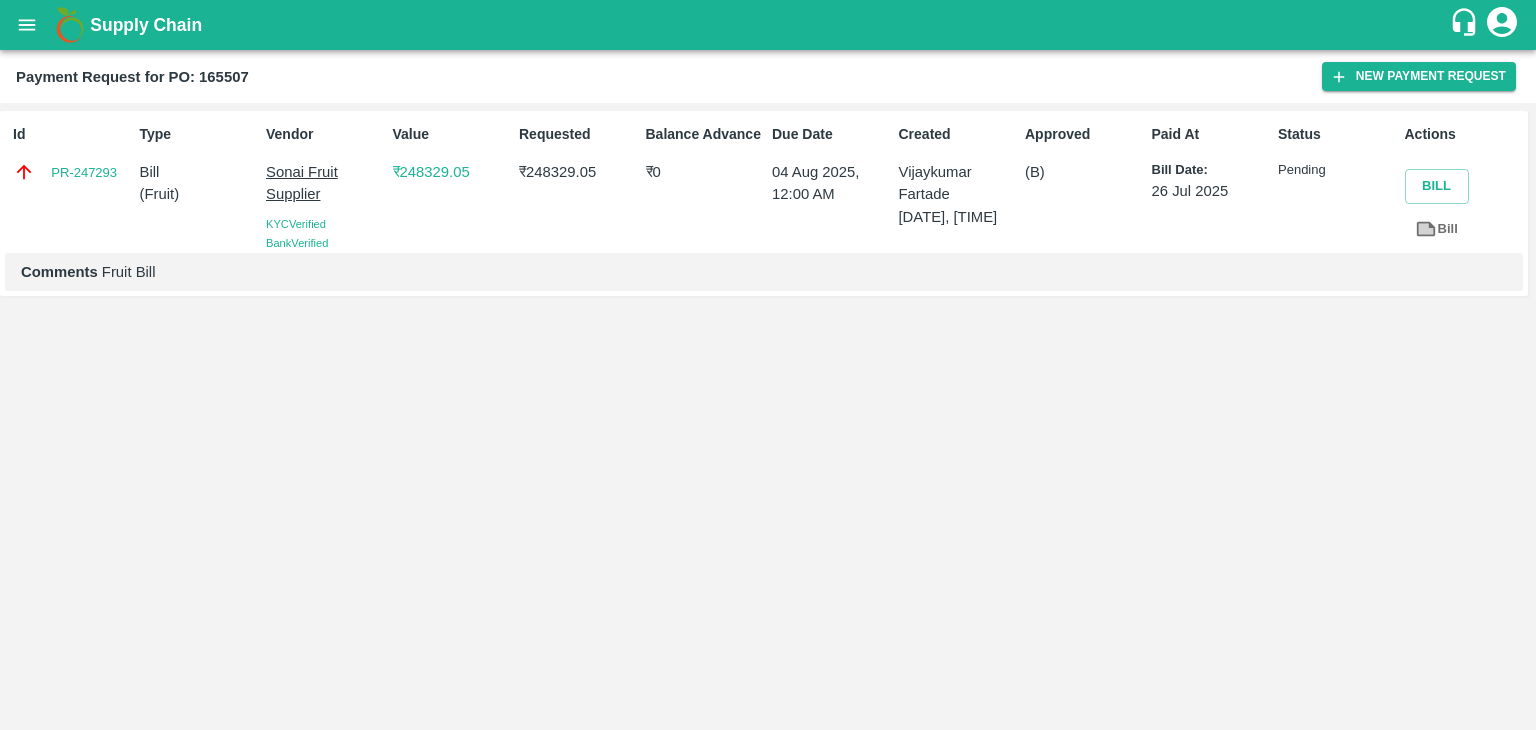 click 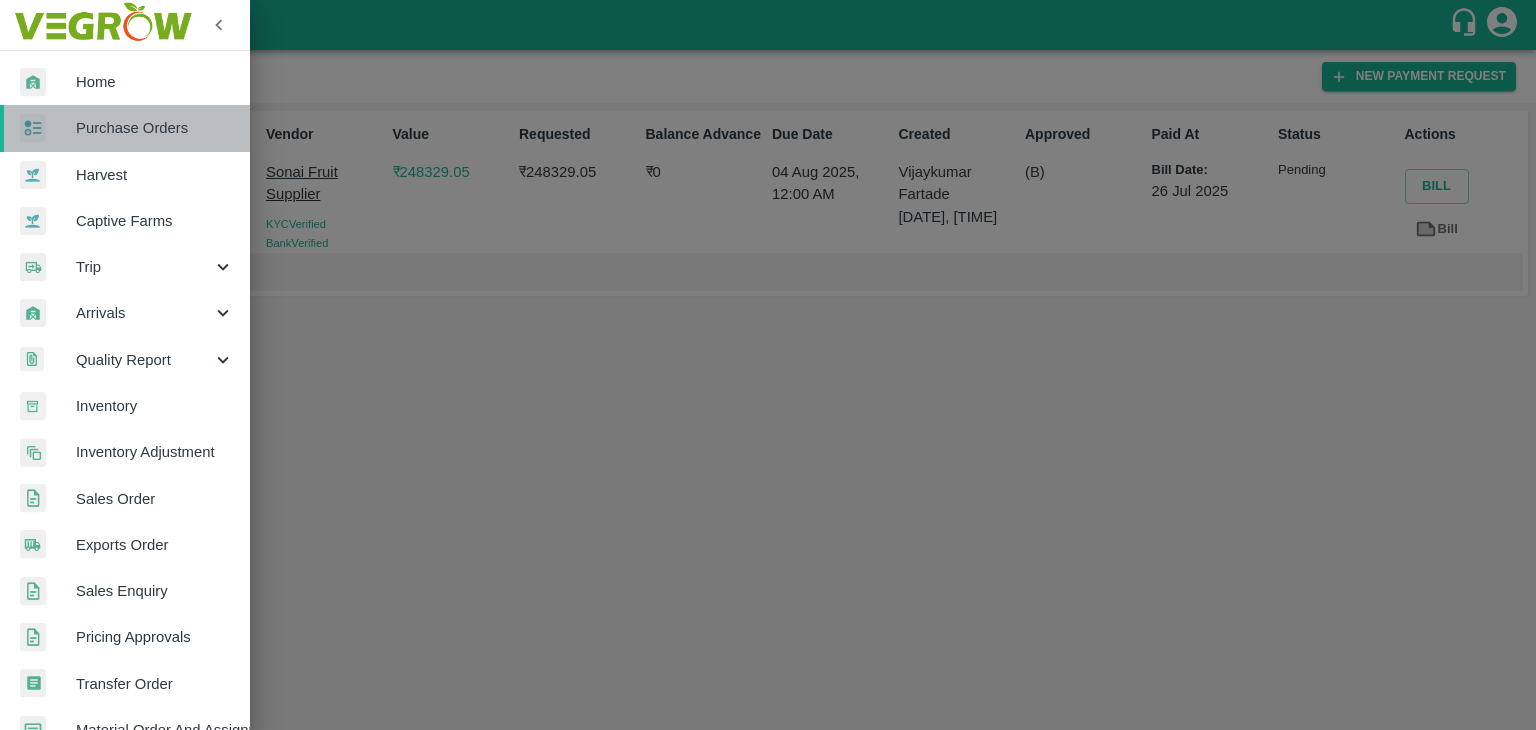 click on "Purchase Orders" at bounding box center [155, 128] 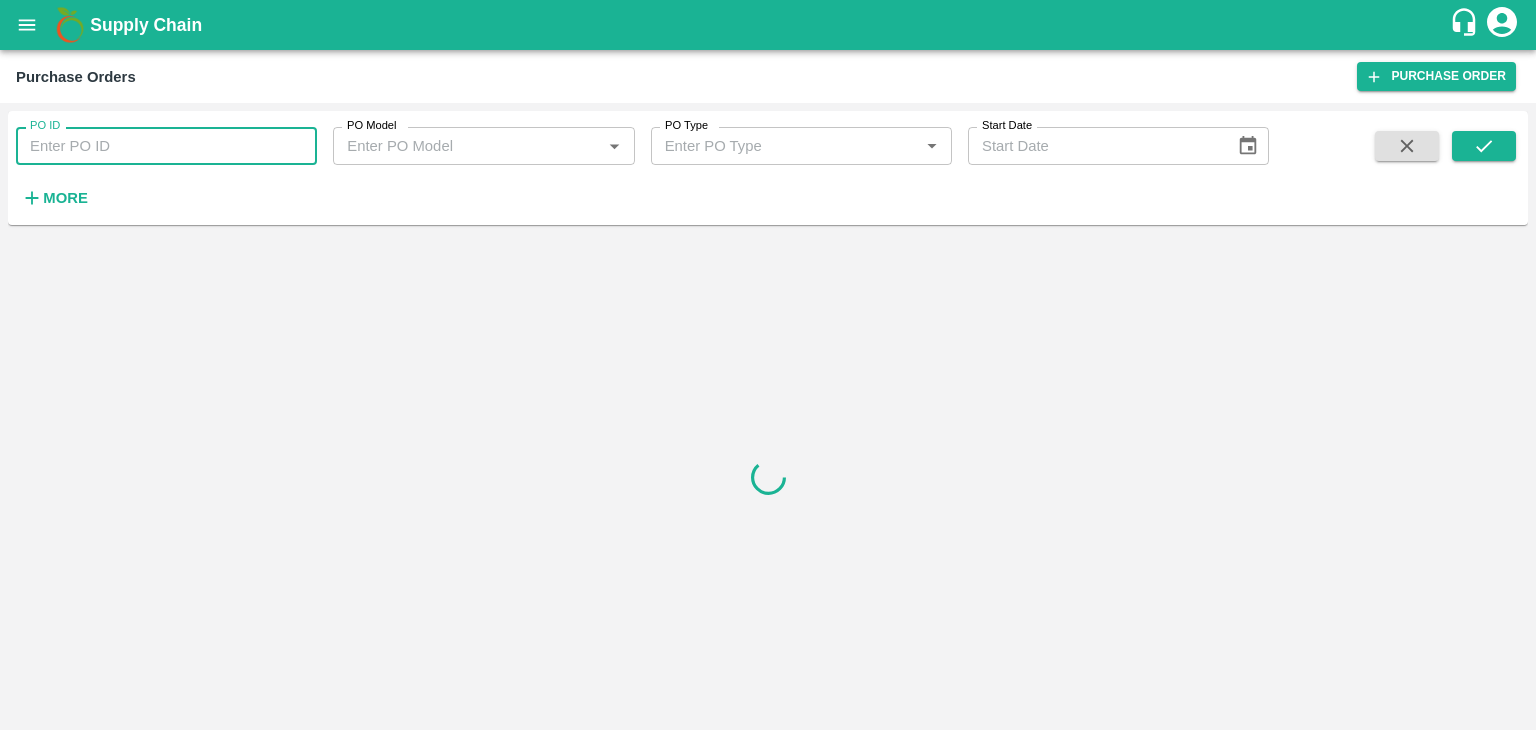 click on "PO ID" at bounding box center (166, 146) 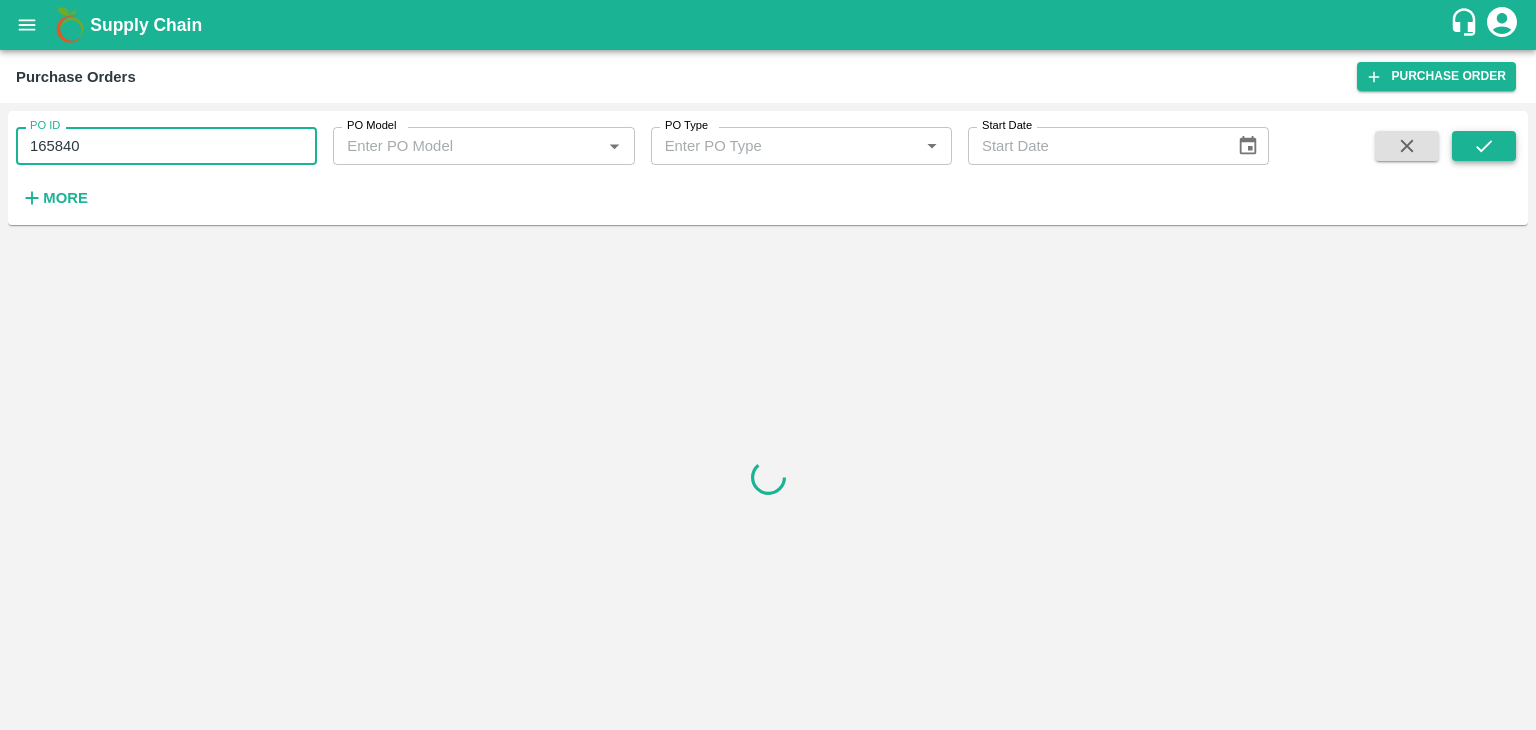 type on "165840" 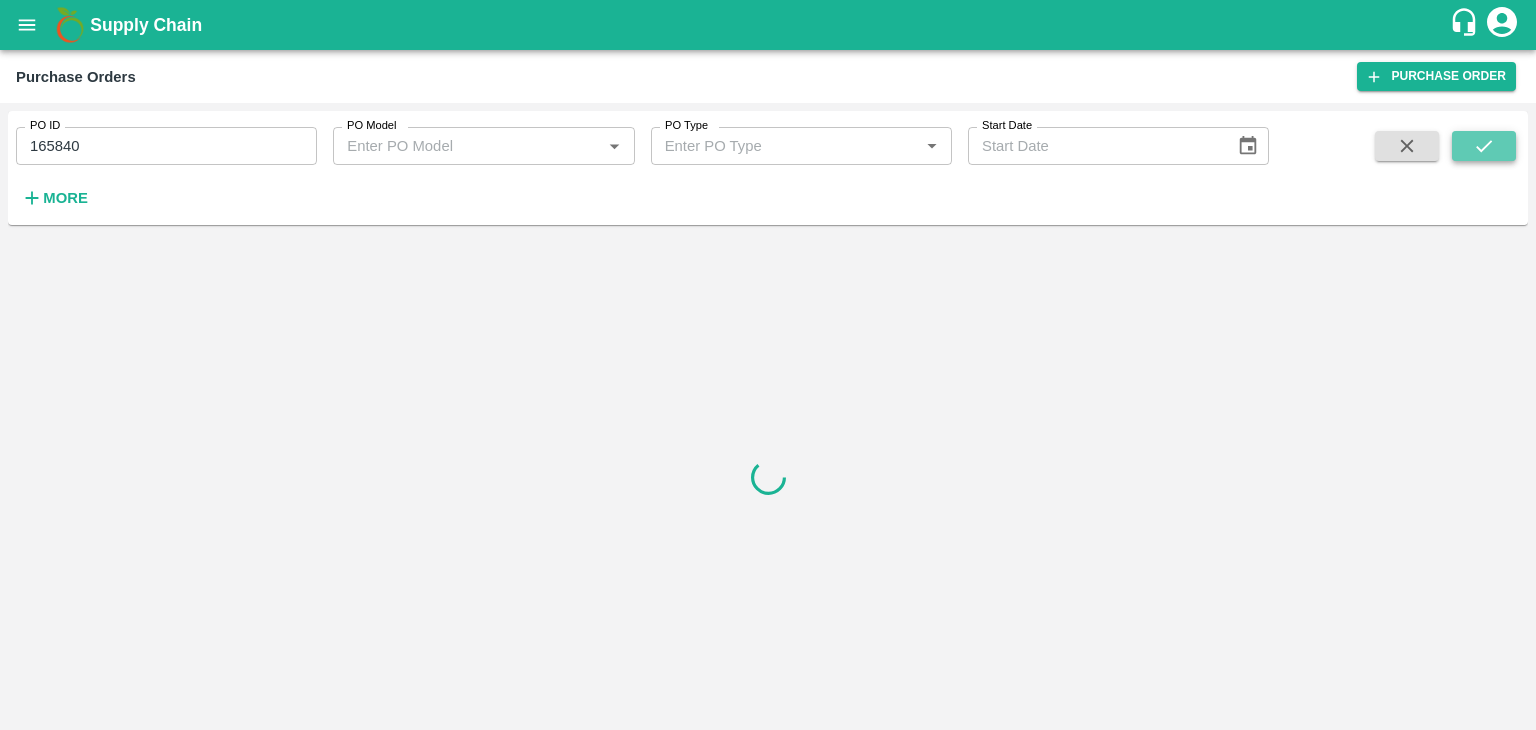 click 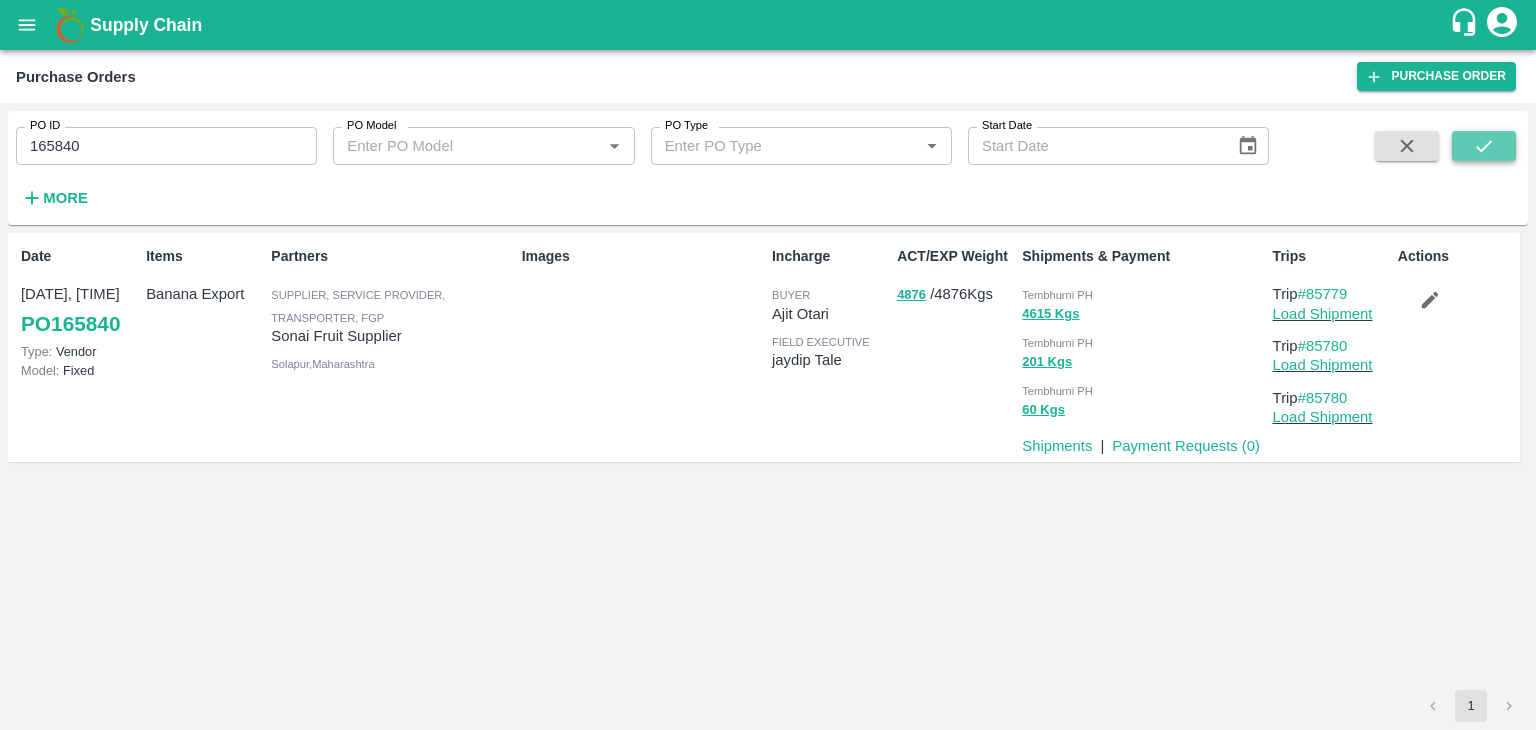 click 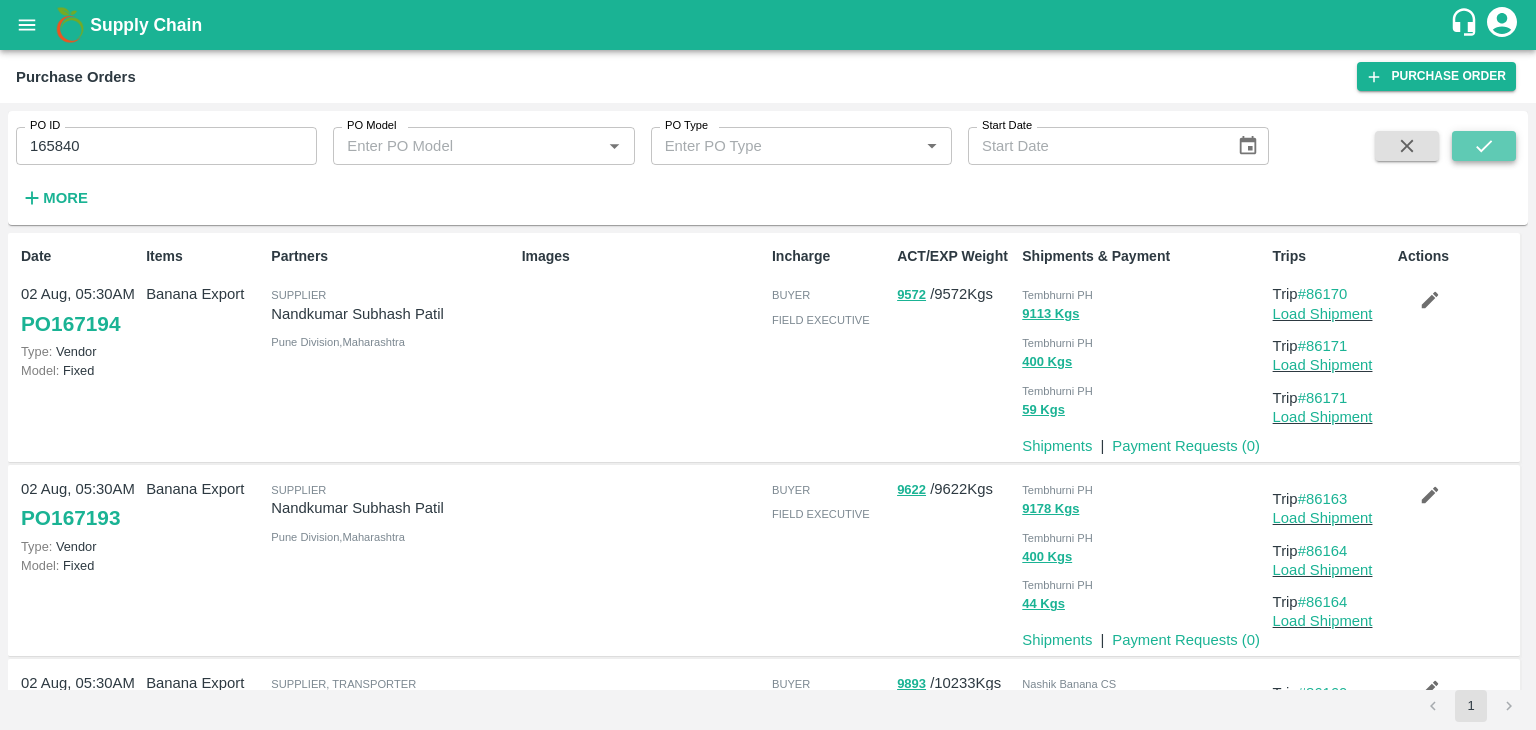 click at bounding box center [1484, 146] 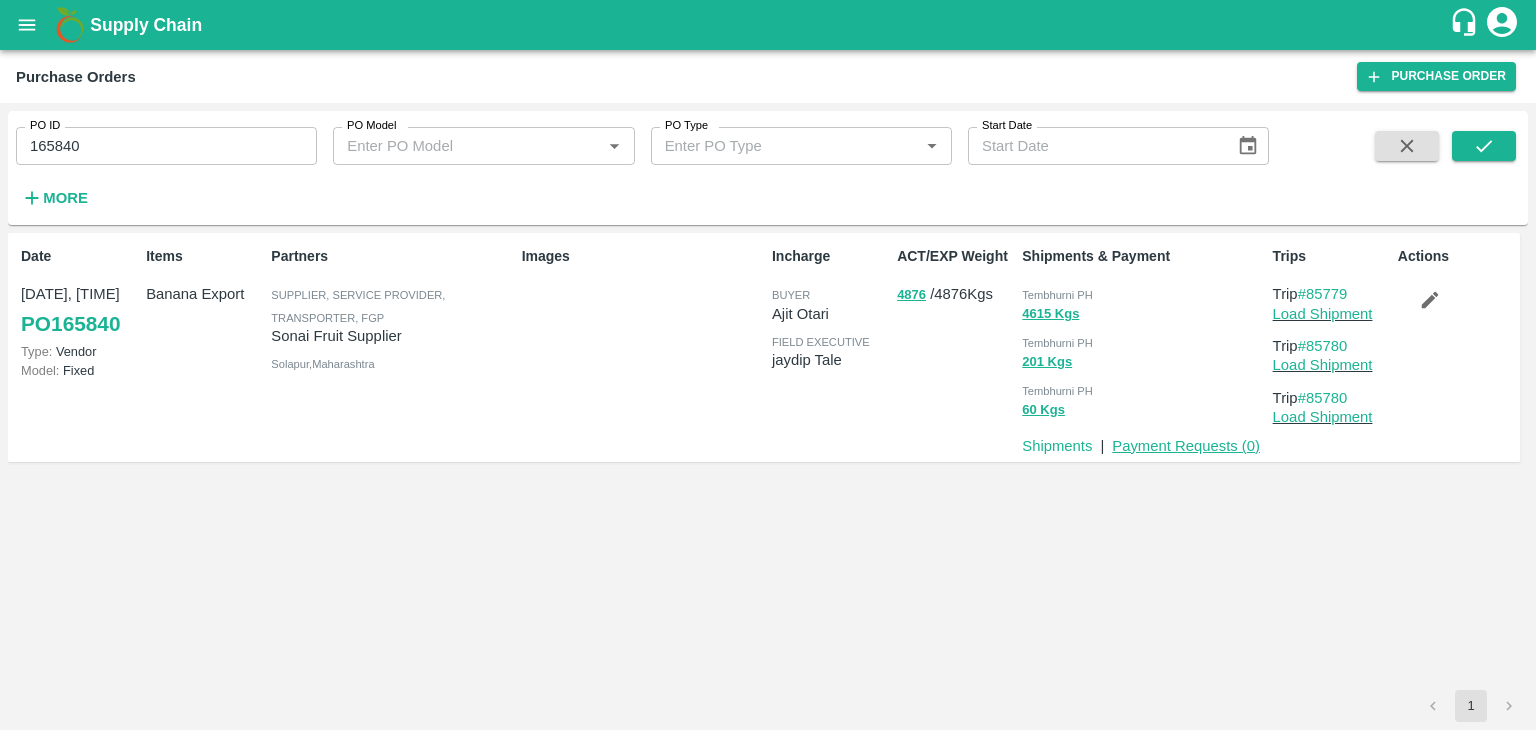 click on "Payment Requests ( 0 )" at bounding box center [1186, 446] 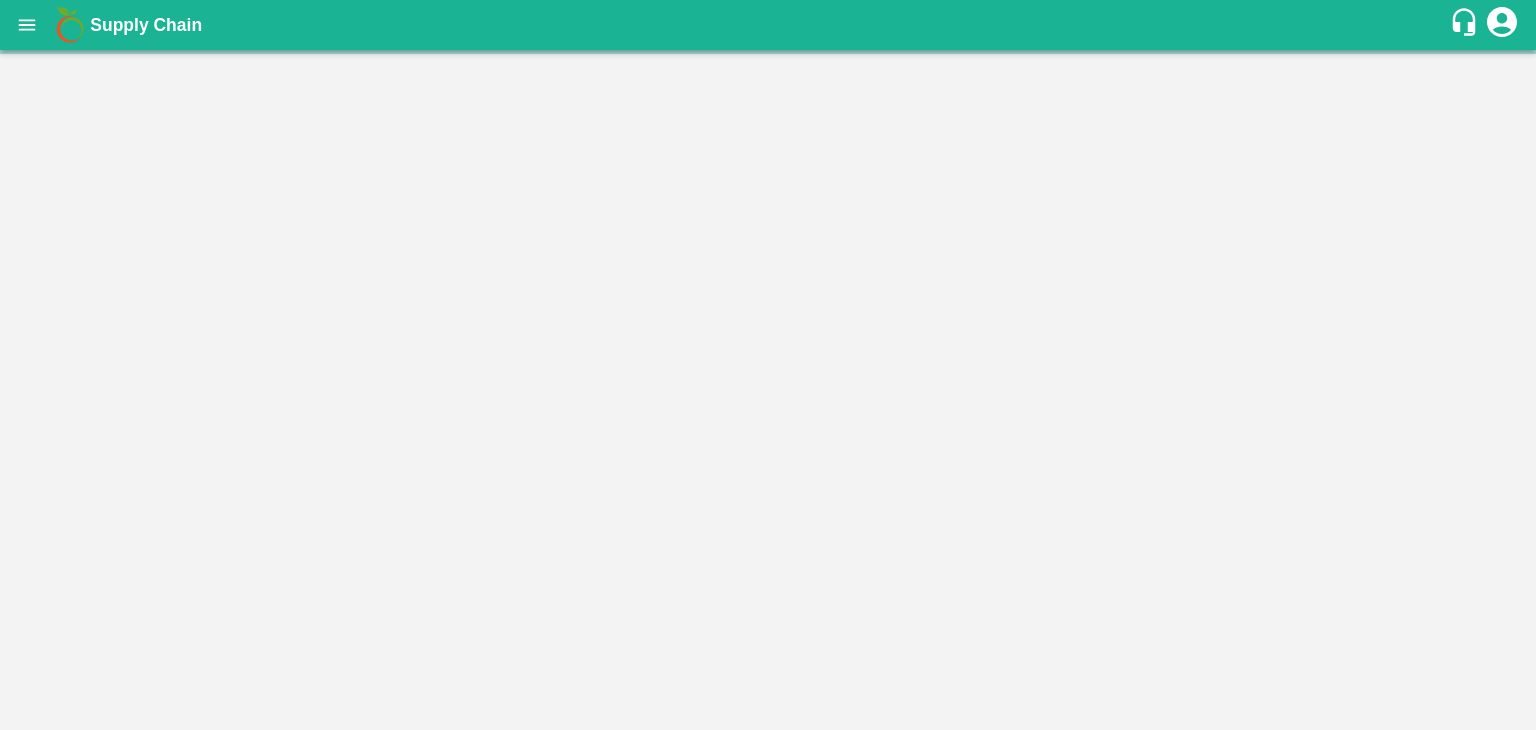 scroll, scrollTop: 0, scrollLeft: 0, axis: both 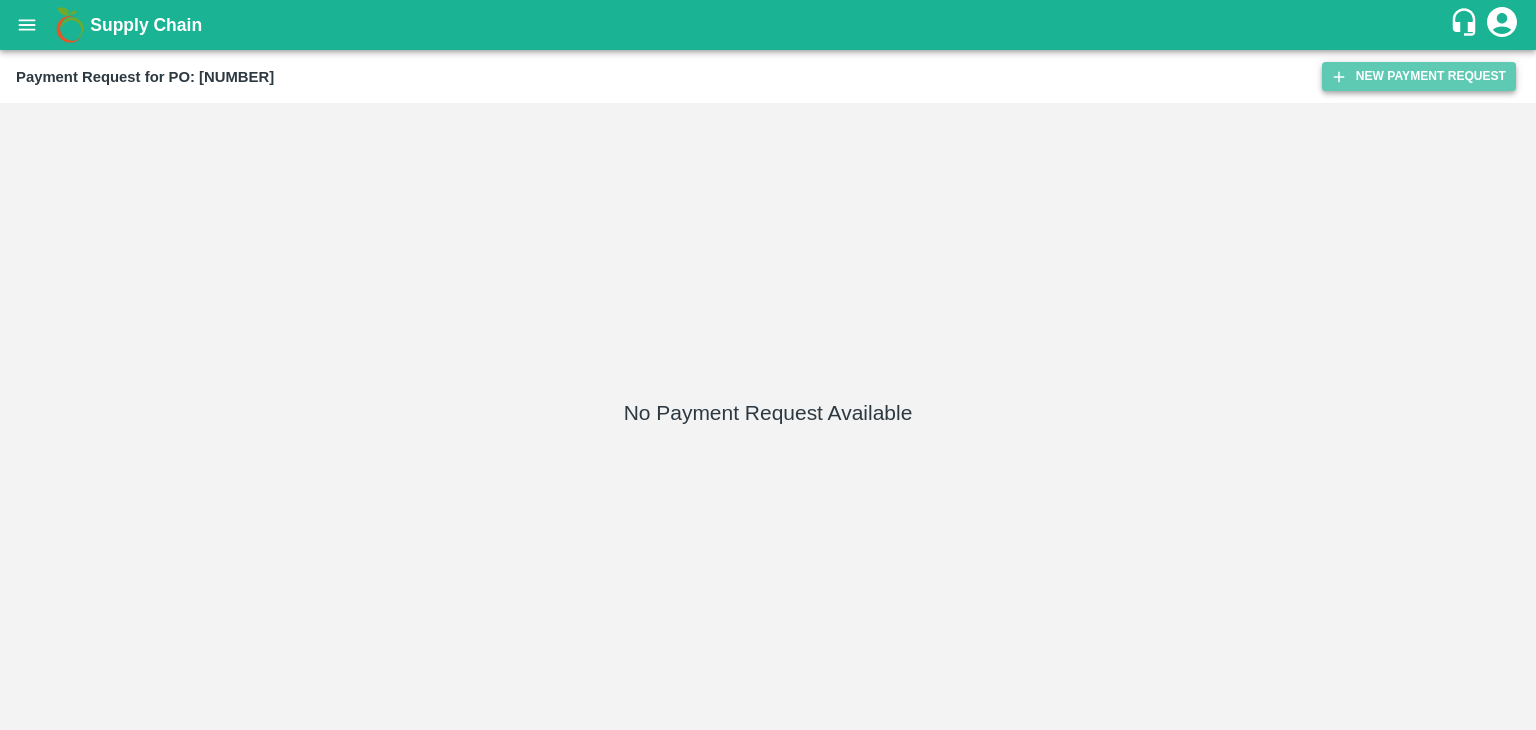 click on "New Payment Request" at bounding box center [1419, 76] 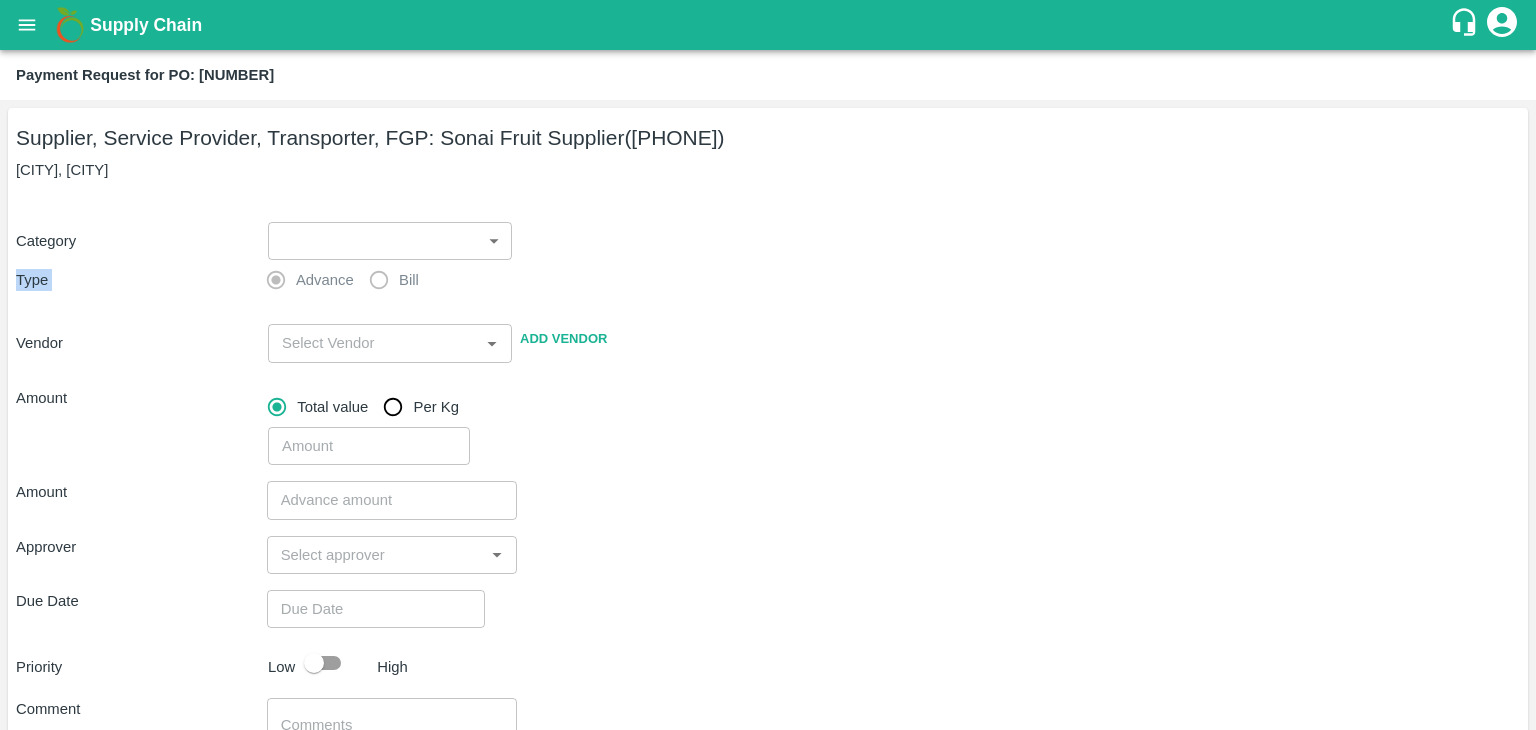 drag, startPoint x: 285, startPoint y: 261, endPoint x: 299, endPoint y: 249, distance: 18.439089 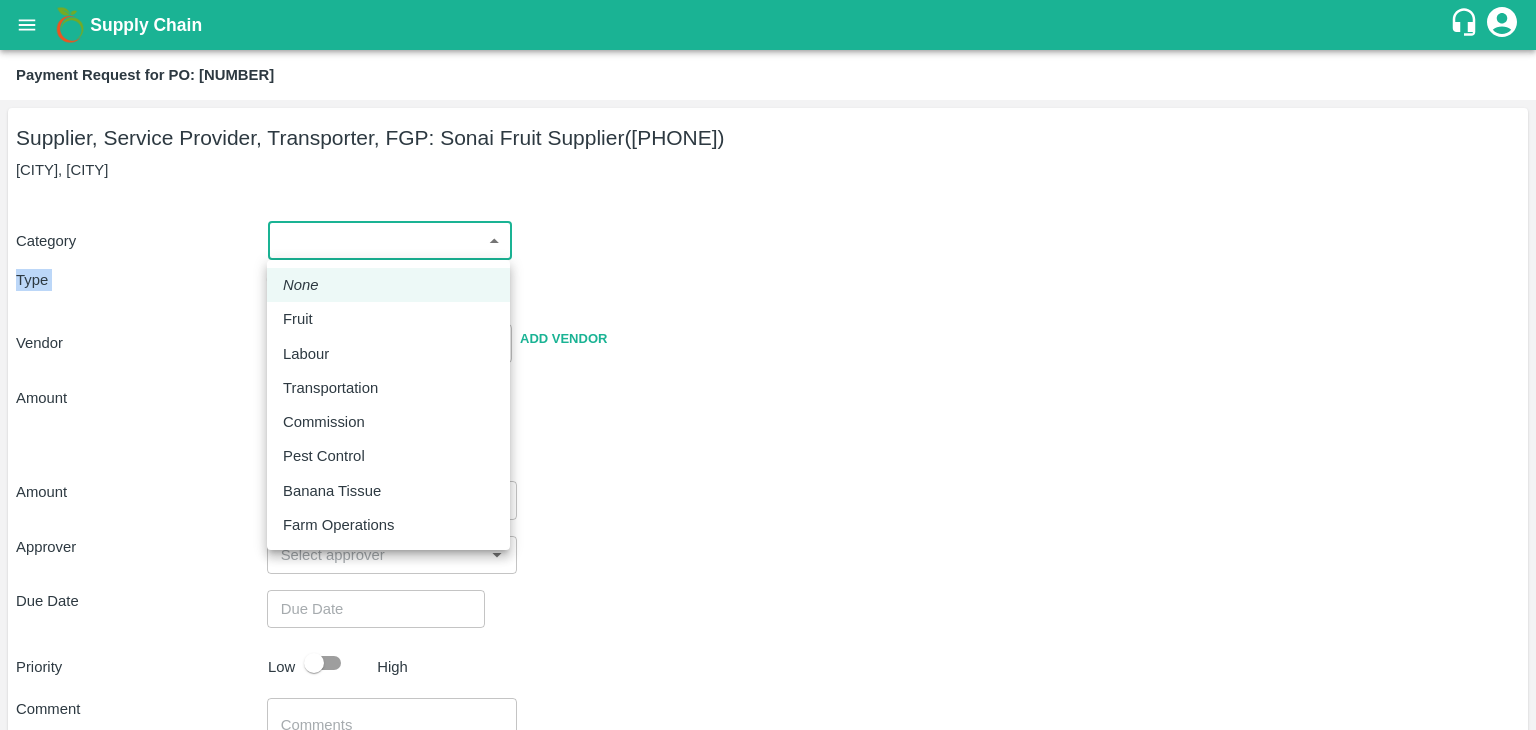 drag, startPoint x: 299, startPoint y: 249, endPoint x: 335, endPoint y: 309, distance: 69.97142 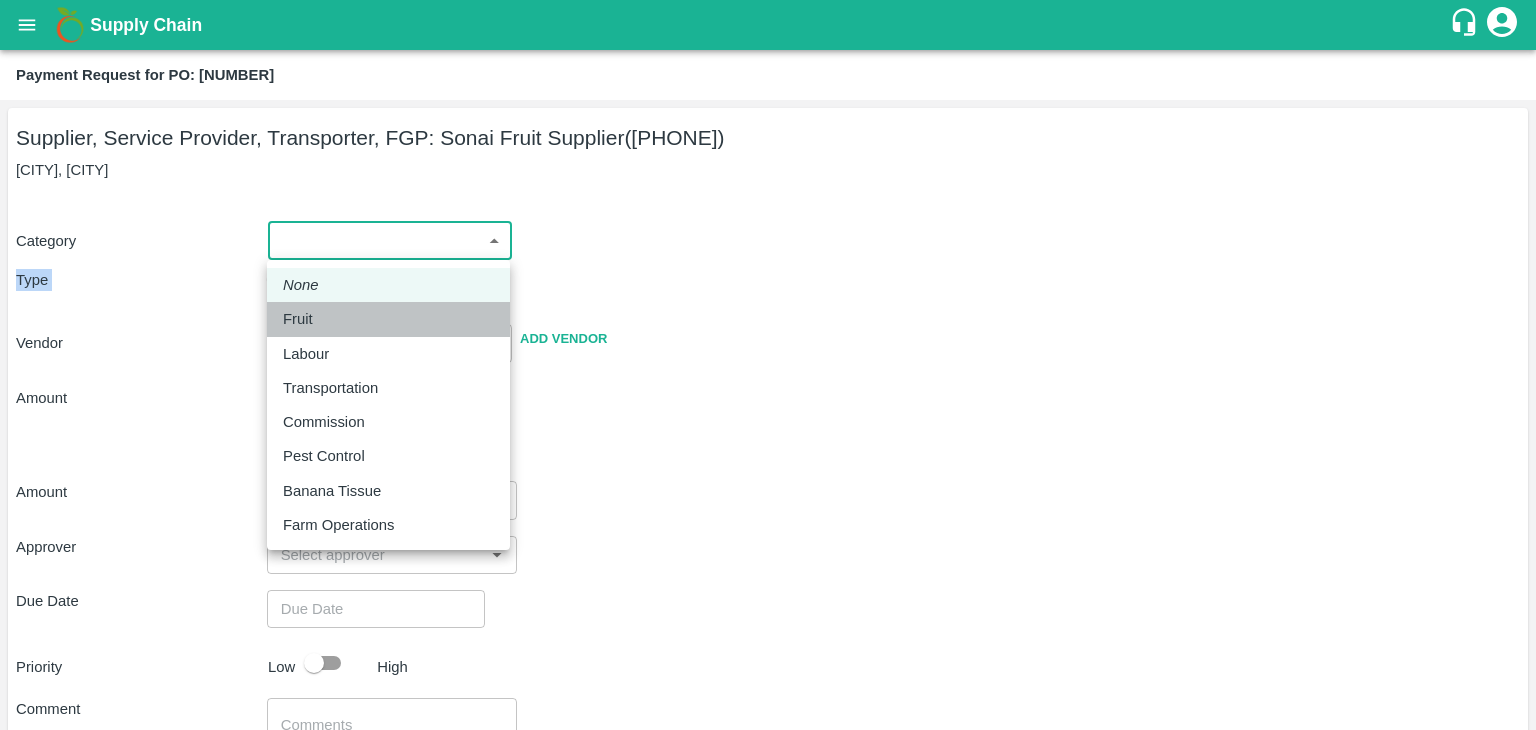 click on "Fruit" at bounding box center [388, 319] 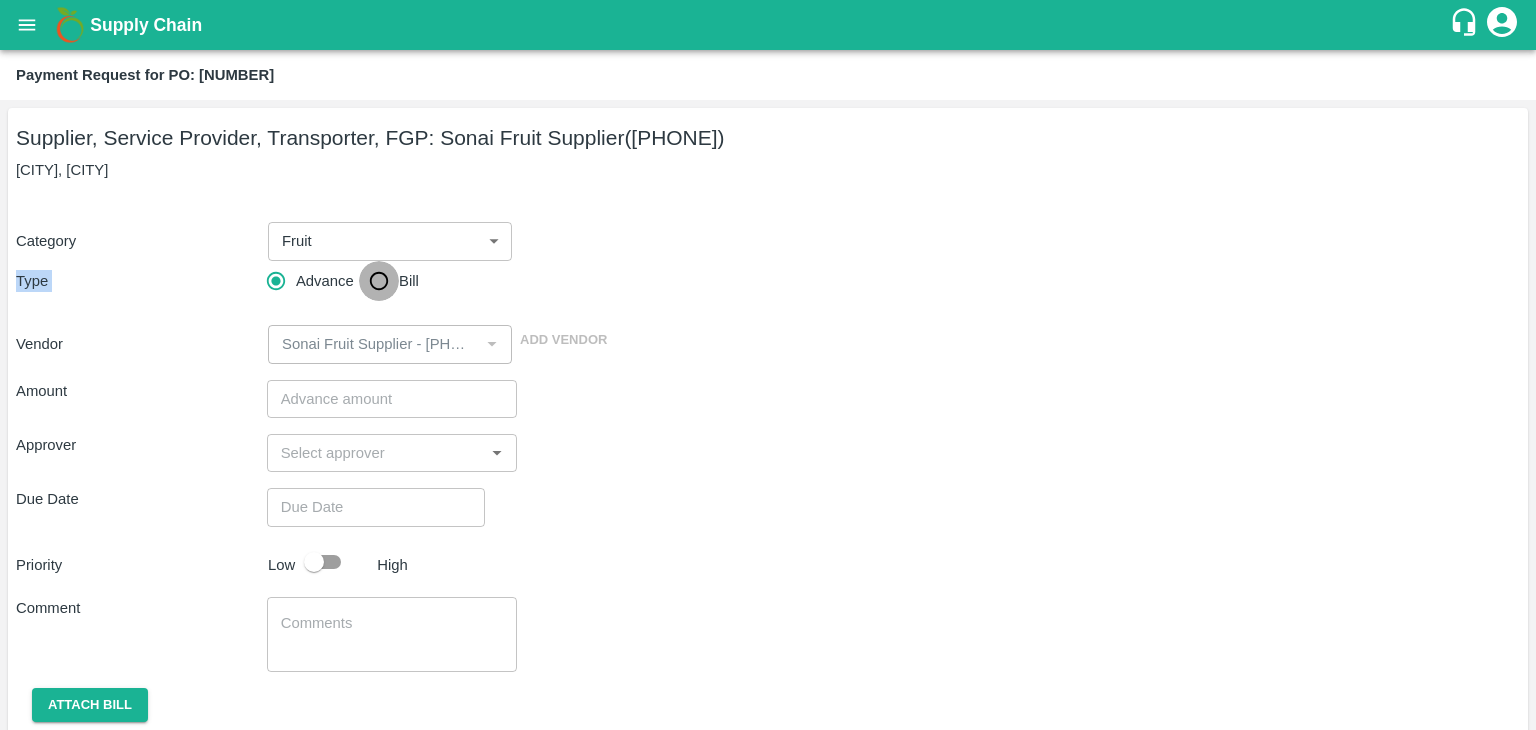 click on "Bill" at bounding box center (379, 281) 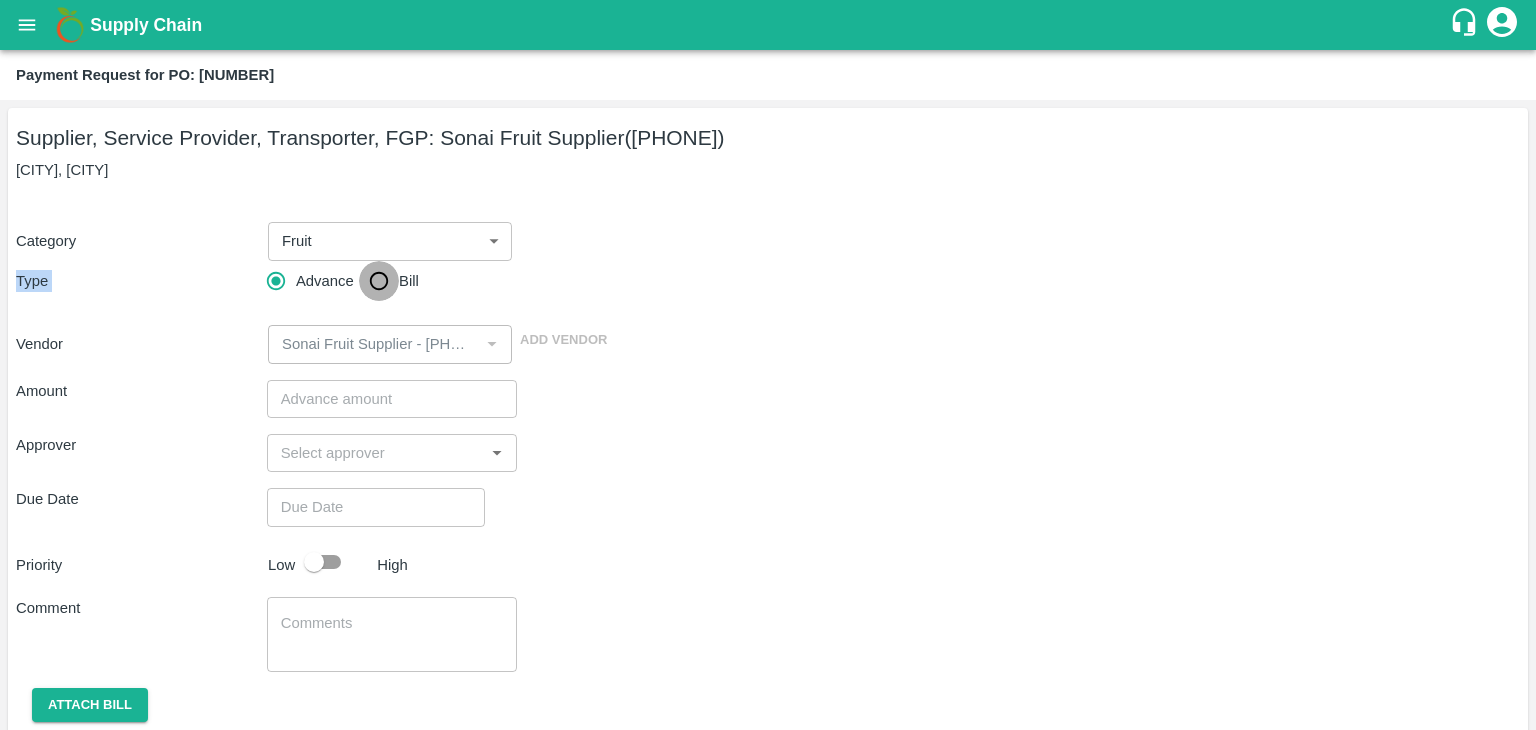 radio on "true" 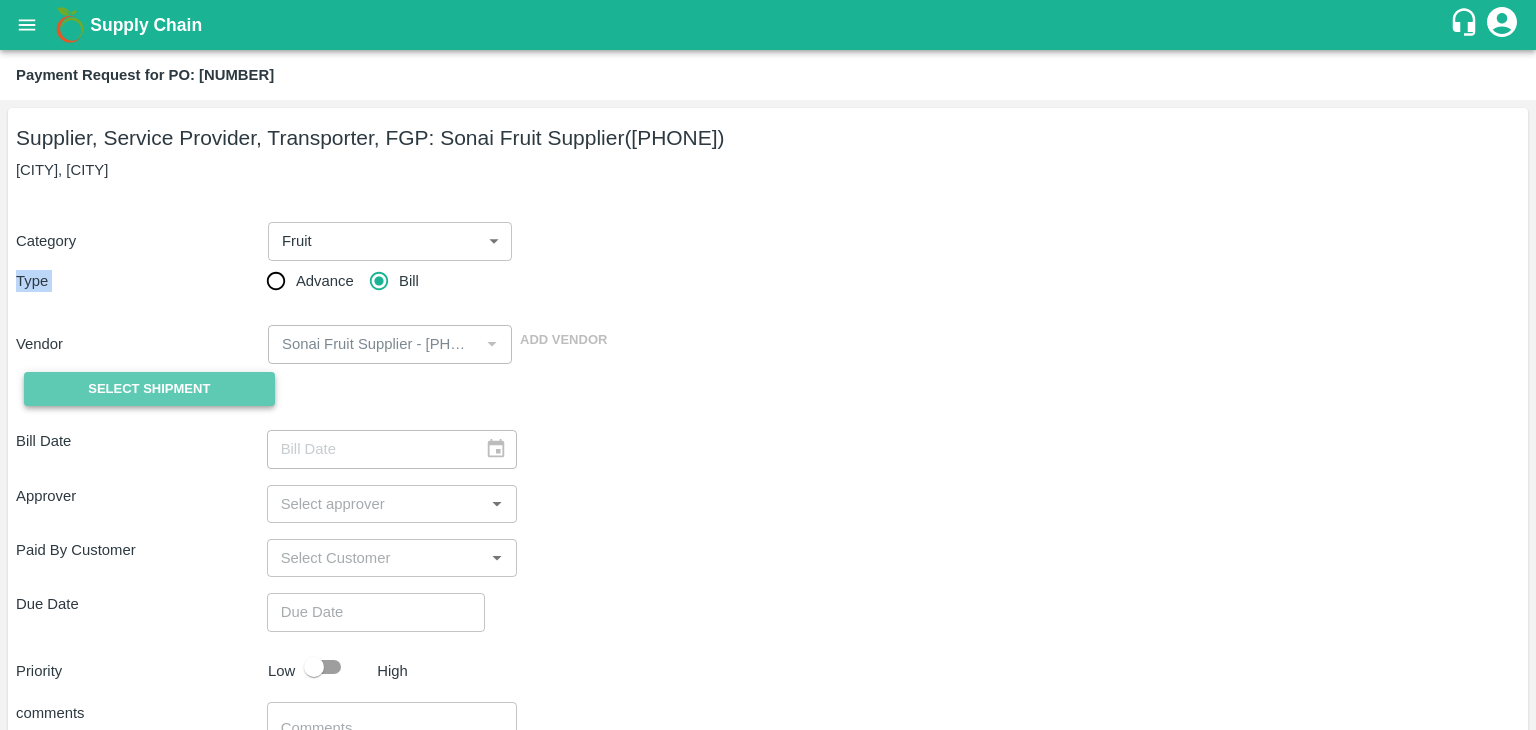 click on "Select Shipment" at bounding box center (149, 389) 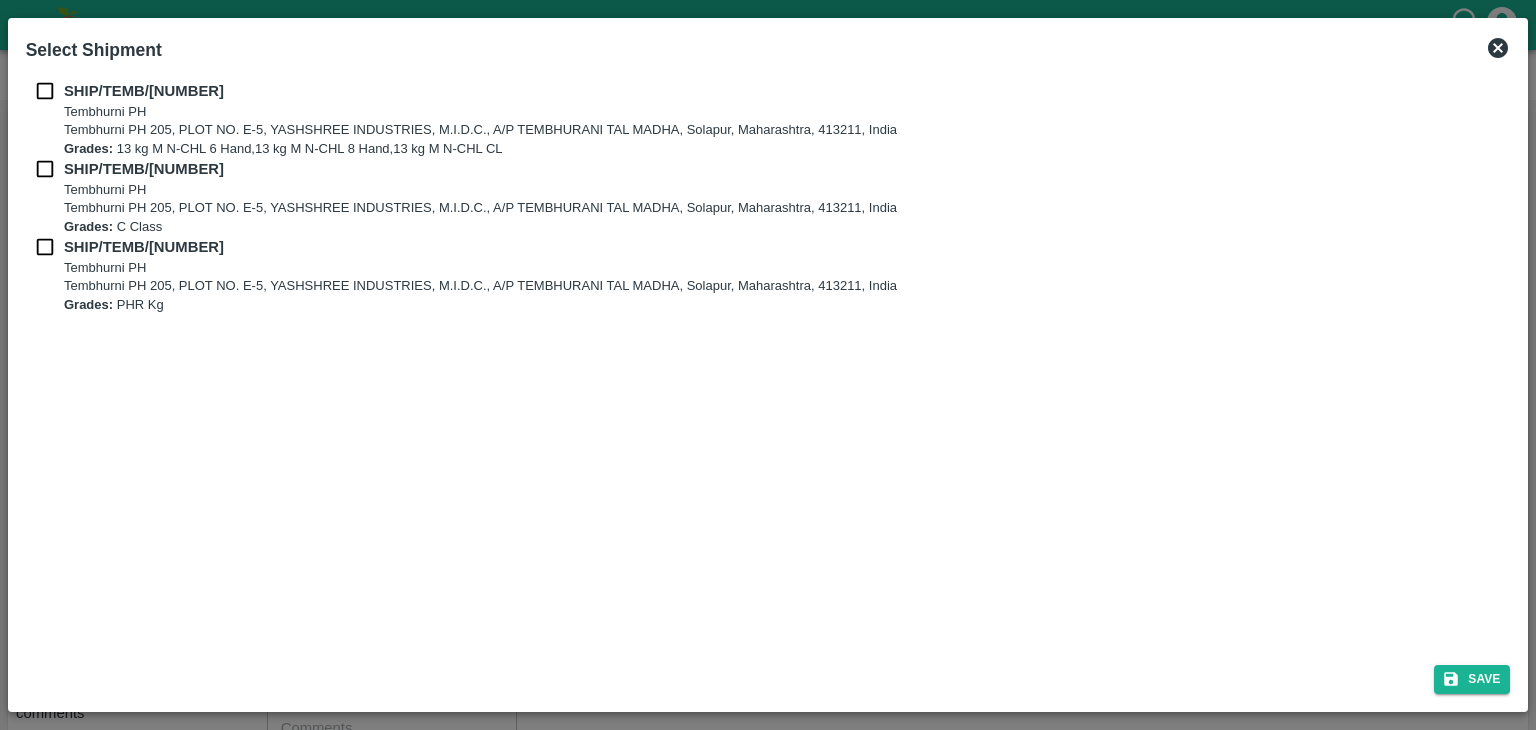 click at bounding box center [45, 91] 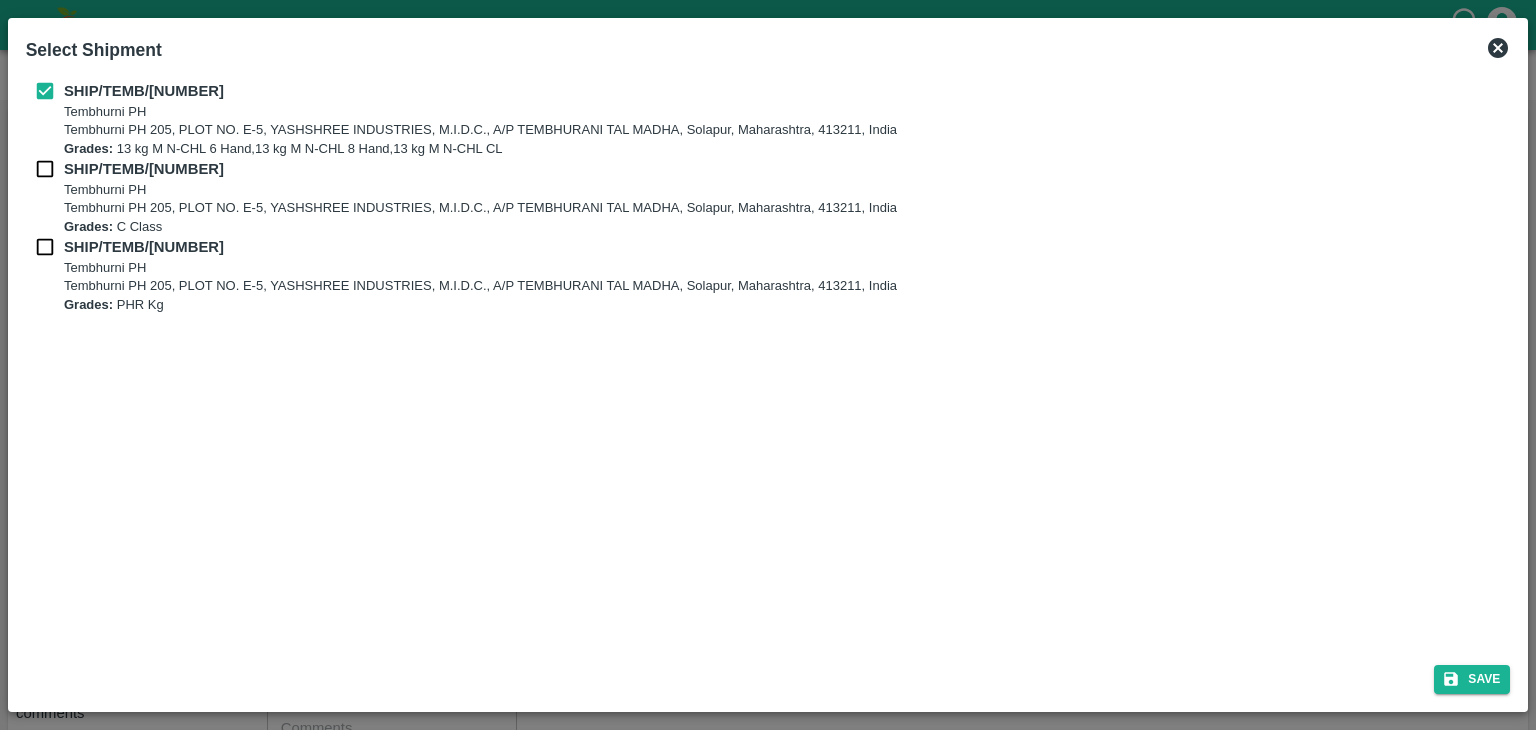 click at bounding box center [45, 169] 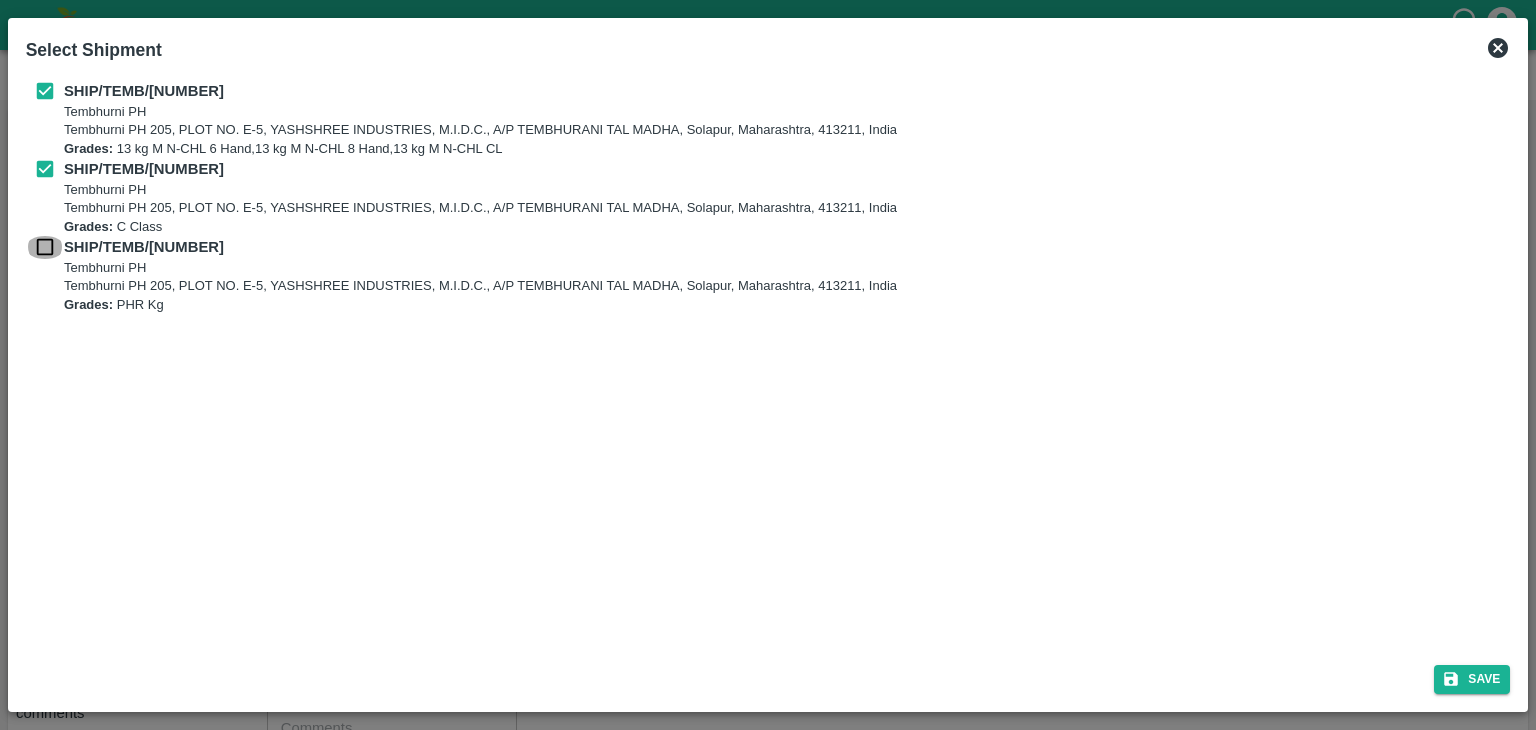 click at bounding box center [45, 247] 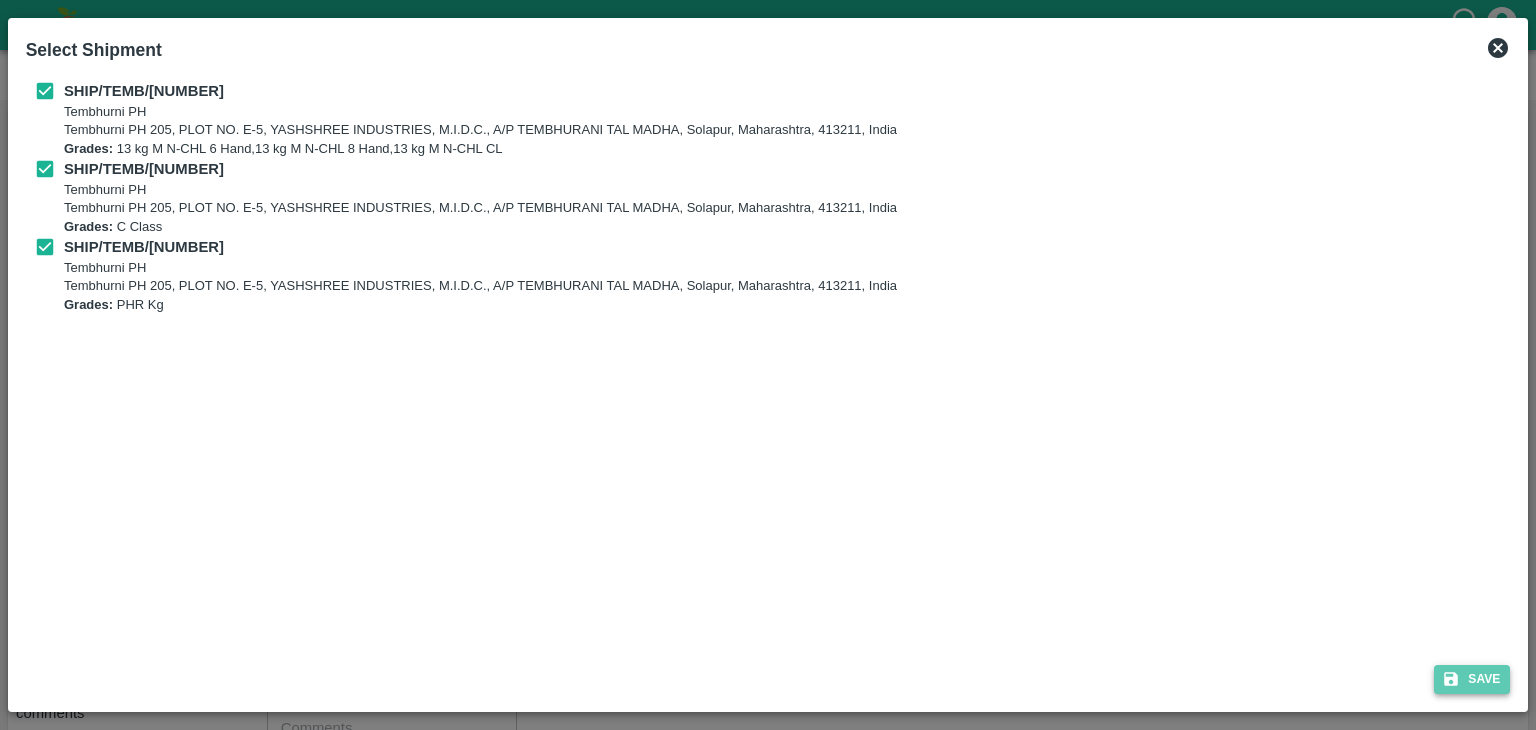 click on "Save" at bounding box center [1472, 679] 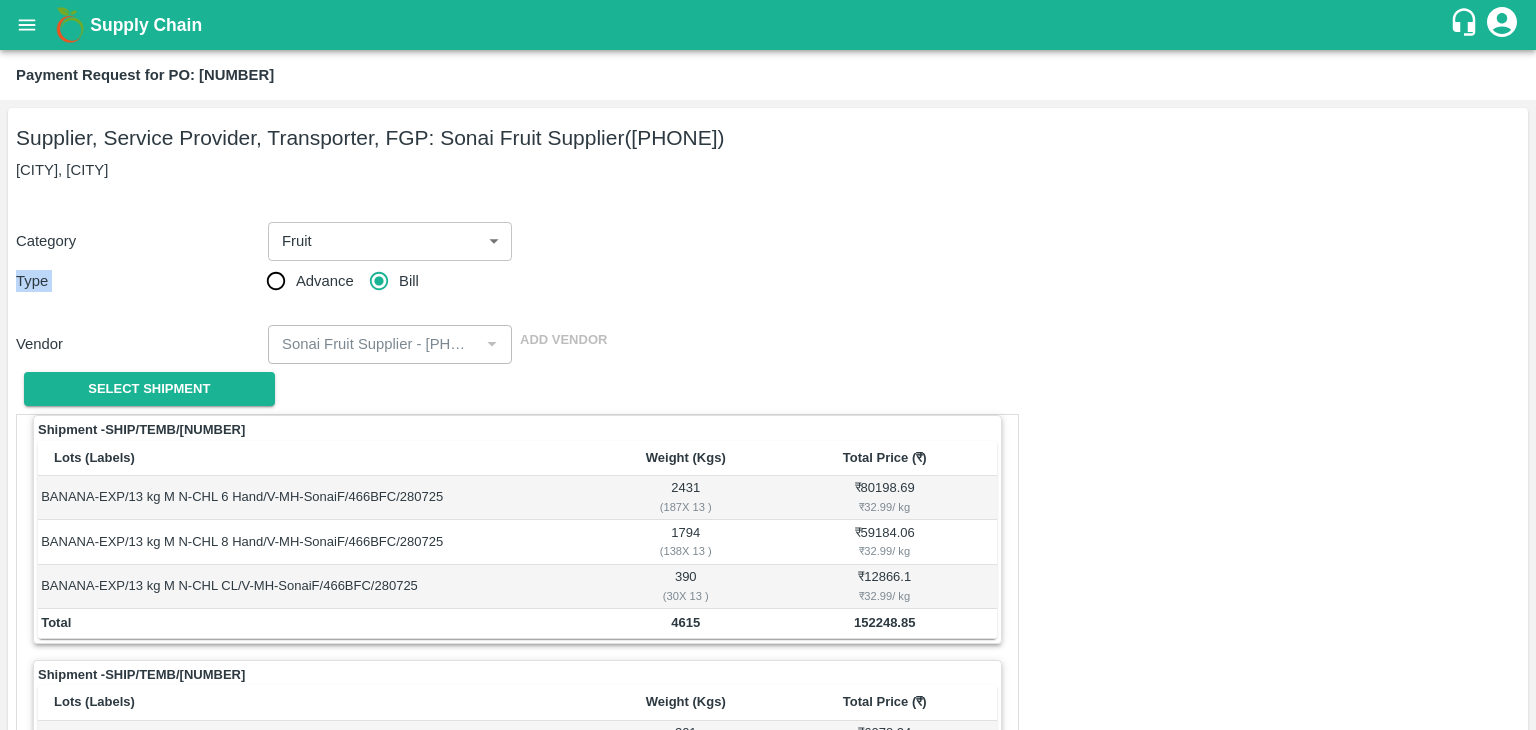 scroll, scrollTop: 892, scrollLeft: 0, axis: vertical 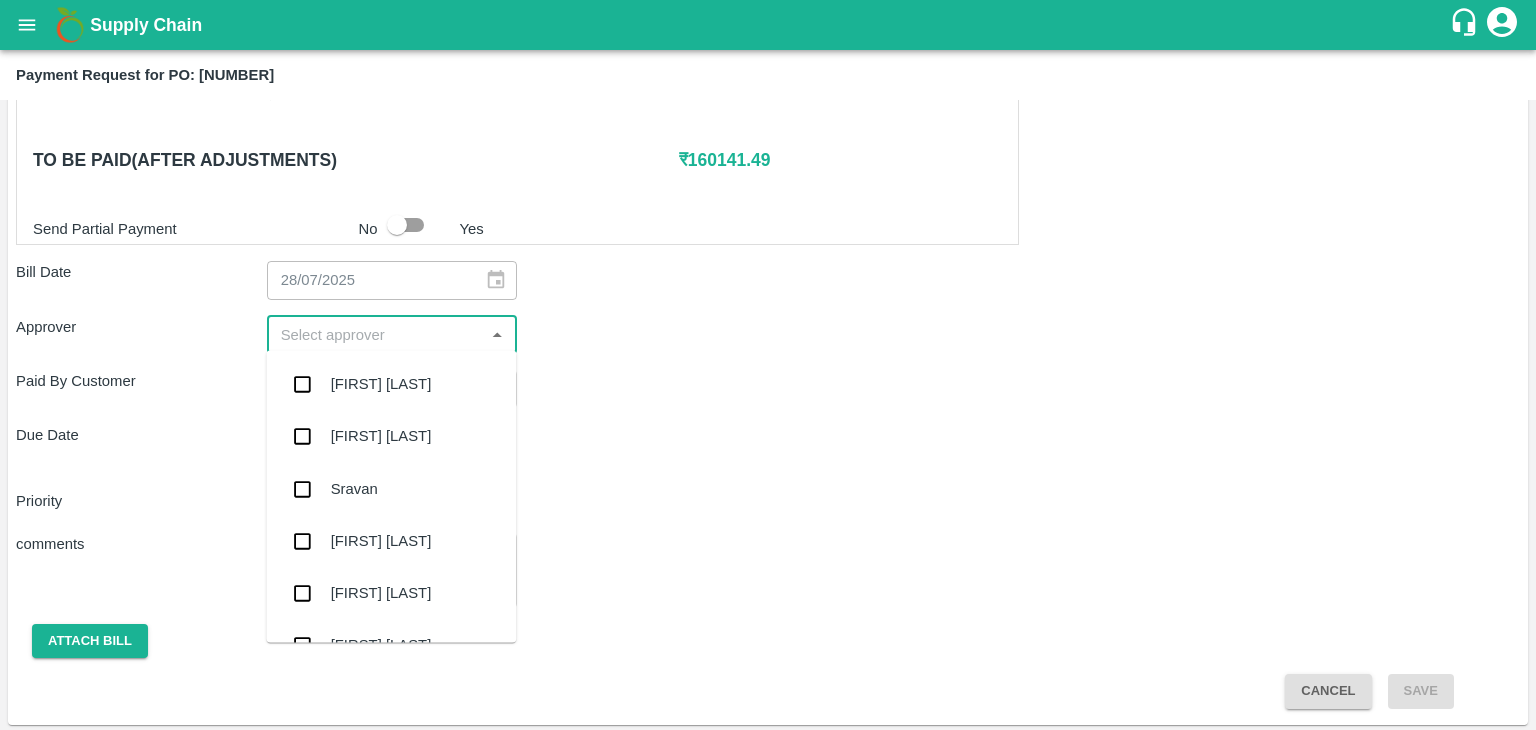 click at bounding box center (376, 335) 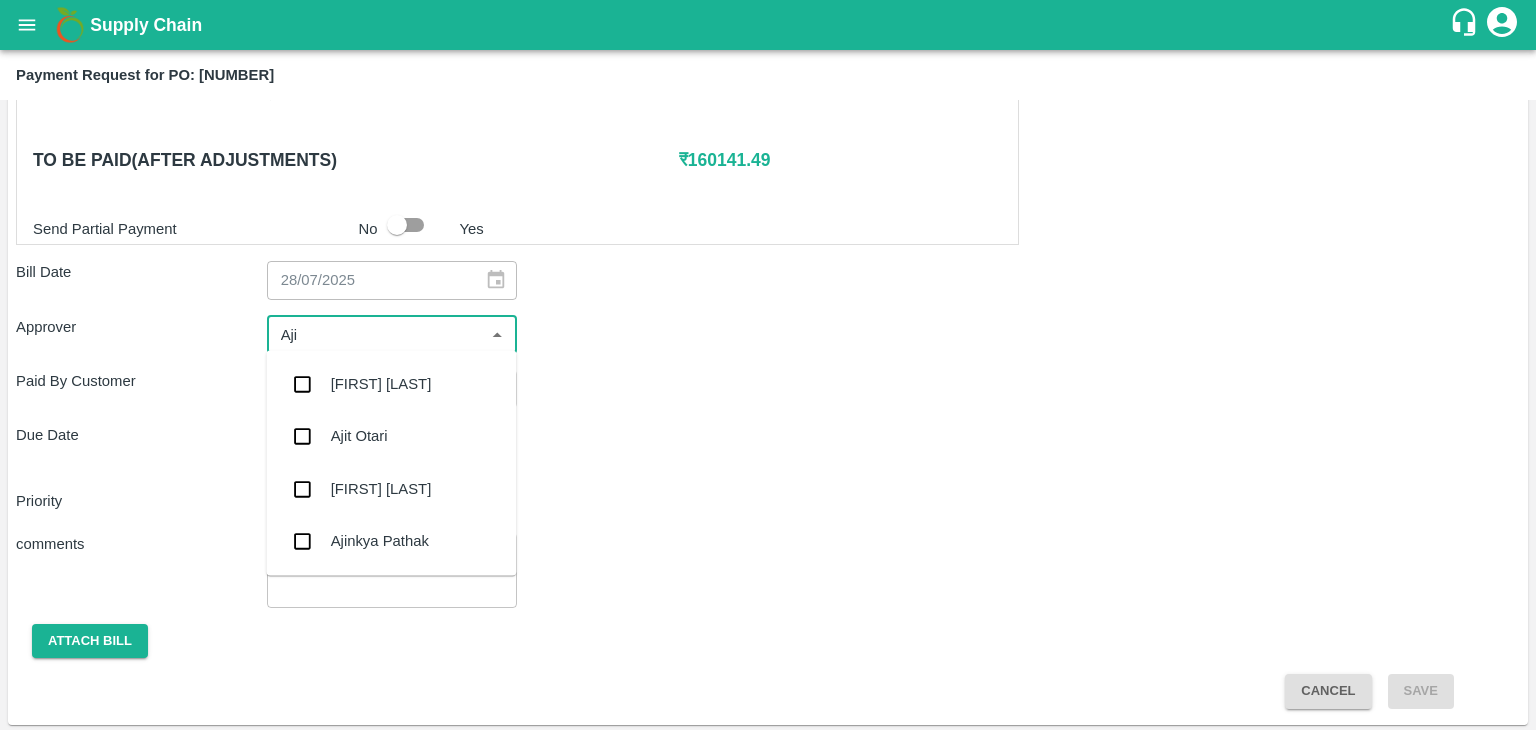 type on "[FIRST]" 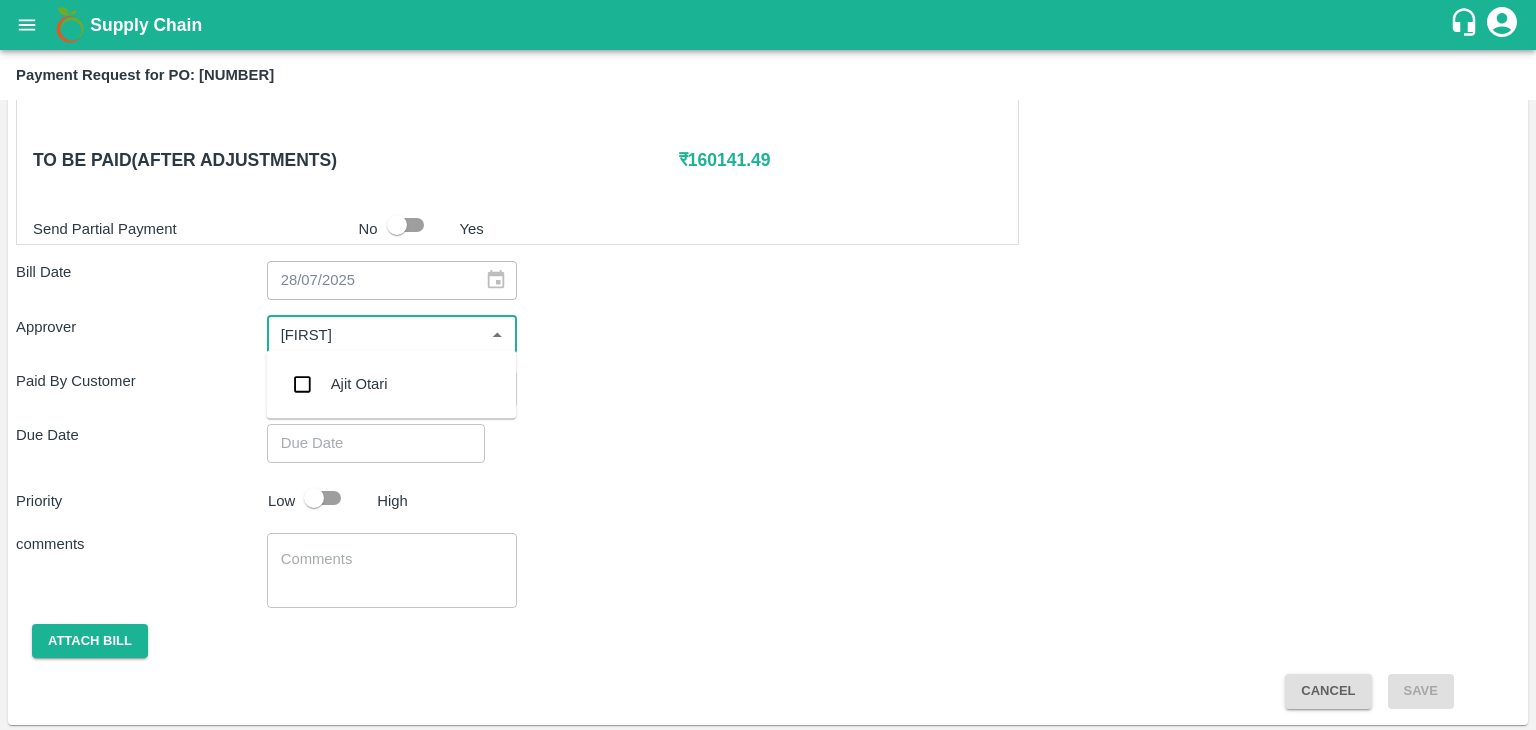 click on "Ajit Otari" at bounding box center (391, 384) 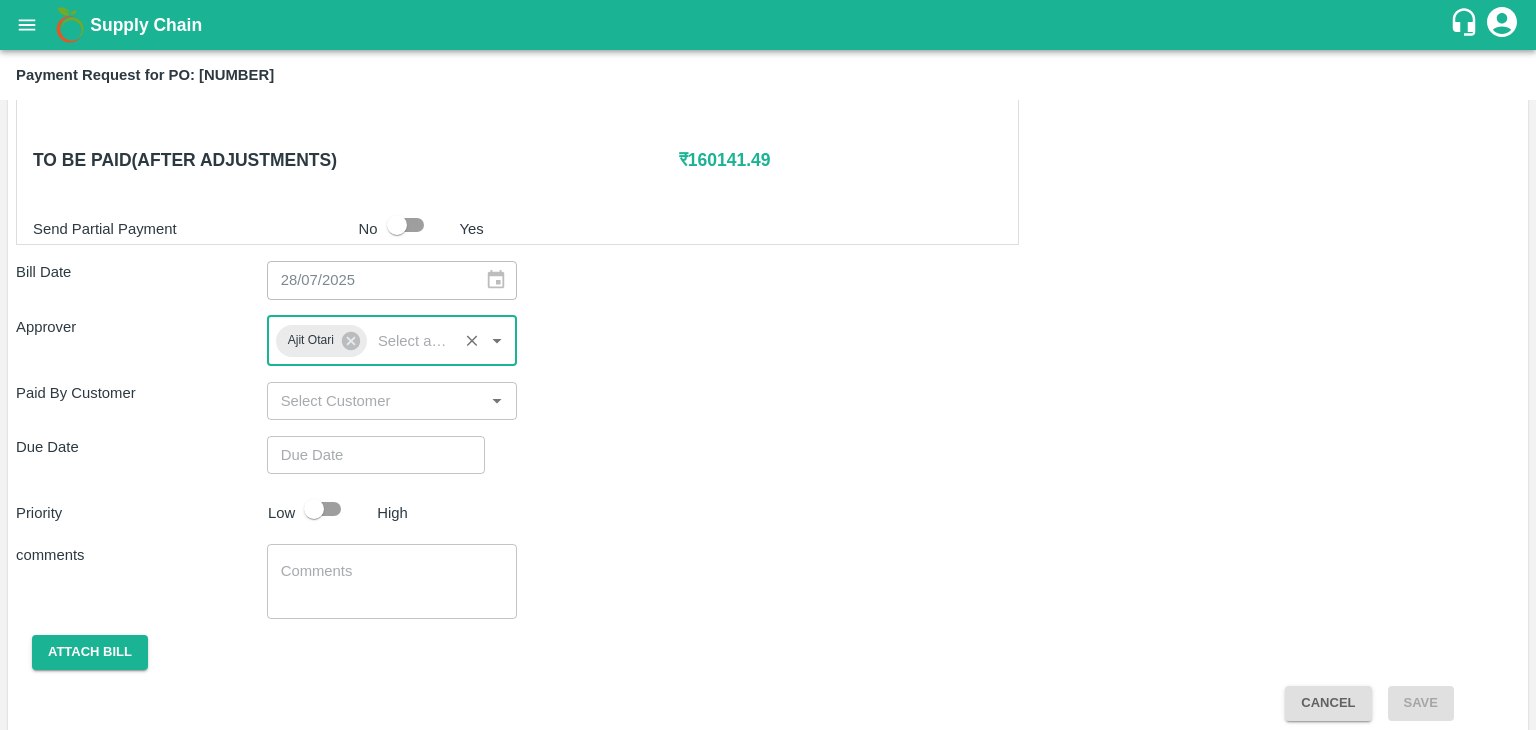 type on "DD/MM/YYYY hh:mm aa" 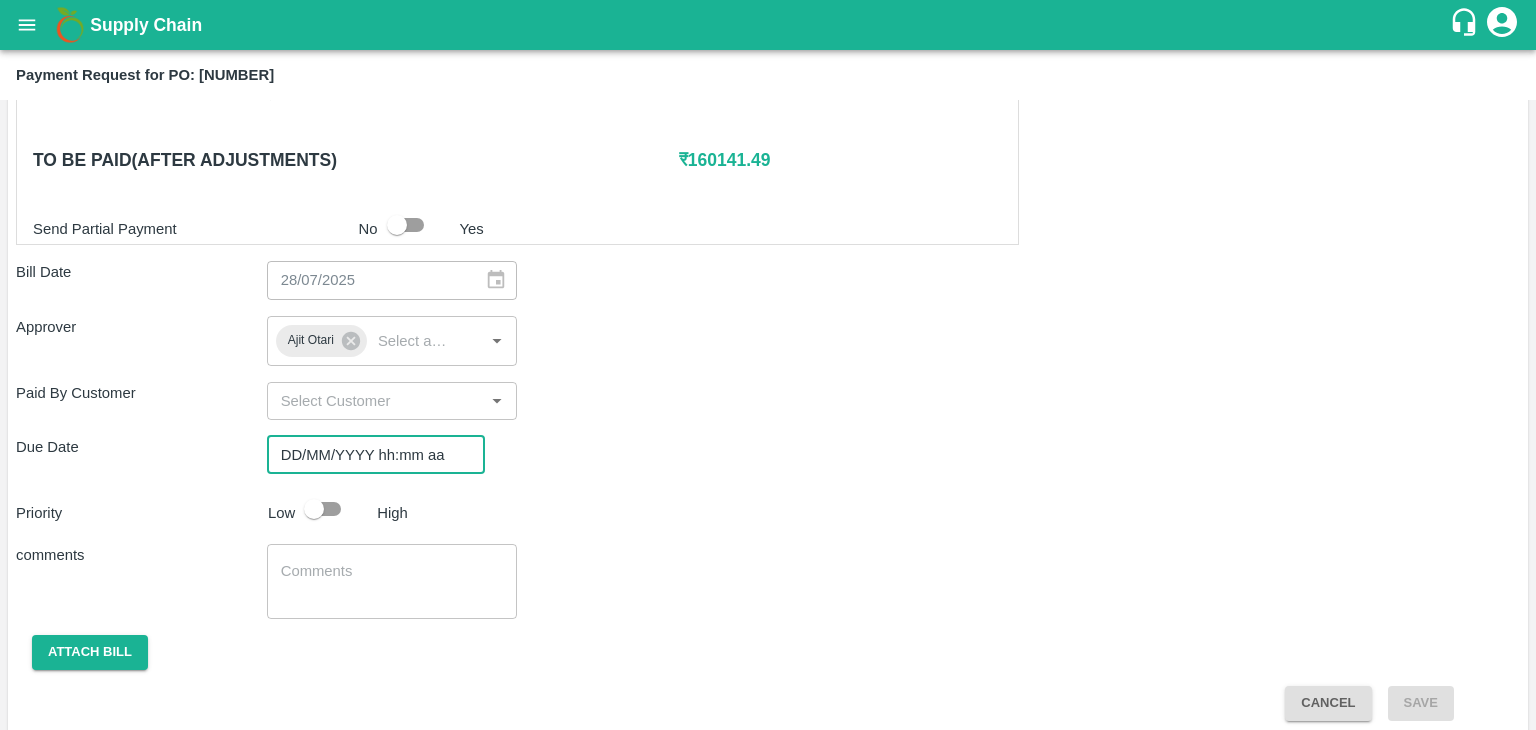 click on "DD/MM/YYYY hh:mm aa" at bounding box center (369, 455) 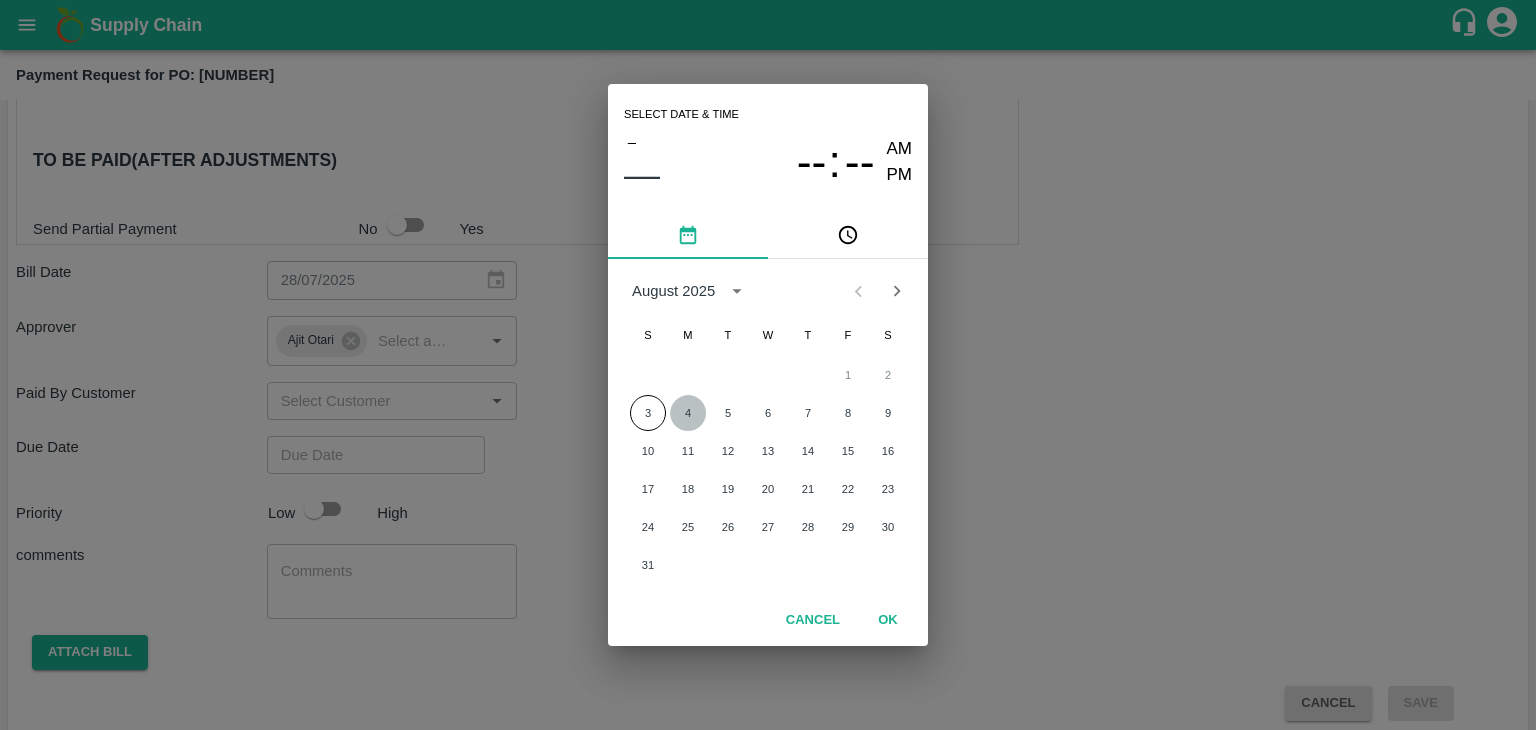 click on "4" at bounding box center (688, 413) 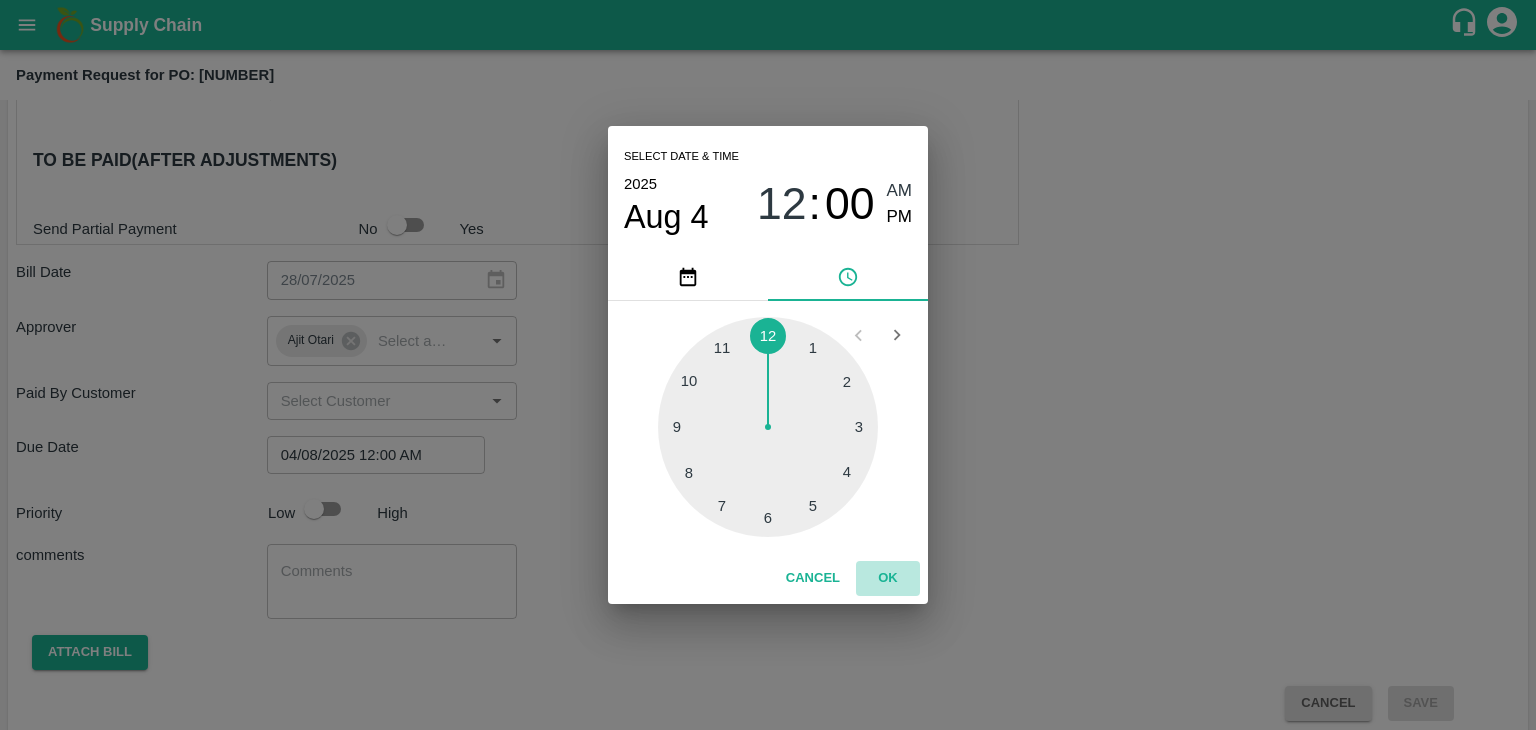 click on "OK" at bounding box center [888, 578] 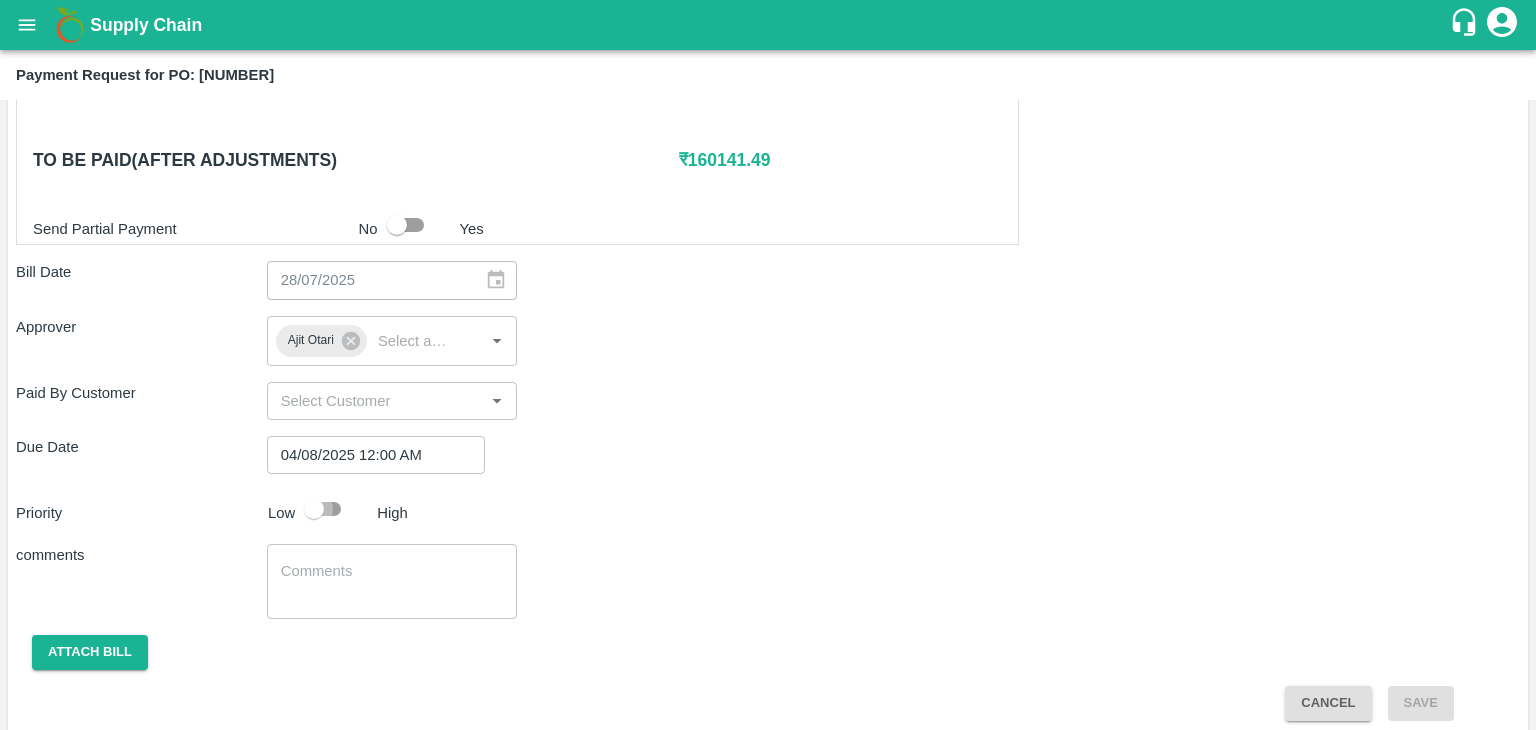 click at bounding box center [314, 509] 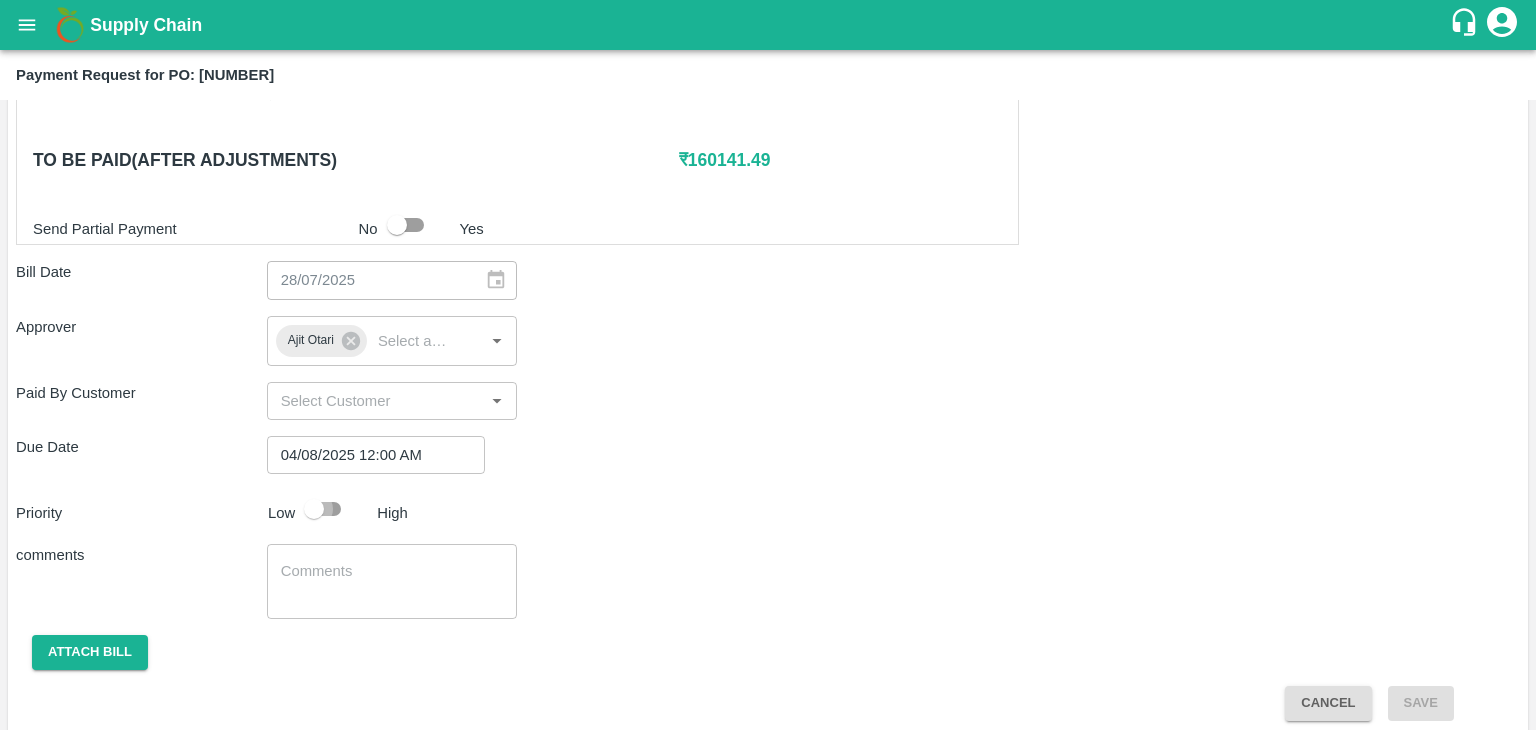 checkbox on "true" 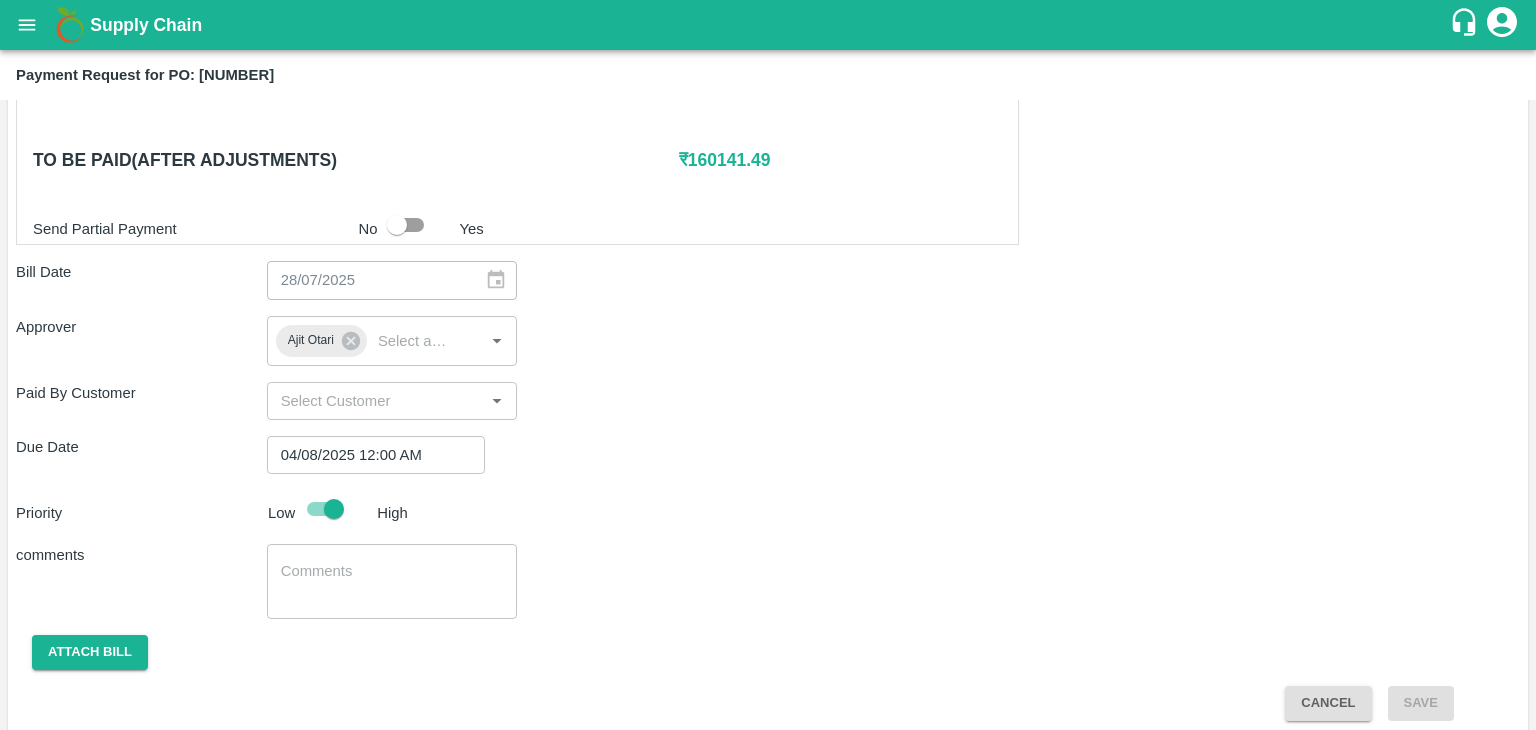 click at bounding box center (392, 582) 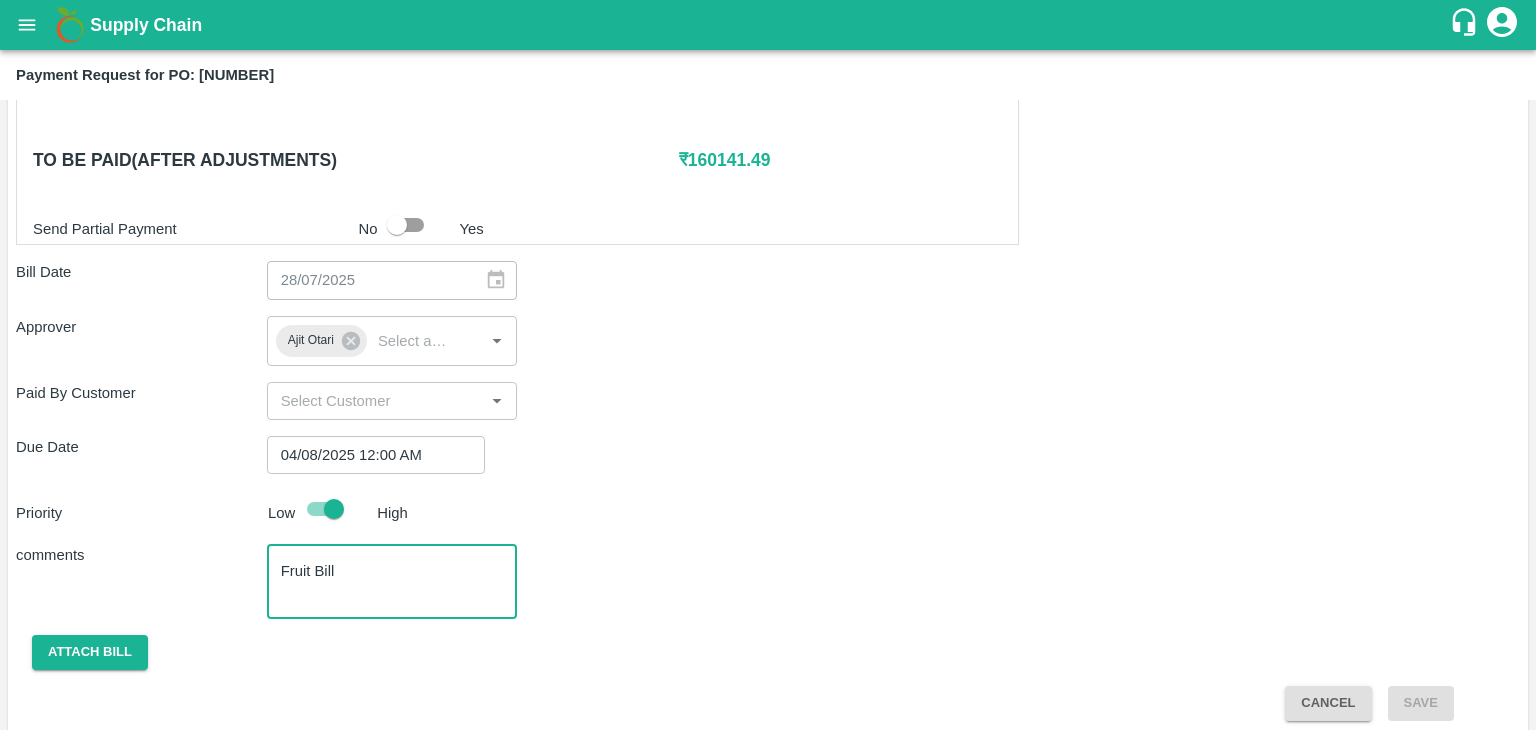 scroll, scrollTop: 904, scrollLeft: 0, axis: vertical 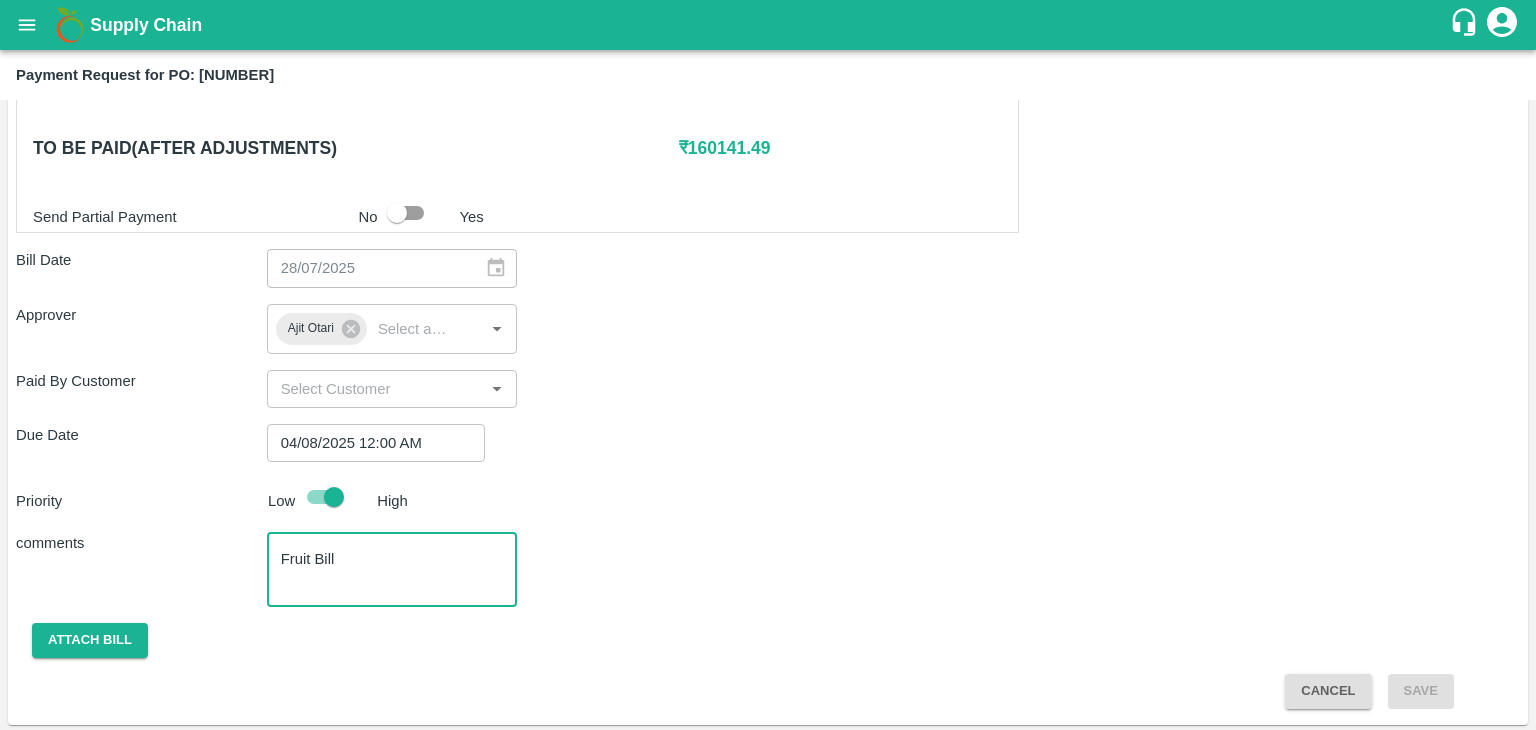 type on "Fruit Bill" 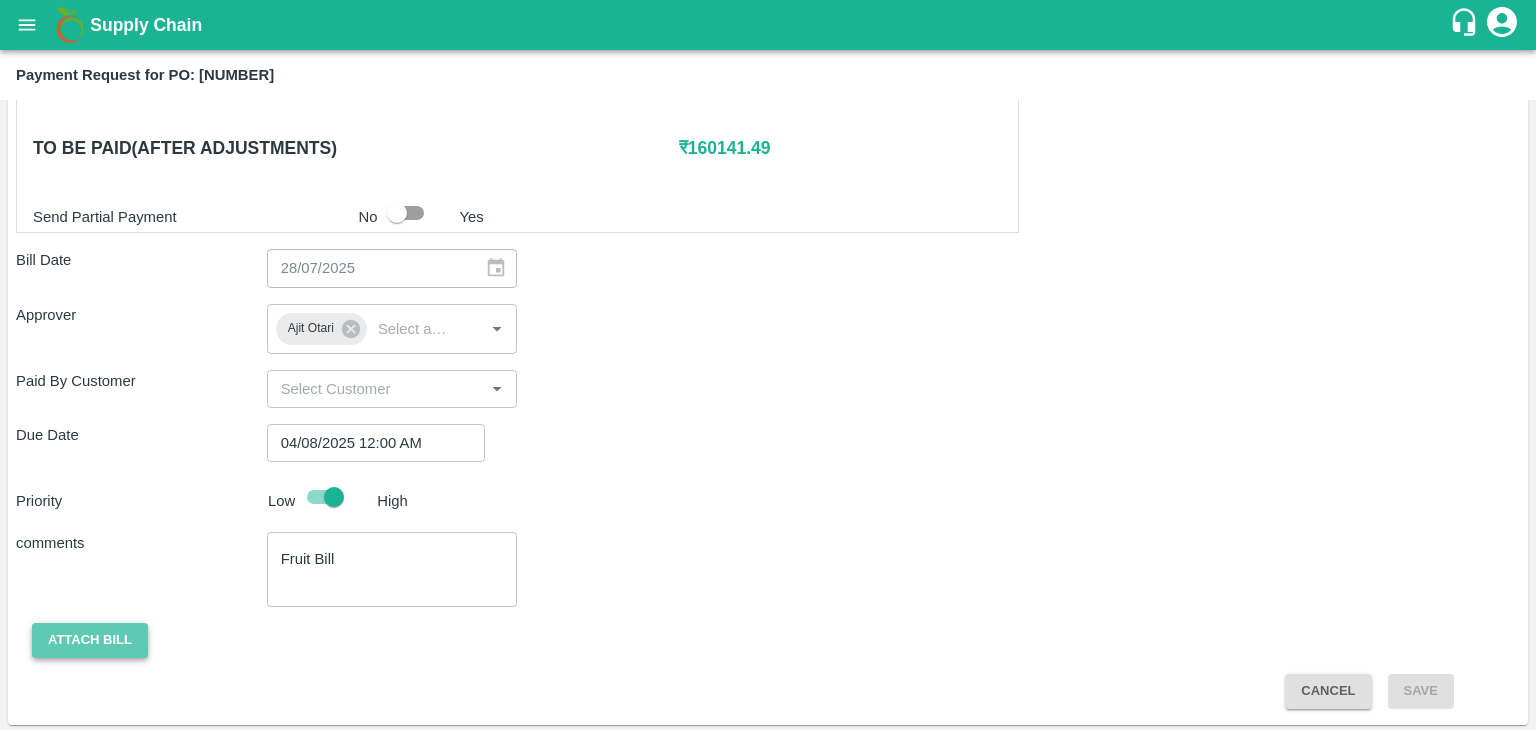 click on "Attach bill" at bounding box center [90, 640] 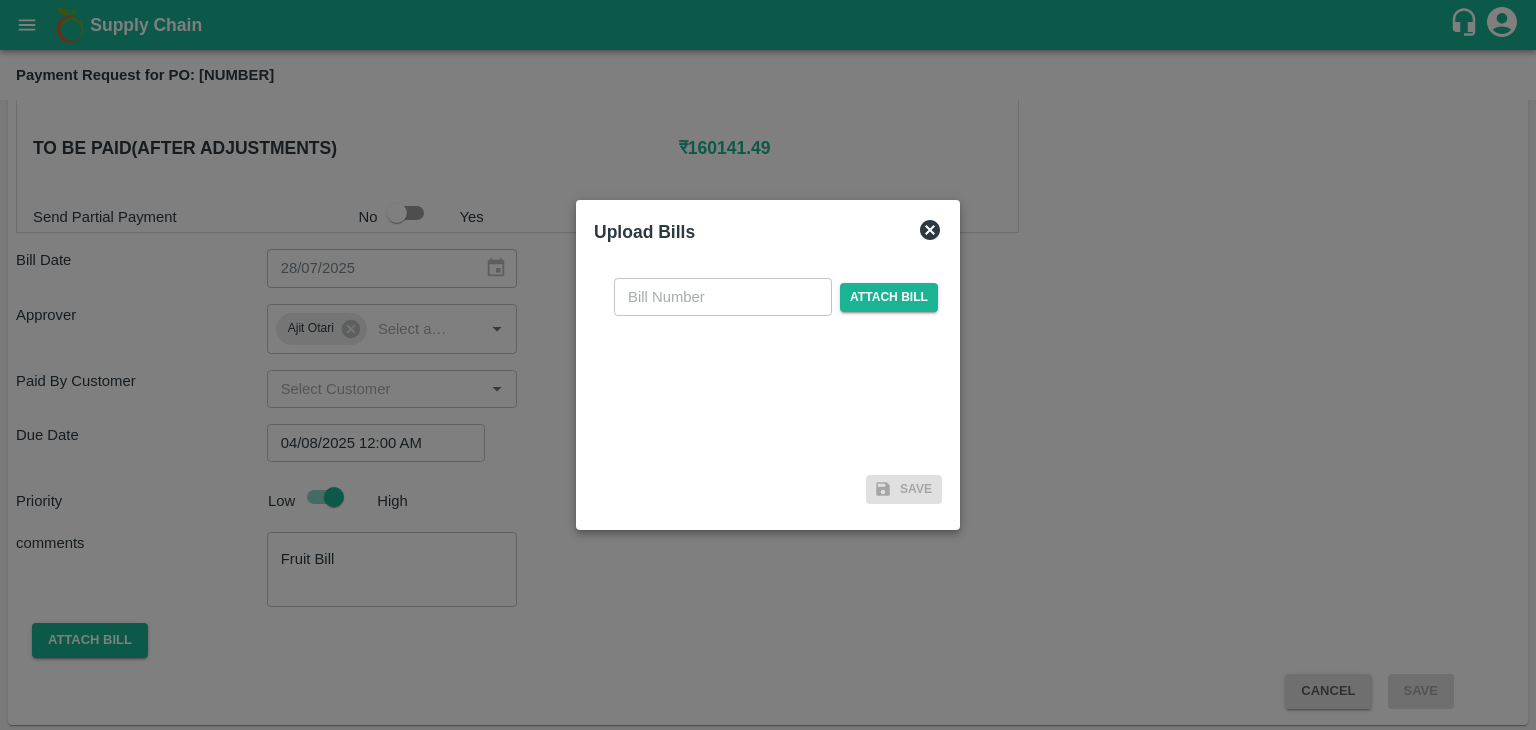 click at bounding box center (723, 297) 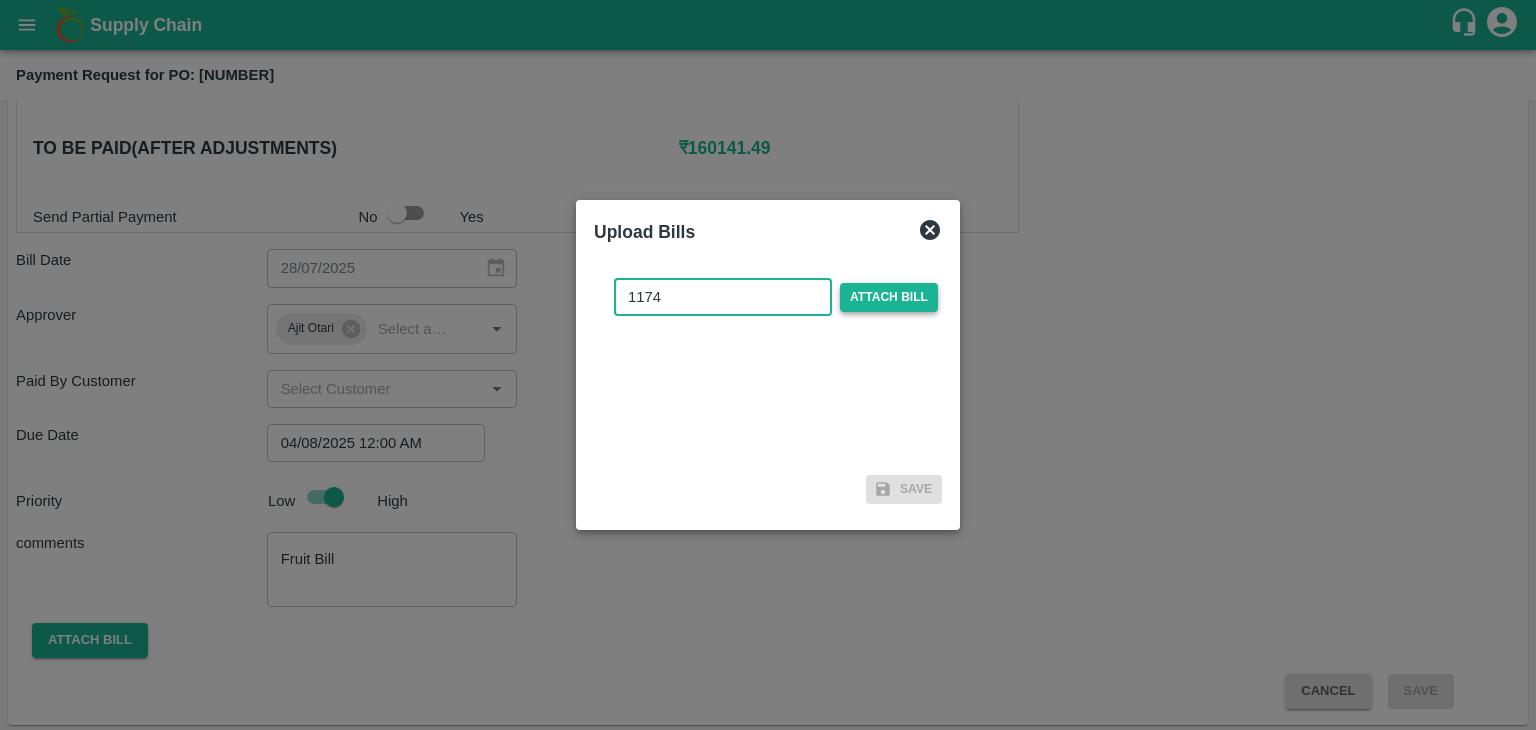 type on "1174" 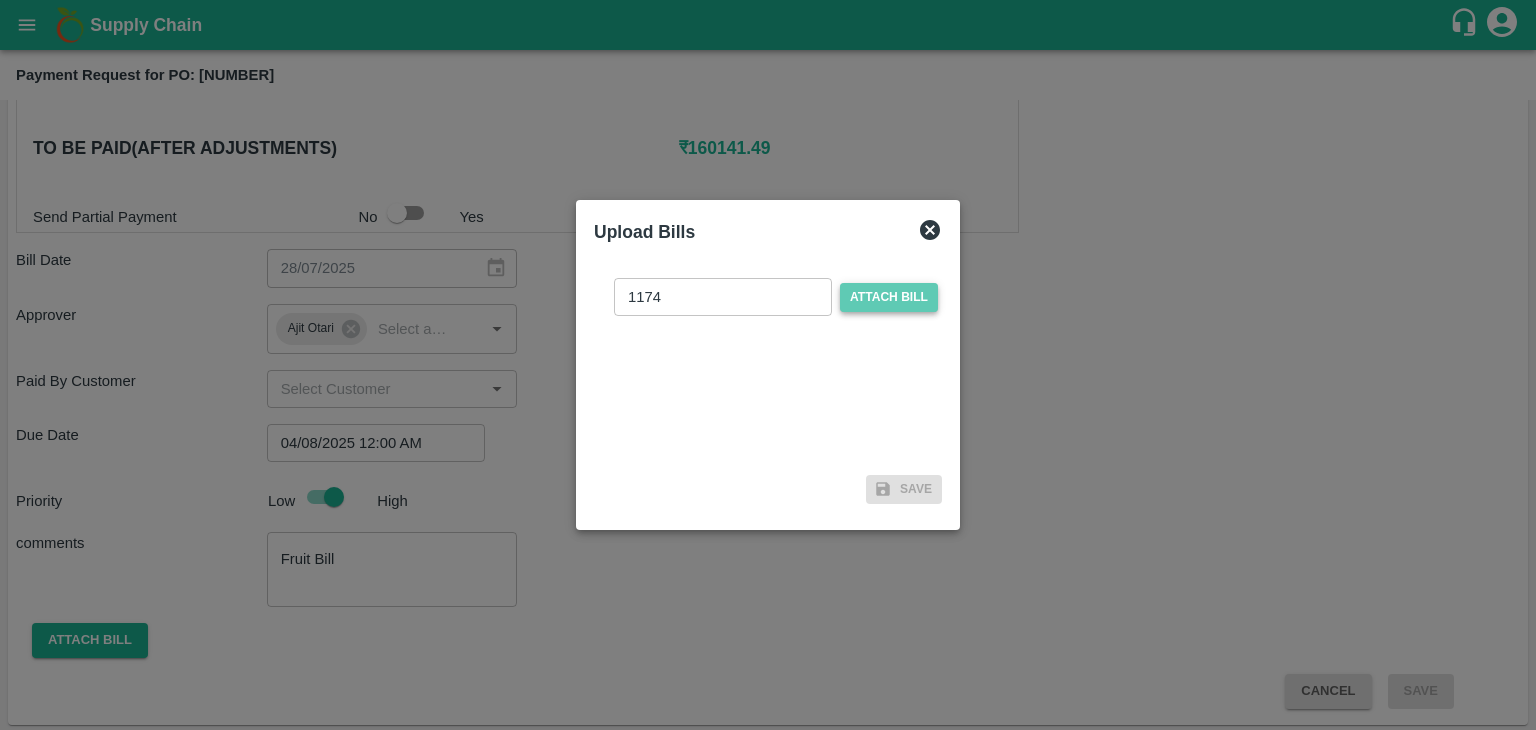 click on "Attach bill" at bounding box center [889, 297] 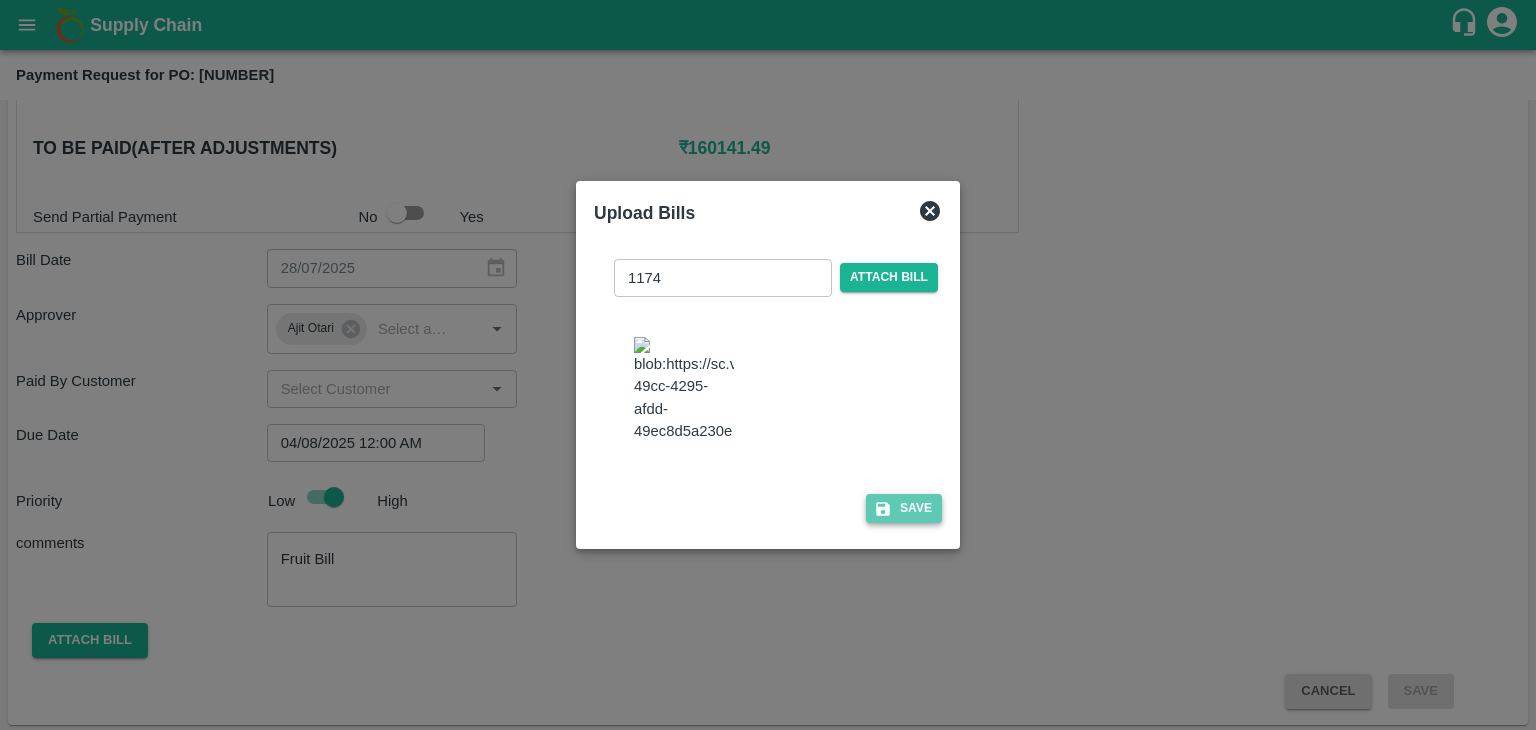 click on "Save" at bounding box center [904, 508] 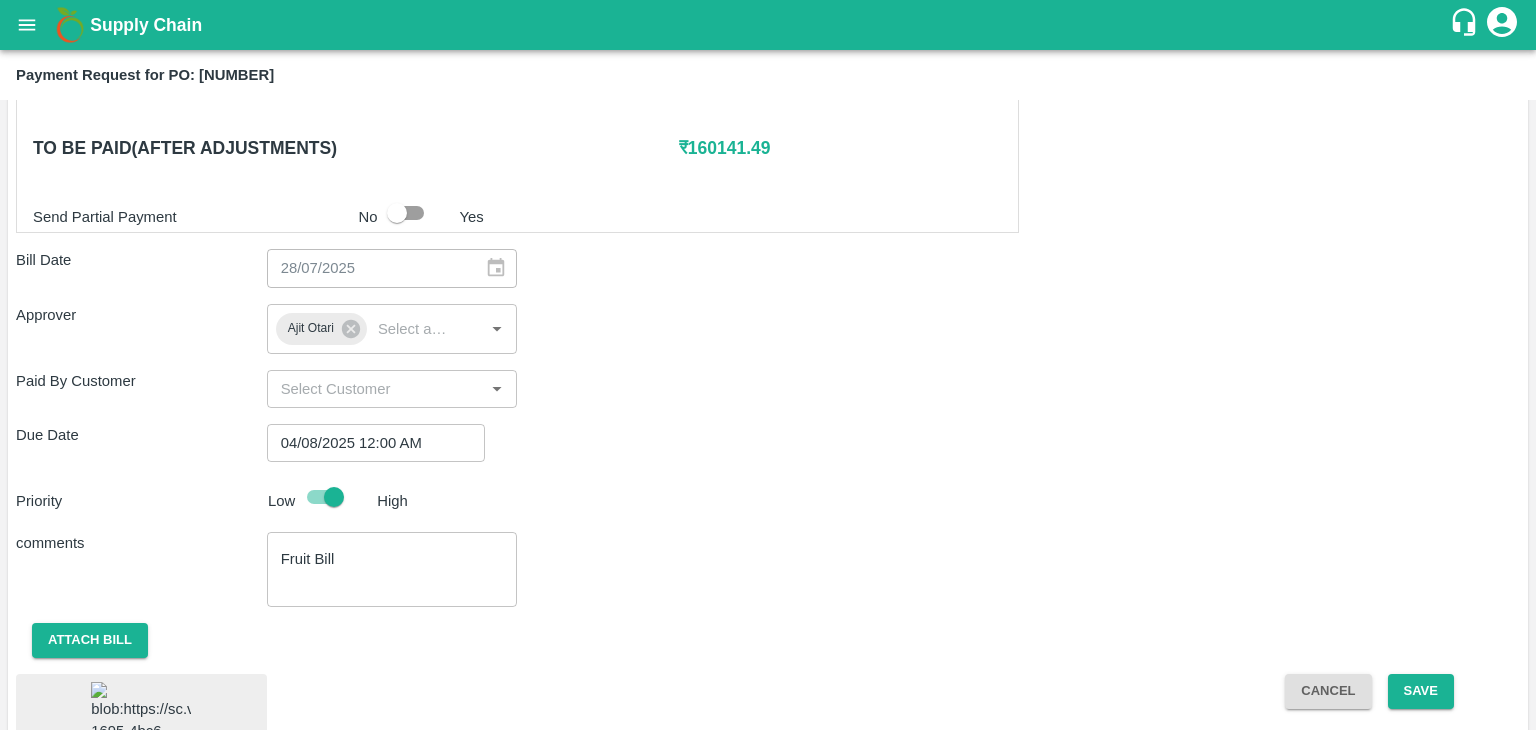 scroll, scrollTop: 1036, scrollLeft: 0, axis: vertical 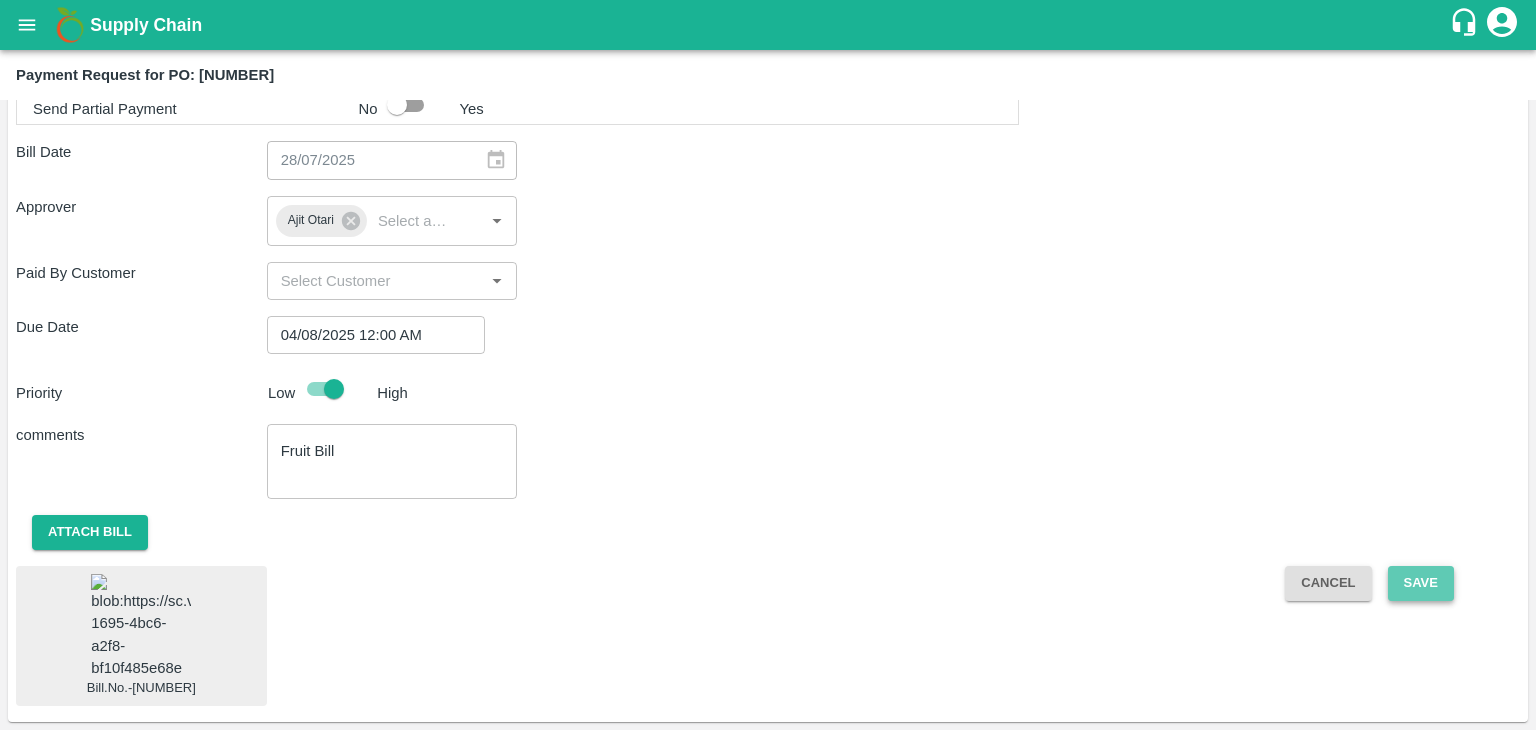 click on "Save" at bounding box center (1421, 583) 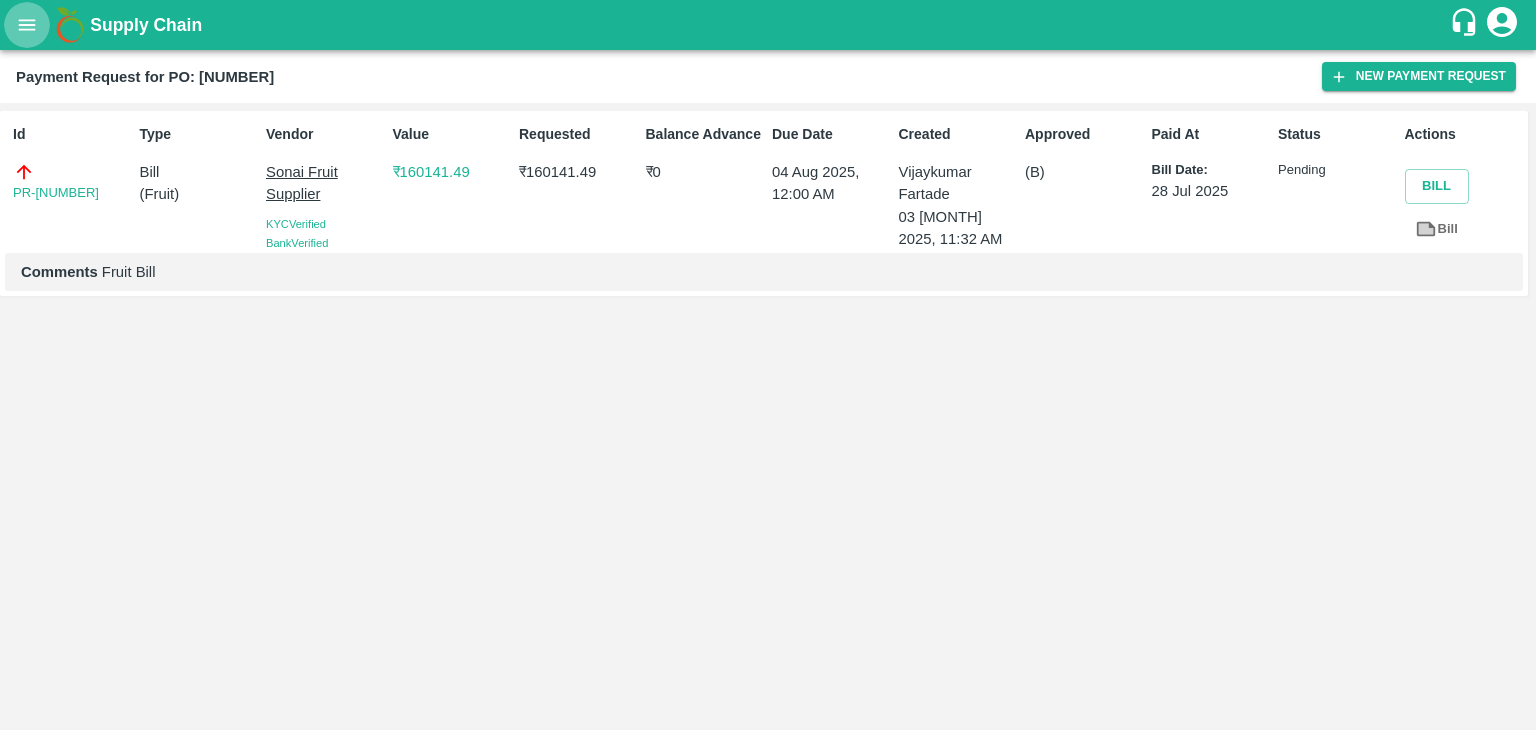 click 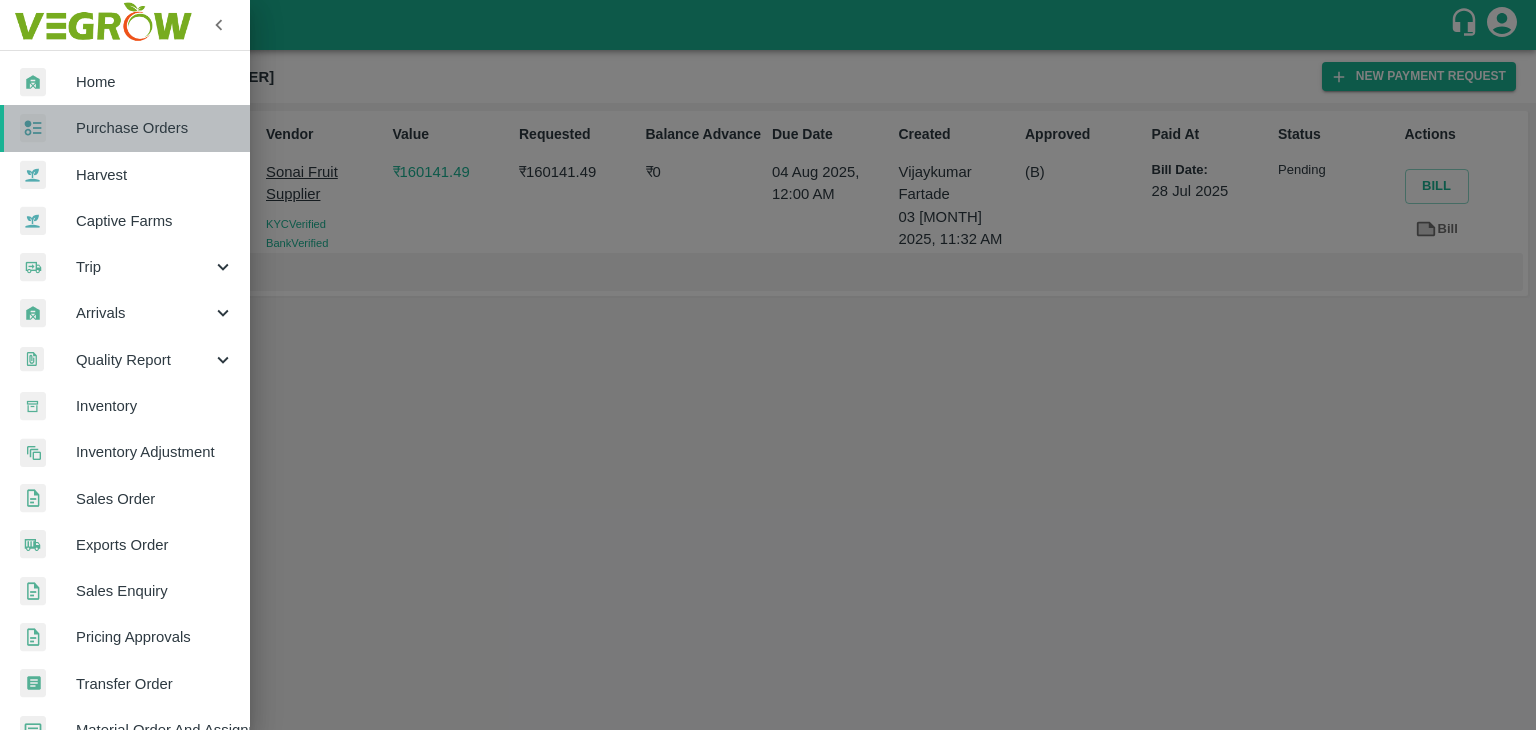 click on "Purchase Orders" at bounding box center [155, 128] 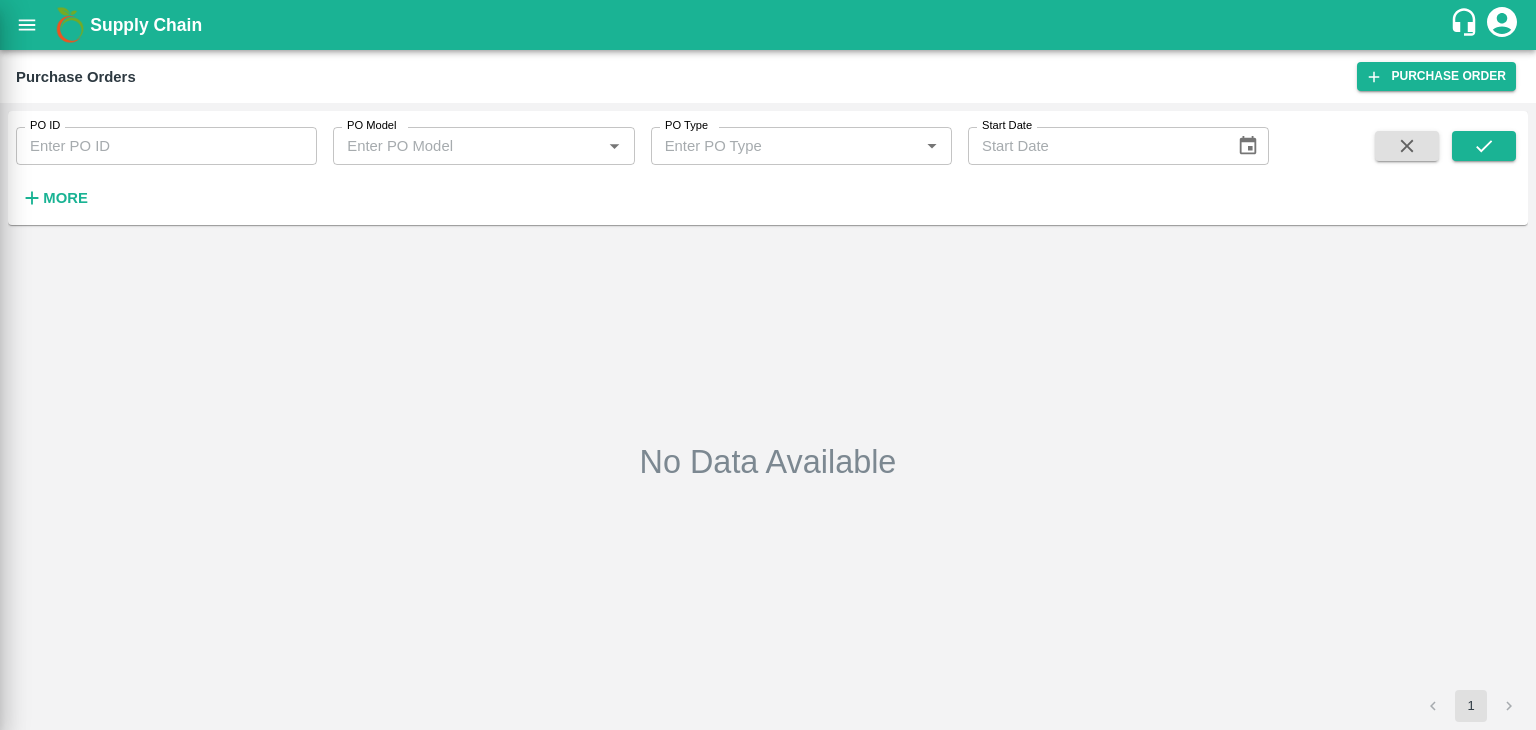drag, startPoint x: 200, startPoint y: 136, endPoint x: 258, endPoint y: 149, distance: 59.439045 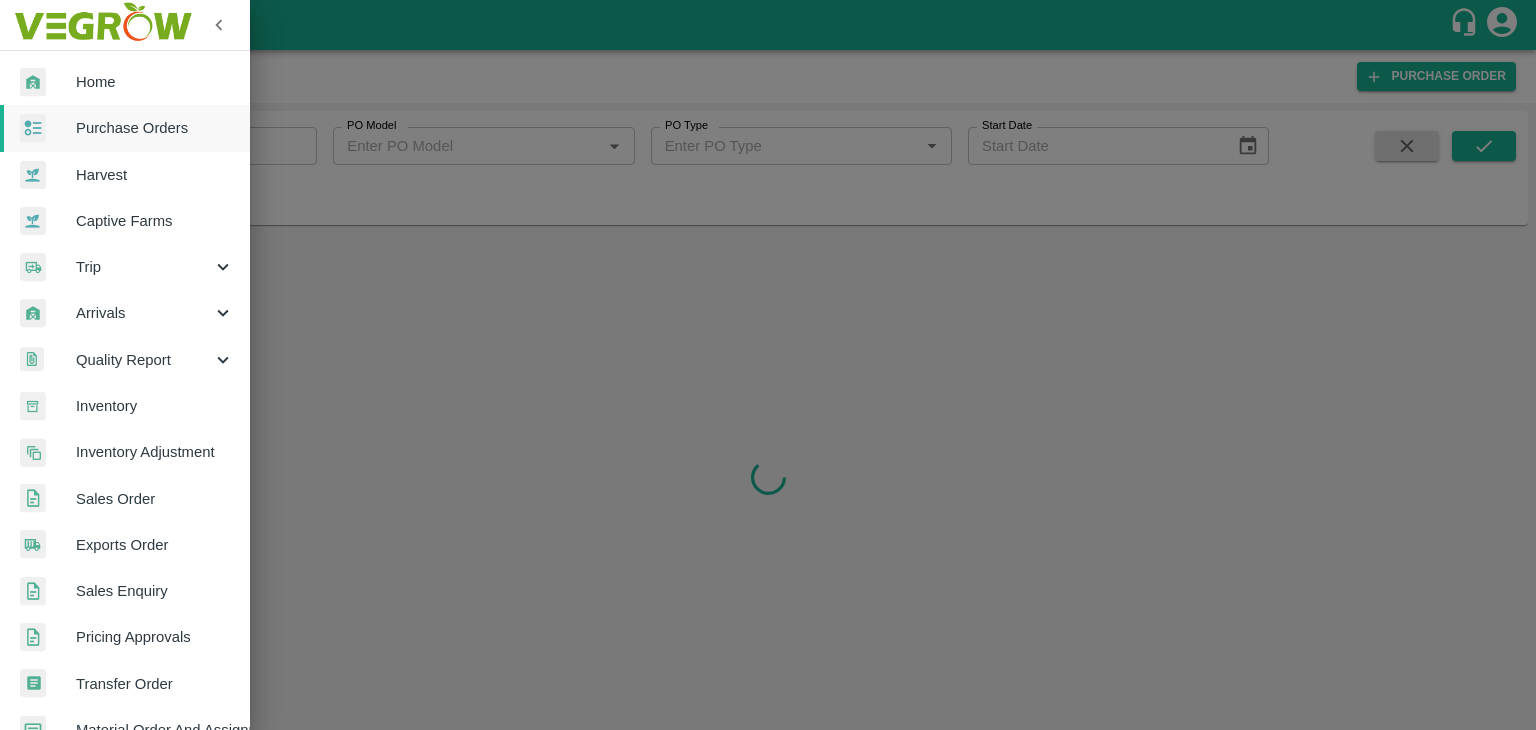 click at bounding box center [768, 365] 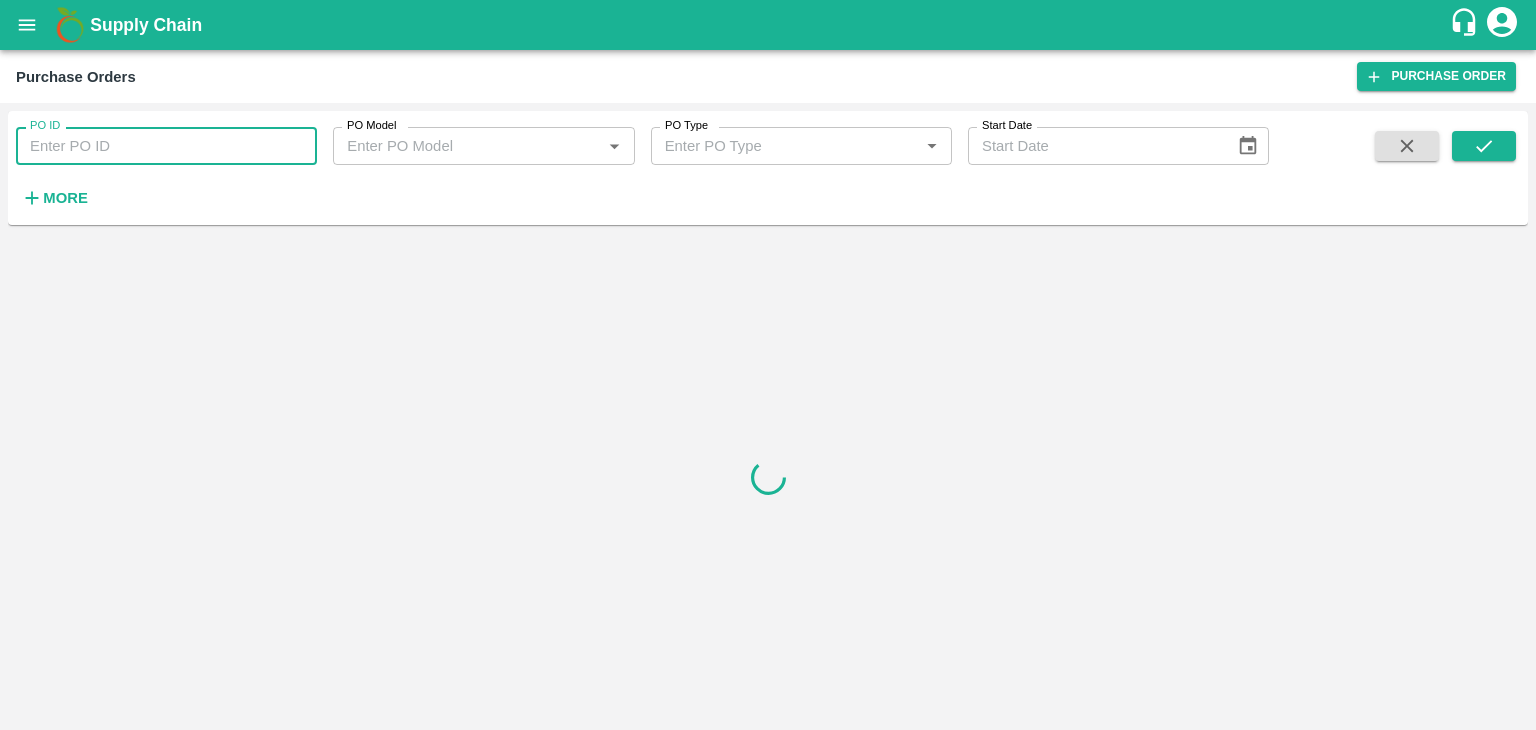 click on "PO ID" at bounding box center [166, 146] 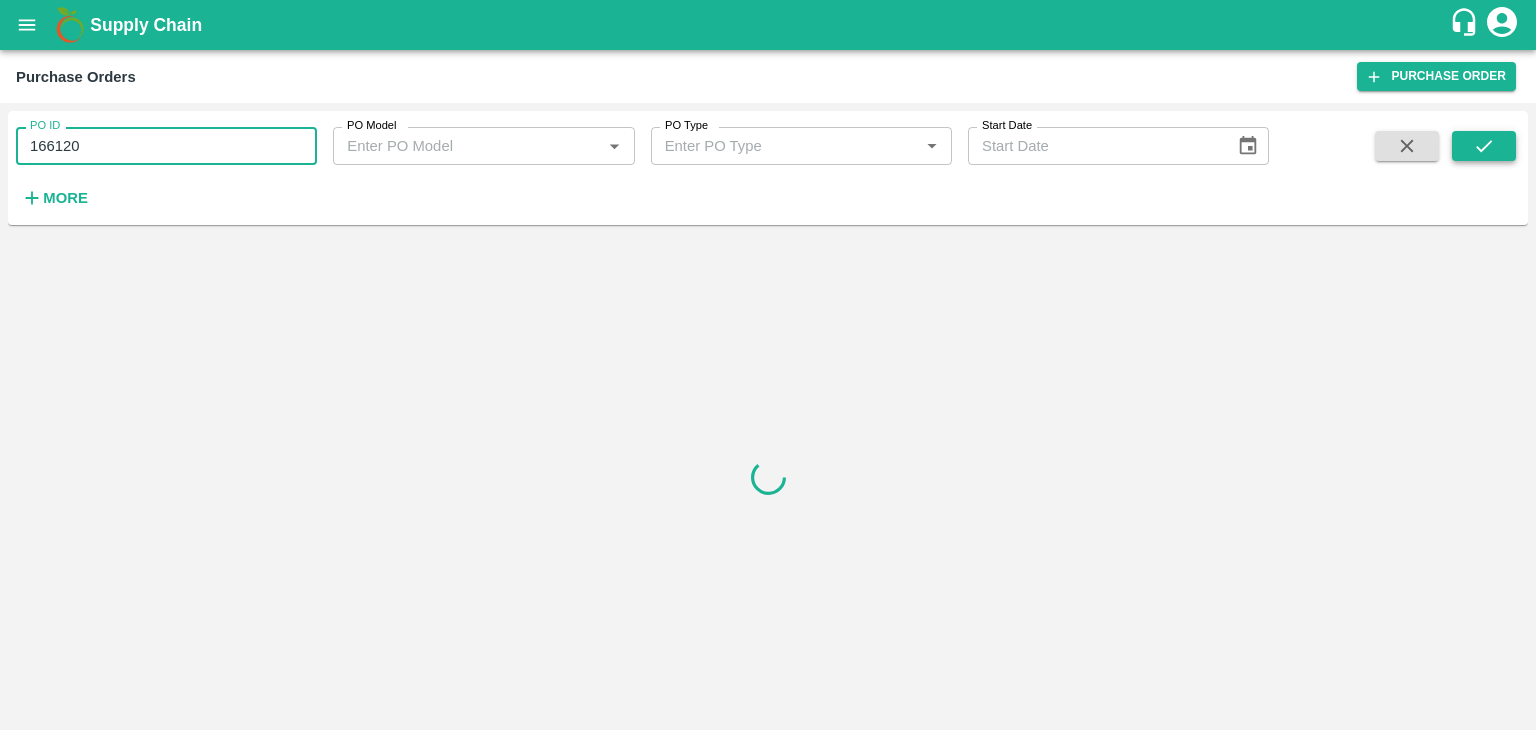 type on "166120" 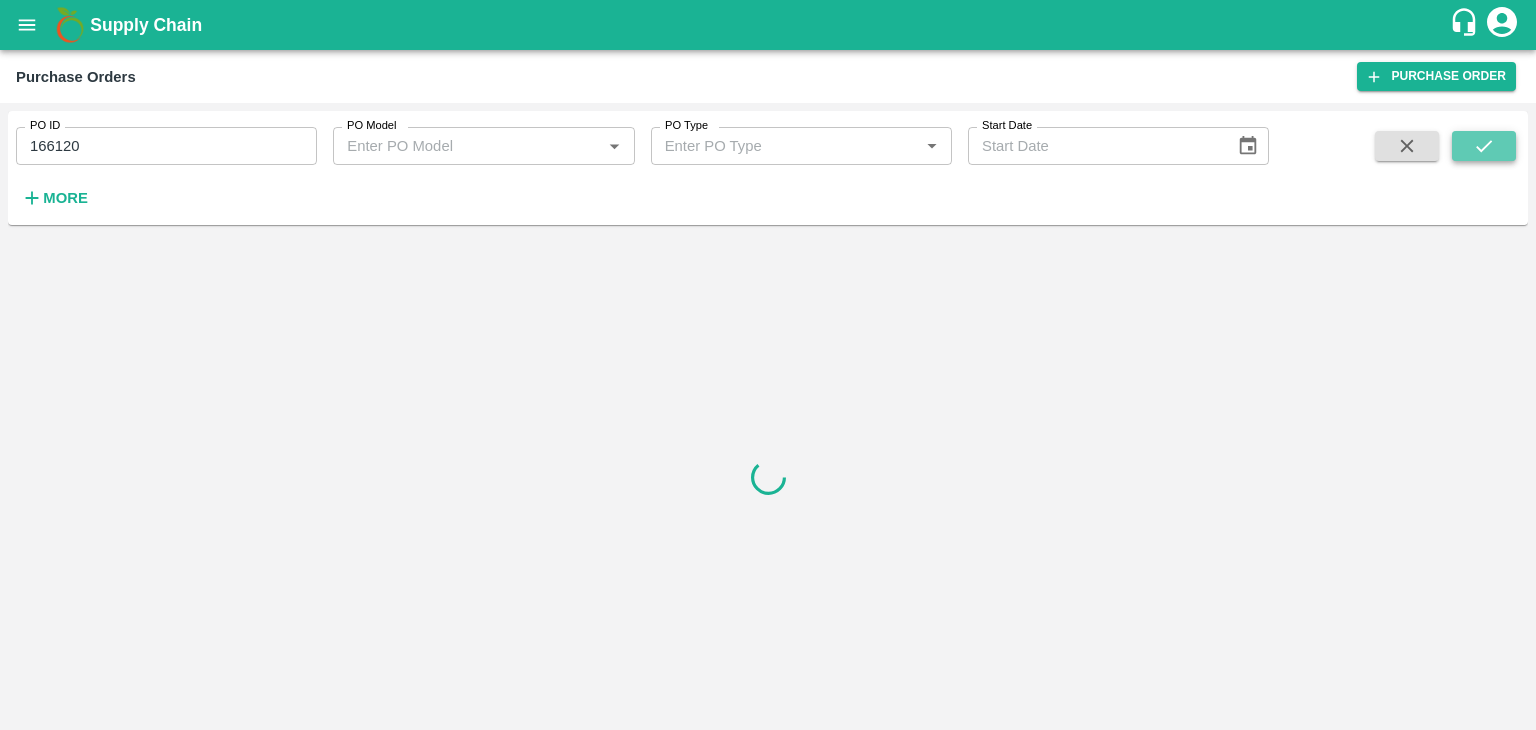 click 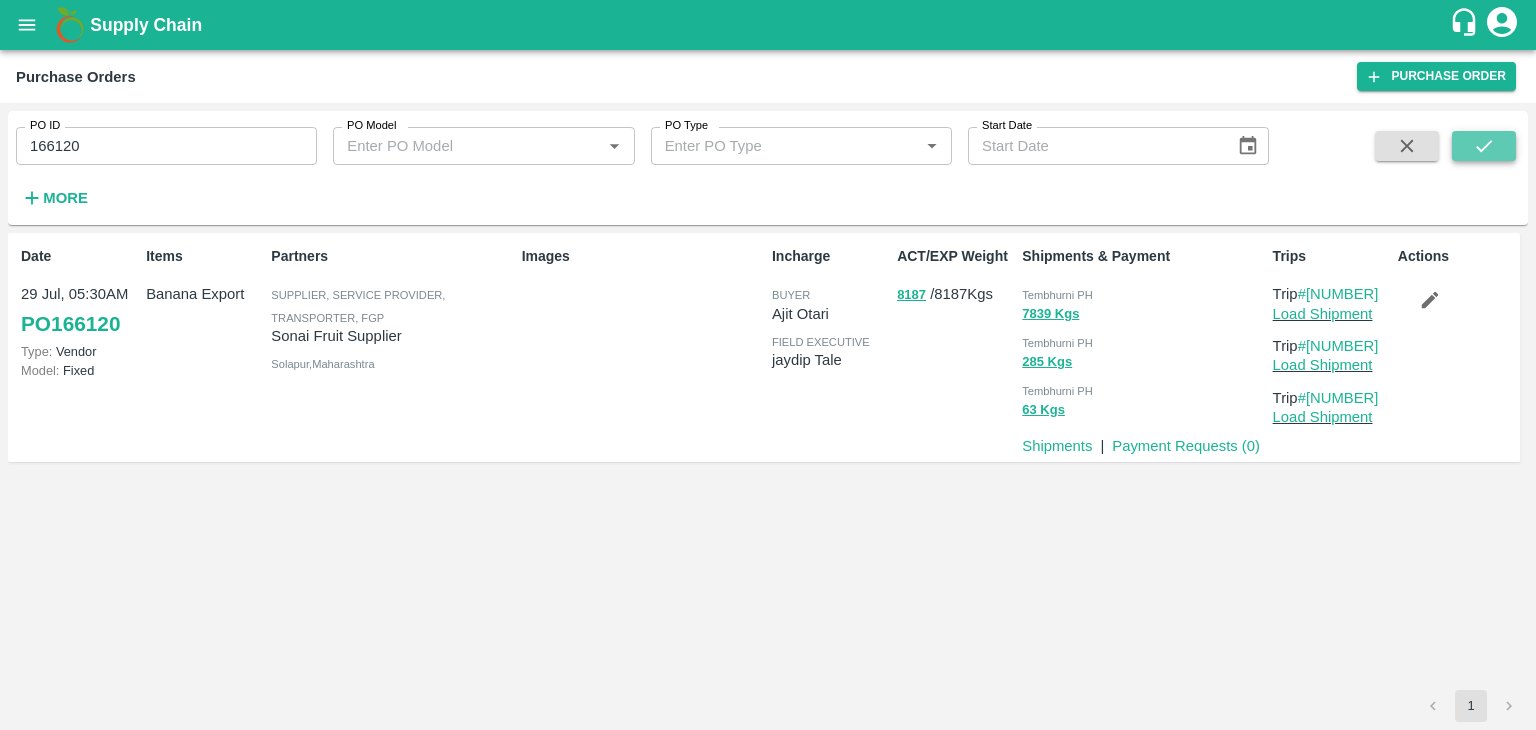 click 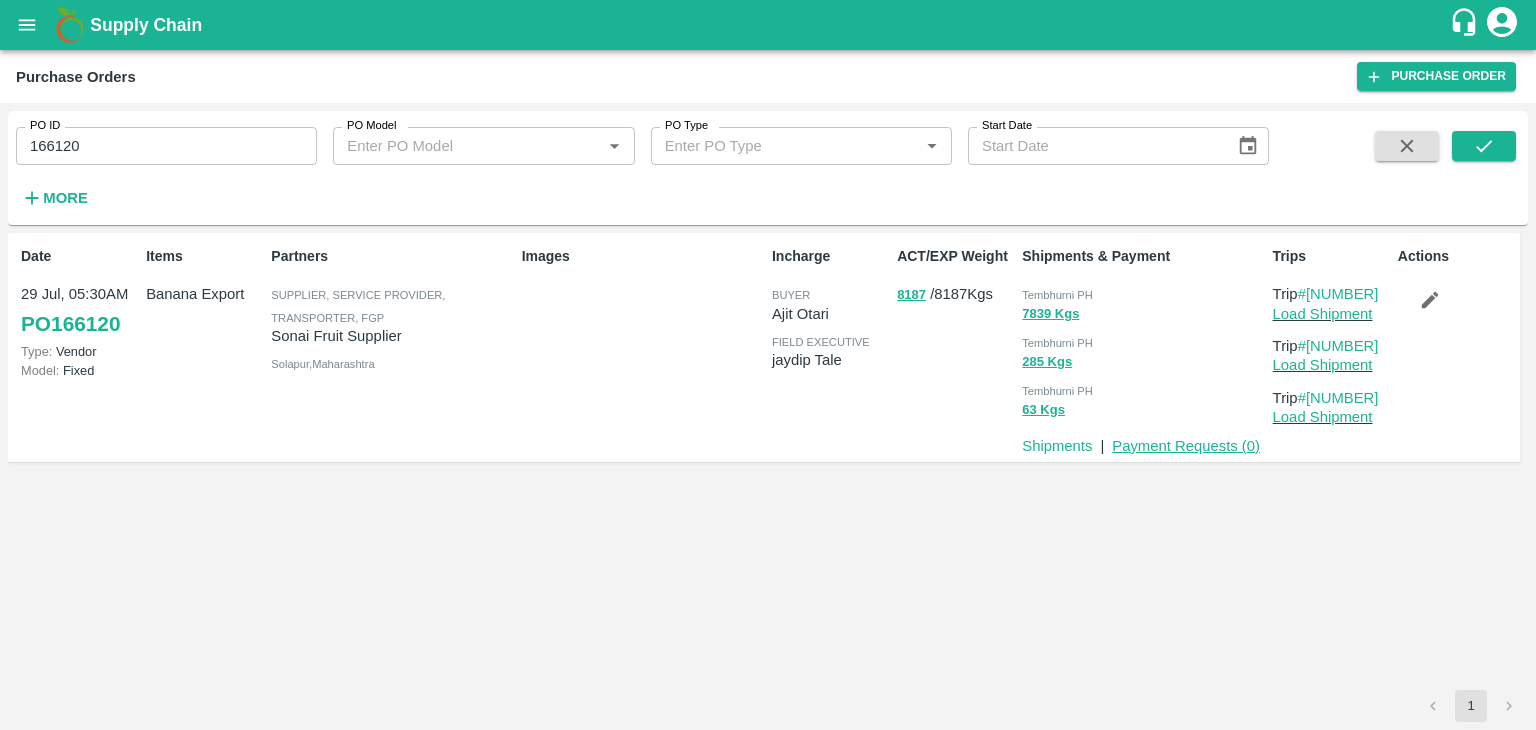 click on "Payment Requests ( 0 )" at bounding box center [1186, 446] 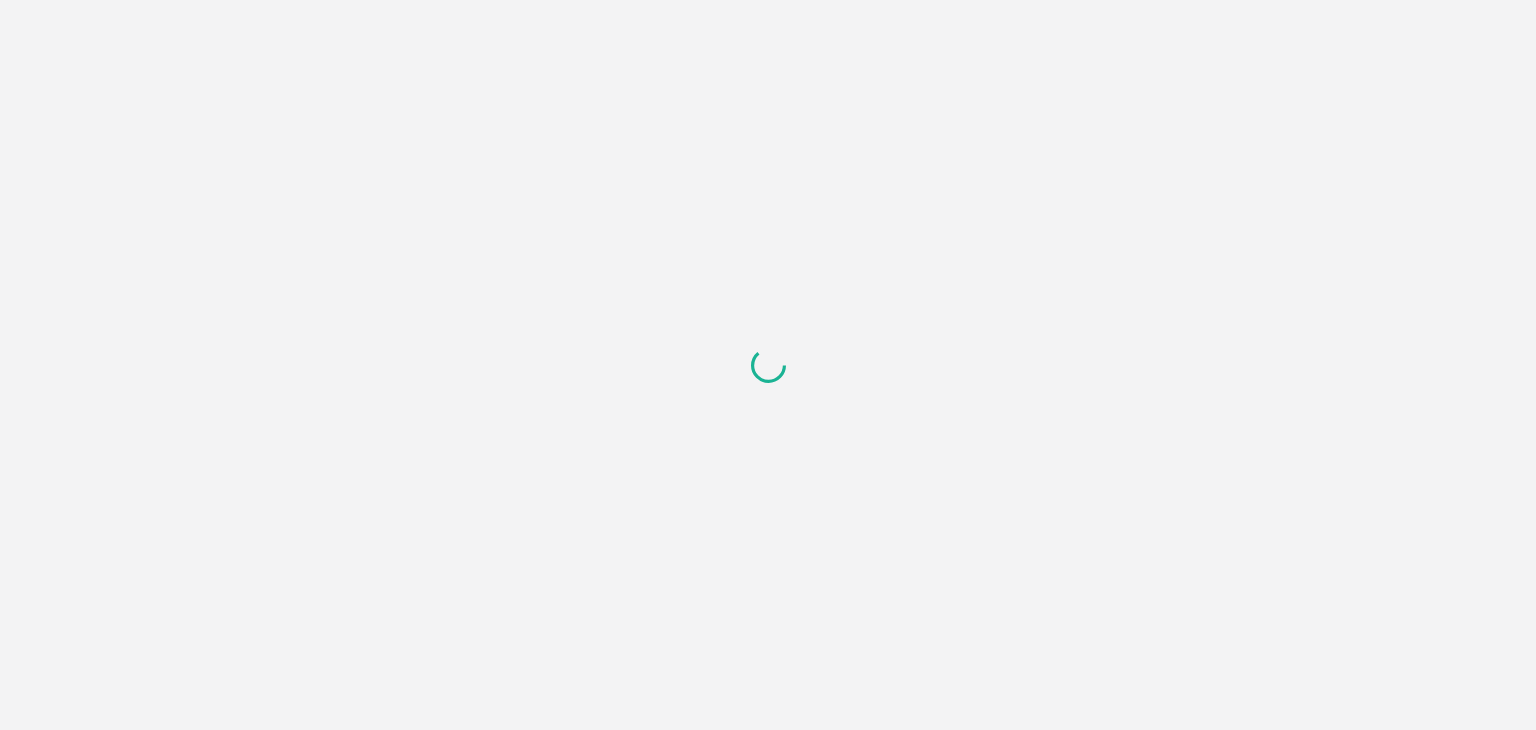 scroll, scrollTop: 0, scrollLeft: 0, axis: both 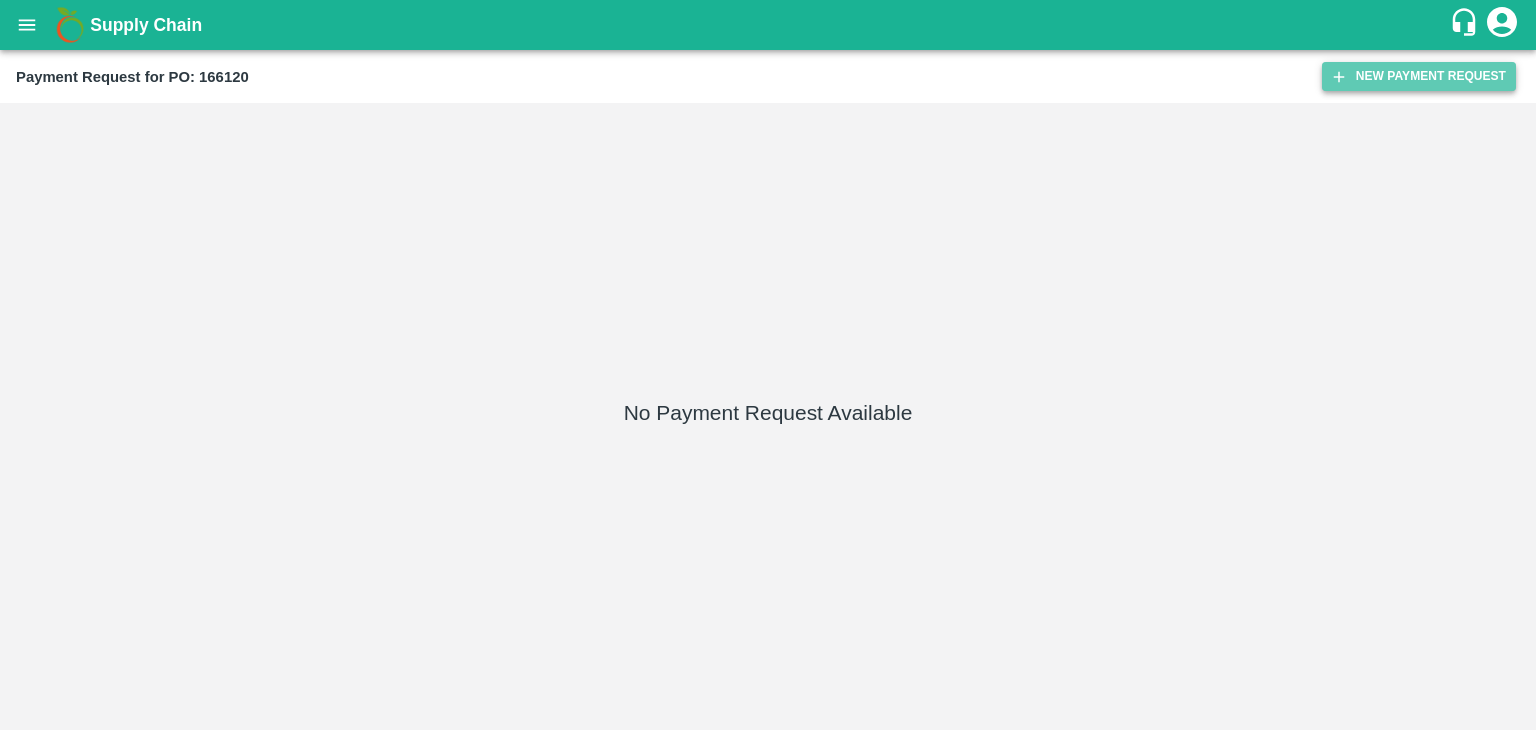 click on "New Payment Request" at bounding box center (1419, 76) 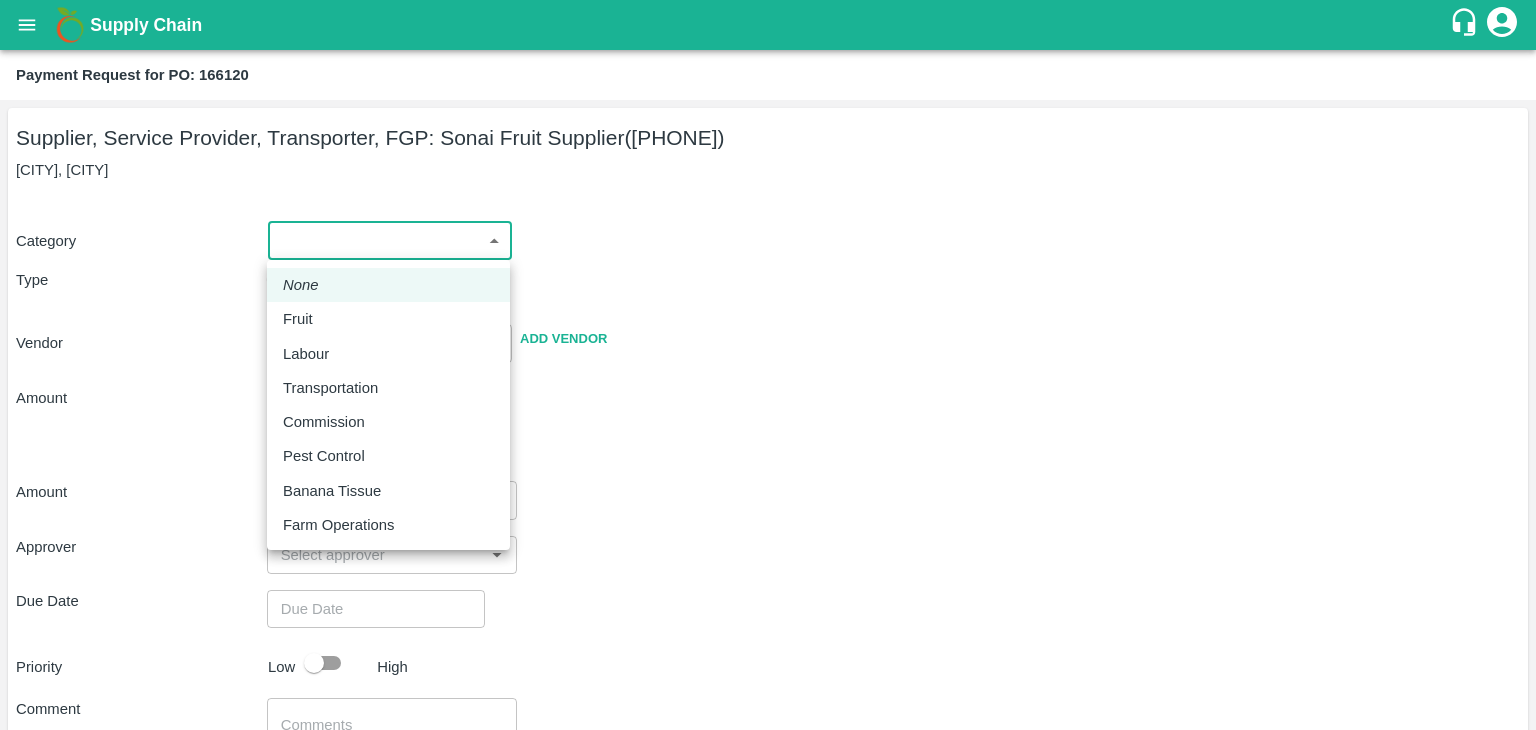 click on "Supply Chain Payment Request for PO: [NUMBER] Supplier, Service Provider, Transporter, FGP:    [SUPPLIER_NAME]  ([PHONE]) [CITY], [CITY] Category ​ ​ Type Advance Bill Vendor ​ Add Vendor Amount Total value Per Kg ​ Amount ​ Approver ​ Due Date ​  Priority  Low  High Comment x ​ Attach bill Cancel Save Tembhurni PH Nashik CC Shahada Banana Export PH Savda Banana Export PH Nashik Banana CS [FIRST] [LAST] Logout None Fruit Labour Transportation Commission Pest Control Banana Tissue Farm Operations" at bounding box center (768, 365) 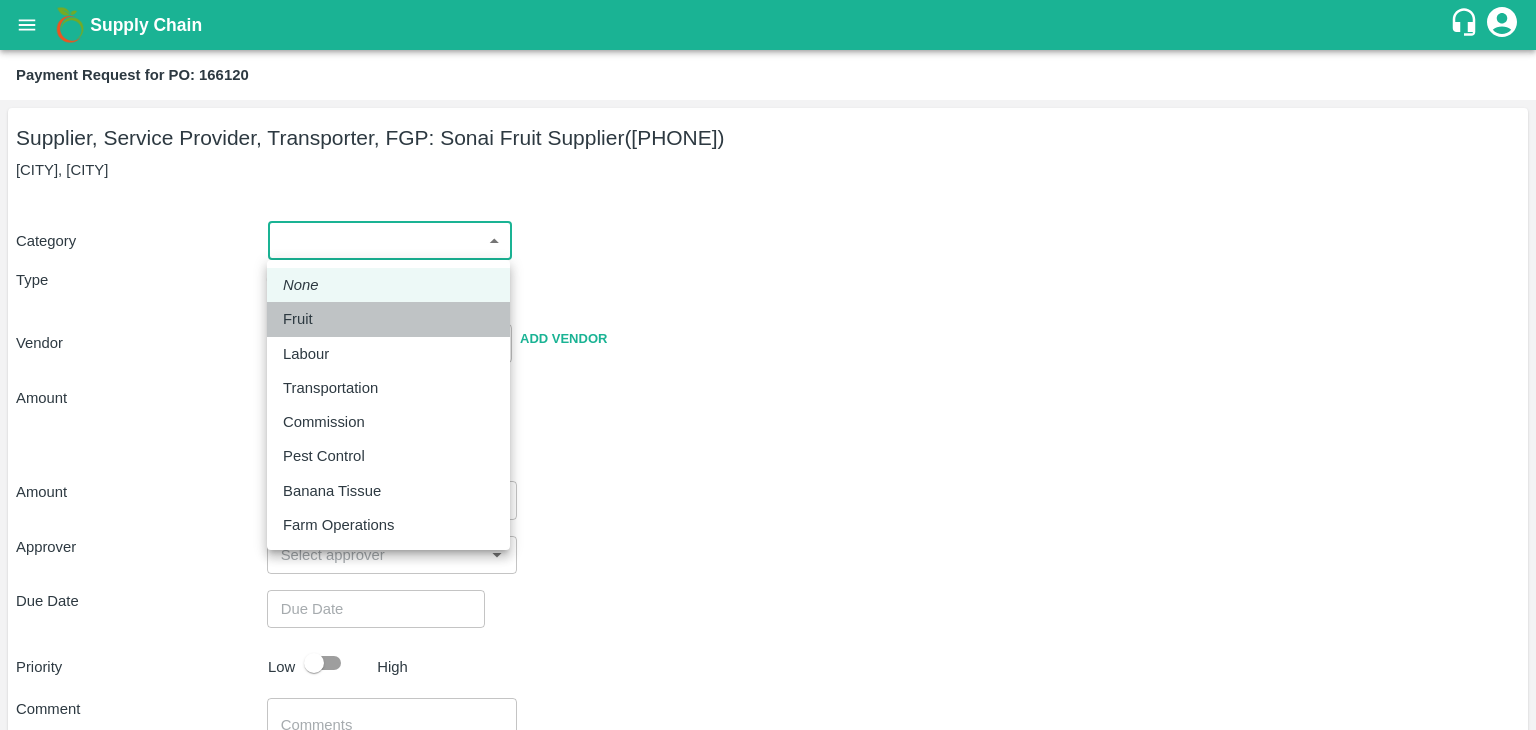 click on "Fruit" at bounding box center (303, 319) 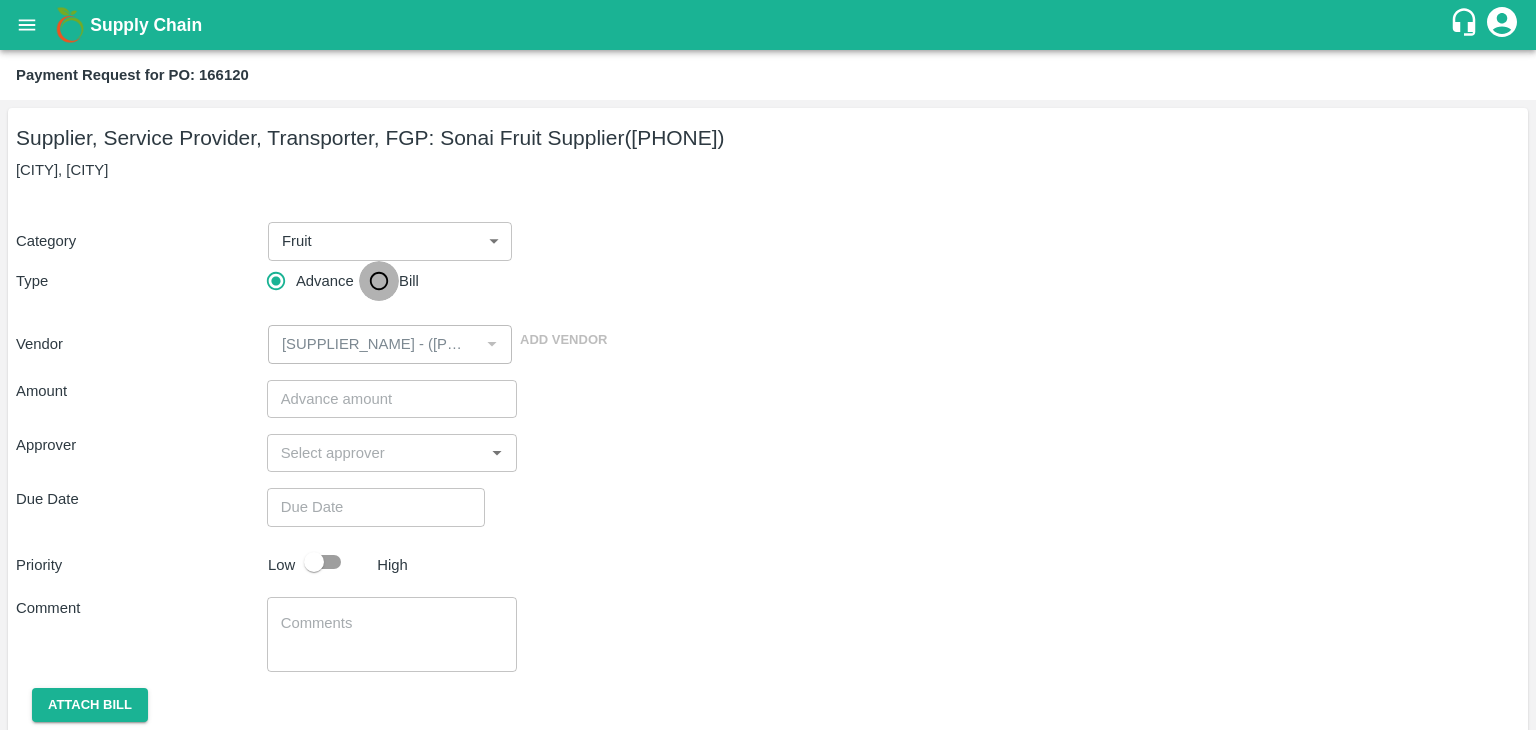click on "Bill" at bounding box center (379, 281) 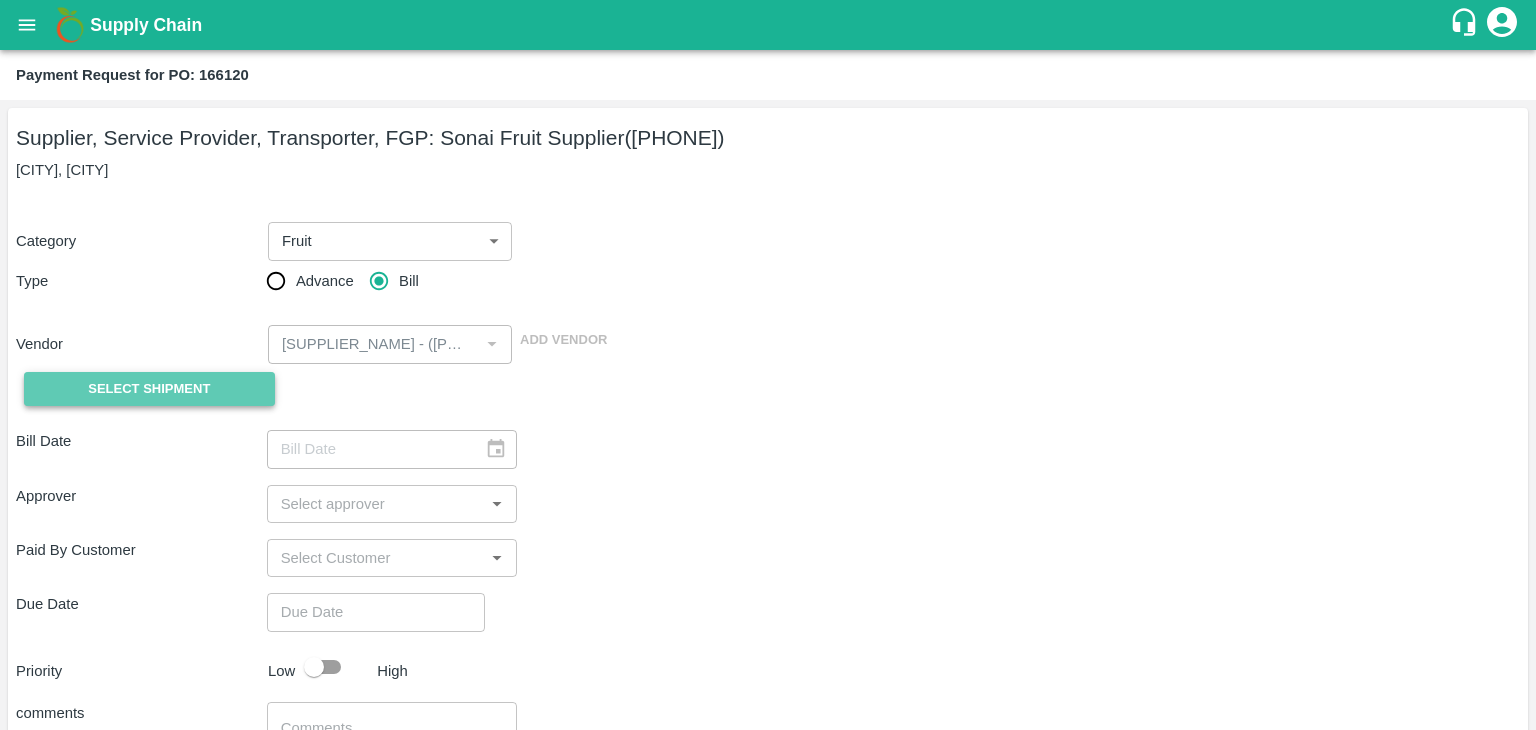 click on "Select Shipment" at bounding box center (149, 389) 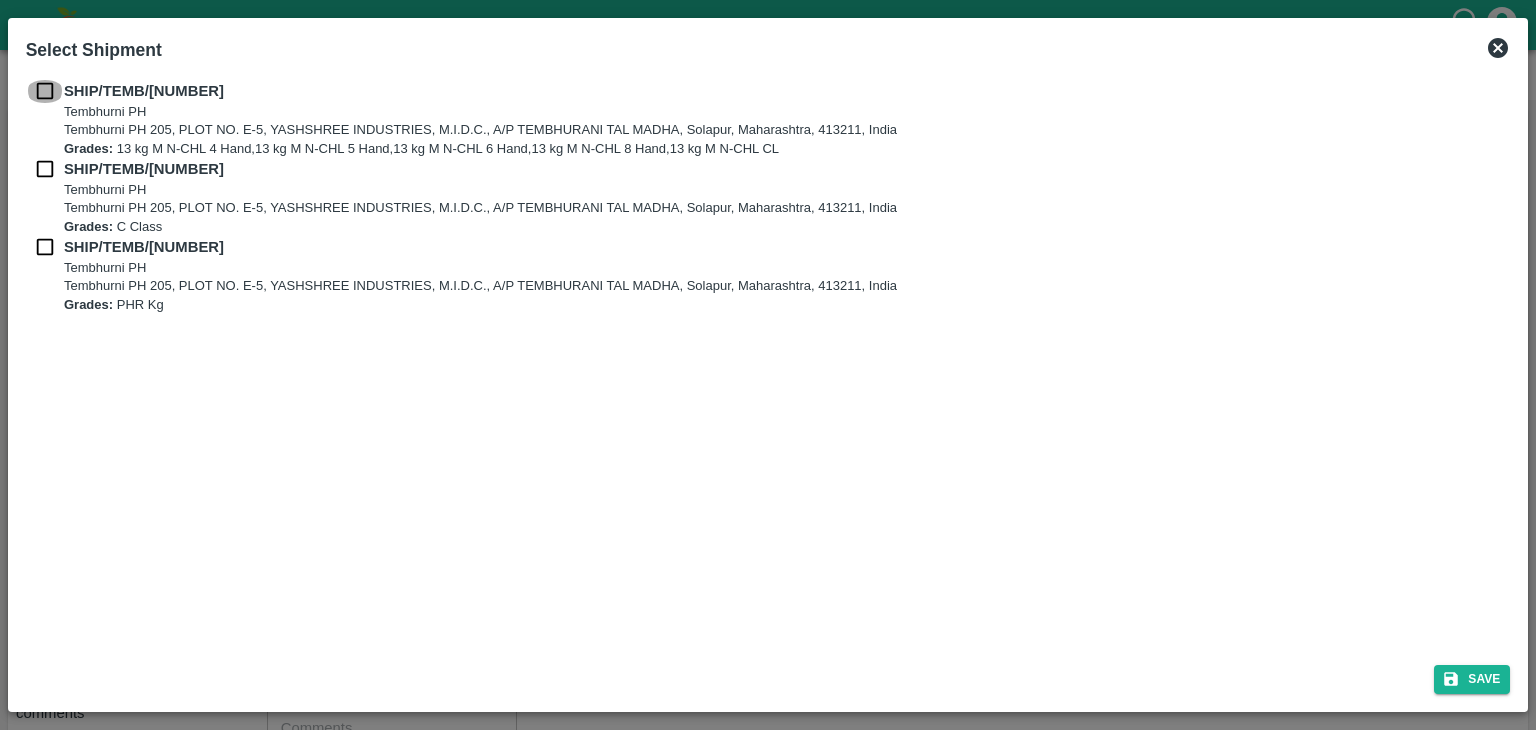click at bounding box center (45, 91) 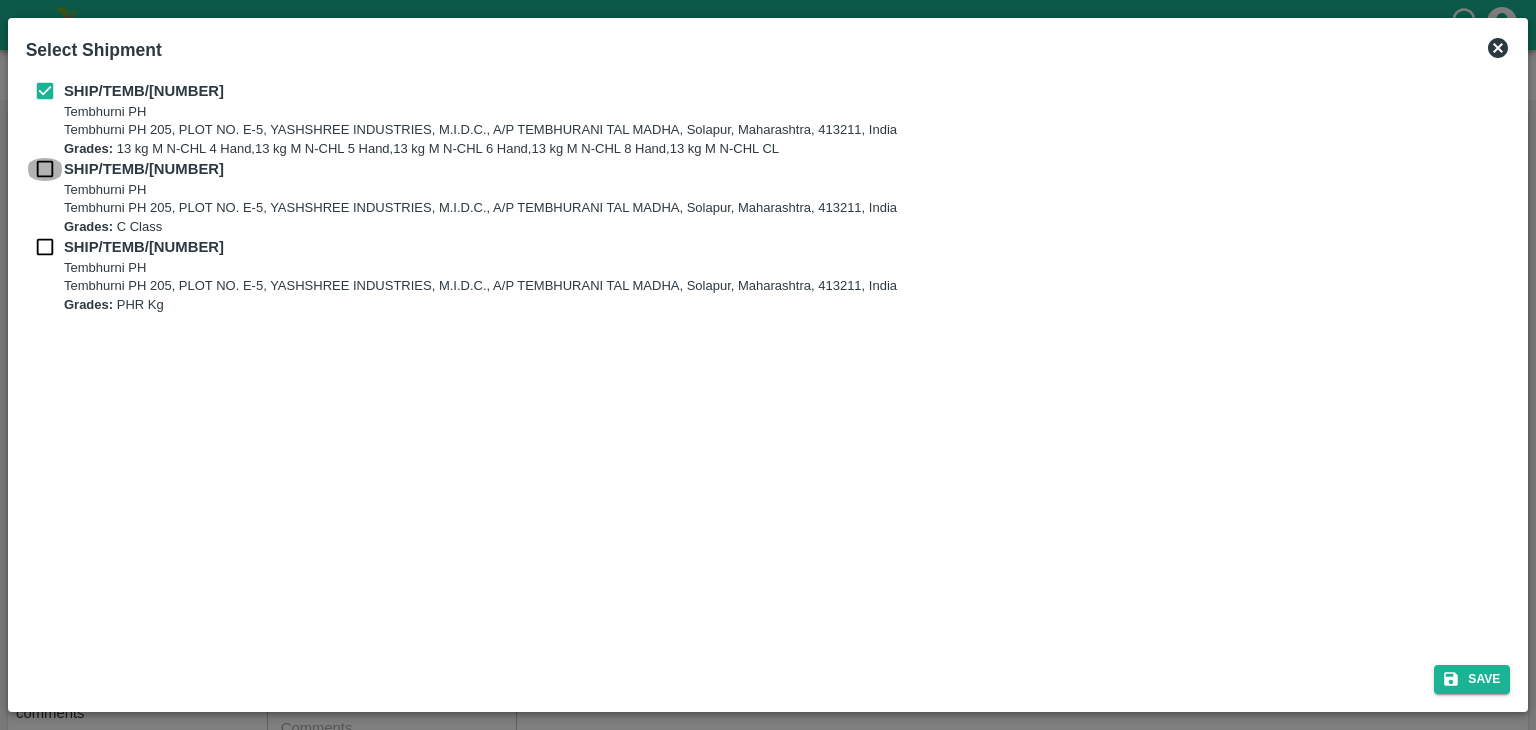 click at bounding box center [45, 169] 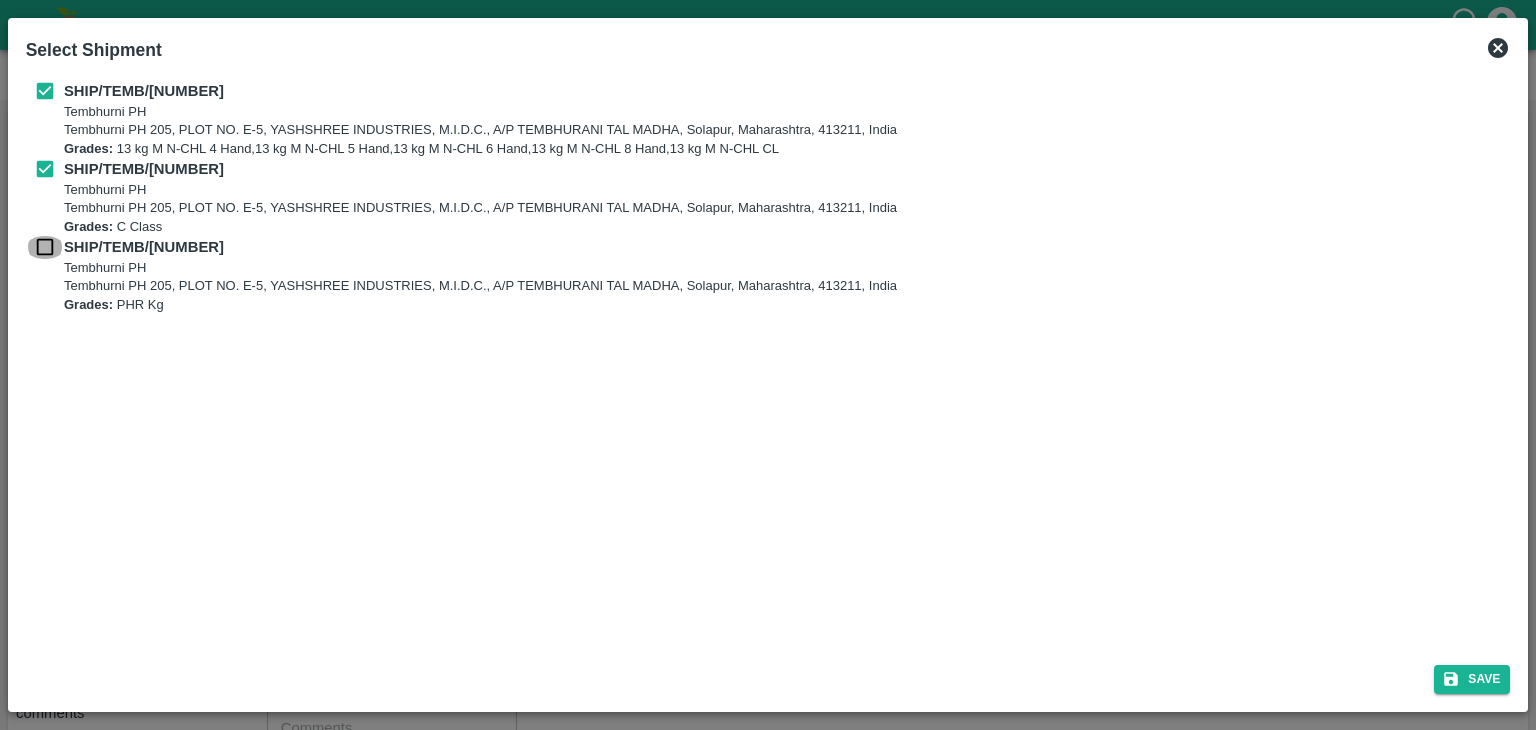 click at bounding box center [45, 247] 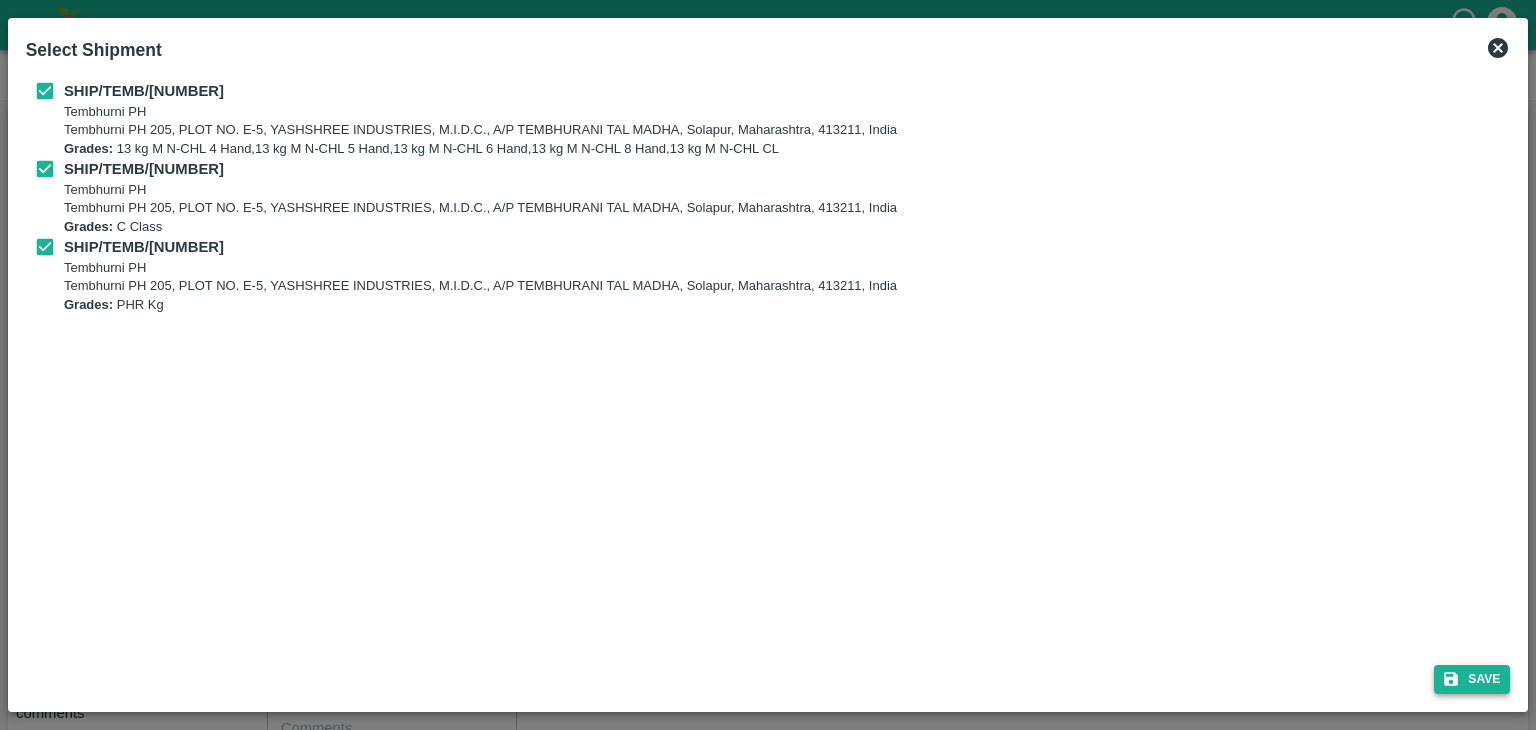 click on "Save" at bounding box center [1472, 679] 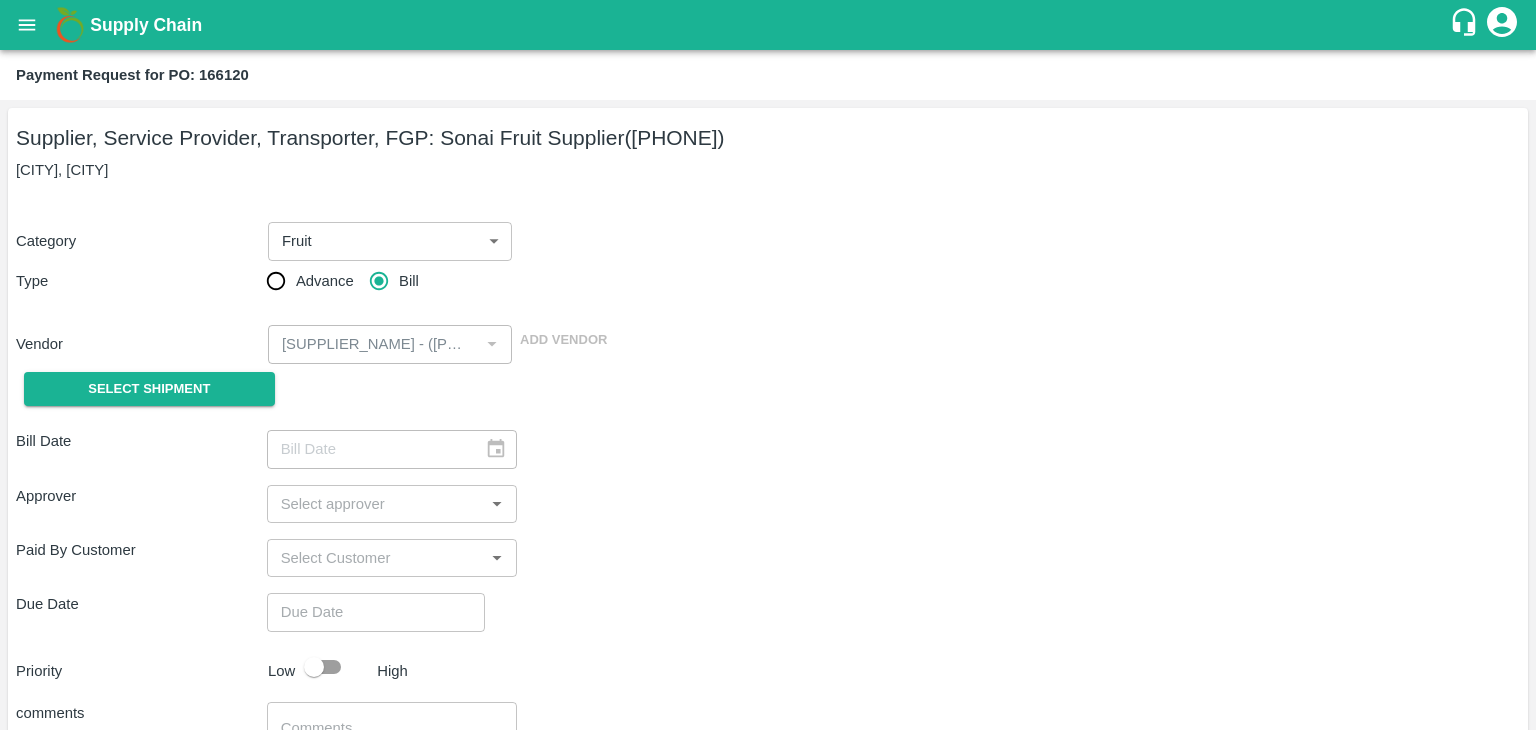 type on "31/07/2025" 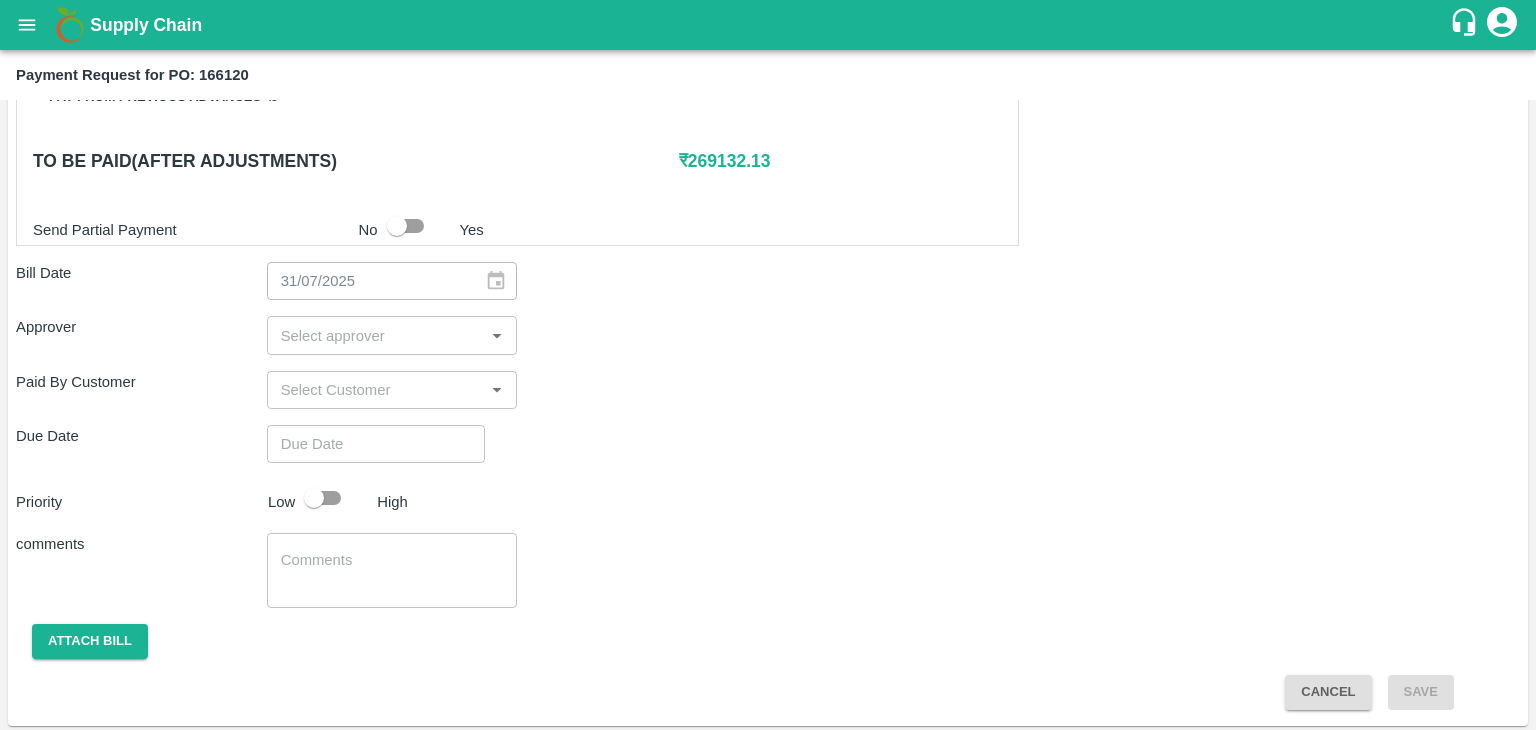 scroll, scrollTop: 980, scrollLeft: 0, axis: vertical 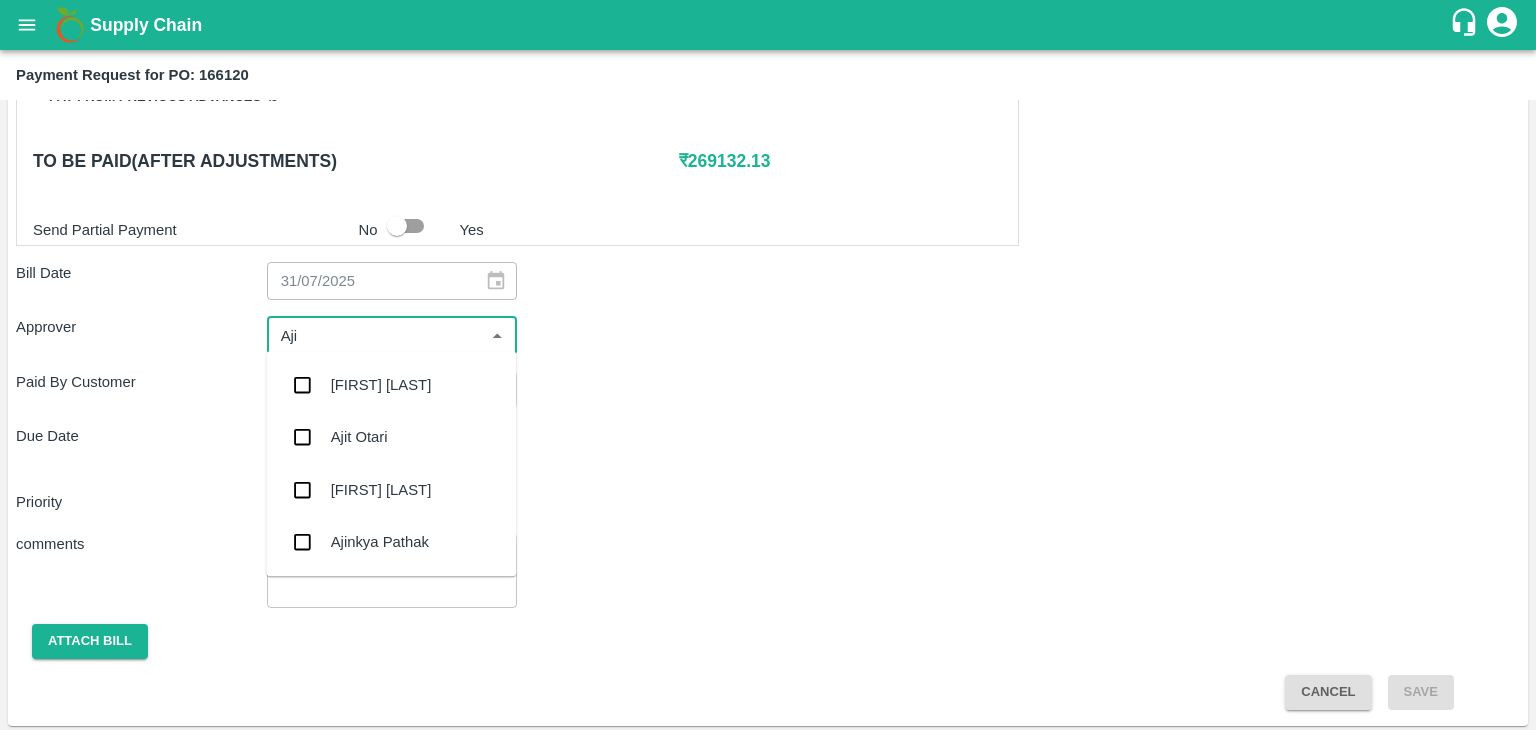 type on "[FIRST]" 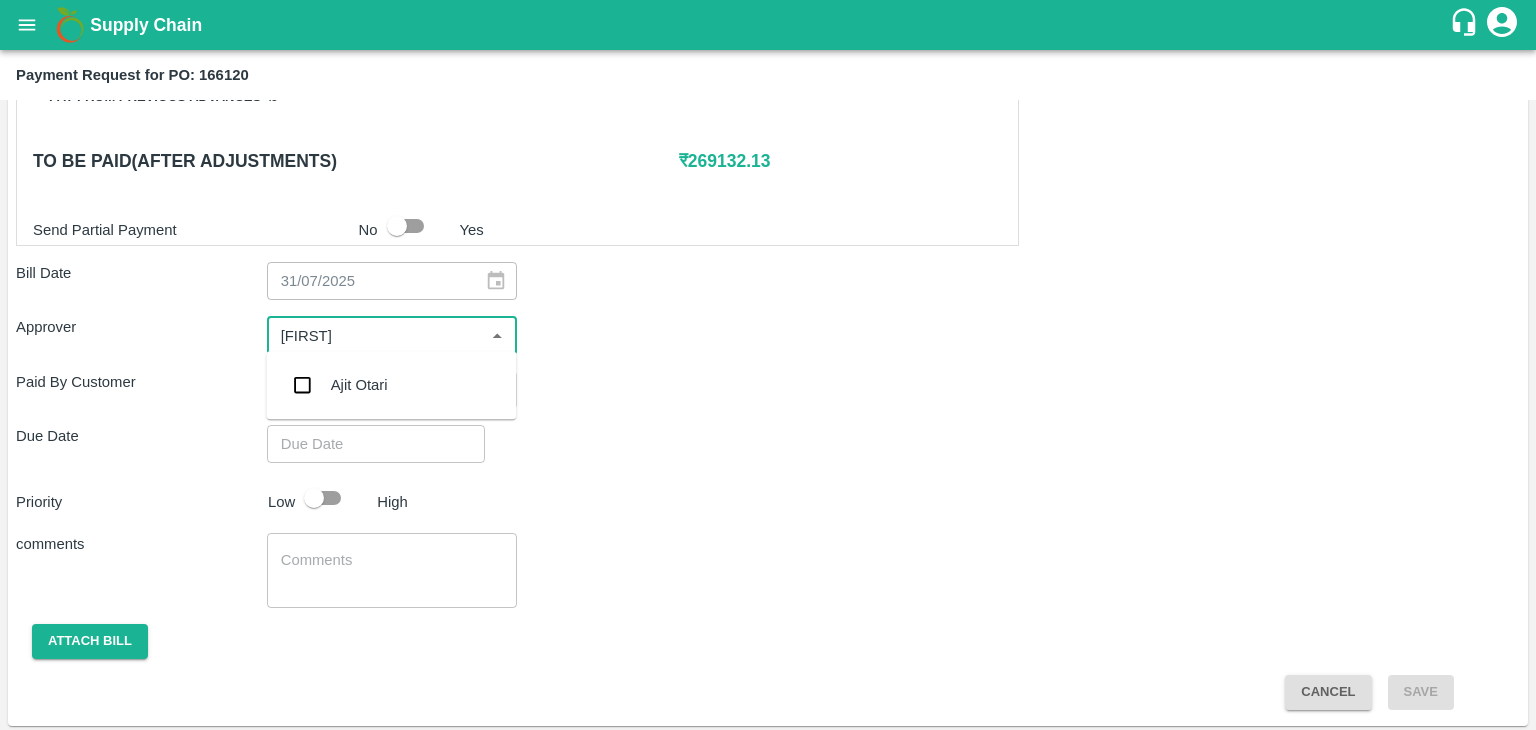 click on "Ajit Otari" at bounding box center [359, 385] 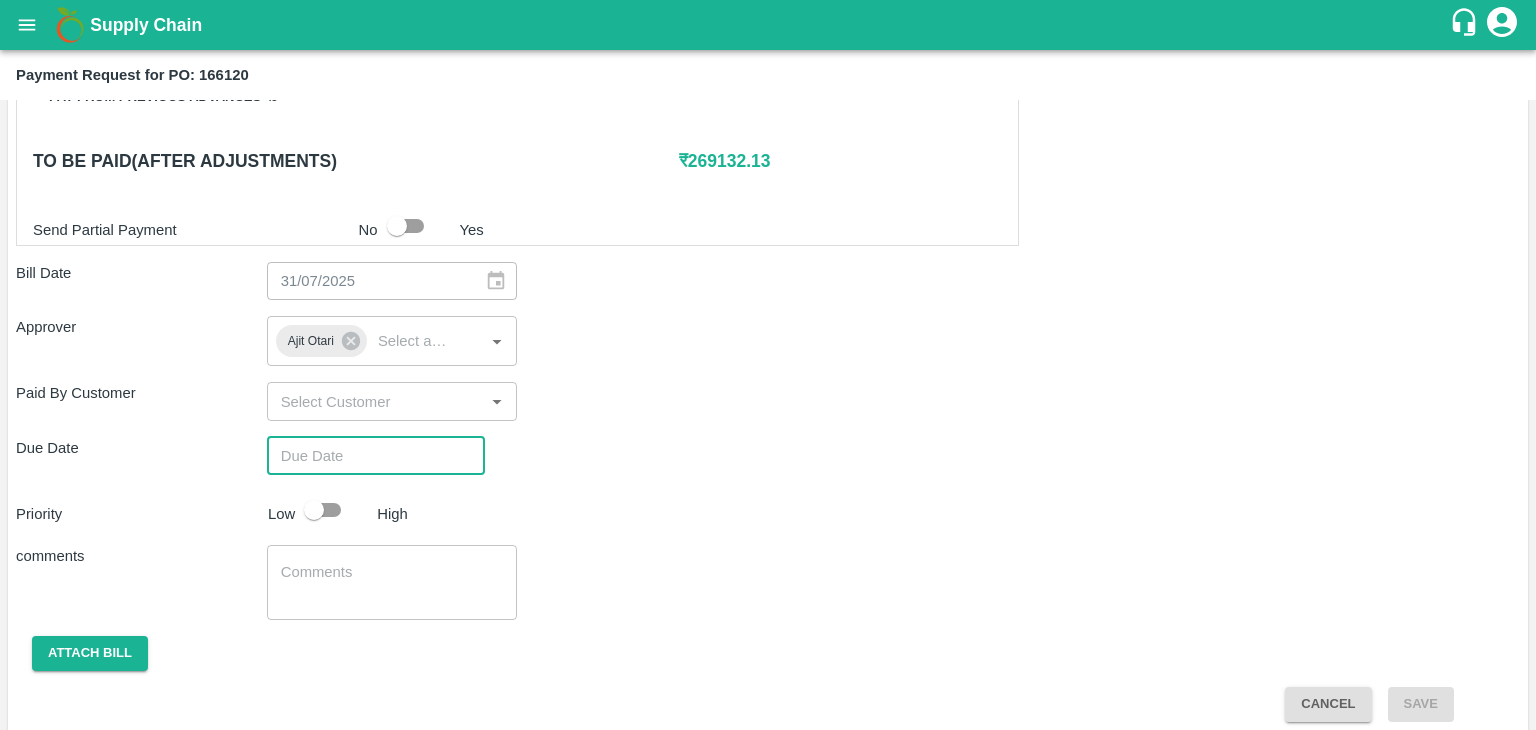 type on "DD/MM/YYYY hh:mm aa" 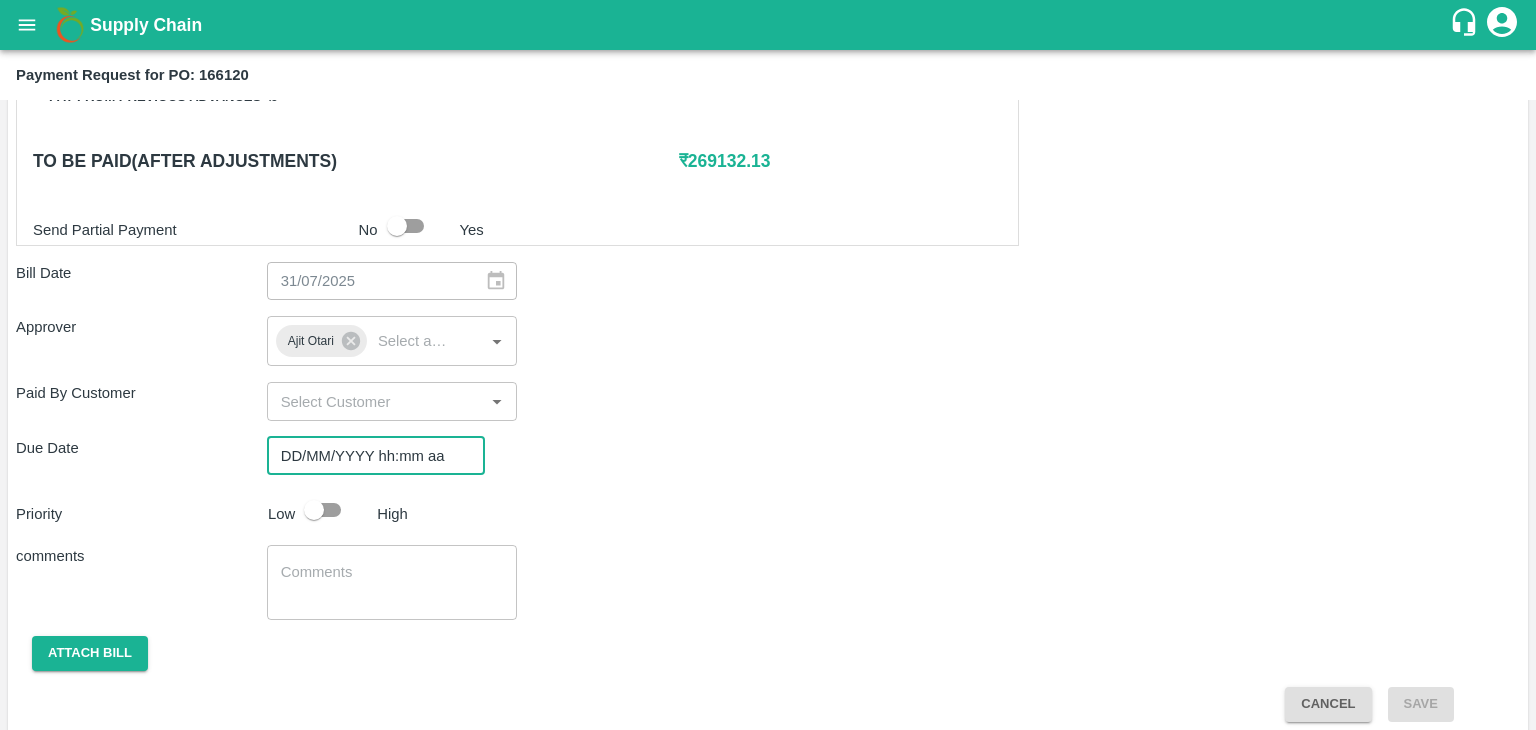 click on "DD/MM/YYYY hh:mm aa" at bounding box center [369, 456] 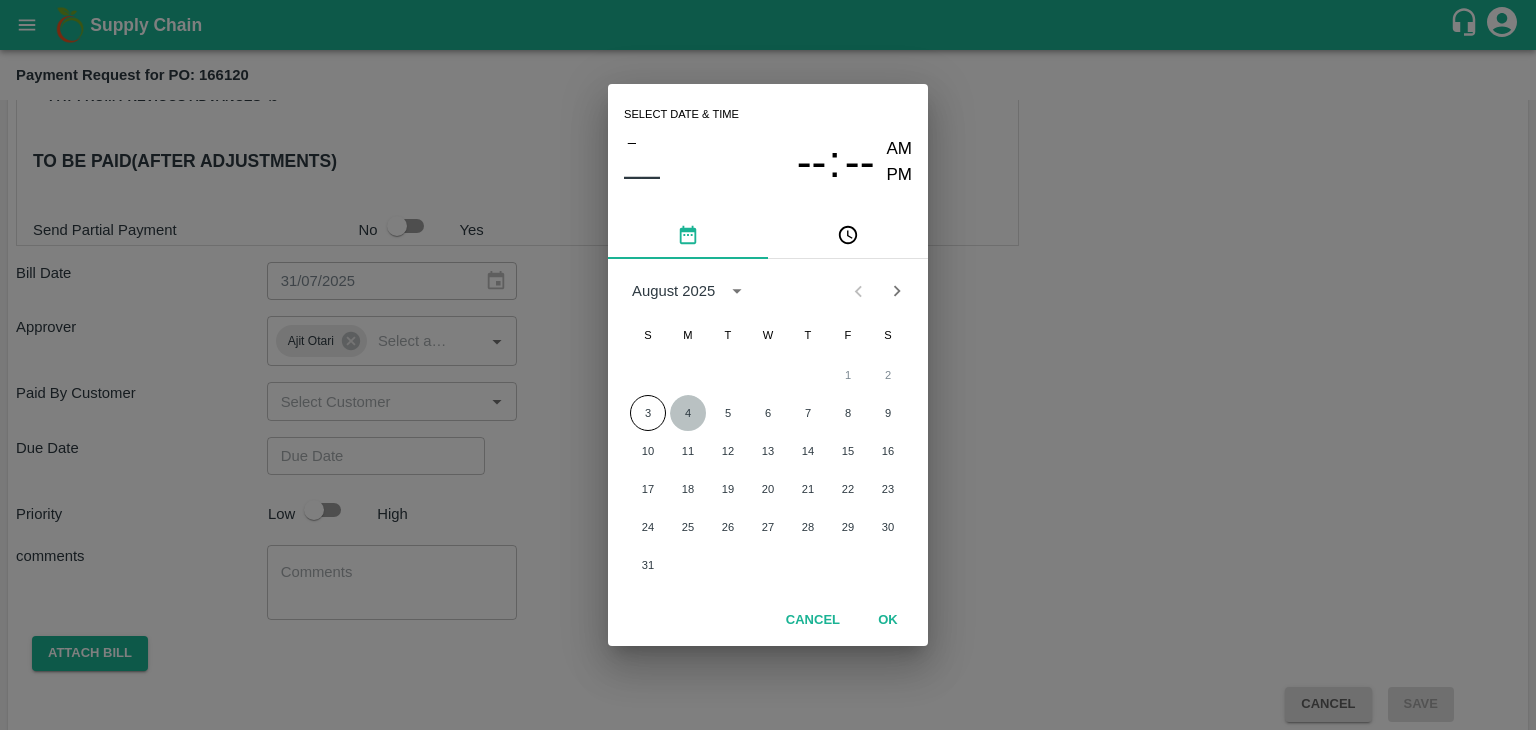 click on "4" at bounding box center [688, 413] 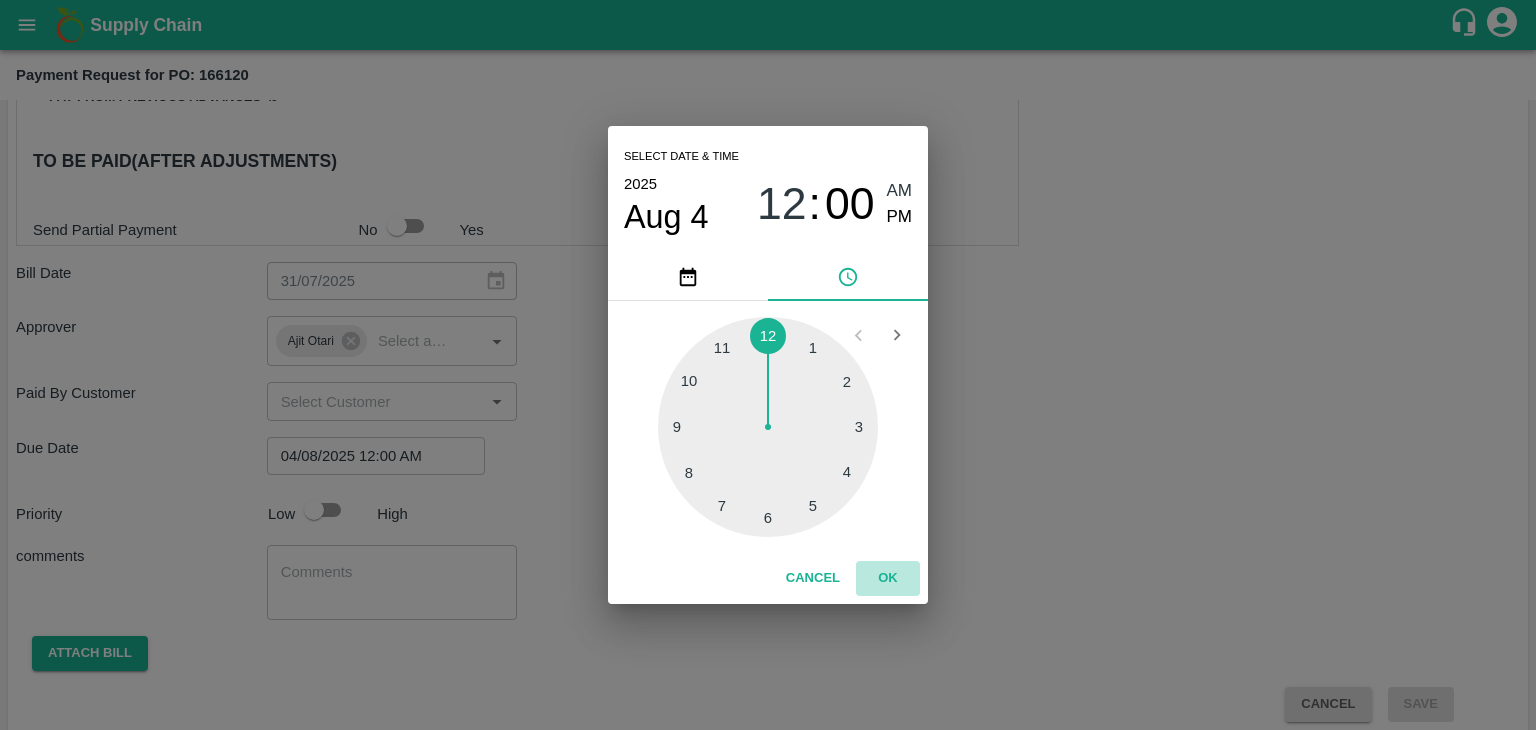 click on "OK" at bounding box center (888, 578) 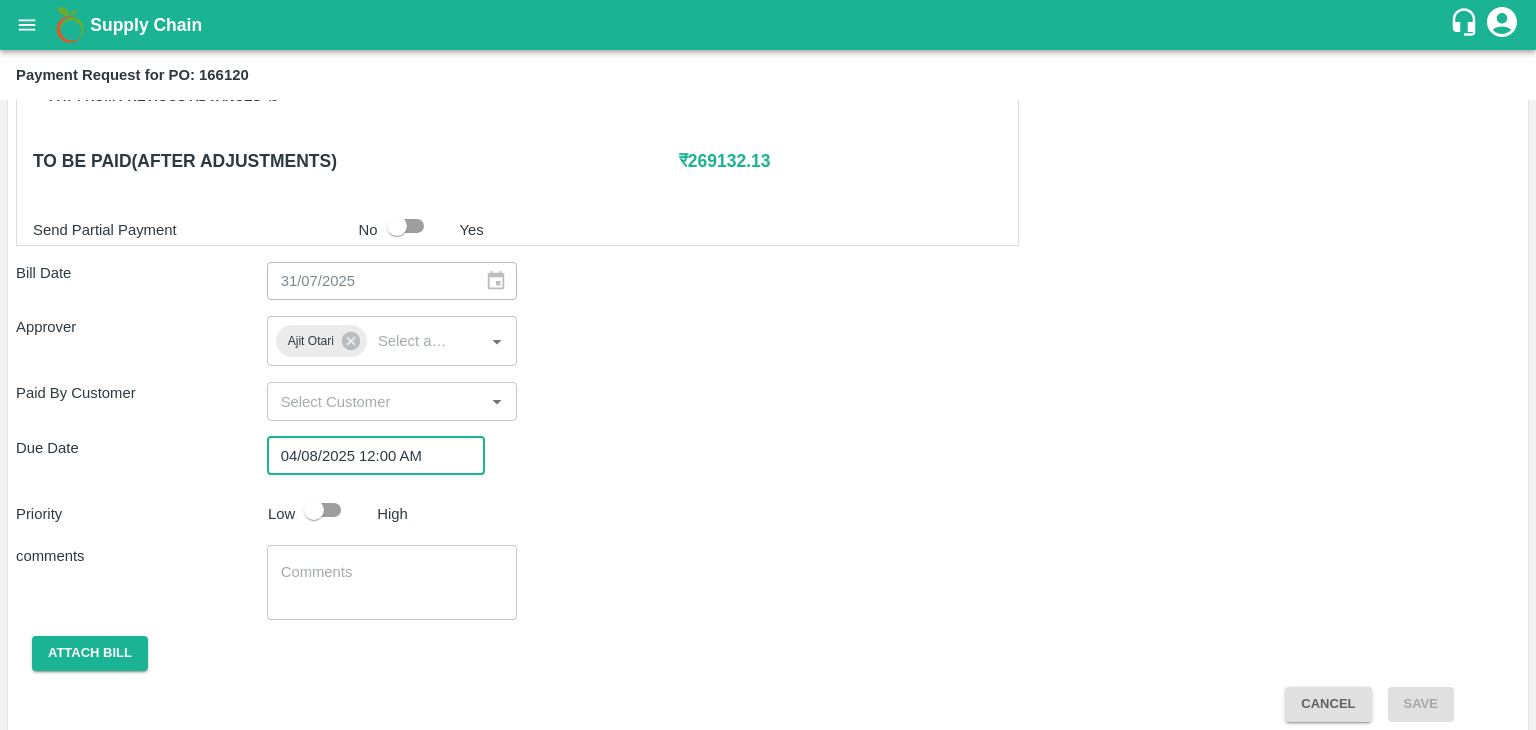 click at bounding box center [314, 510] 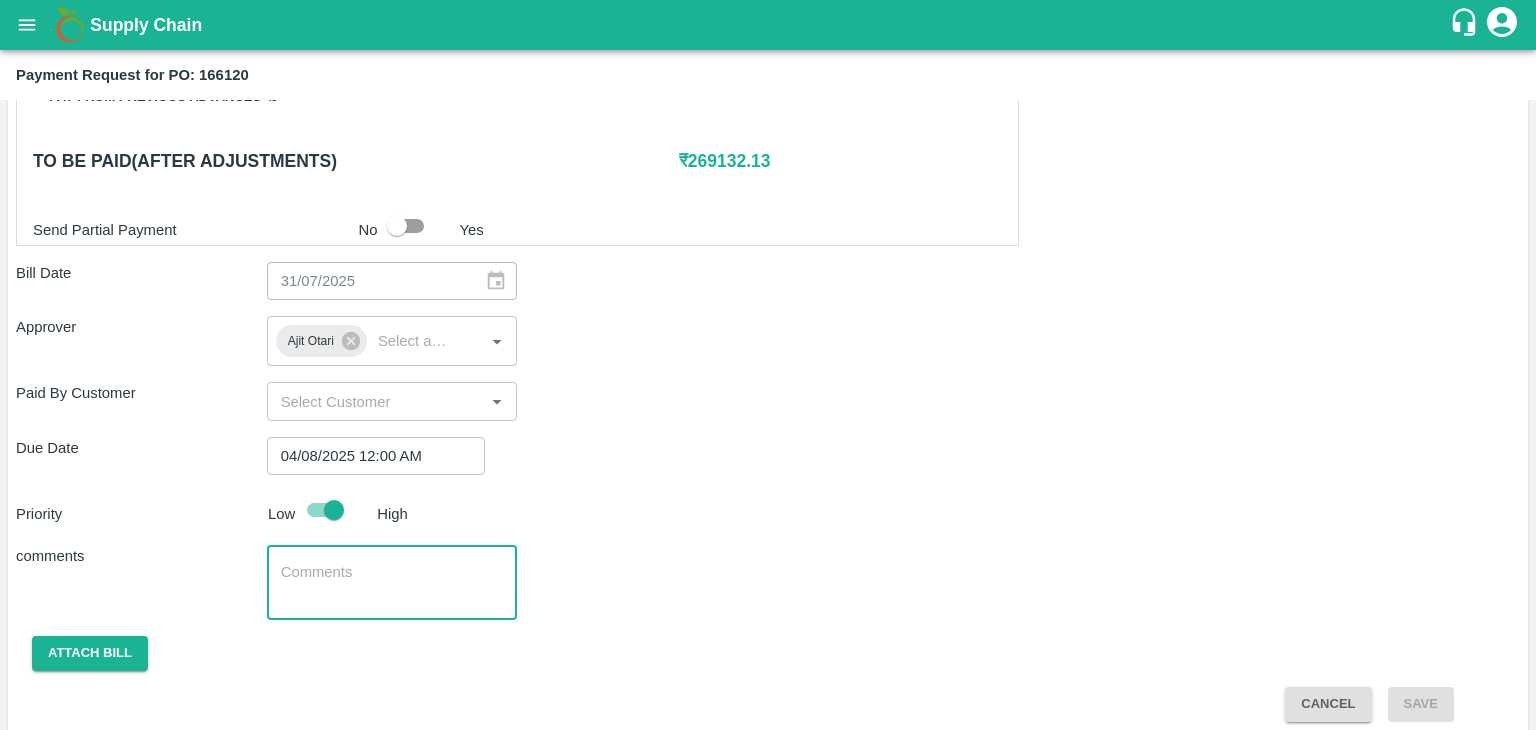 click at bounding box center [392, 583] 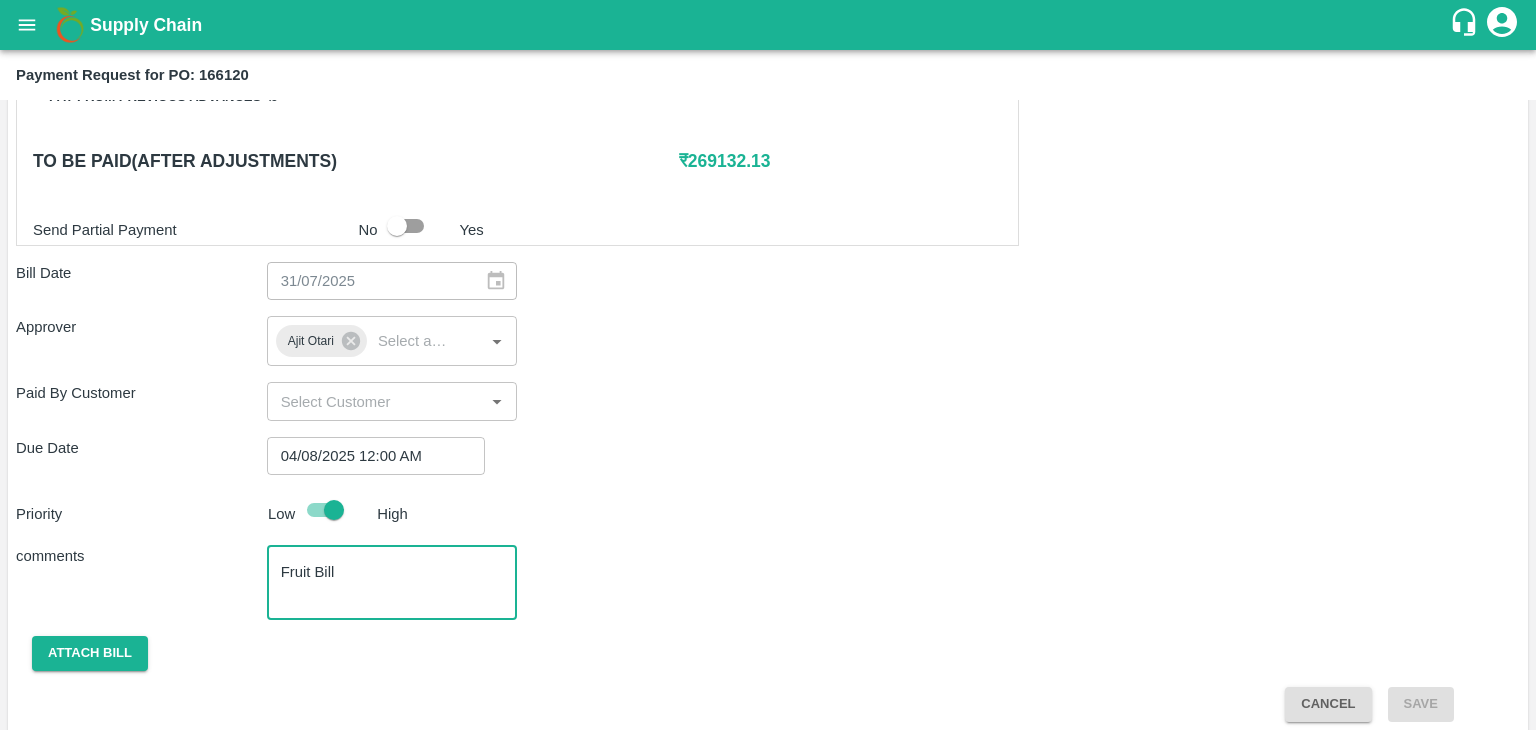 scroll, scrollTop: 992, scrollLeft: 0, axis: vertical 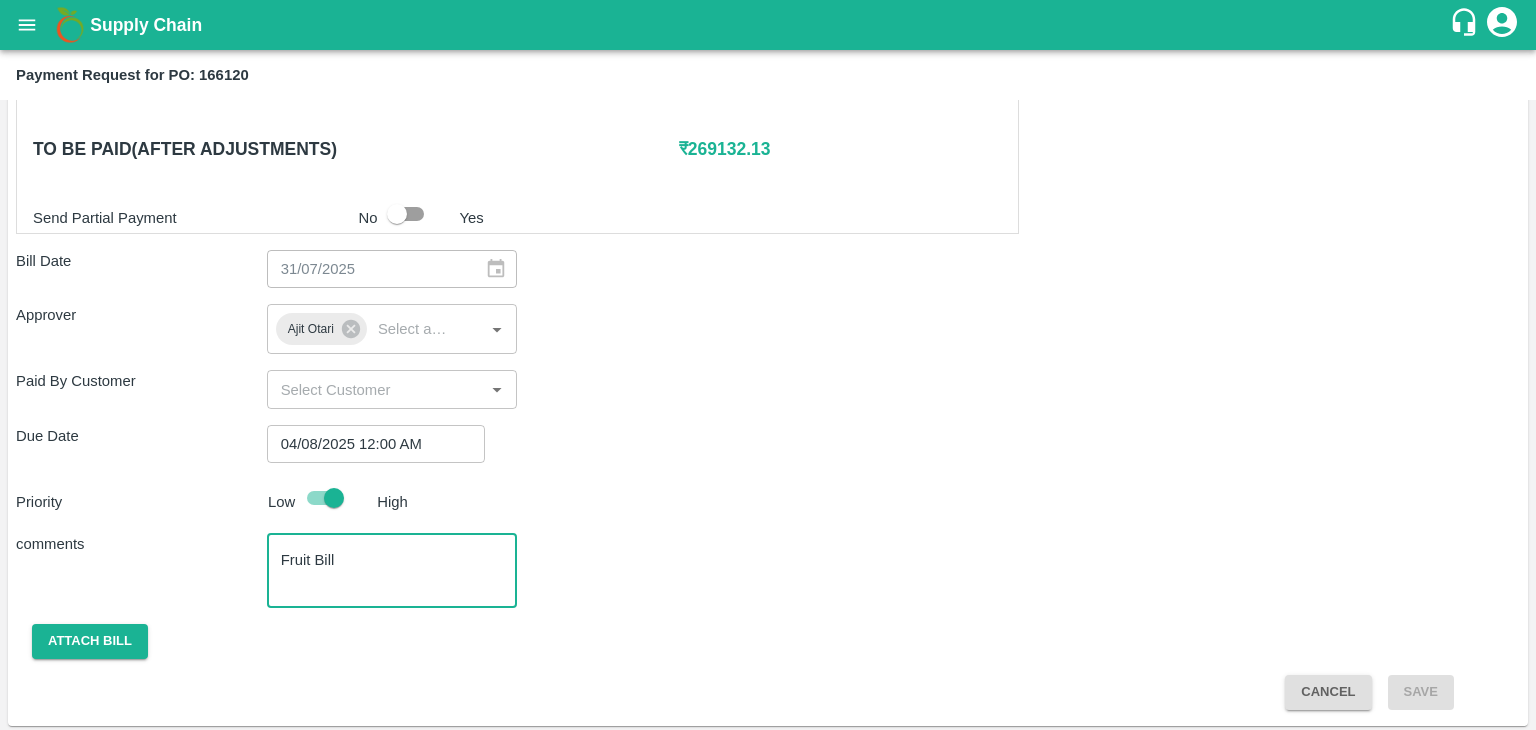 type on "Fruit Bill" 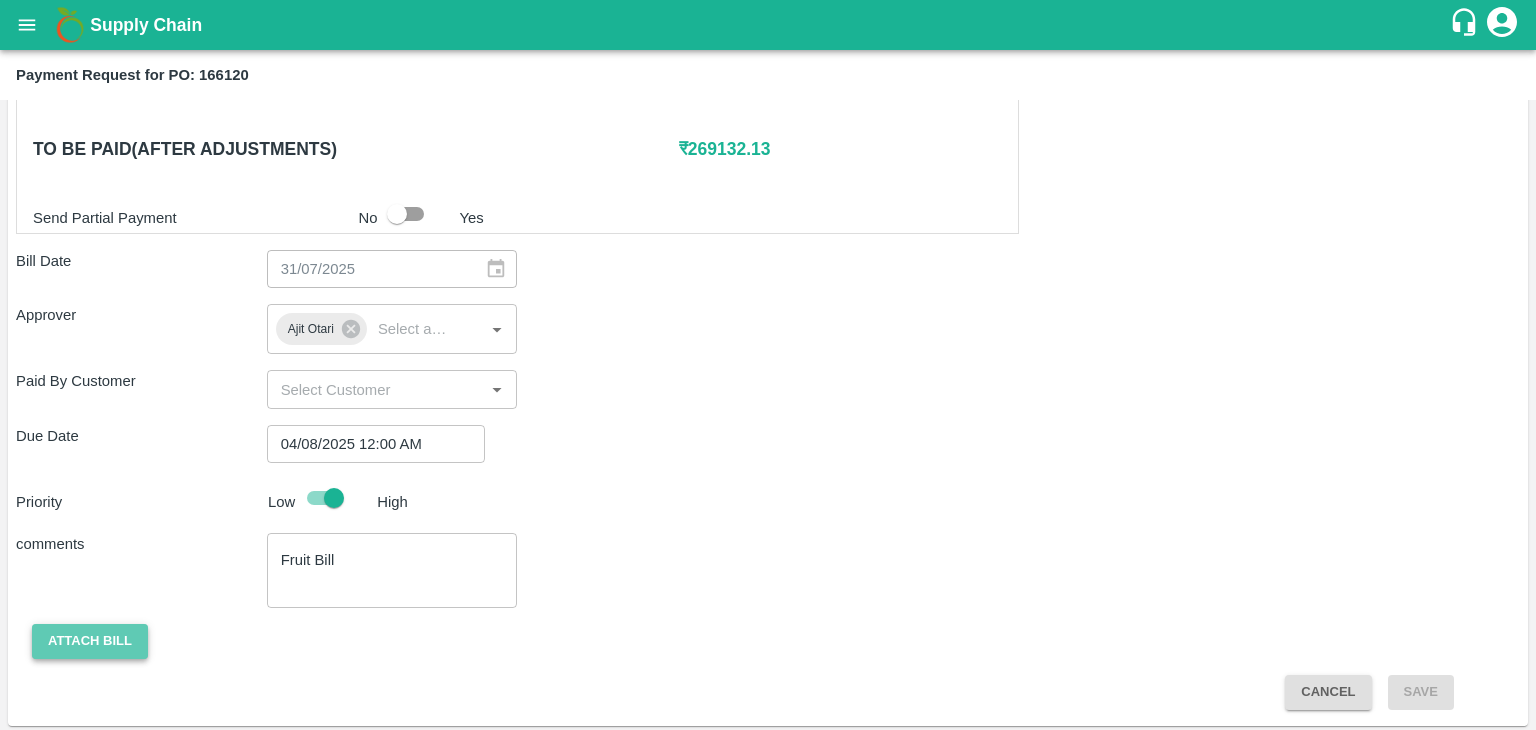 click on "Attach bill" at bounding box center [90, 641] 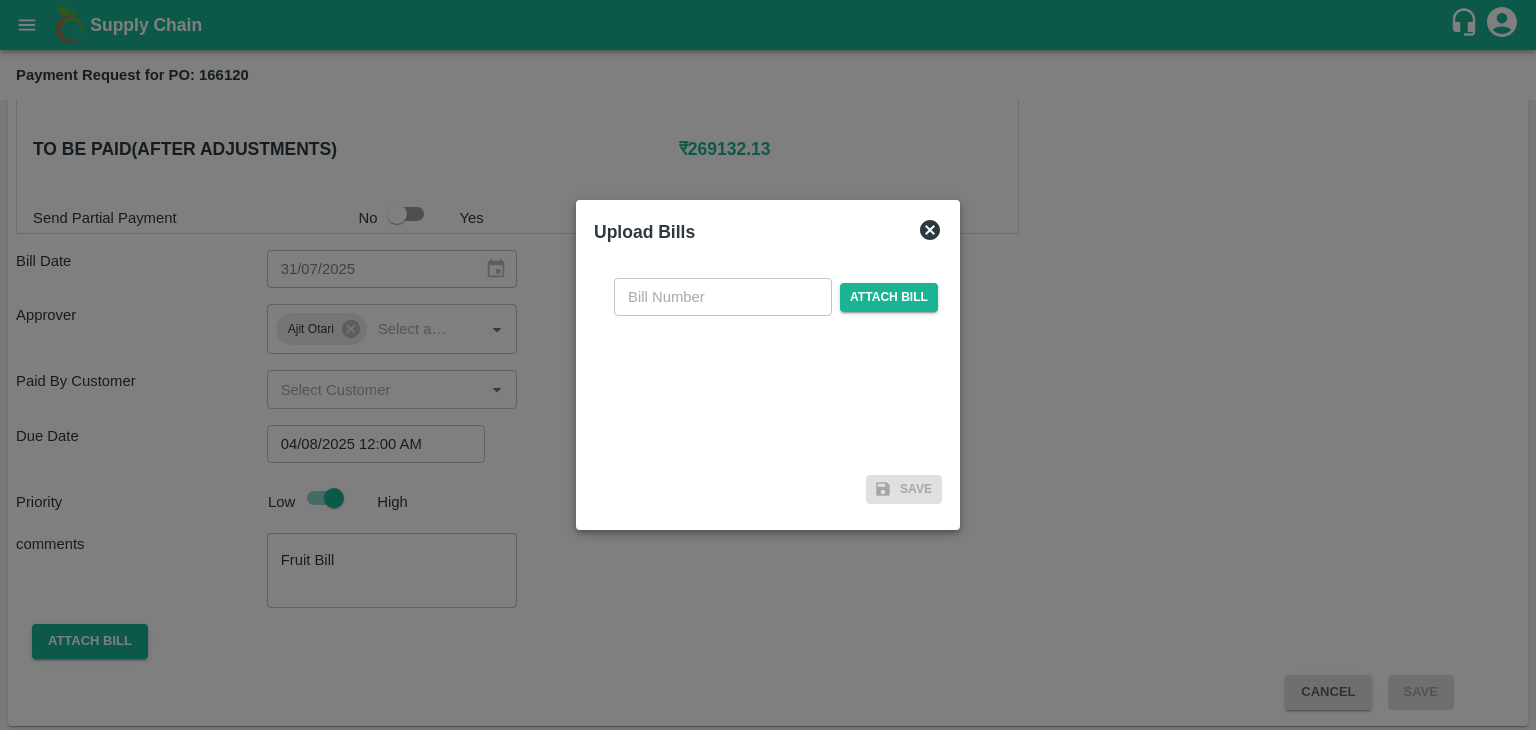 click at bounding box center [723, 297] 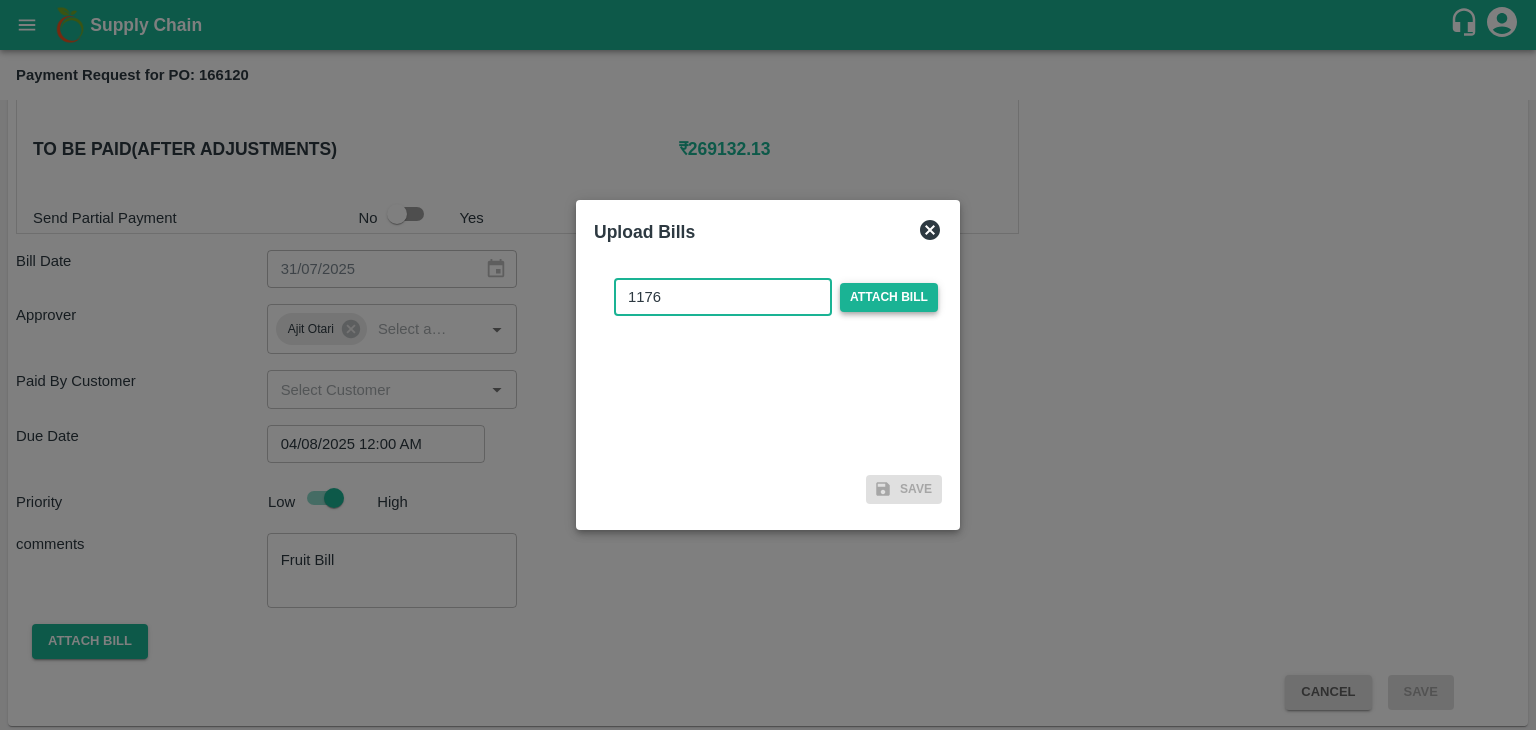type on "1176" 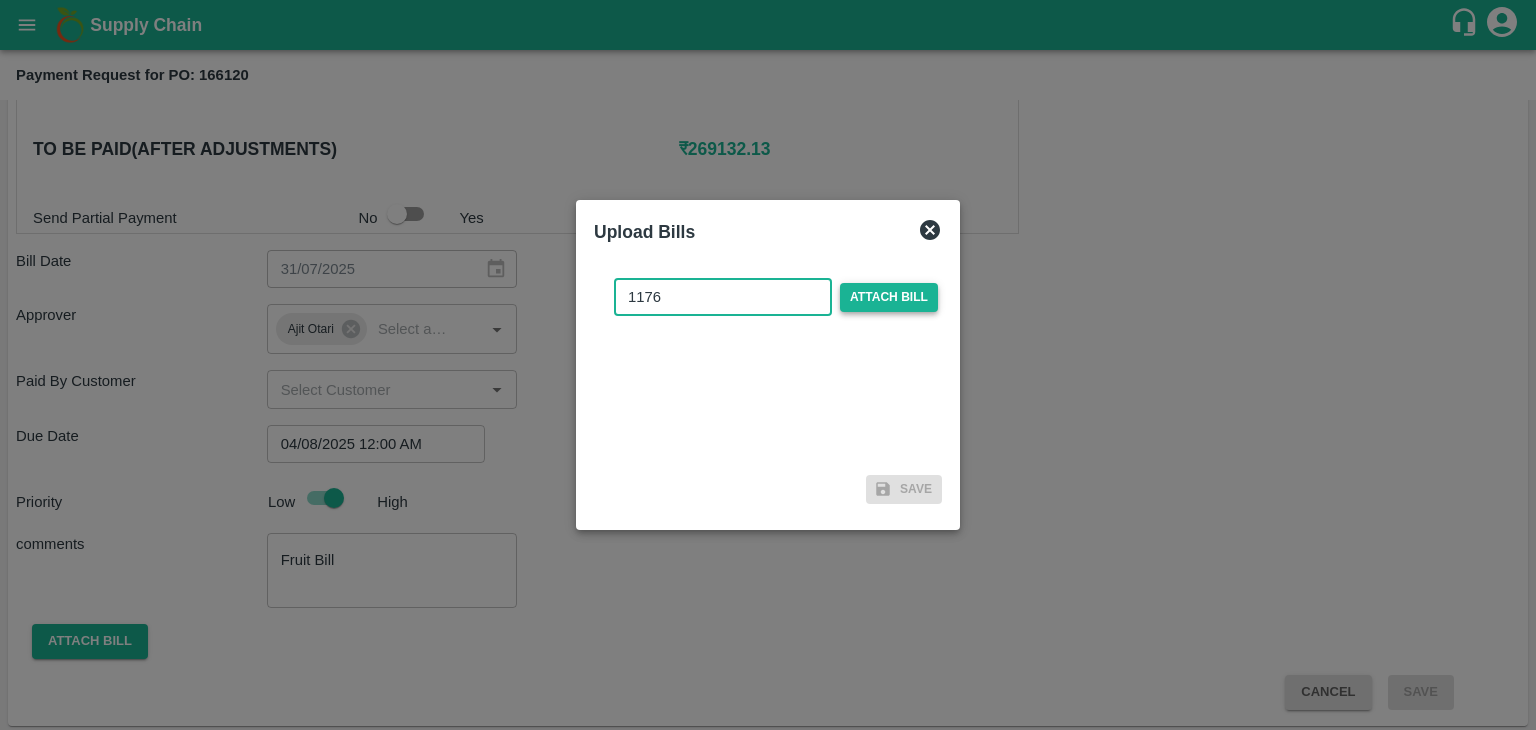 click on "Attach bill" at bounding box center [889, 297] 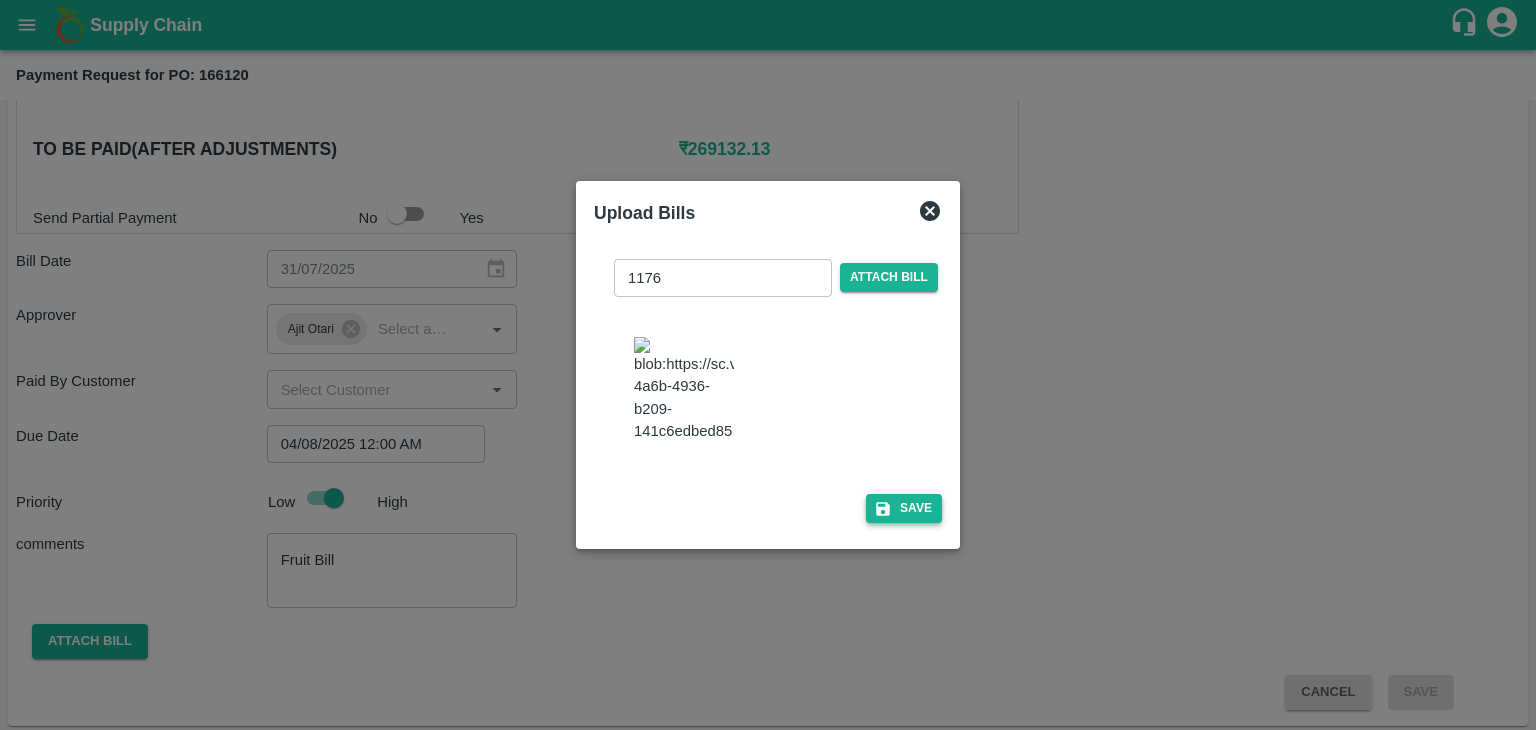 click on "Save" at bounding box center [904, 508] 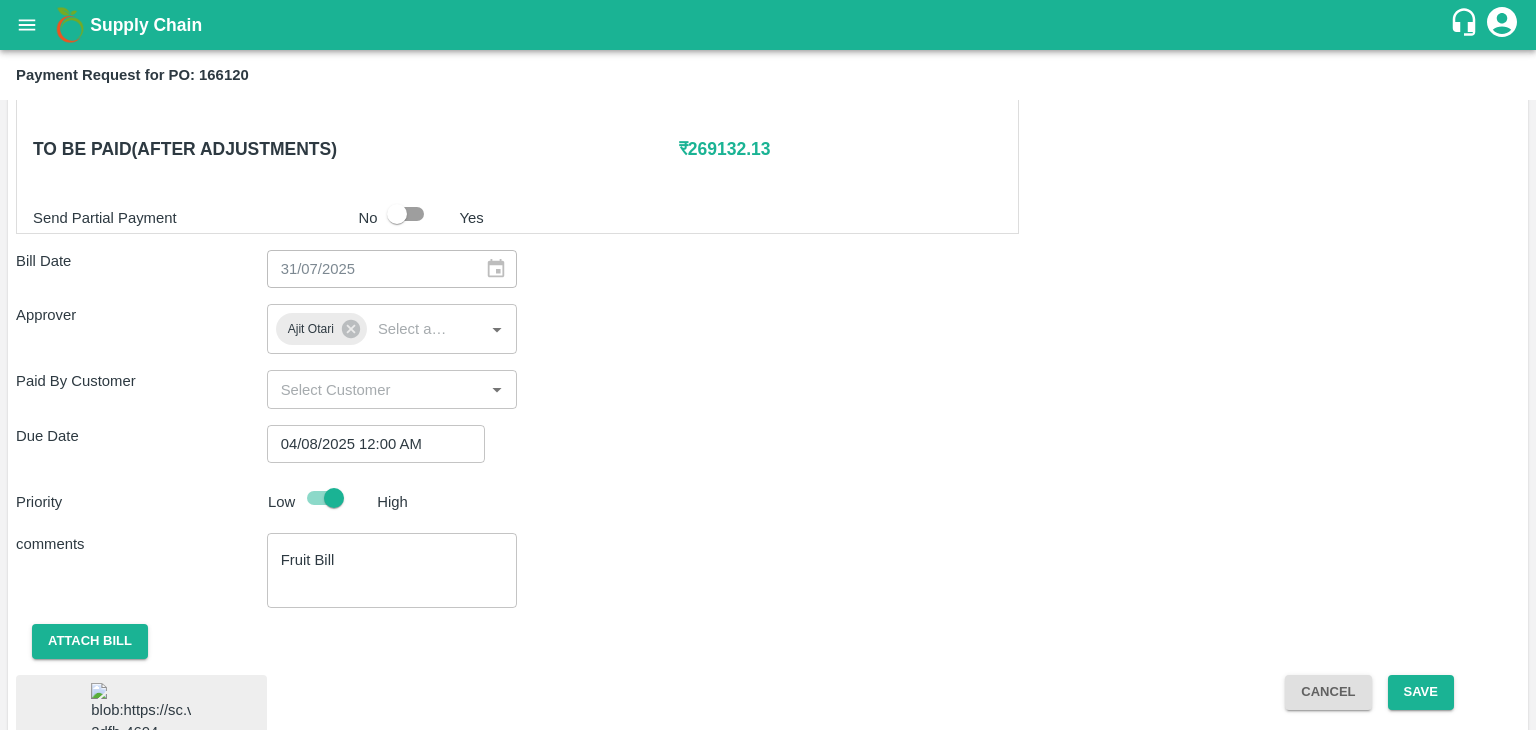 scroll, scrollTop: 1125, scrollLeft: 0, axis: vertical 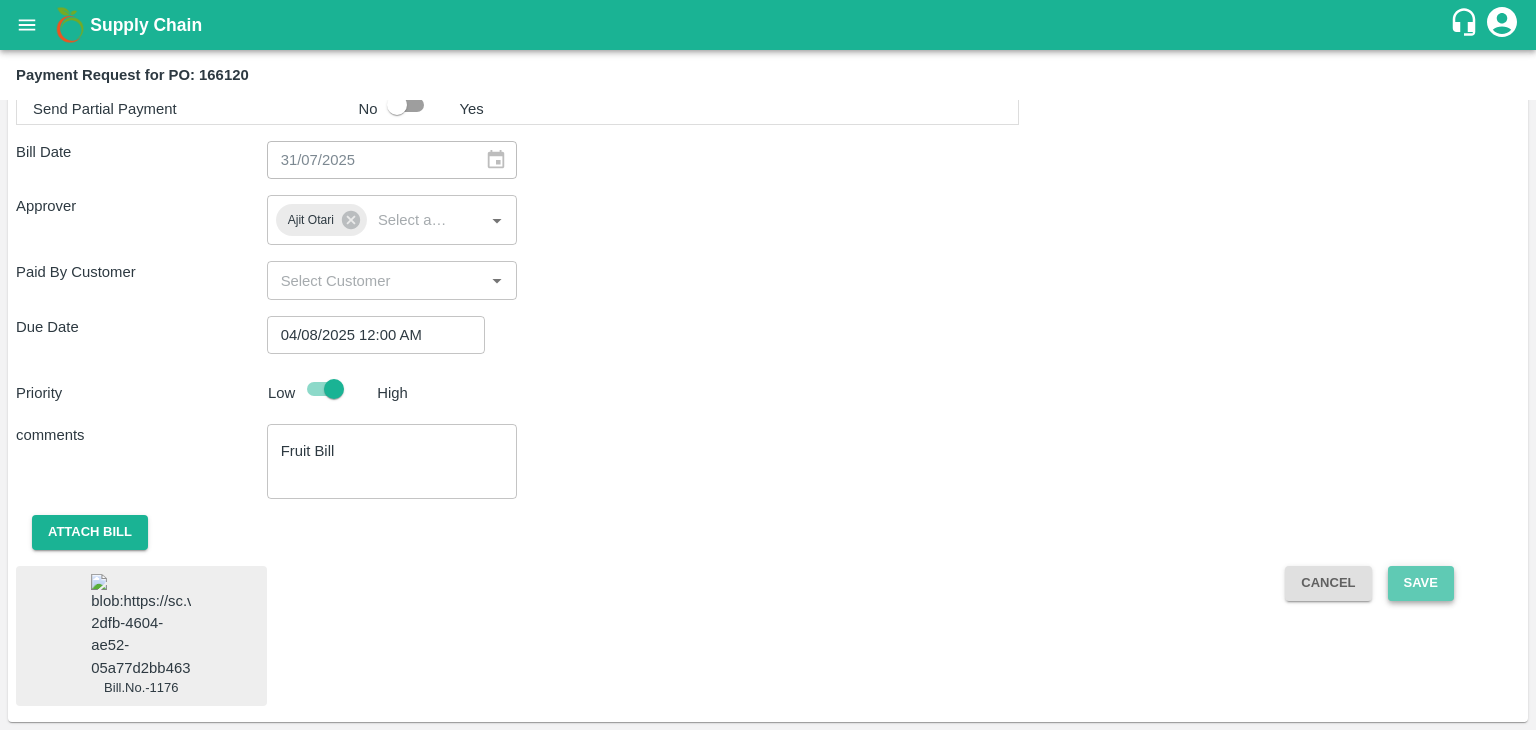 click on "Save" at bounding box center (1421, 583) 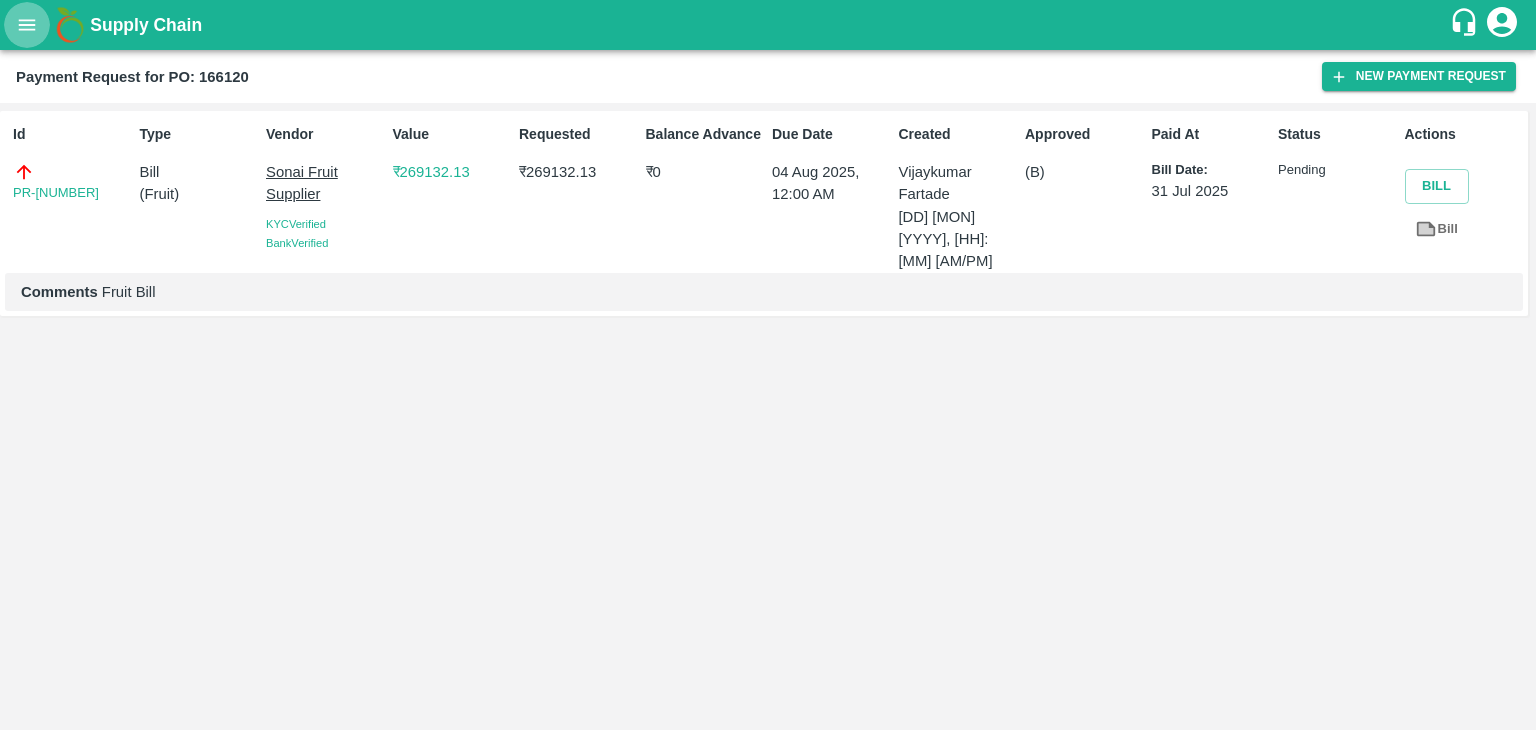 click 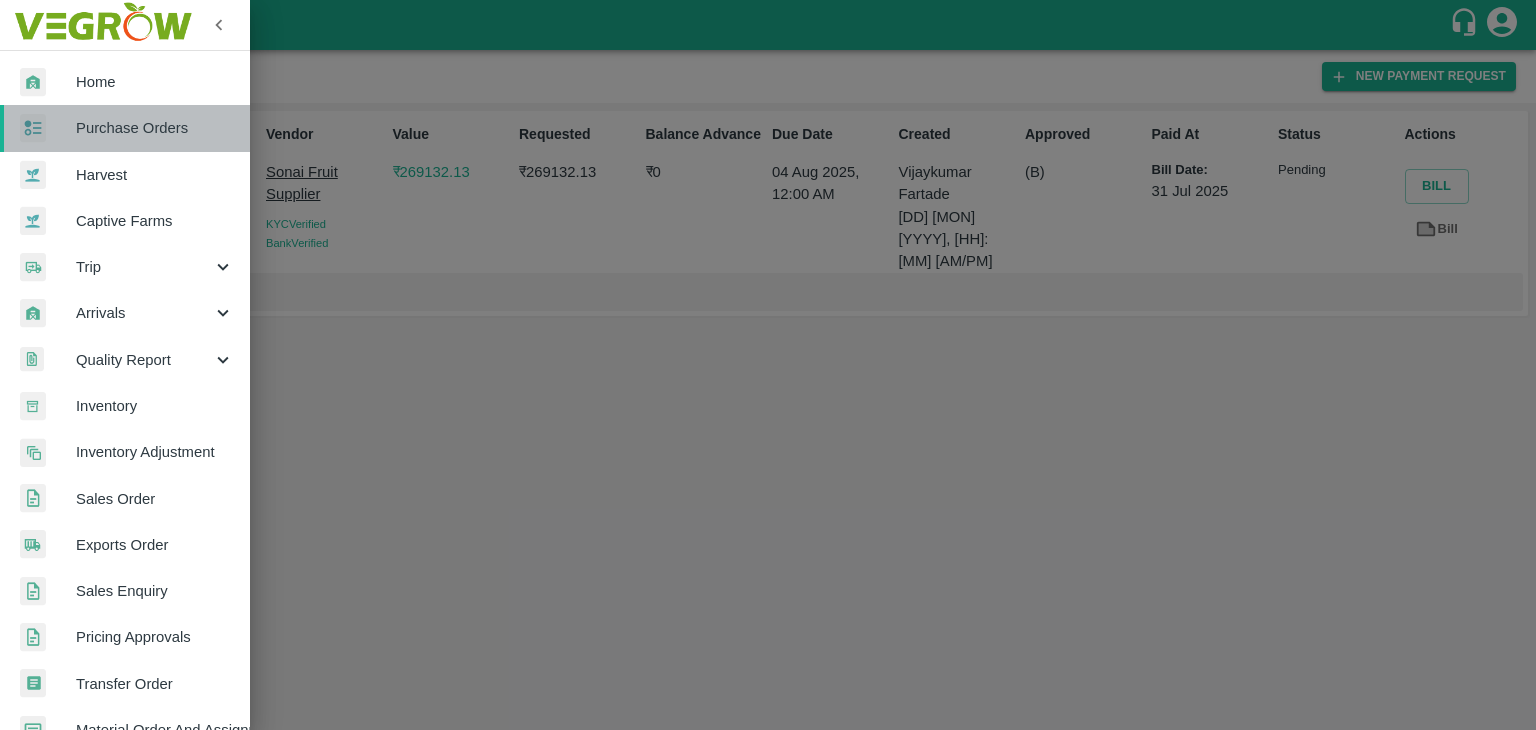 click on "Purchase Orders" at bounding box center (155, 128) 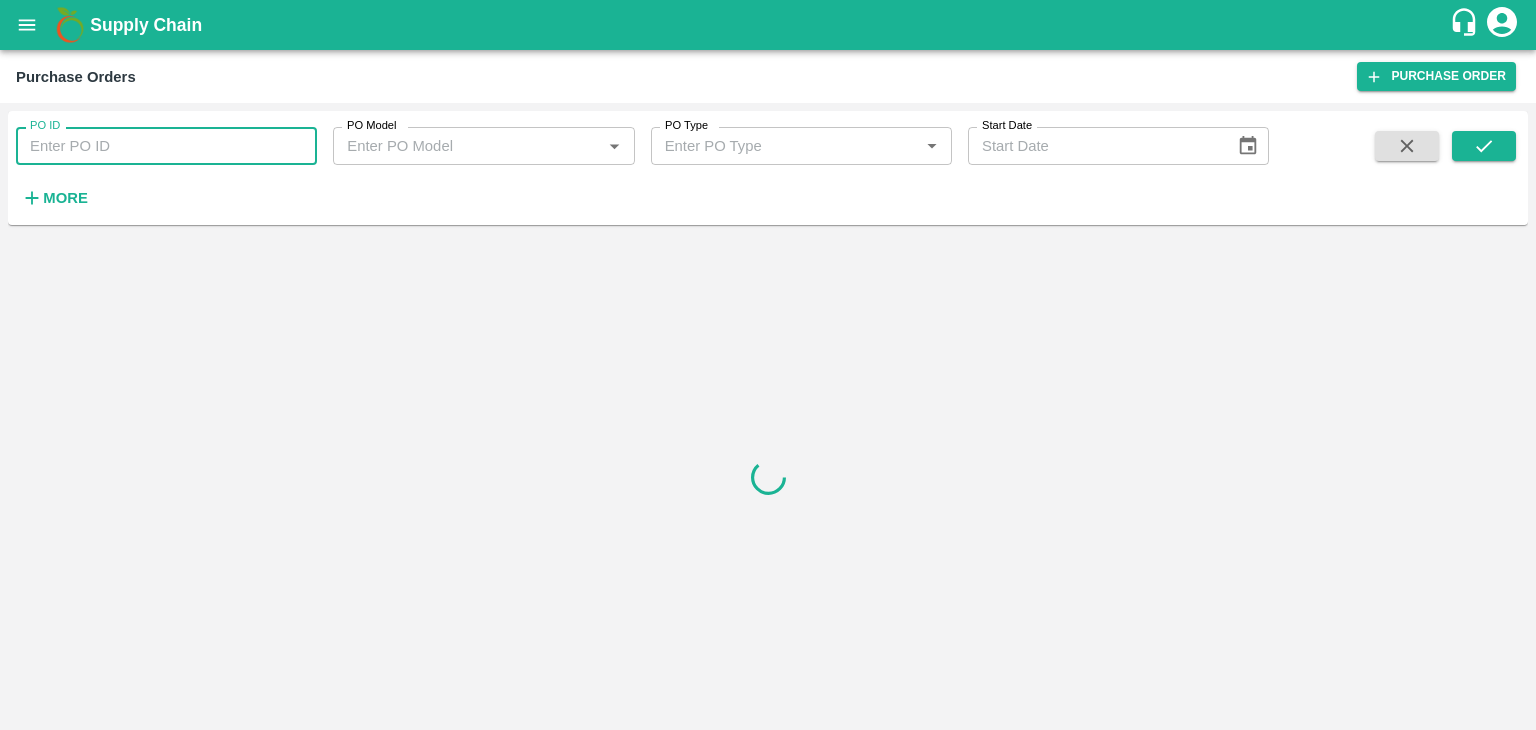 click on "PO ID" at bounding box center (166, 146) 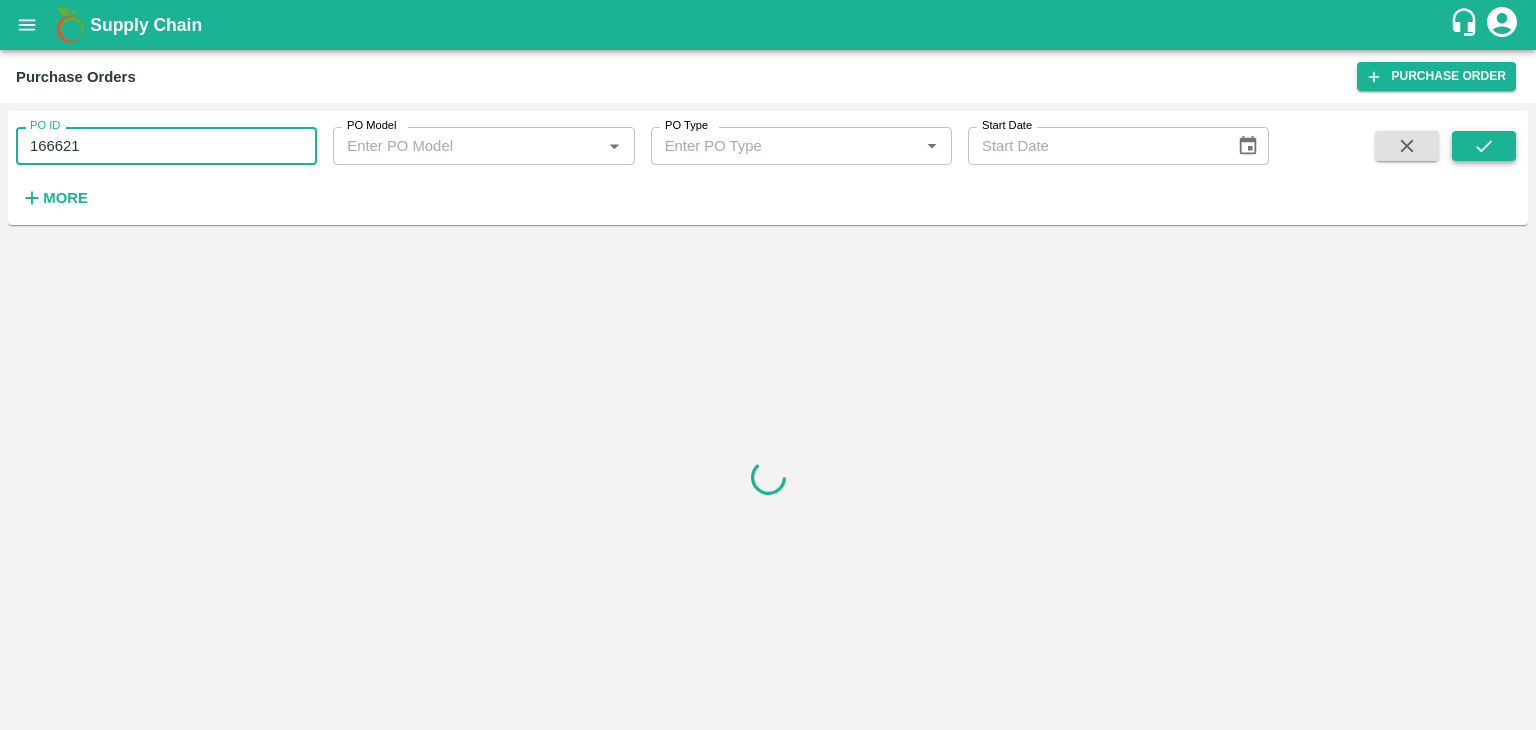 type on "166621" 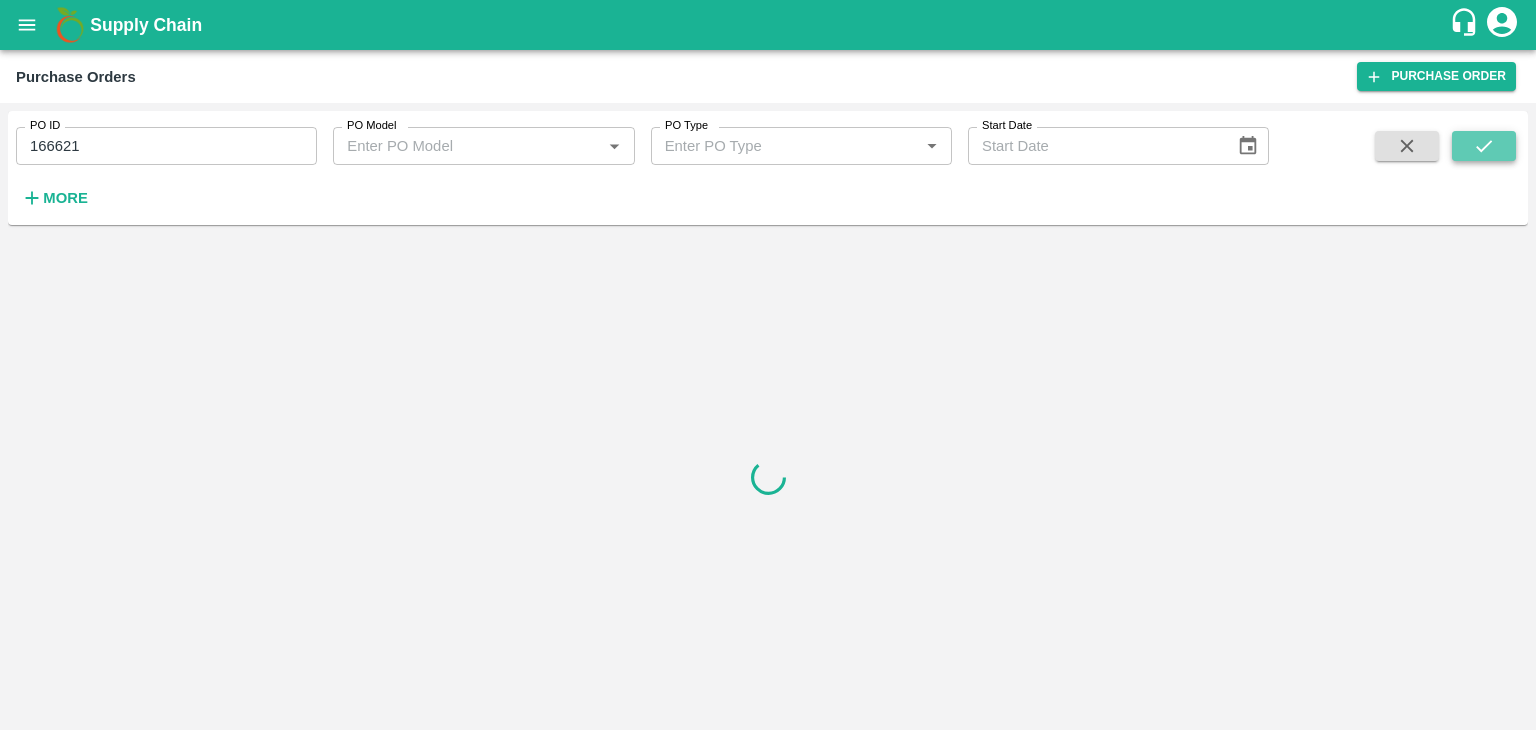 click at bounding box center (1484, 146) 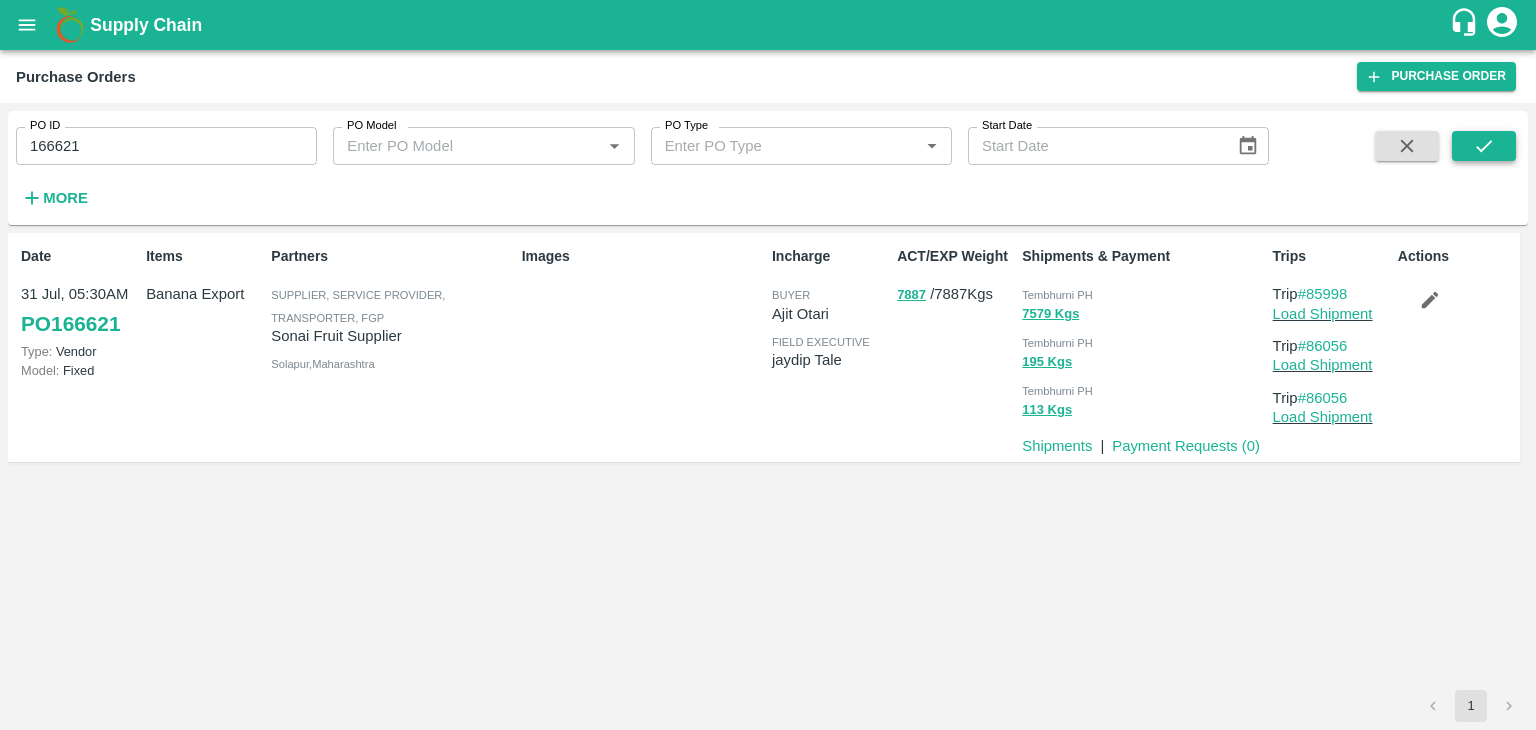click at bounding box center [1484, 146] 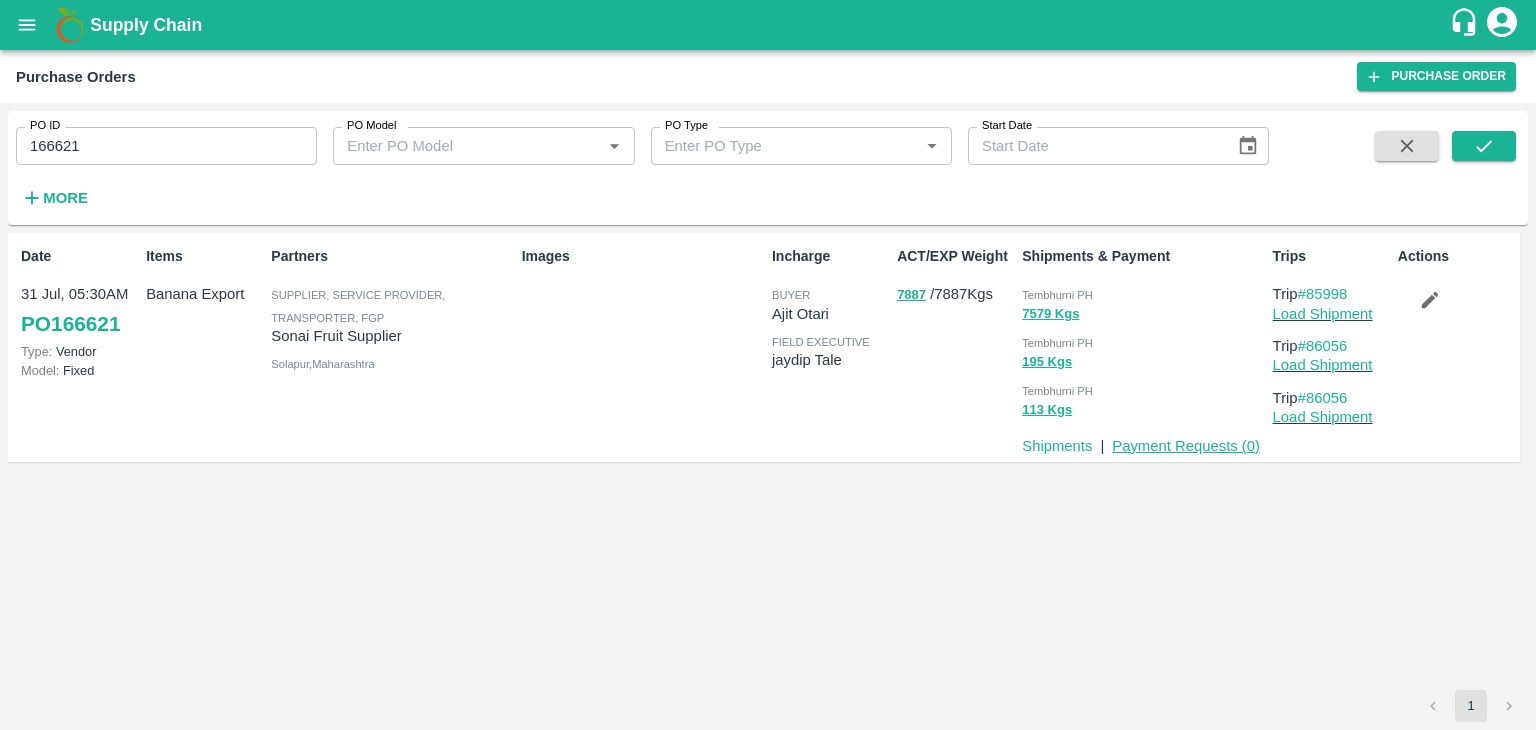 click on "Payment Requests ( 0 )" at bounding box center [1186, 446] 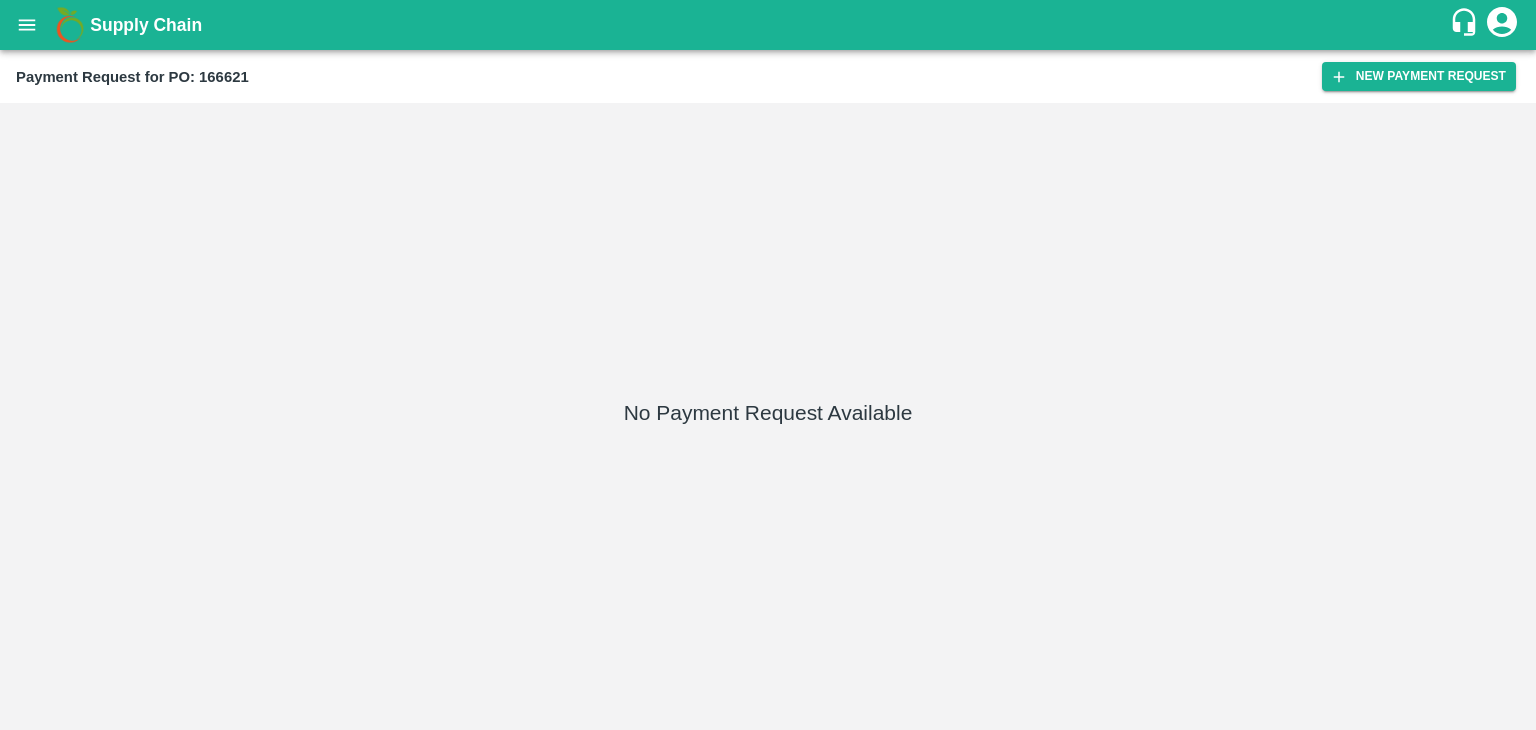 scroll, scrollTop: 0, scrollLeft: 0, axis: both 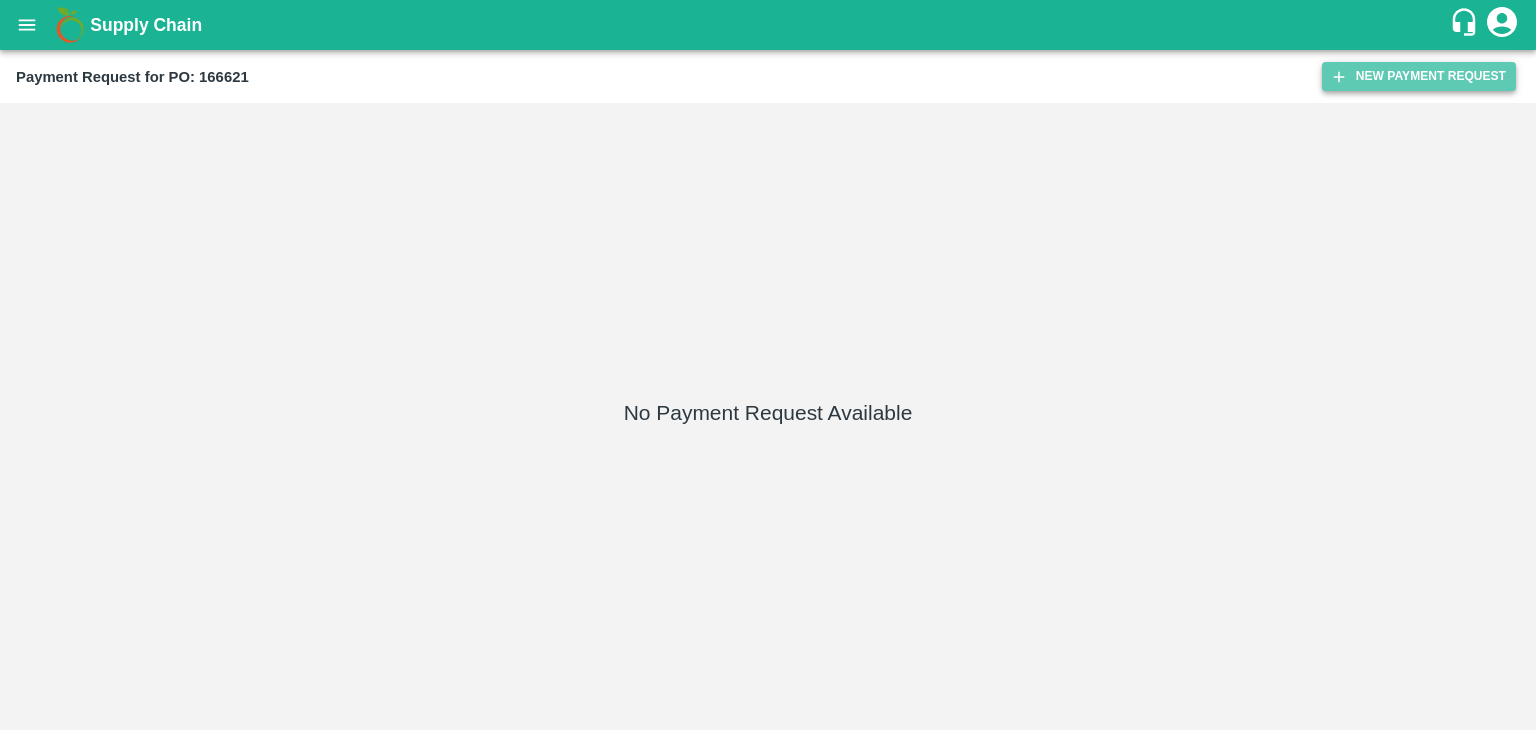 click on "New Payment Request" at bounding box center (1419, 76) 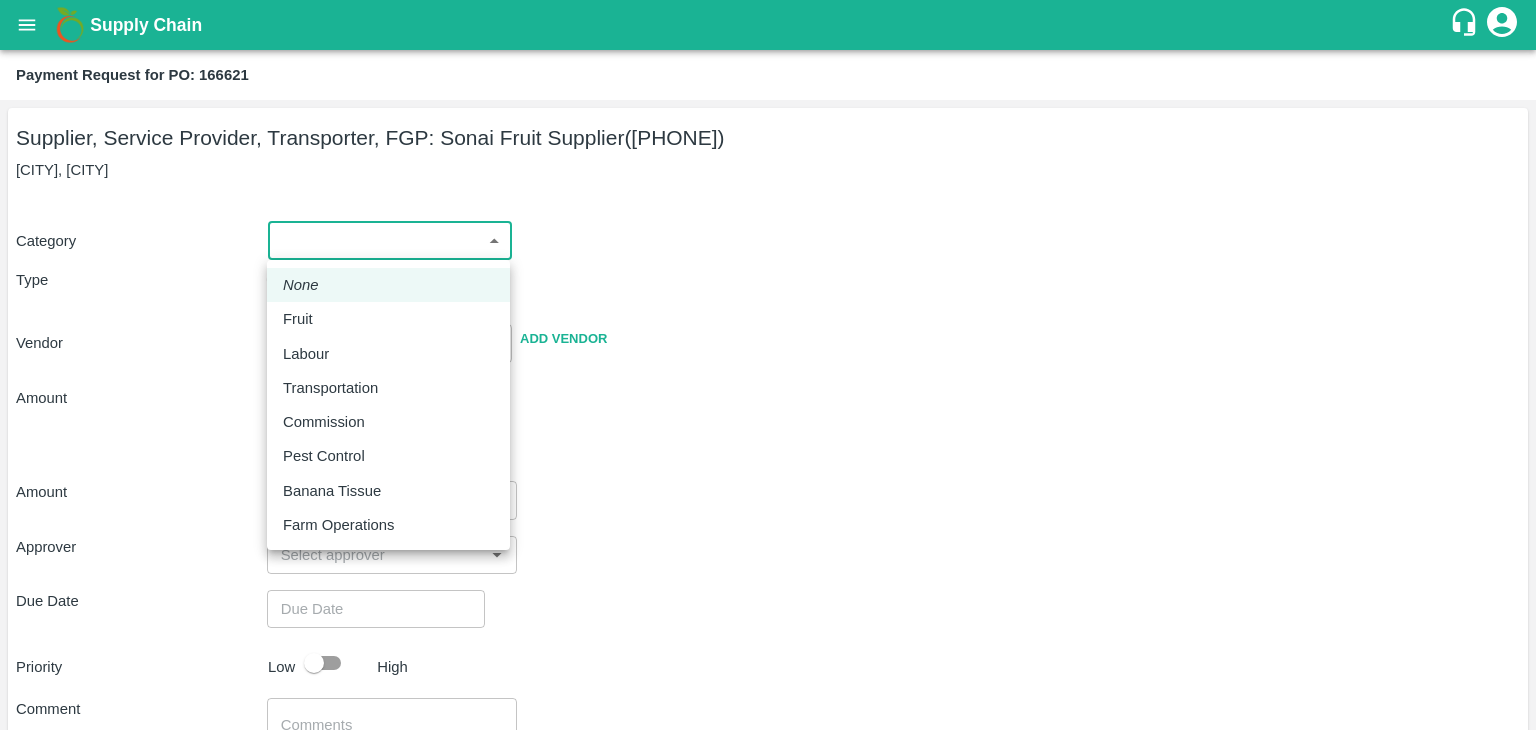 click on "Supply Chain Payment Request for PO: 166621 Supplier, Service Provider, Transporter, FGP:    [FIRST] [LAST]  ([PHONE]) [ADDRESS], [CITY], [STATE] [POSTAL_CODE], India Grades:   13 kg M N-CHL 6 Hand,13 kg M N-CHL 8 Hand,13 kg M N-CHL CL SHIP/TEMB/350779 Tembhurni PH Tembhurni PH 205, PLOT NO. E-5, YASHSHREE INDUSTRIES, M.I.D.C., A/P TEMBHURANI TAL MADHA, [CITY], [STATE], 413211, India Grades:   C Class SHIP/TEMB/350780 Tembhurni PH Tembhurni PH 205, PLOT NO. E-5, YASHSHREE INDUSTRIES, M.I.D.C., A/P TEMBHURANI TAL MADHA, [CITY], [STATE], 413211, India Grades:   PHR Kg" at bounding box center (768, 365) 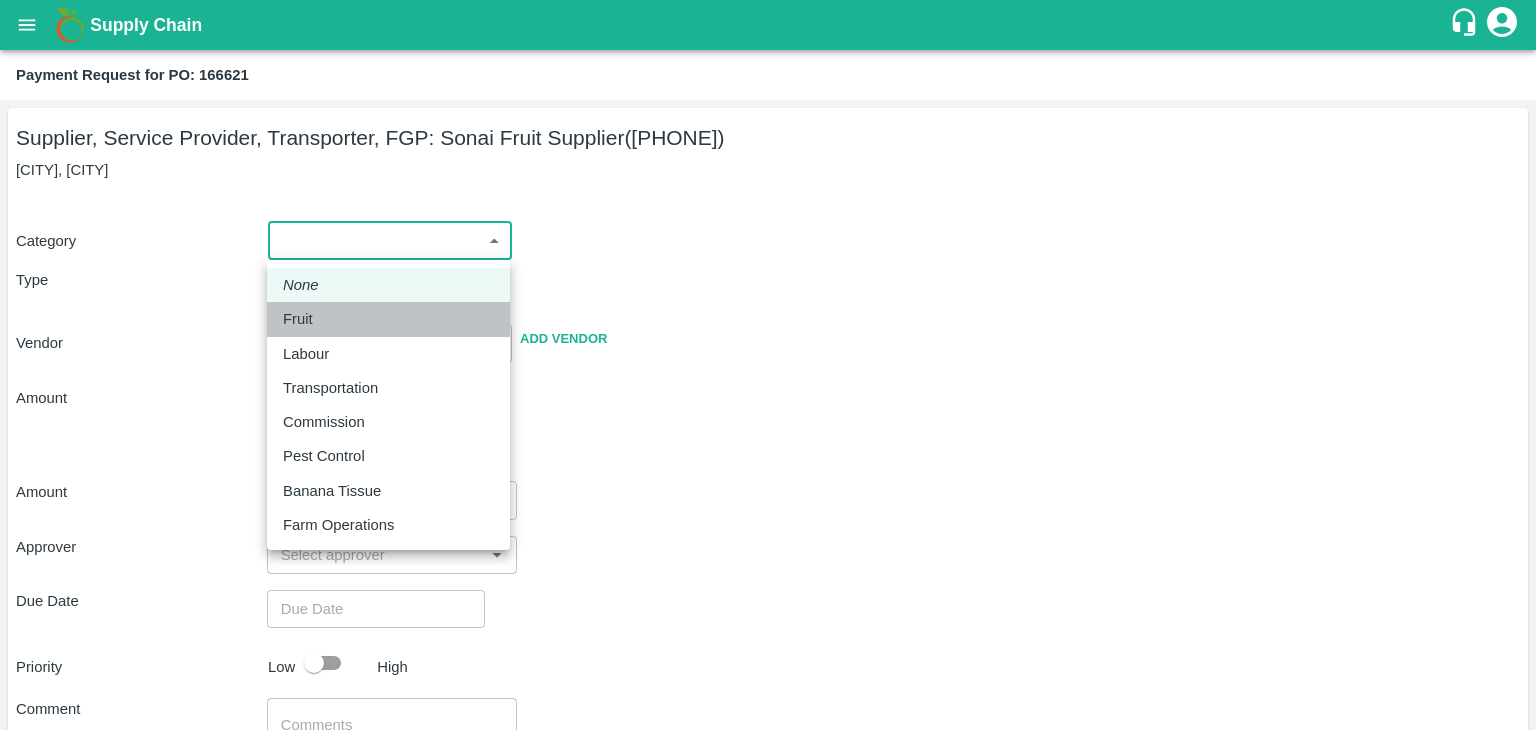 click on "Fruit" at bounding box center [298, 319] 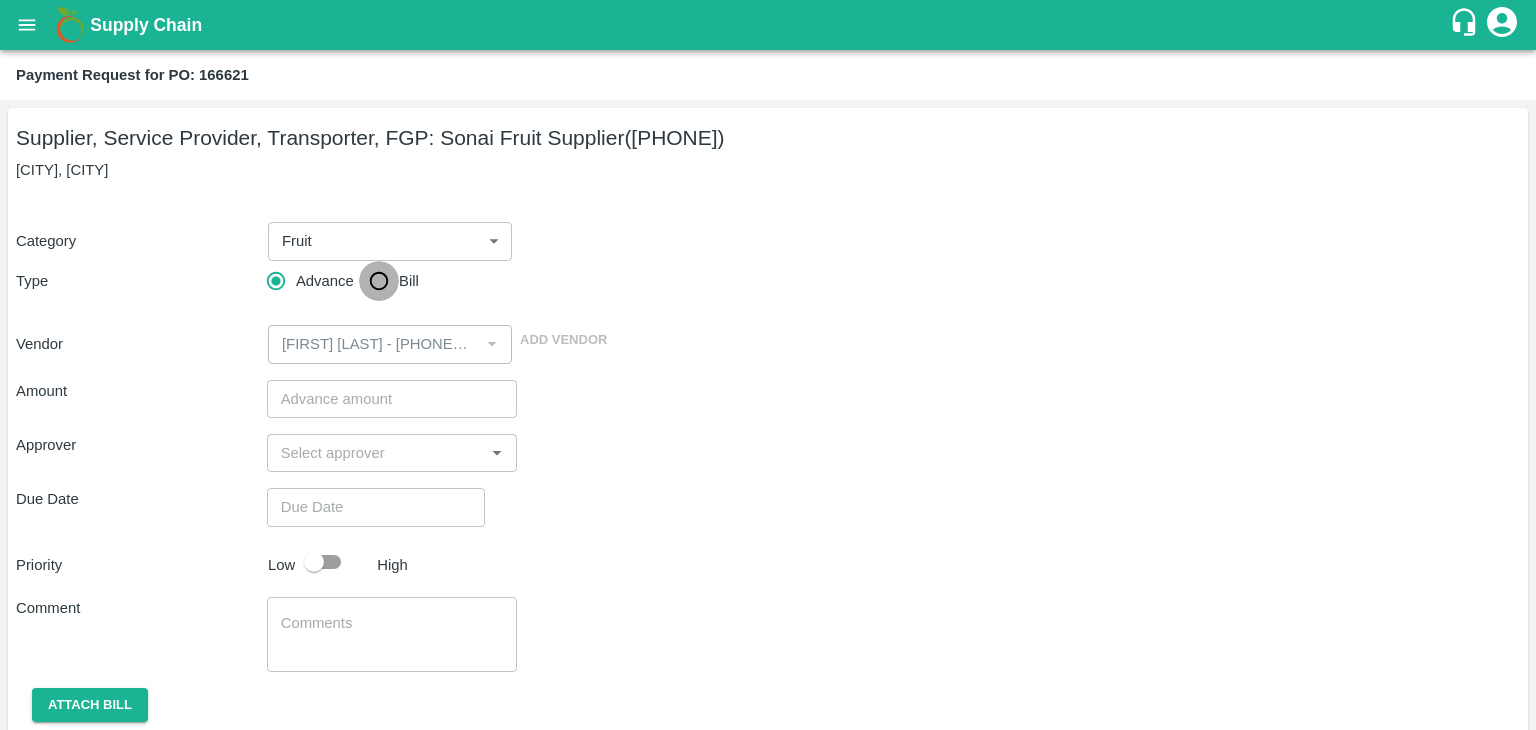 click on "Bill" at bounding box center [379, 281] 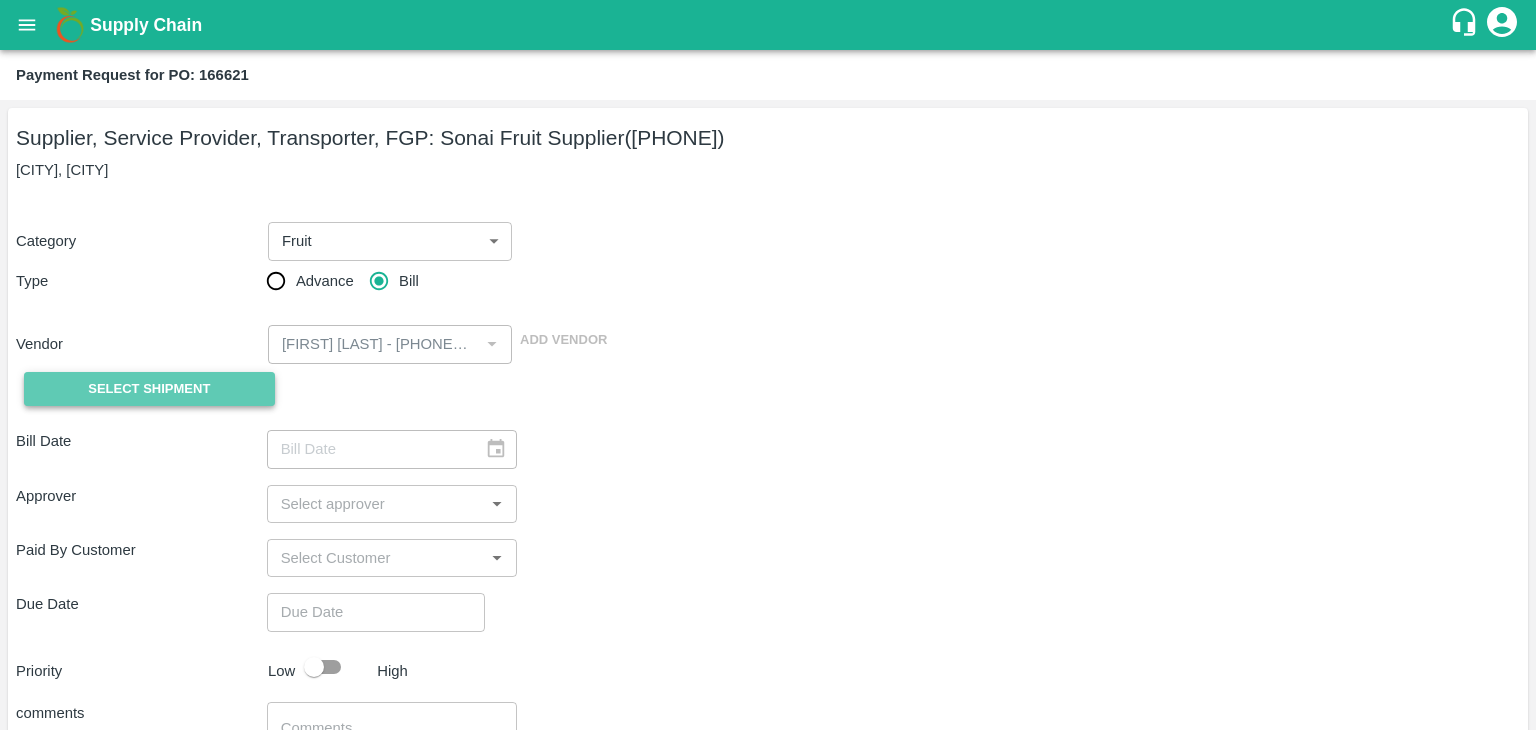 click on "Select Shipment" at bounding box center [149, 389] 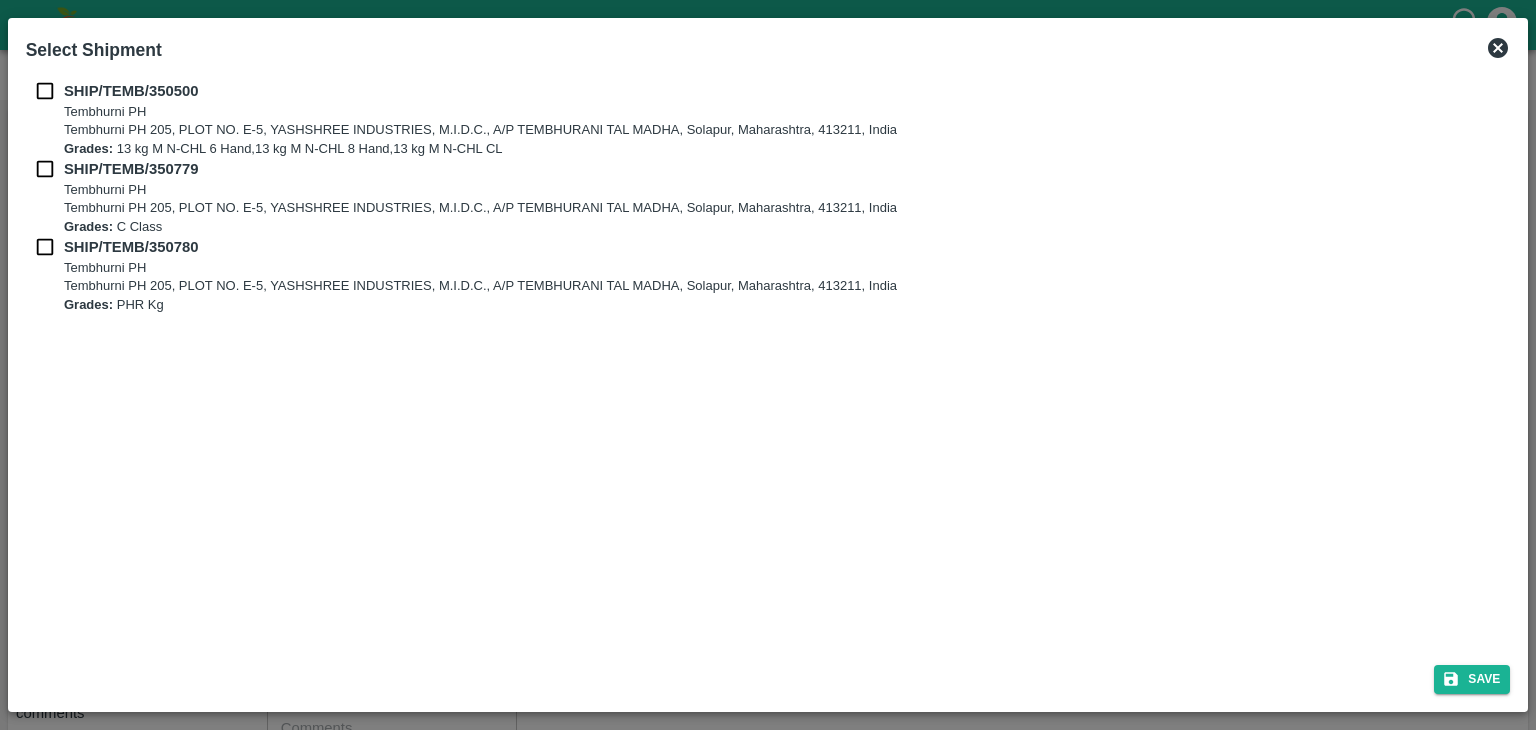click on "SHIP/TEMB/350500 Tembhurni PH Tembhurni PH 205, PLOT NO. E-5, YASHSHREE INDUSTRIES, M.I.D.C., A/P TEMBHURANI TAL MADHA, [CITY], [STATE], 413211, India Grades:   13 kg M N-CHL 6 Hand,13 kg M N-CHL 8 Hand,13 kg M N-CHL CL SHIP/TEMB/350779 Tembhurni PH Tembhurni PH 205, PLOT NO. E-5, YASHSHREE INDUSTRIES, M.I.D.C., A/P TEMBHURANI TAL MADHA, [CITY], [STATE], 413211, India Grades:   C Class SHIP/TEMB/350780 Tembhurni PH Tembhurni PH 205, PLOT NO. E-5, YASHSHREE INDUSTRIES, M.I.D.C., A/P TEMBHURANI TAL MADHA, [CITY], [STATE], 413211, India Grades:   PHR Kg" at bounding box center [768, 360] 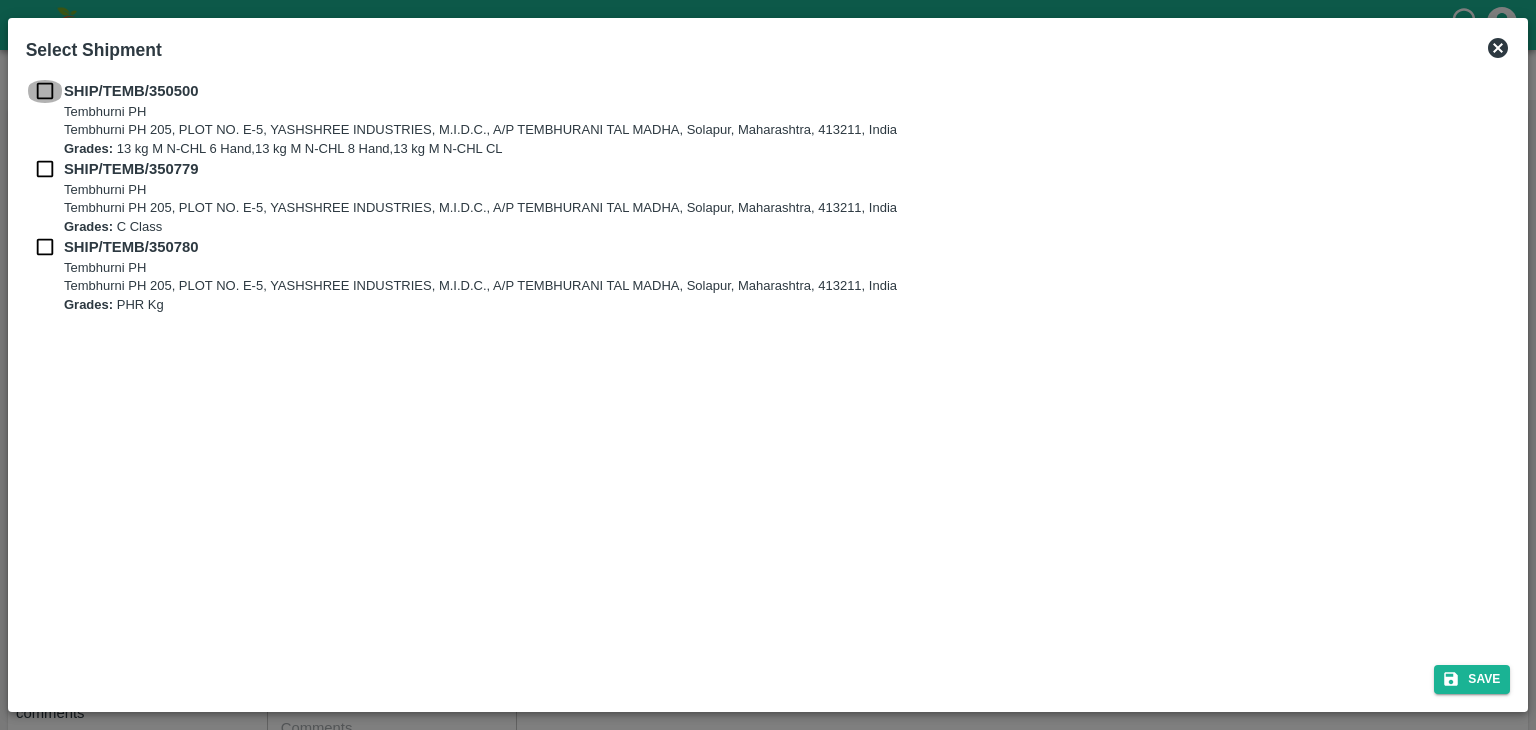 click at bounding box center (45, 91) 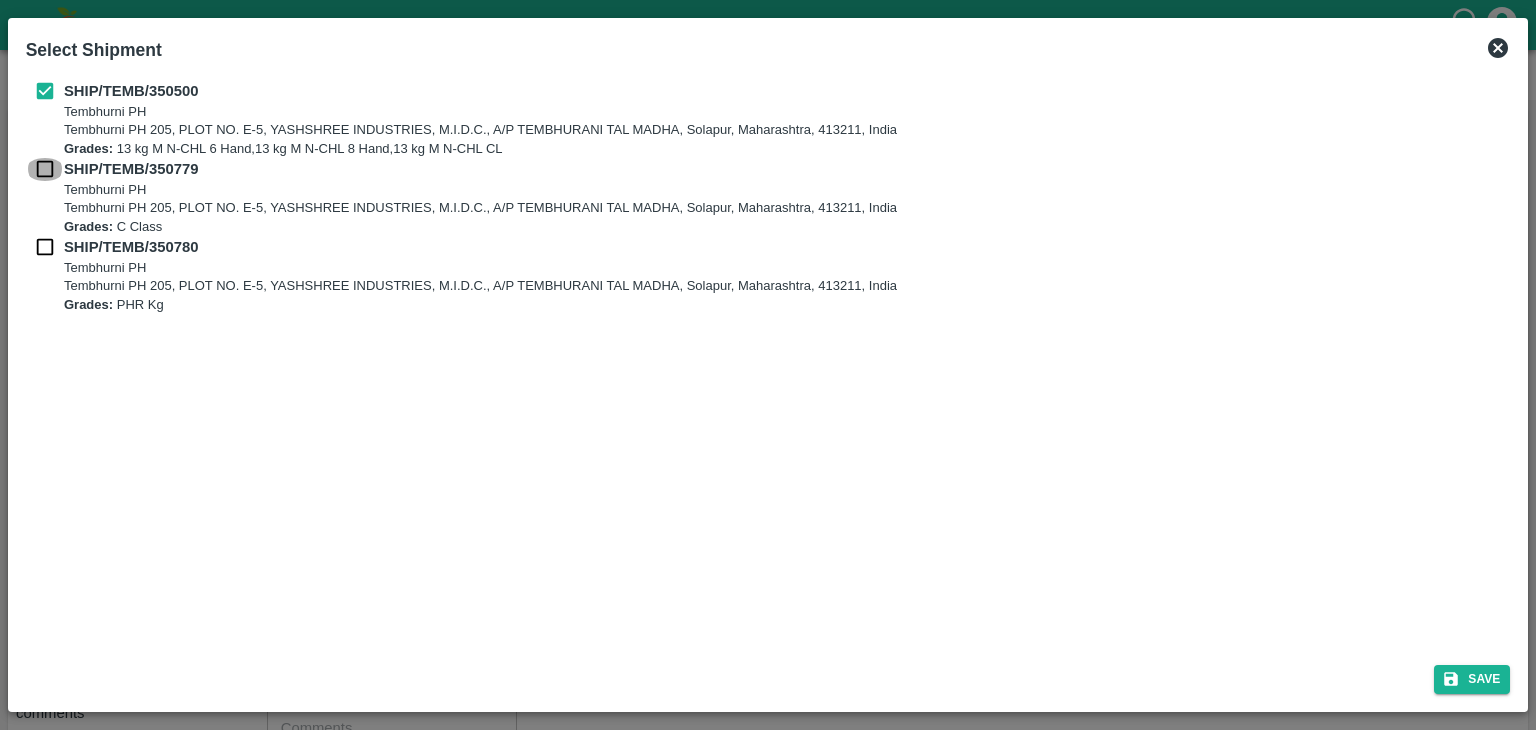 click at bounding box center [45, 169] 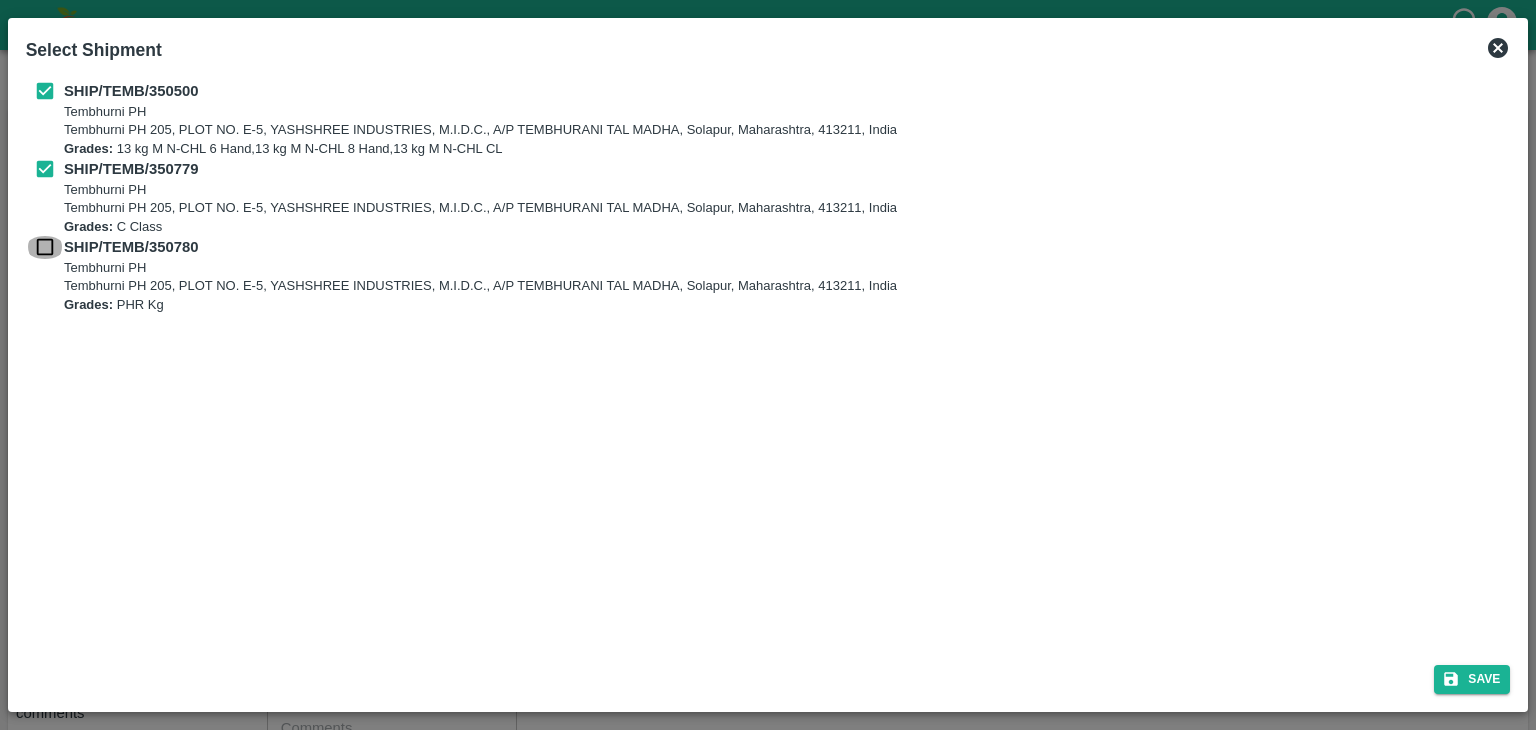 click at bounding box center [45, 247] 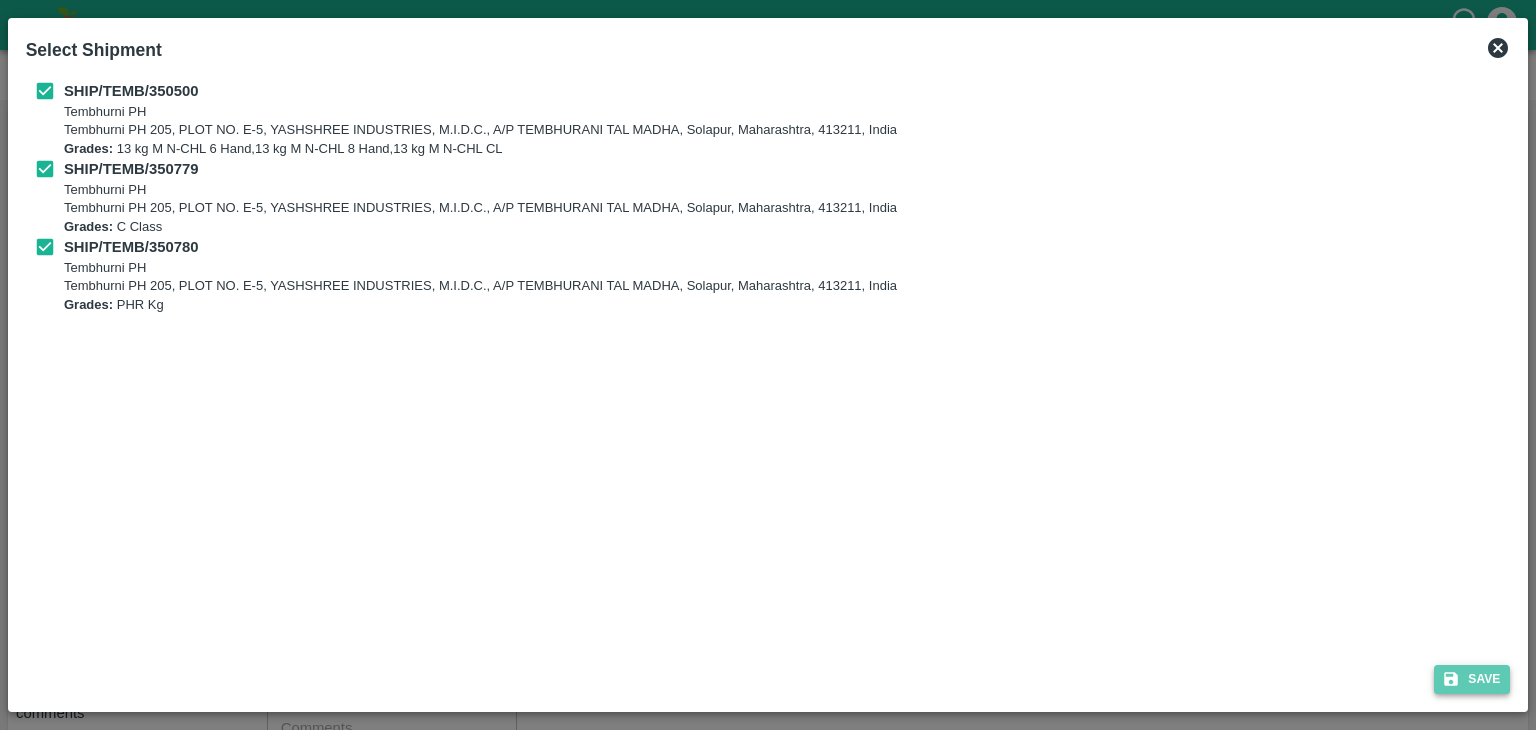 click on "Save" at bounding box center [1472, 679] 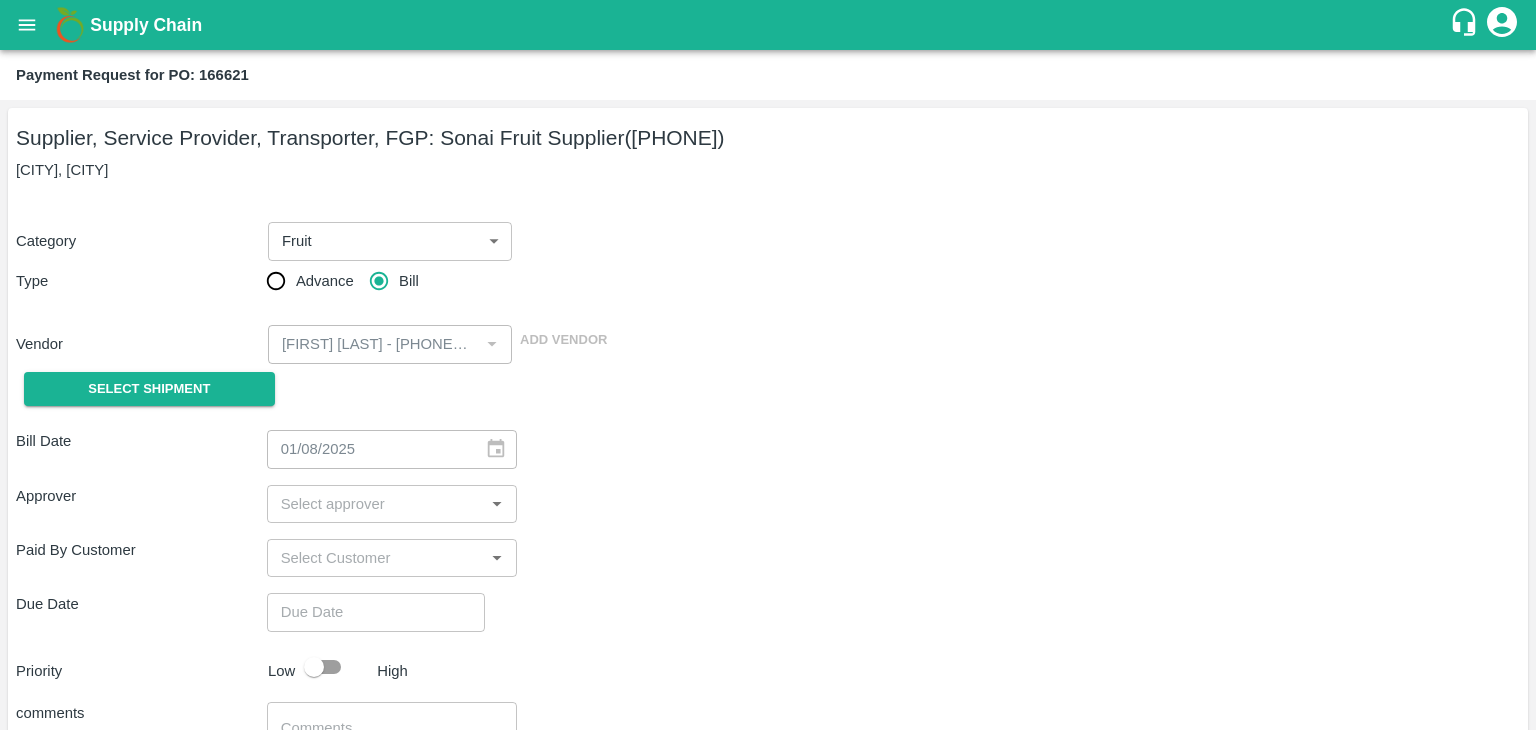 type on "01/08/2025" 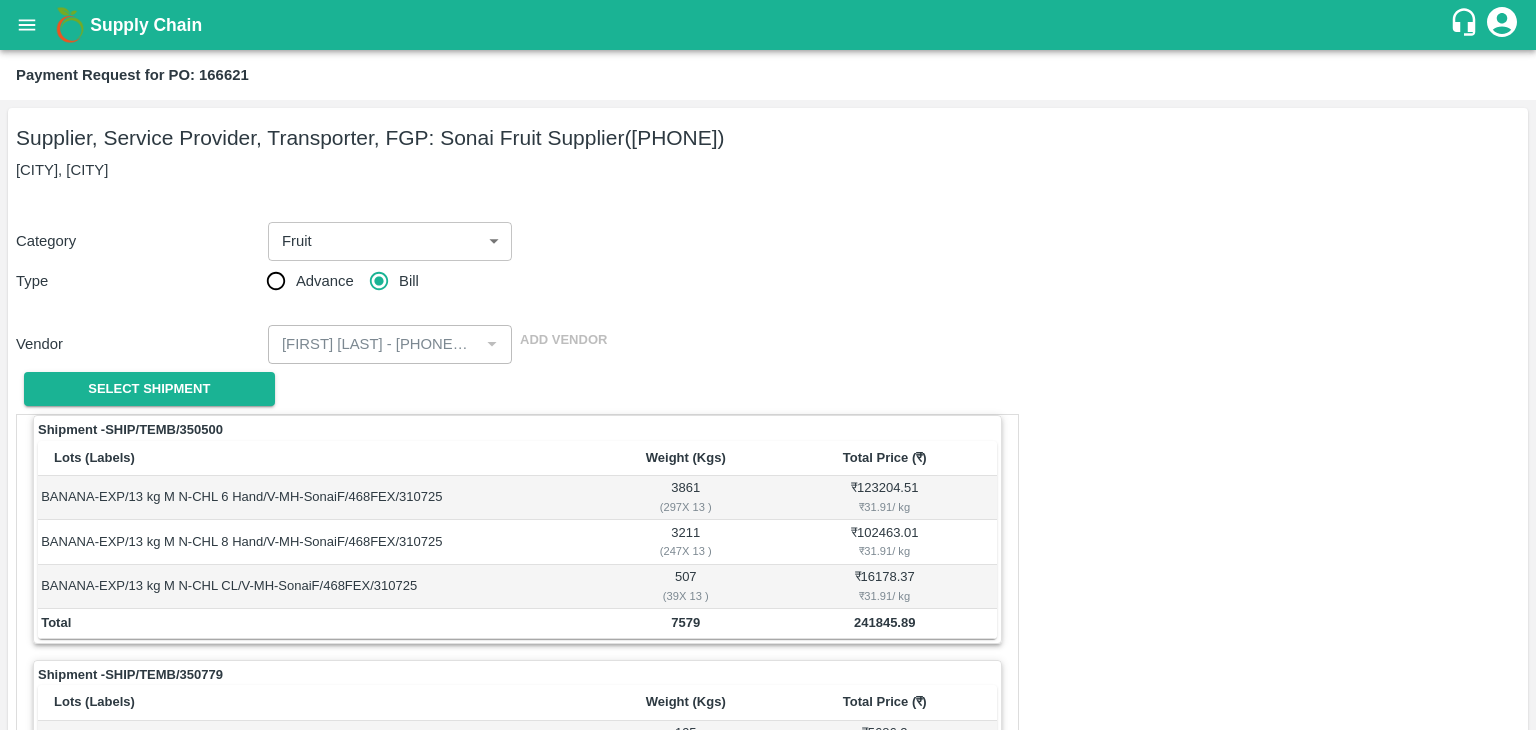 scroll, scrollTop: 892, scrollLeft: 0, axis: vertical 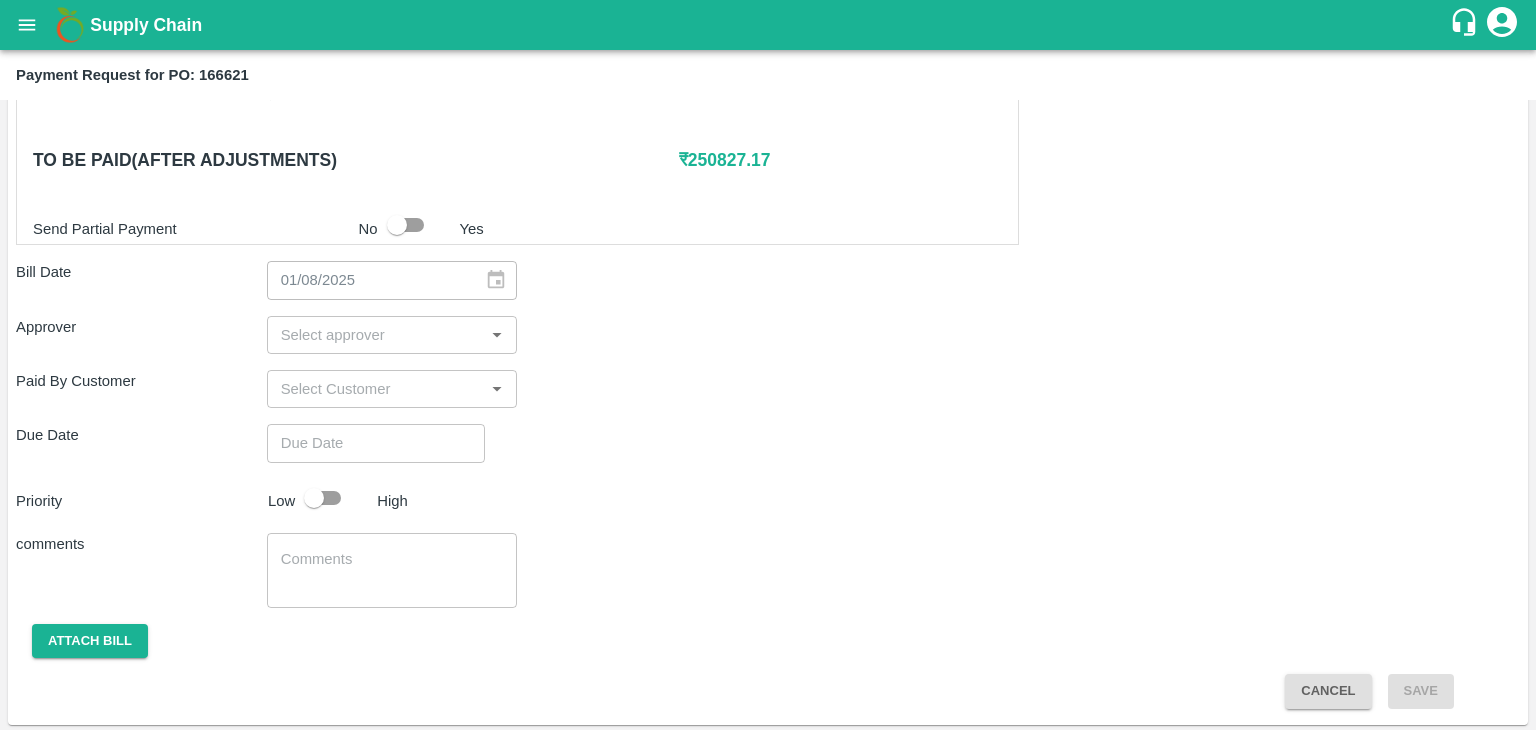 click on "​" at bounding box center [392, 335] 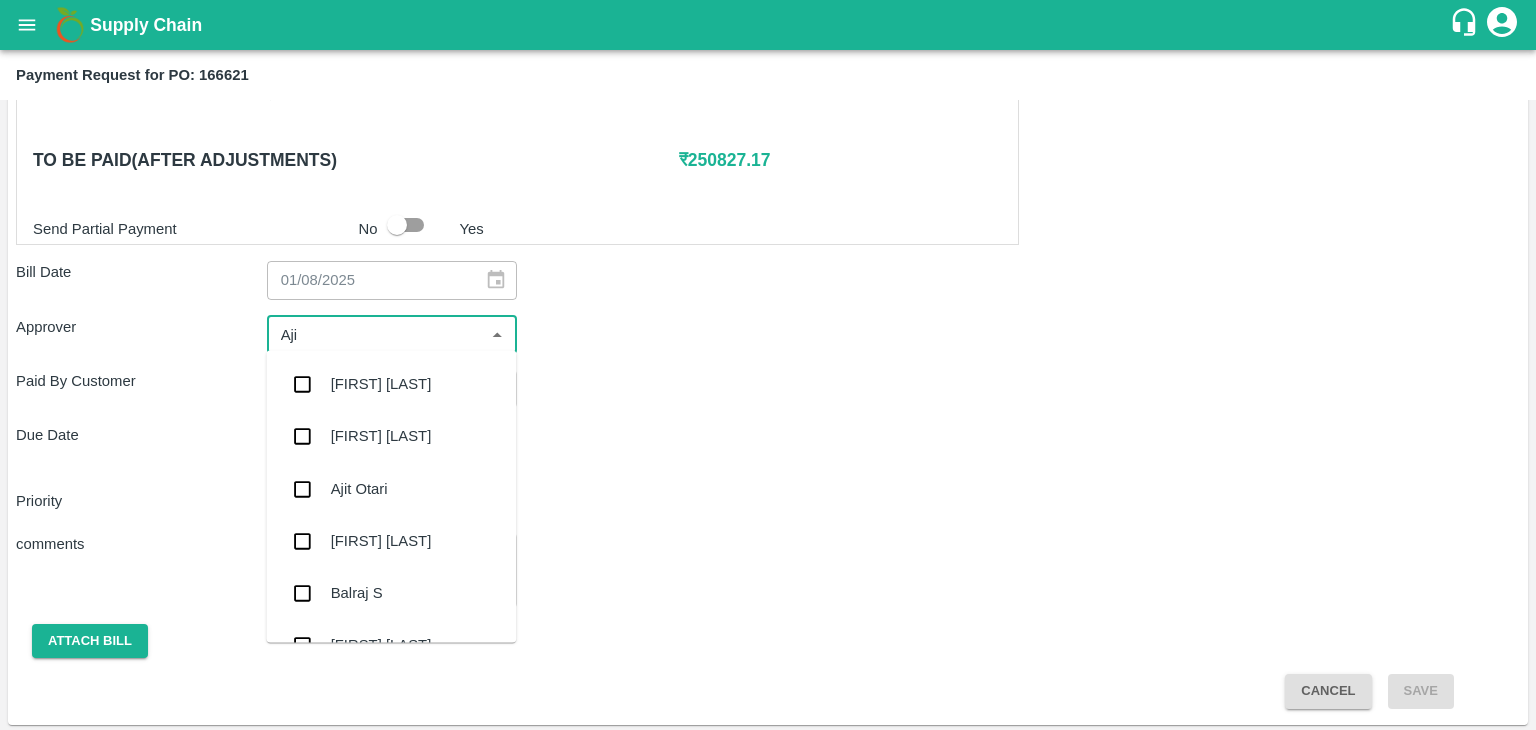 type on "[FIRST]" 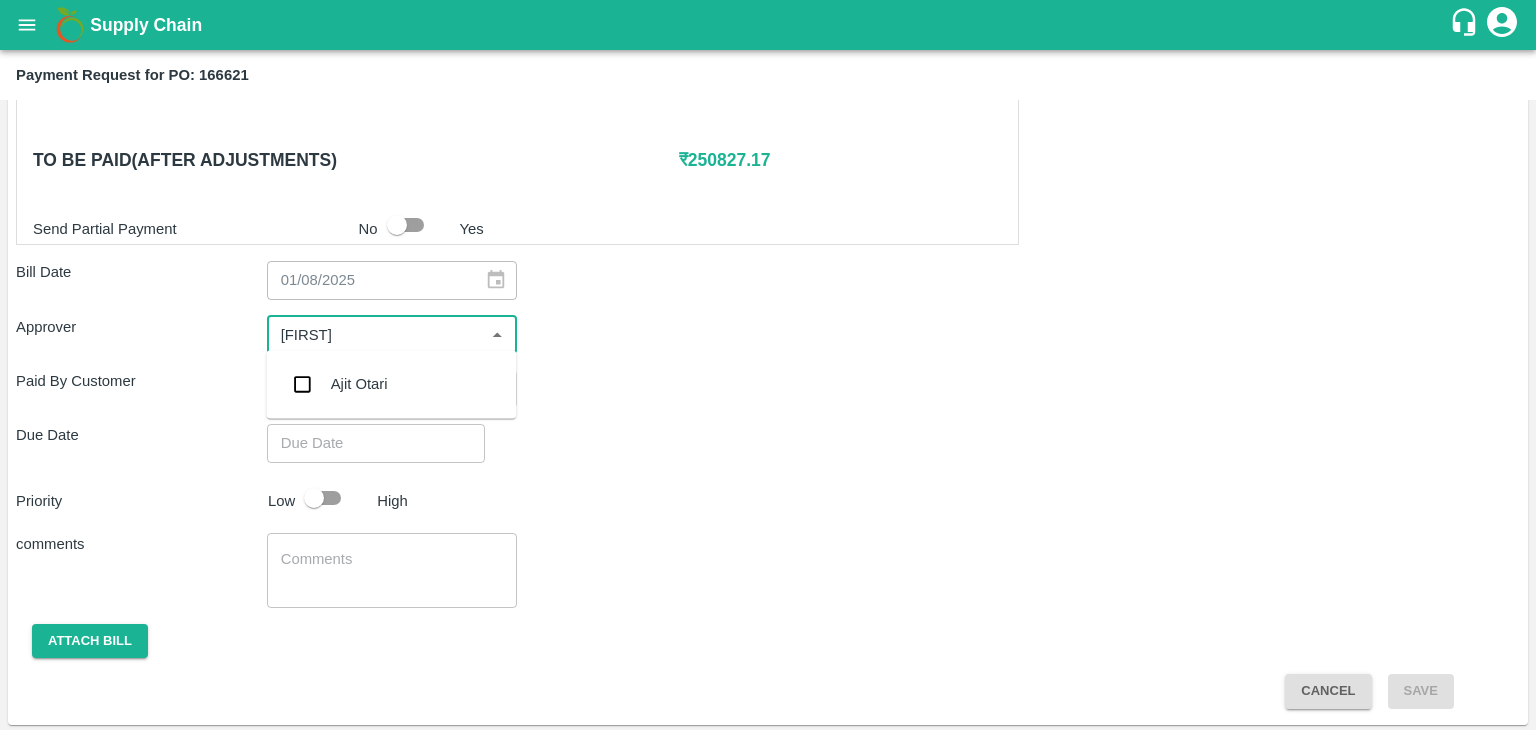 click on "Ajit Otari" at bounding box center (391, 384) 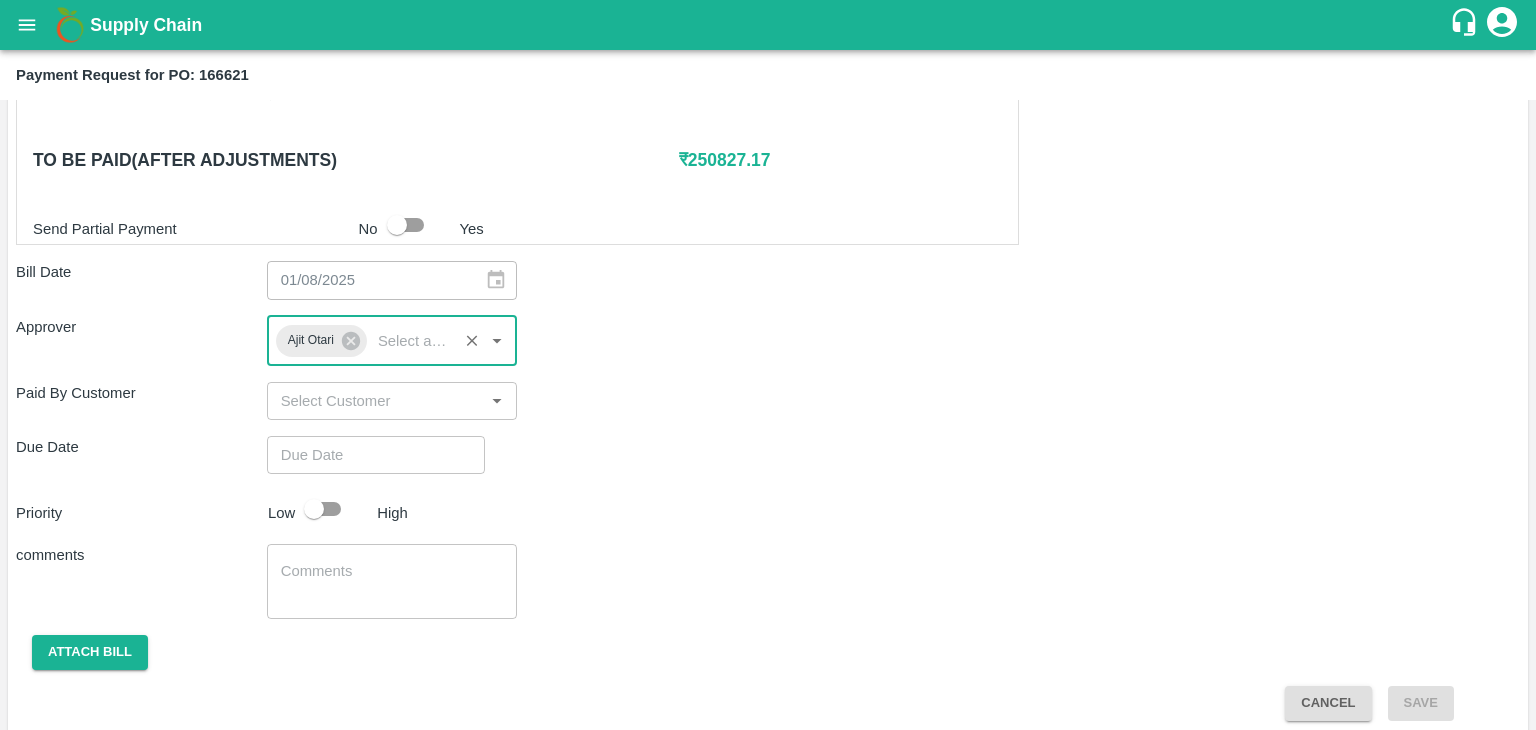 type on "DD/MM/YYYY hh:mm aa" 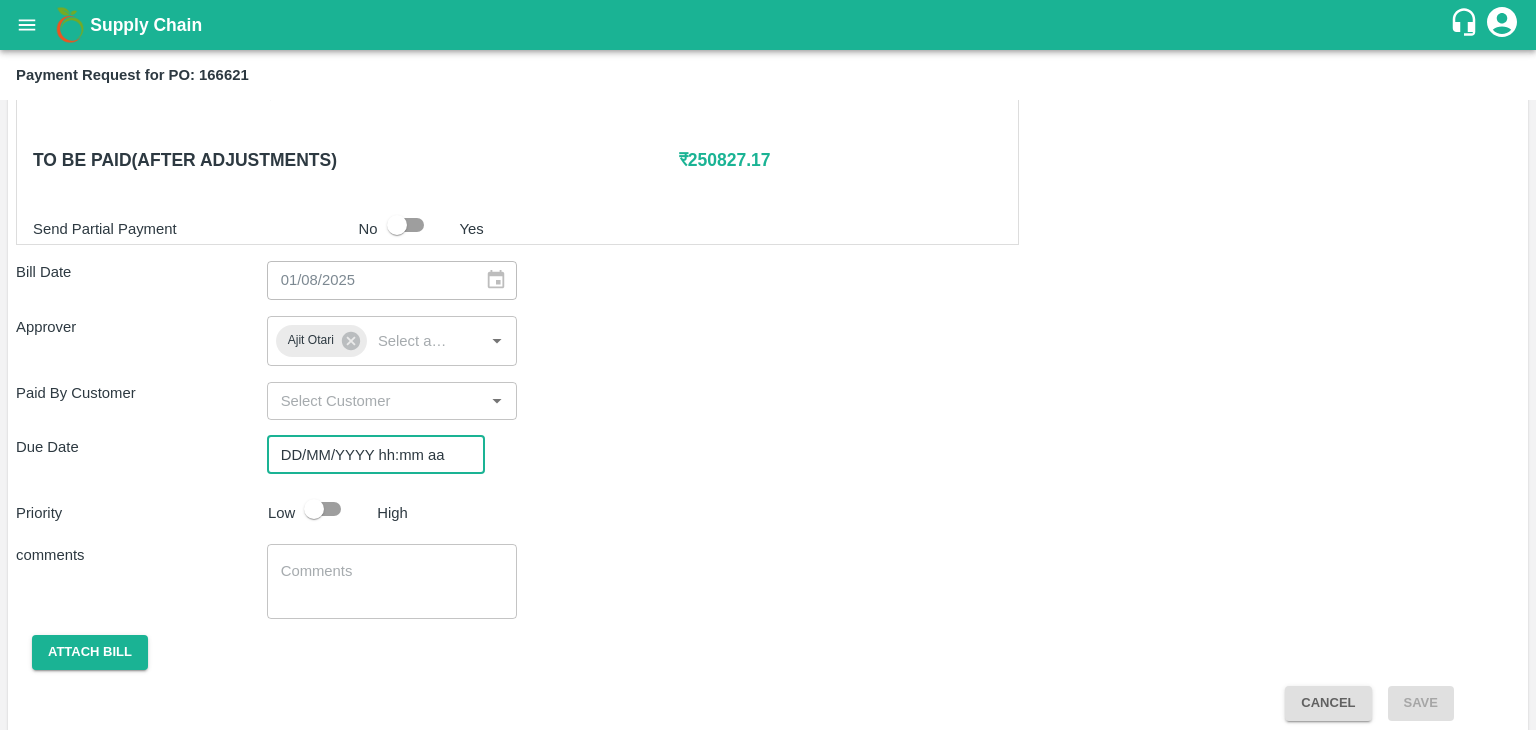 click on "DD/MM/YYYY hh:mm aa" at bounding box center [369, 455] 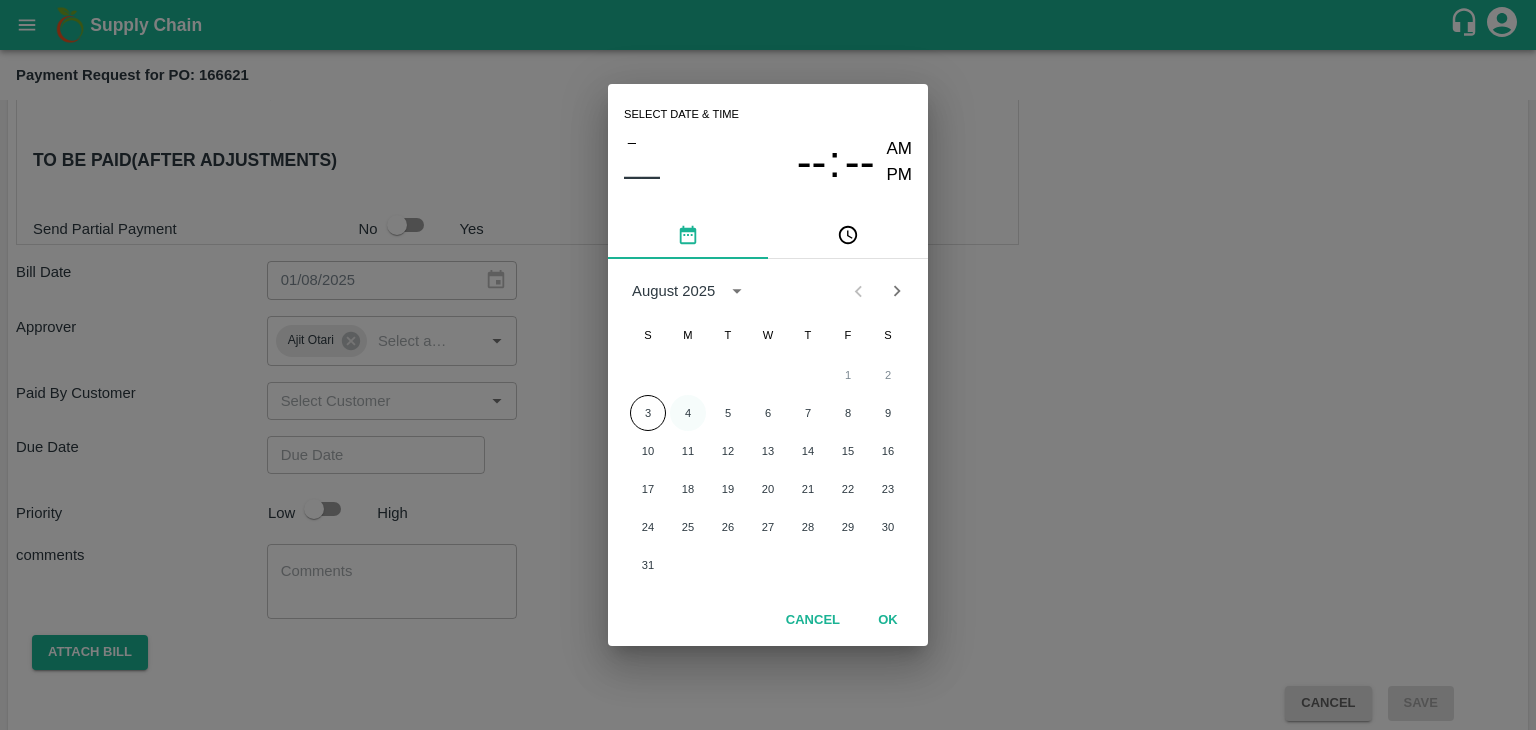 click on "4" at bounding box center [688, 413] 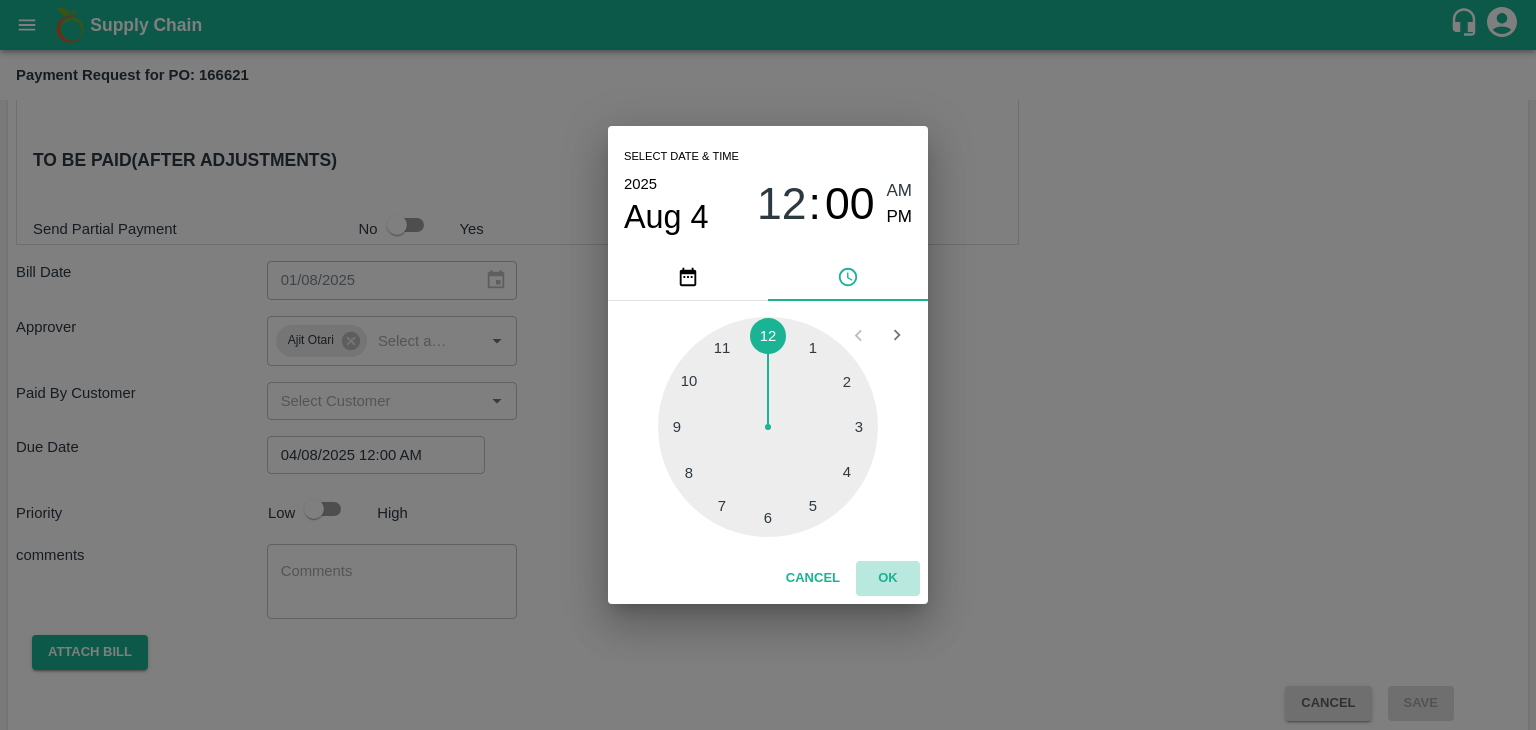 click on "OK" at bounding box center [888, 578] 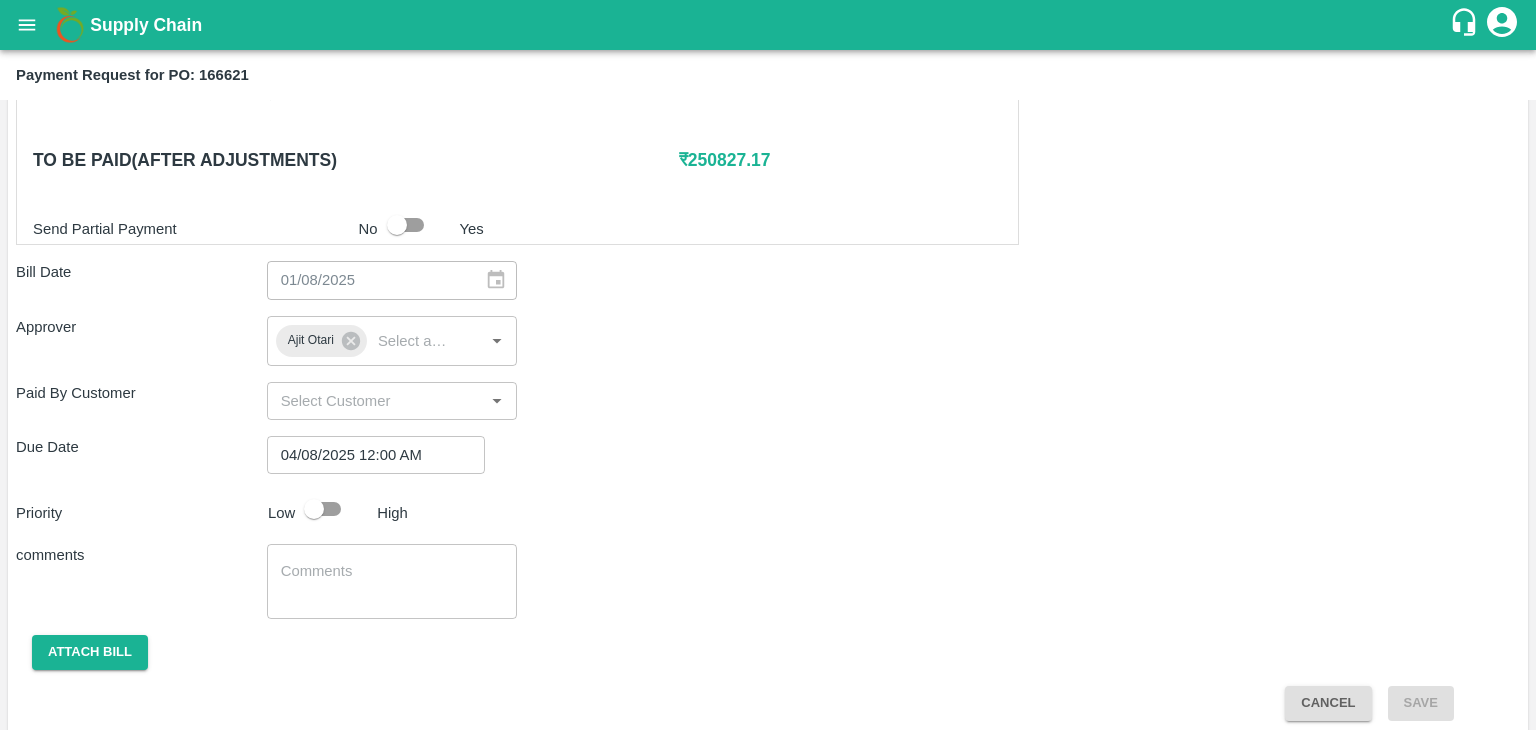 click on "Low" at bounding box center (281, 513) 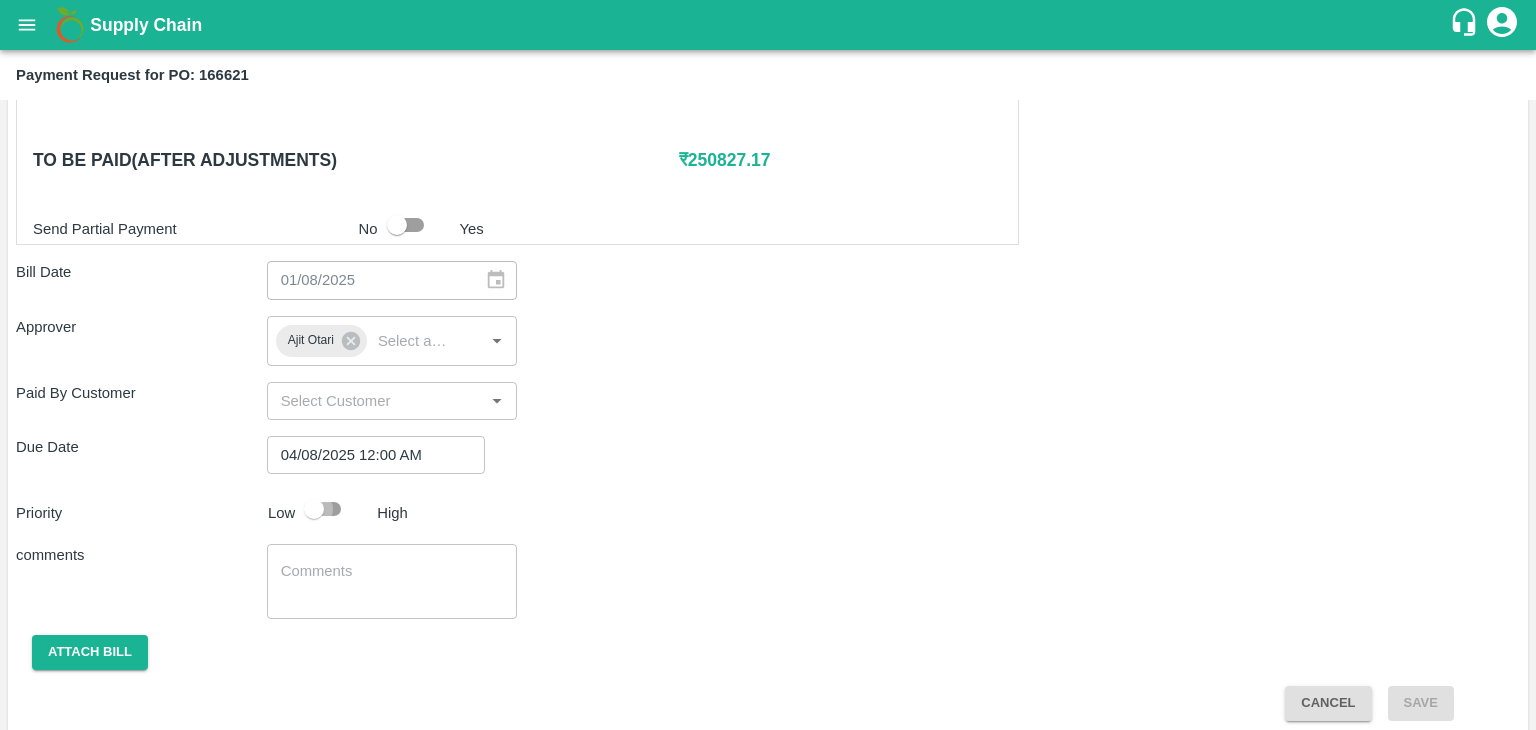 click at bounding box center (314, 509) 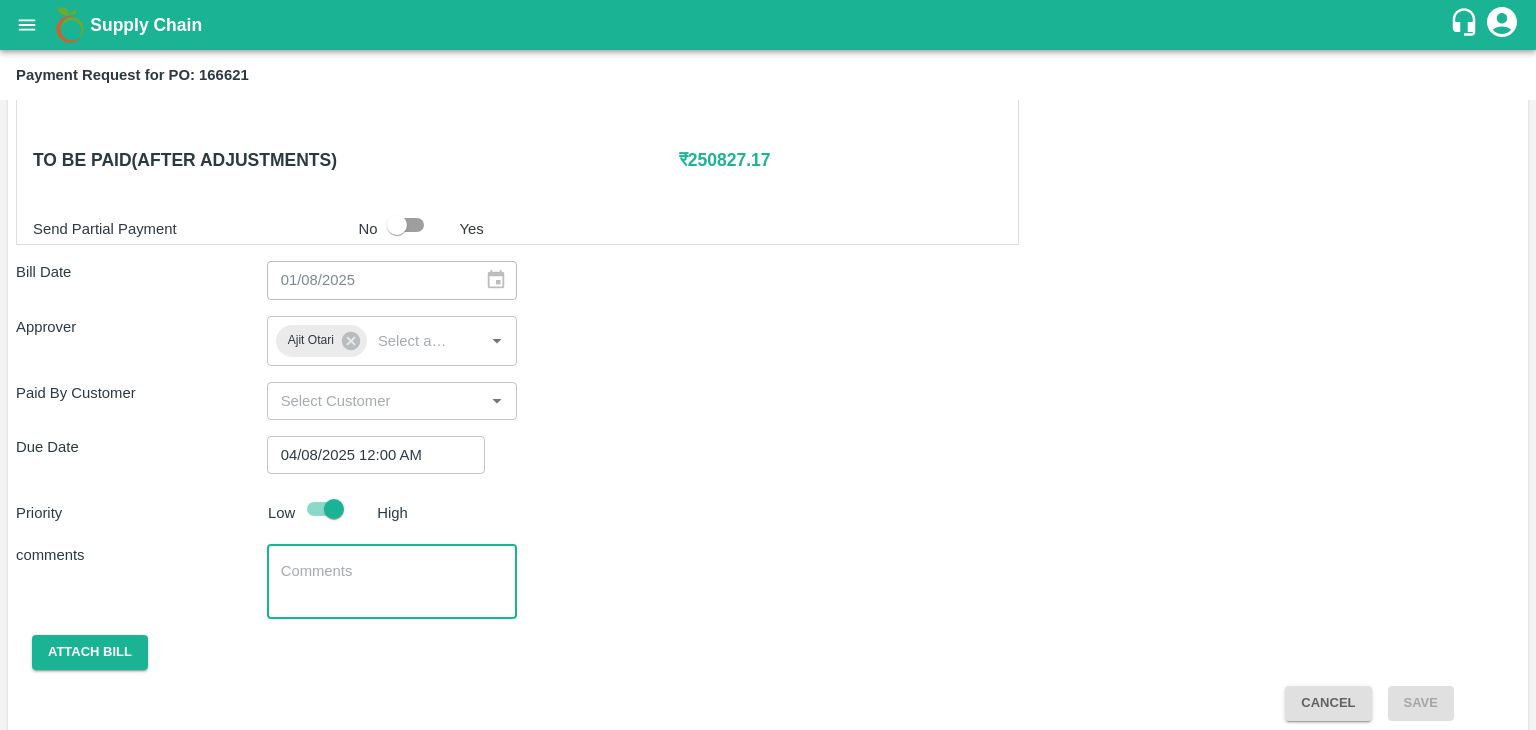 click at bounding box center [392, 582] 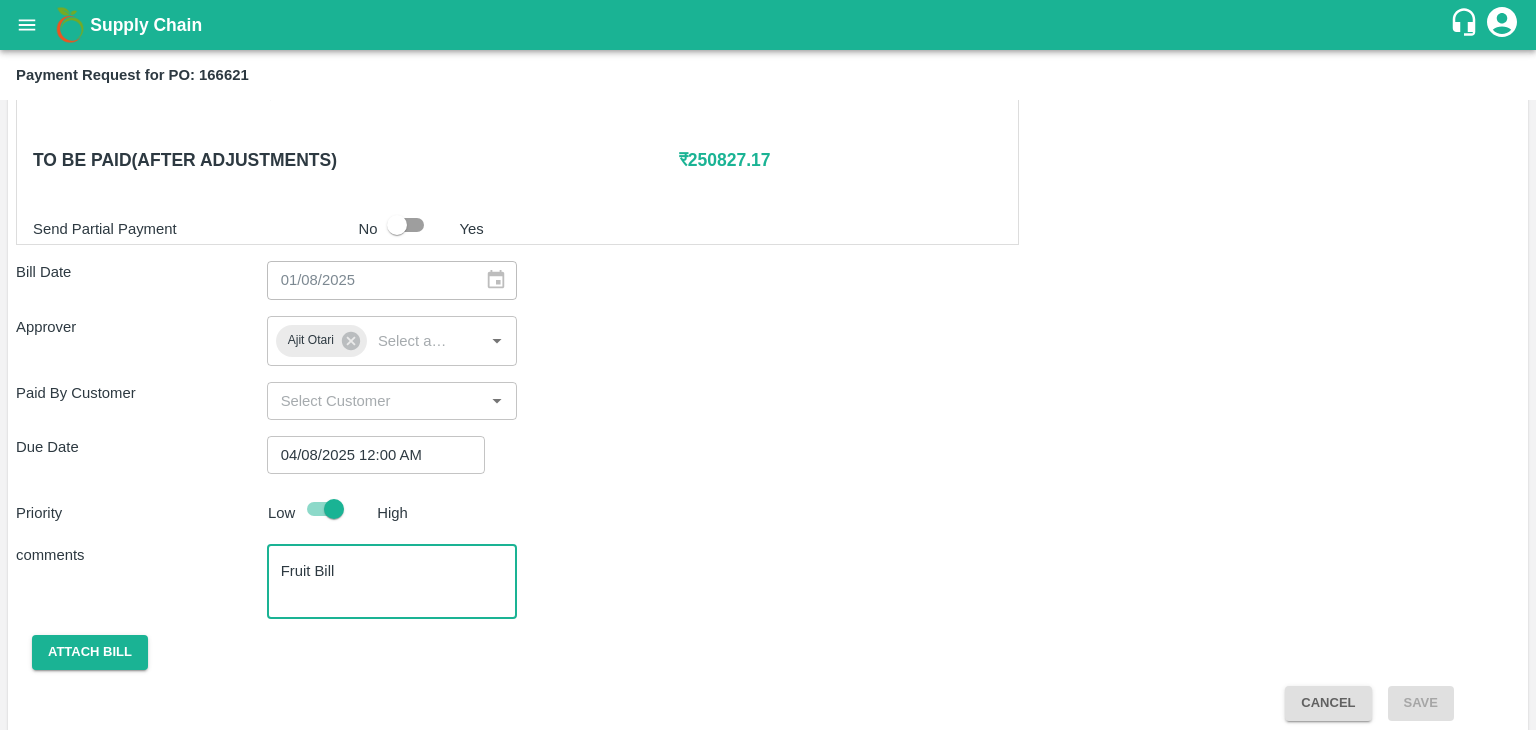 scroll, scrollTop: 904, scrollLeft: 0, axis: vertical 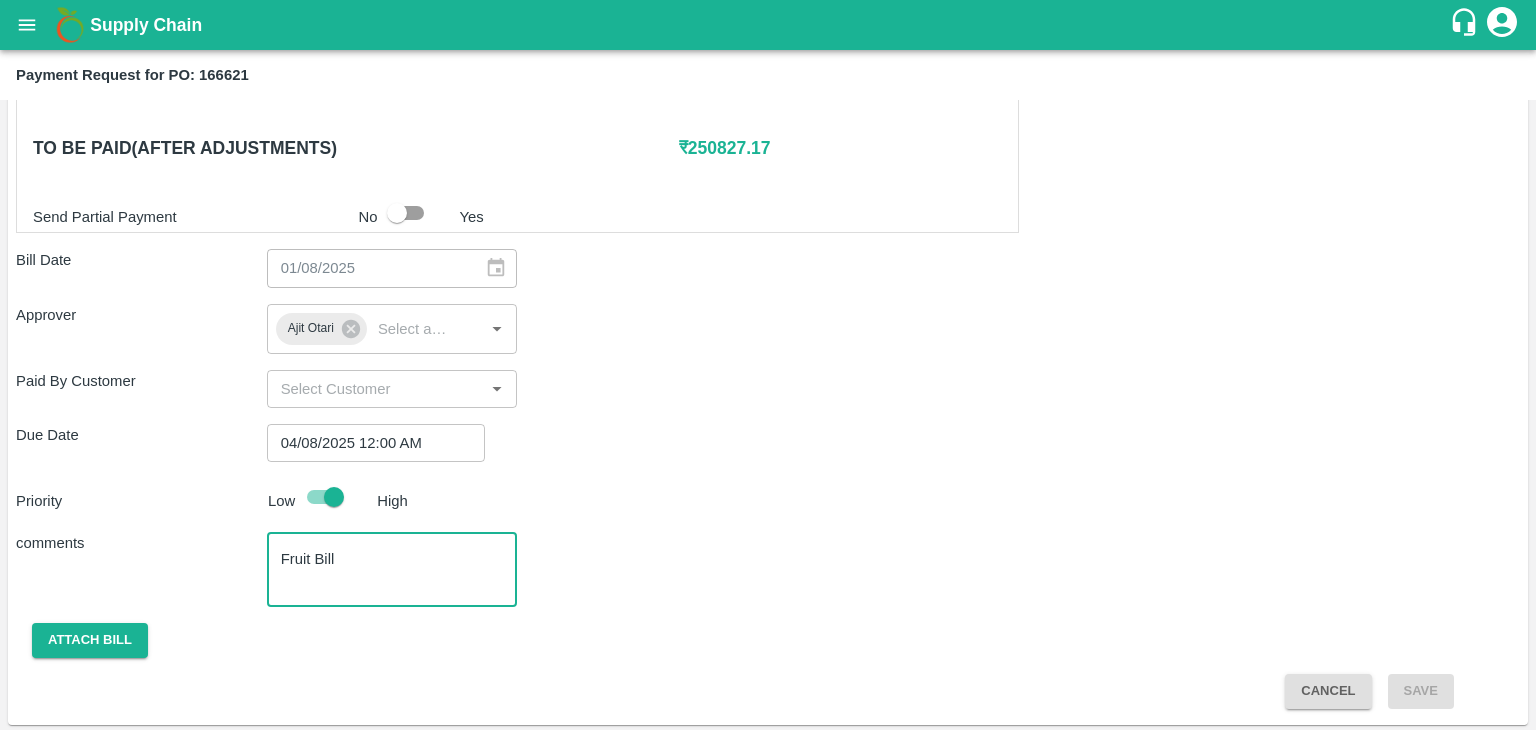 type on "Fruit Bill" 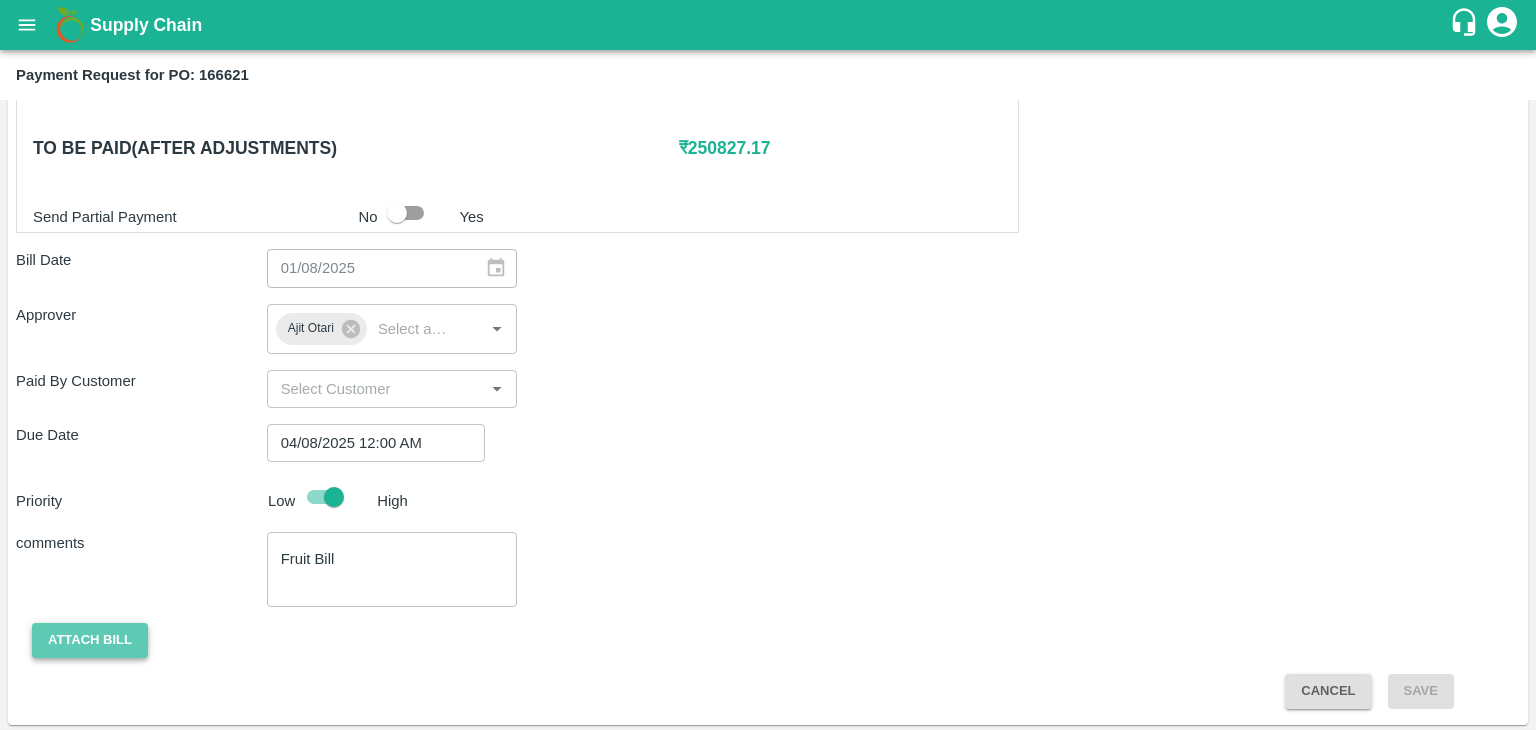 click on "Attach bill" at bounding box center (90, 640) 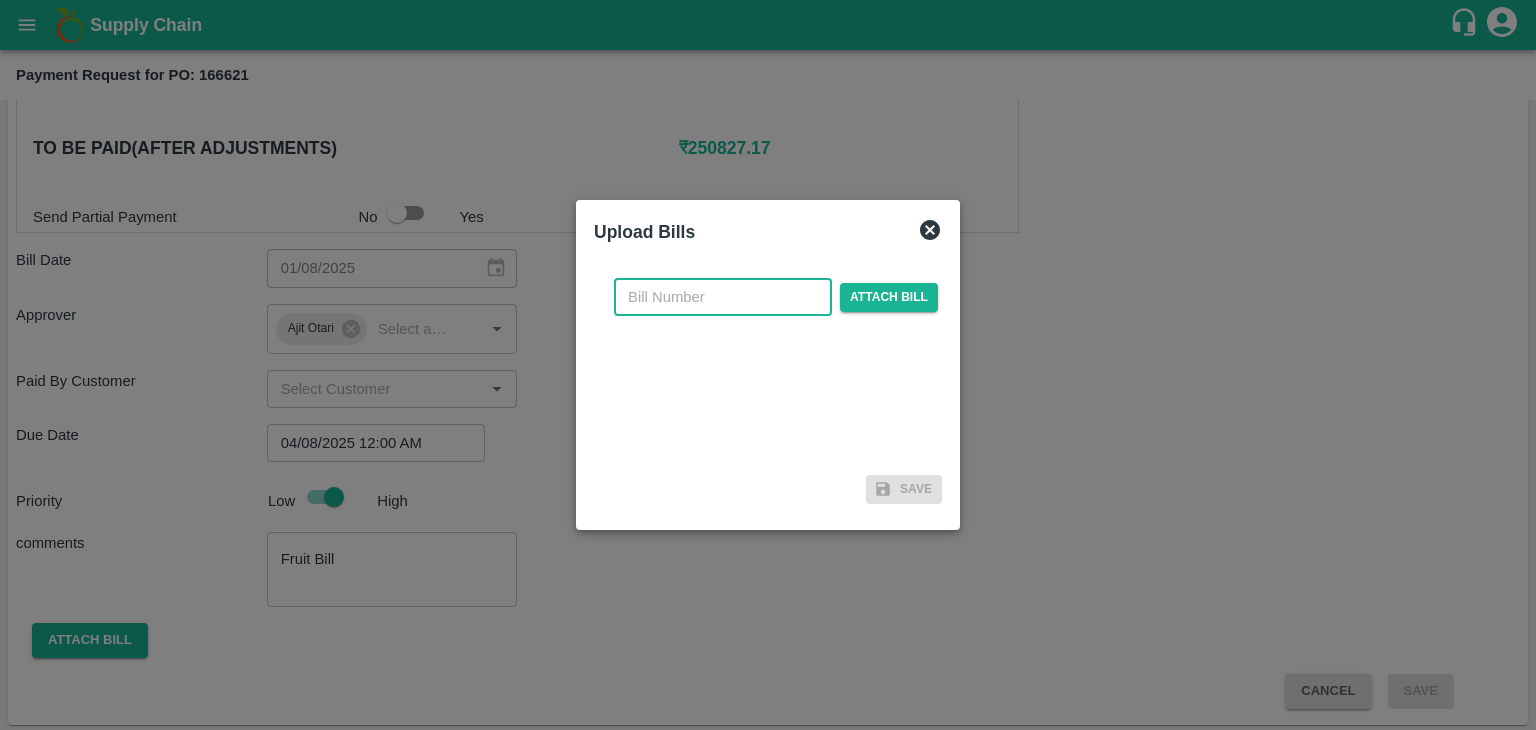 click at bounding box center (723, 297) 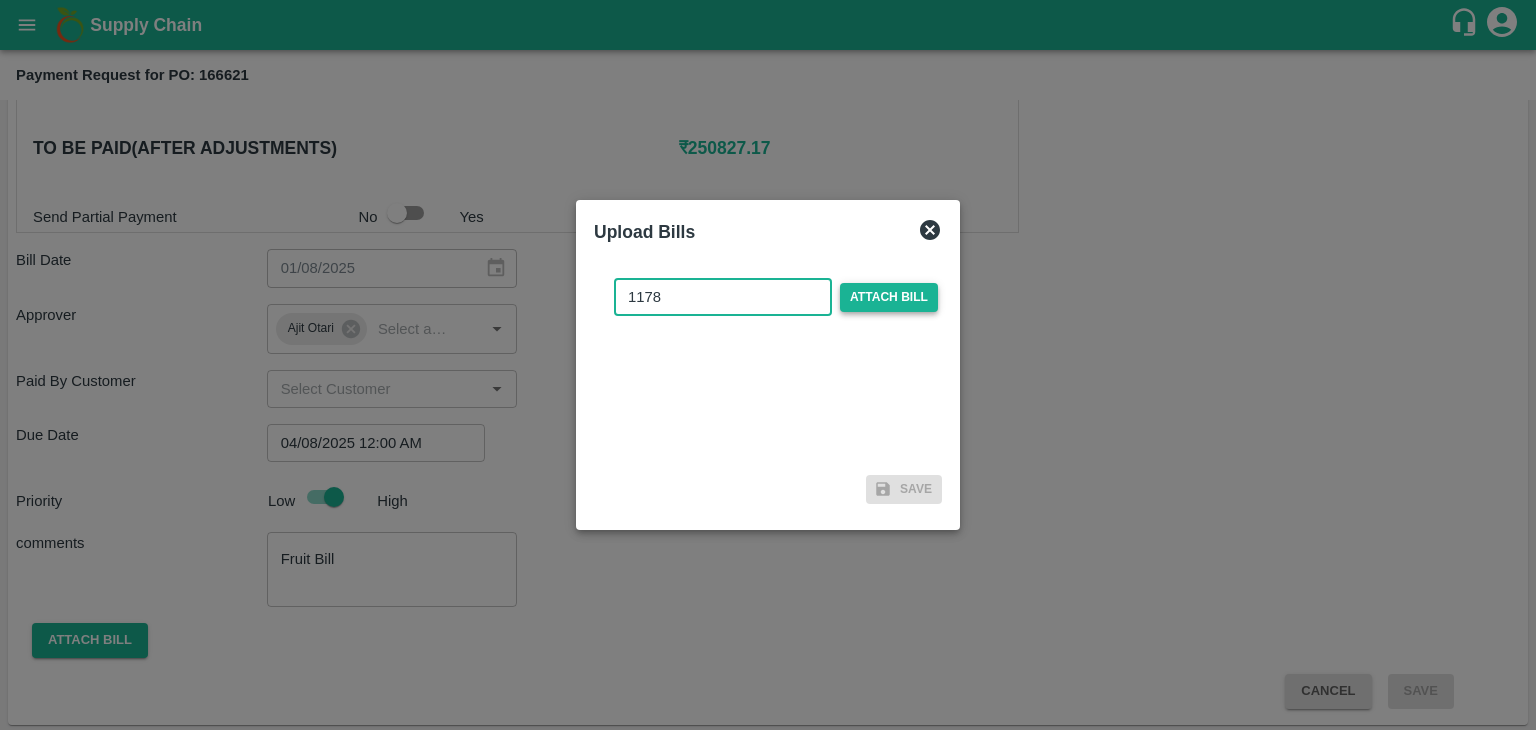 type on "1178" 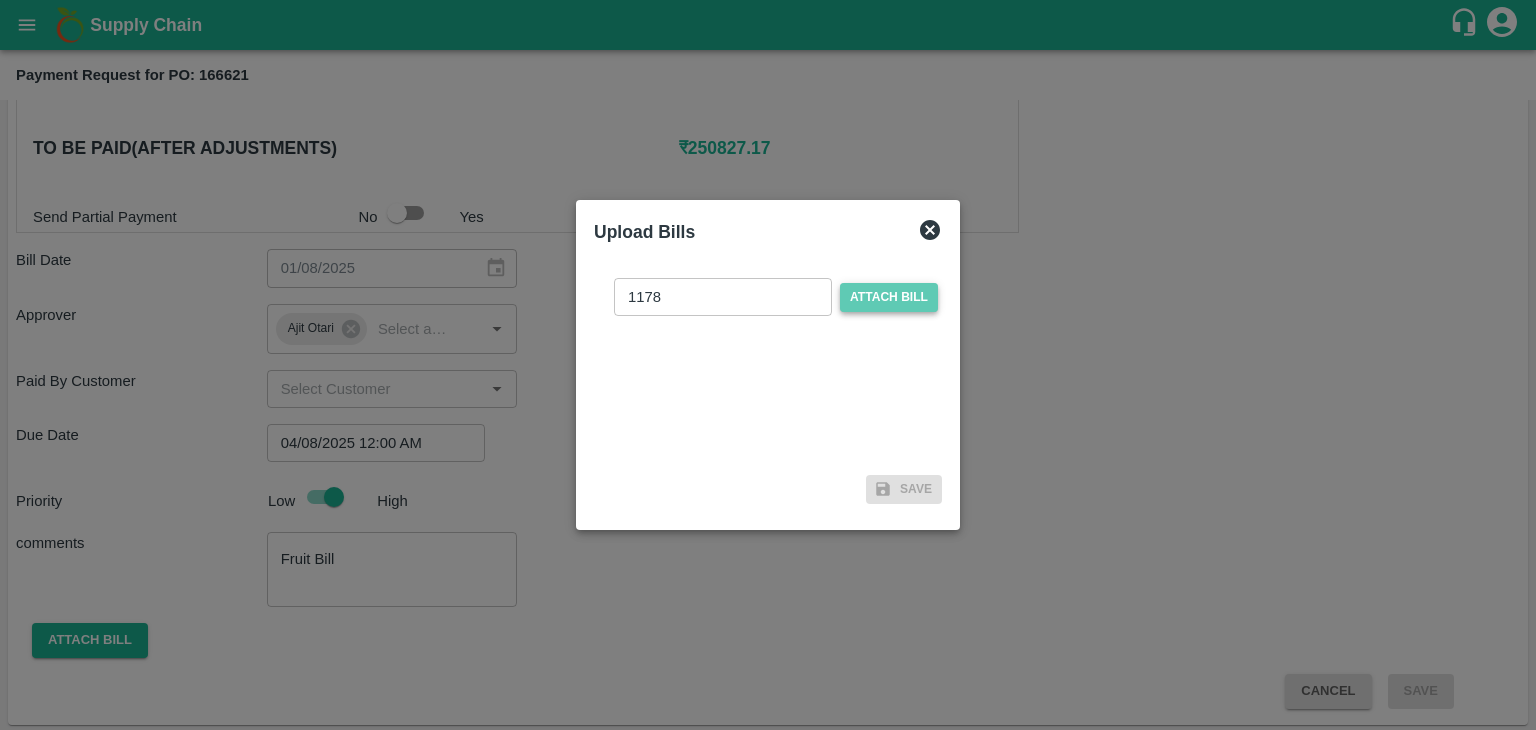click on "Attach bill" at bounding box center [889, 297] 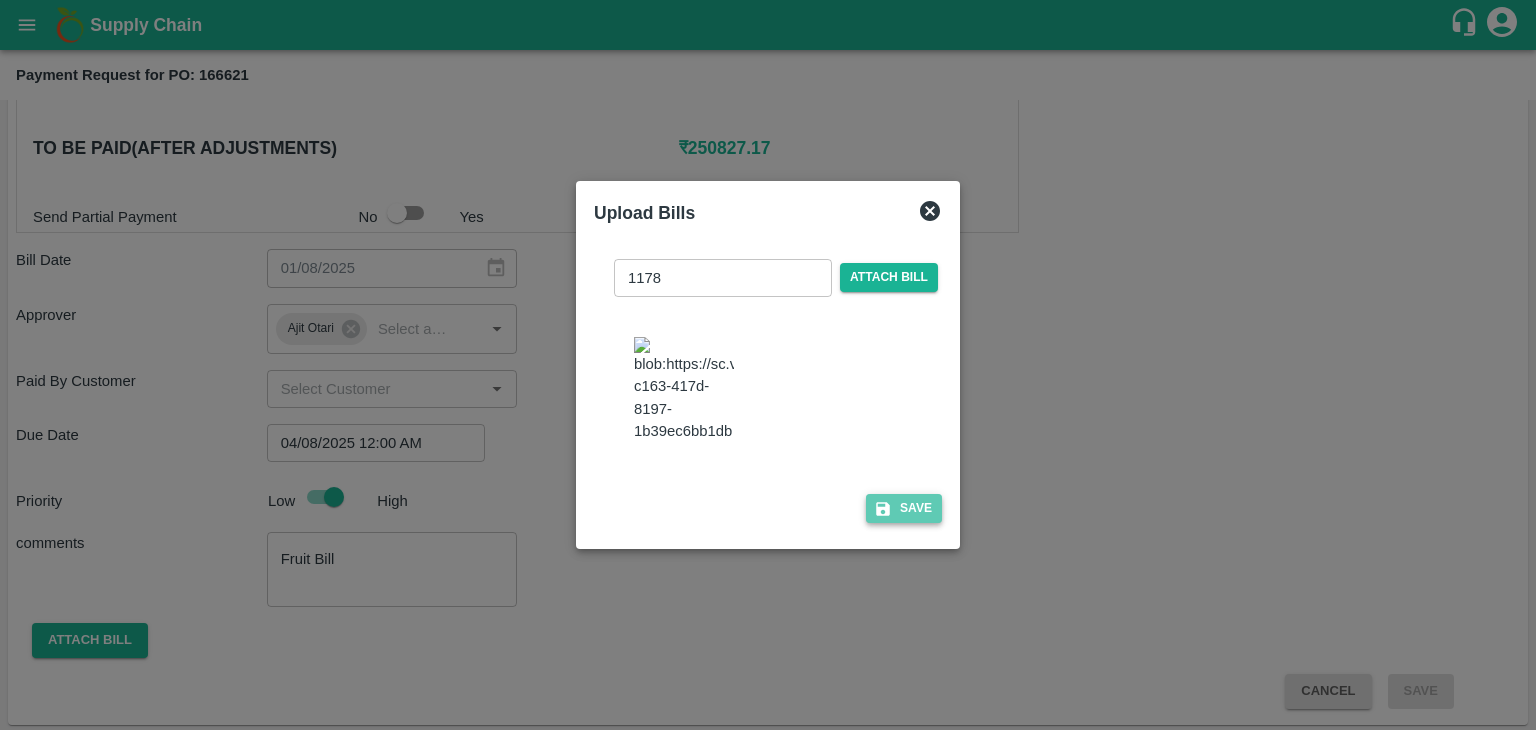 click on "Save" at bounding box center (904, 508) 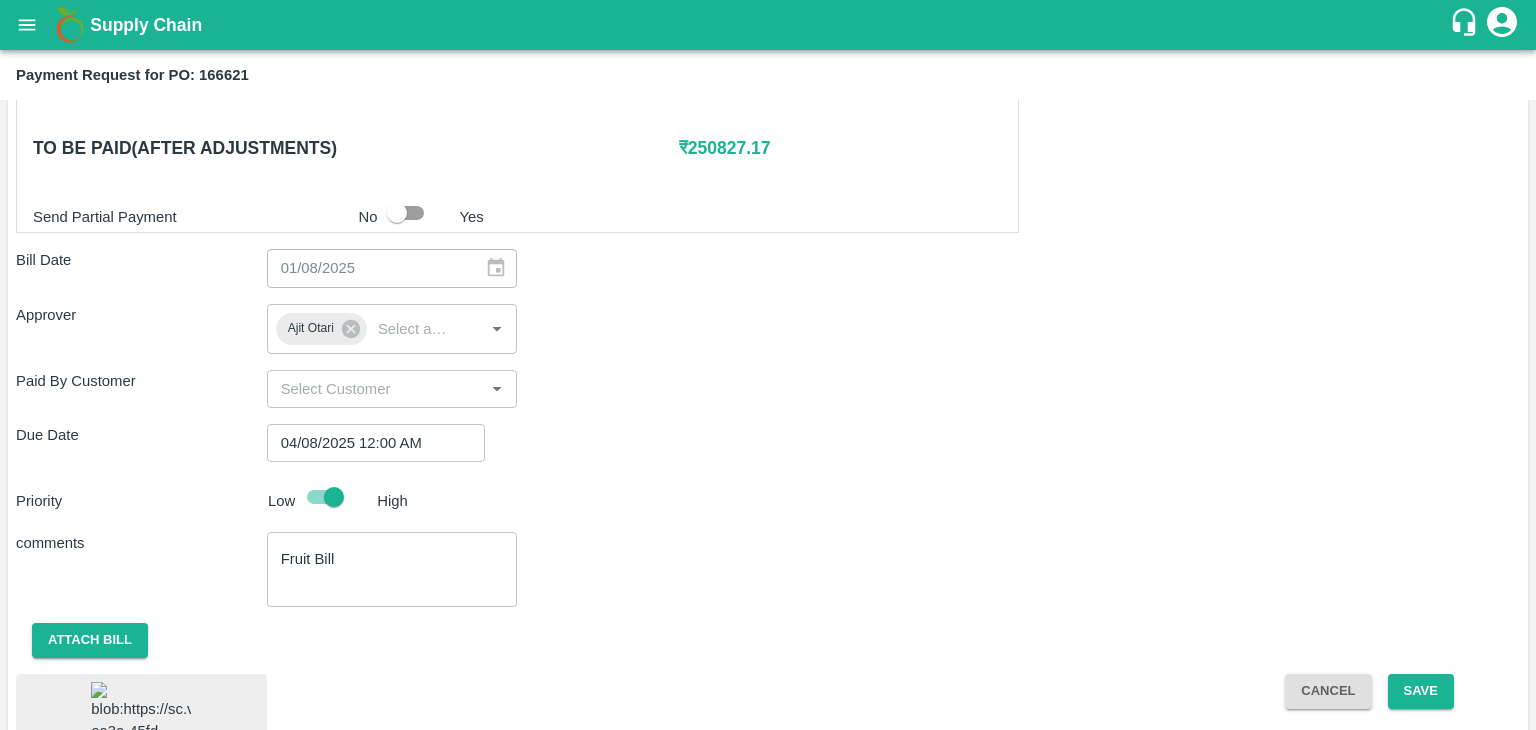 scroll, scrollTop: 1036, scrollLeft: 0, axis: vertical 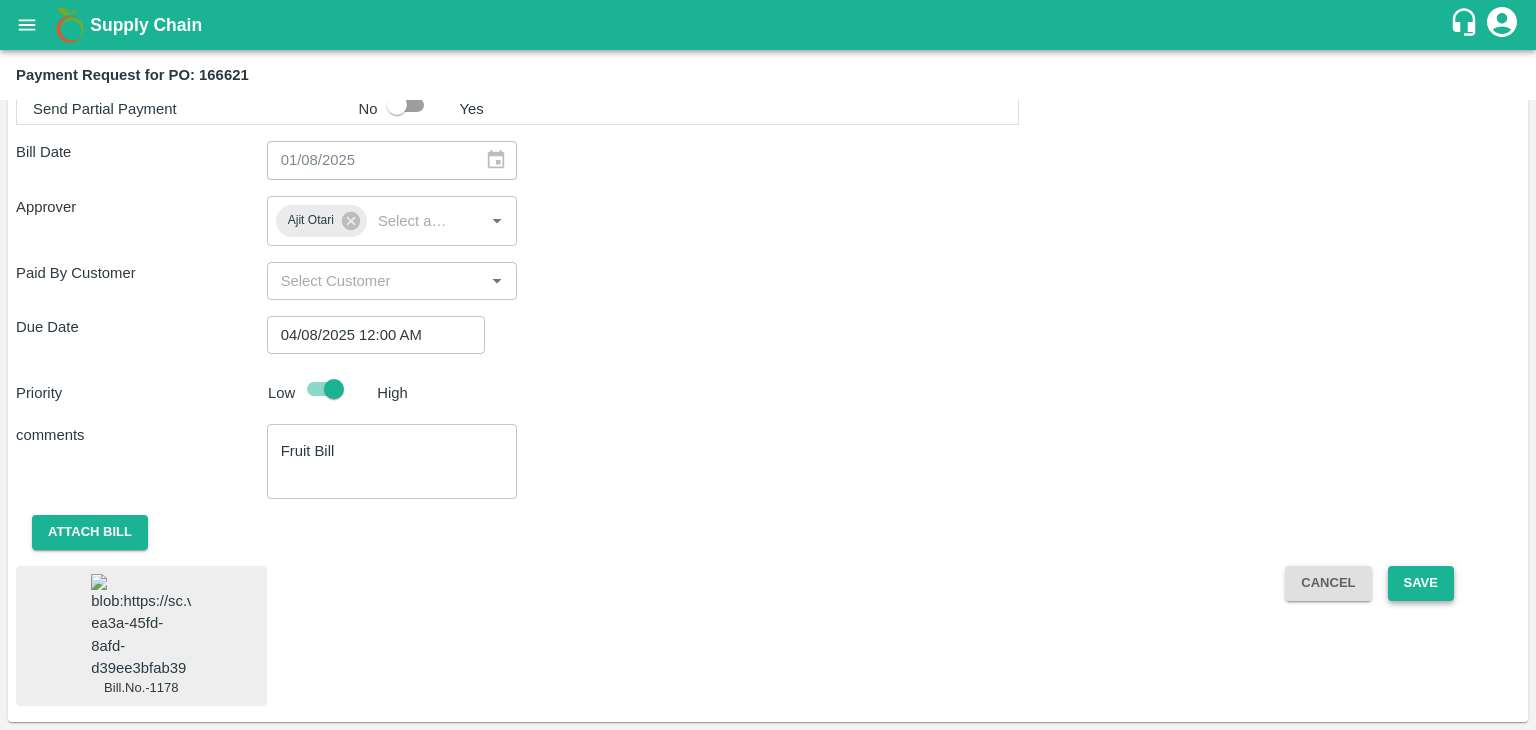 click on "Save" at bounding box center [1421, 583] 